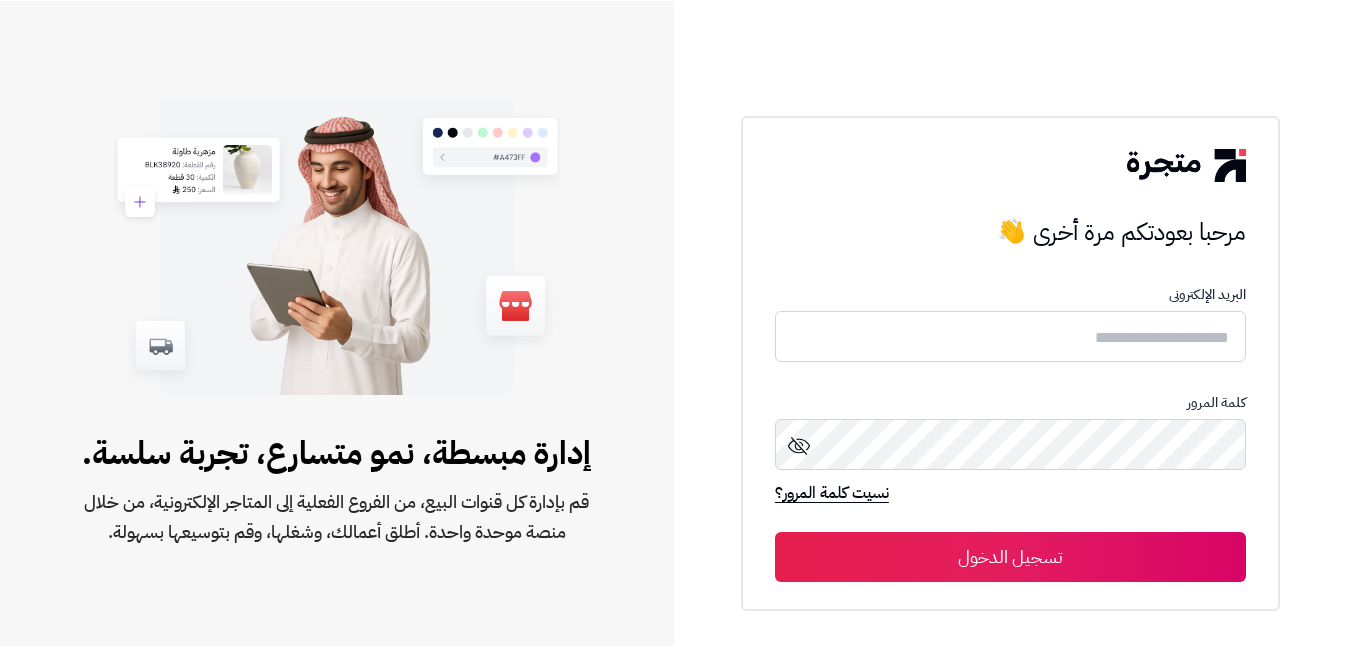 scroll, scrollTop: 0, scrollLeft: 0, axis: both 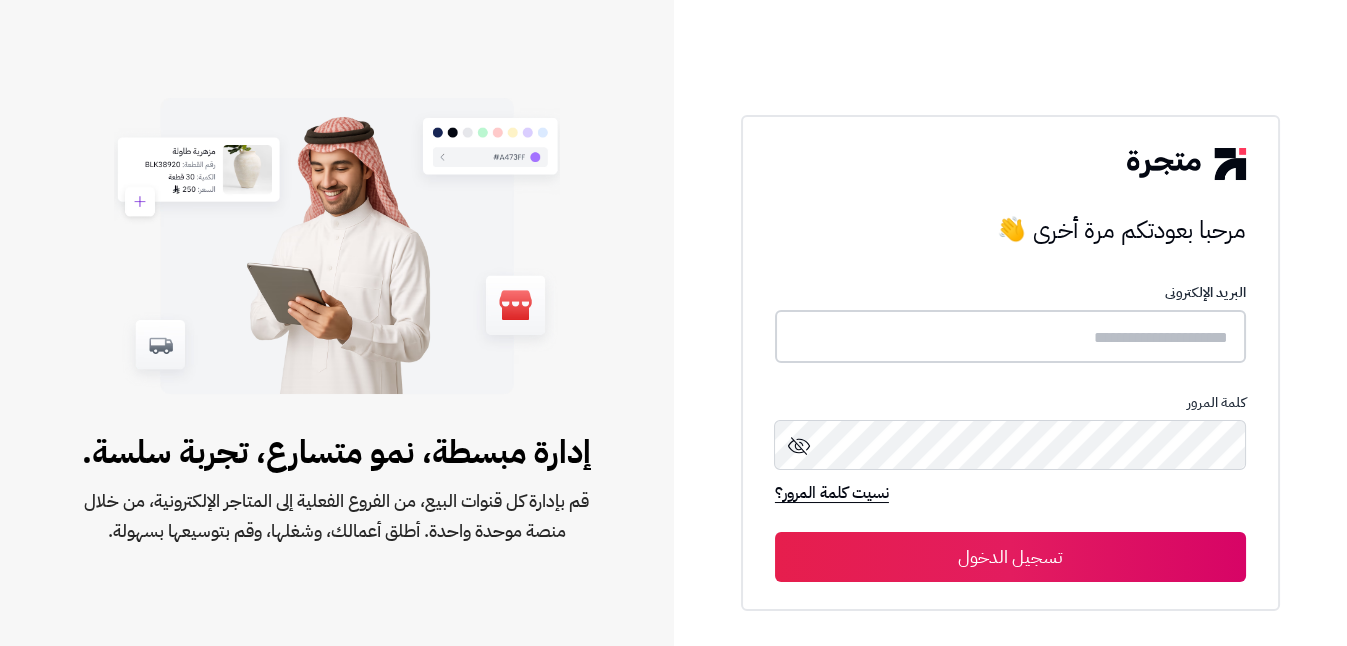 type on "**********" 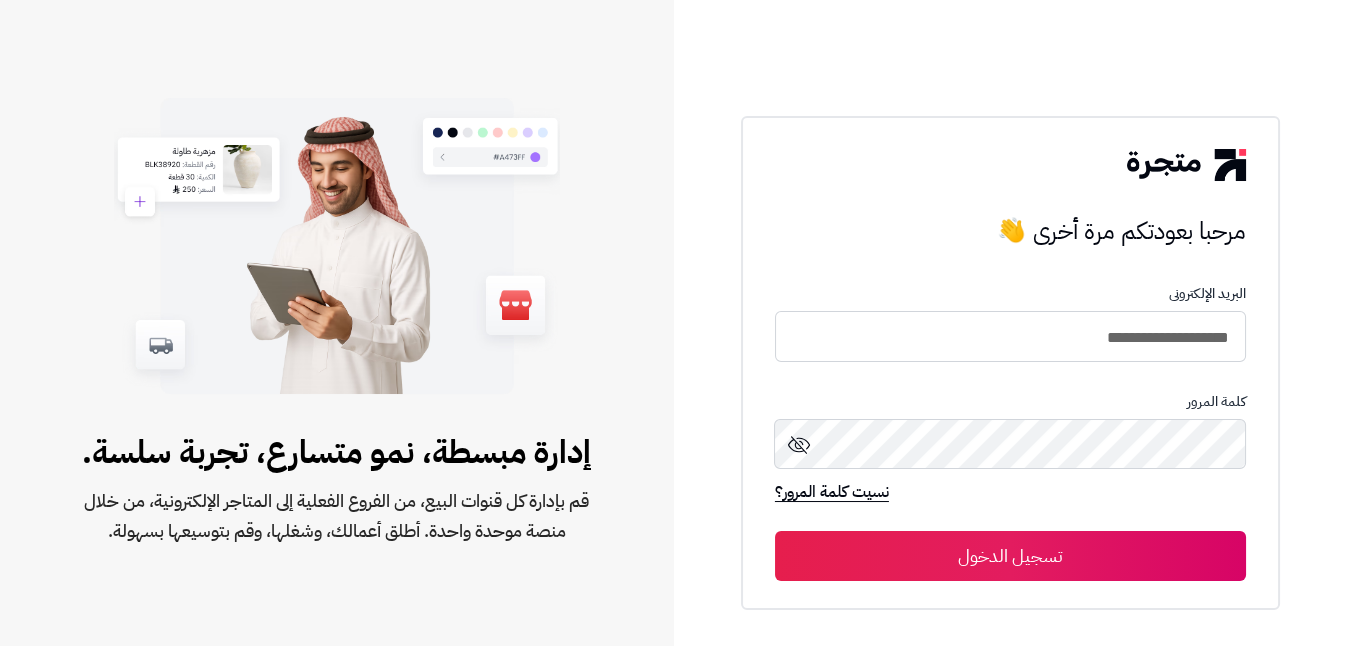 click on "تسجيل الدخول" at bounding box center (1010, 556) 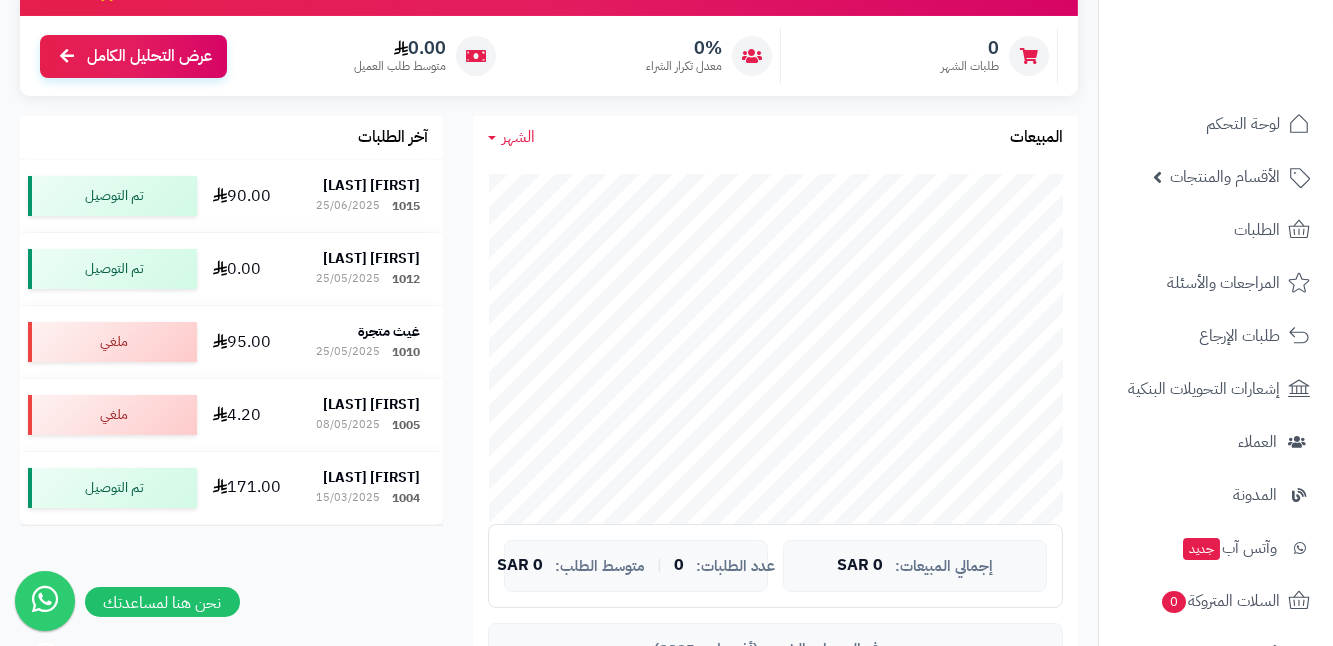 scroll, scrollTop: 272, scrollLeft: 0, axis: vertical 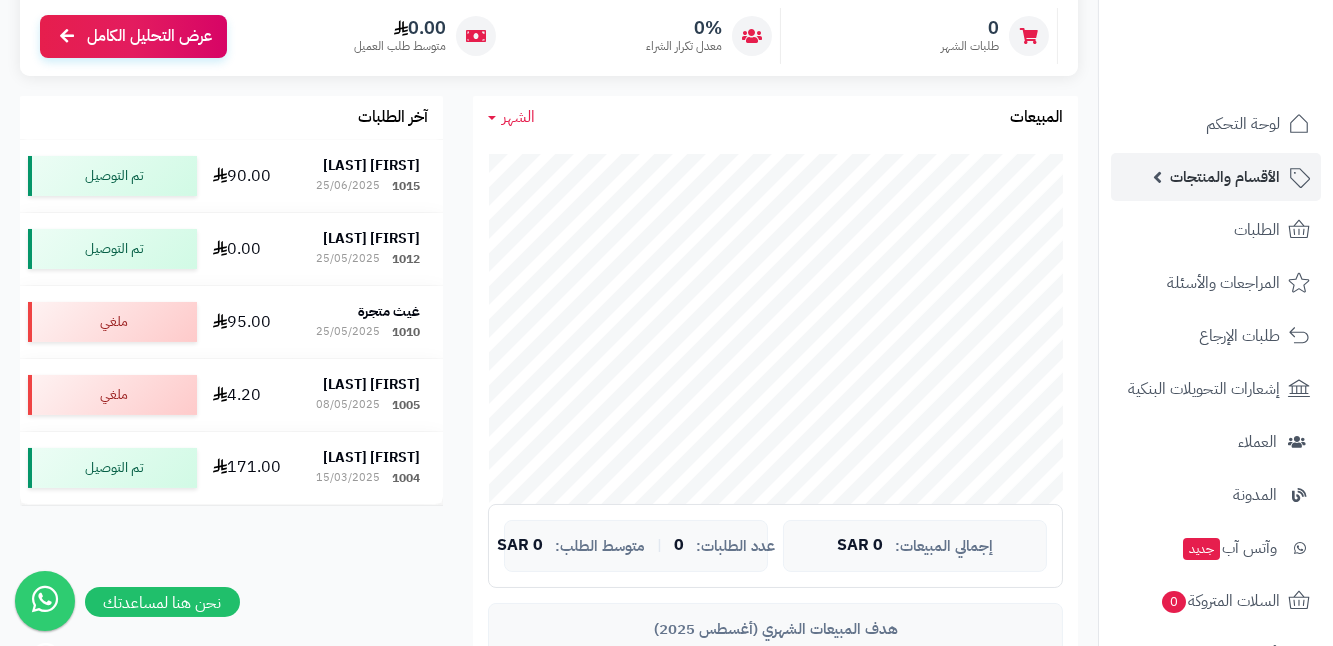 click on "الأقسام والمنتجات" at bounding box center (1225, 177) 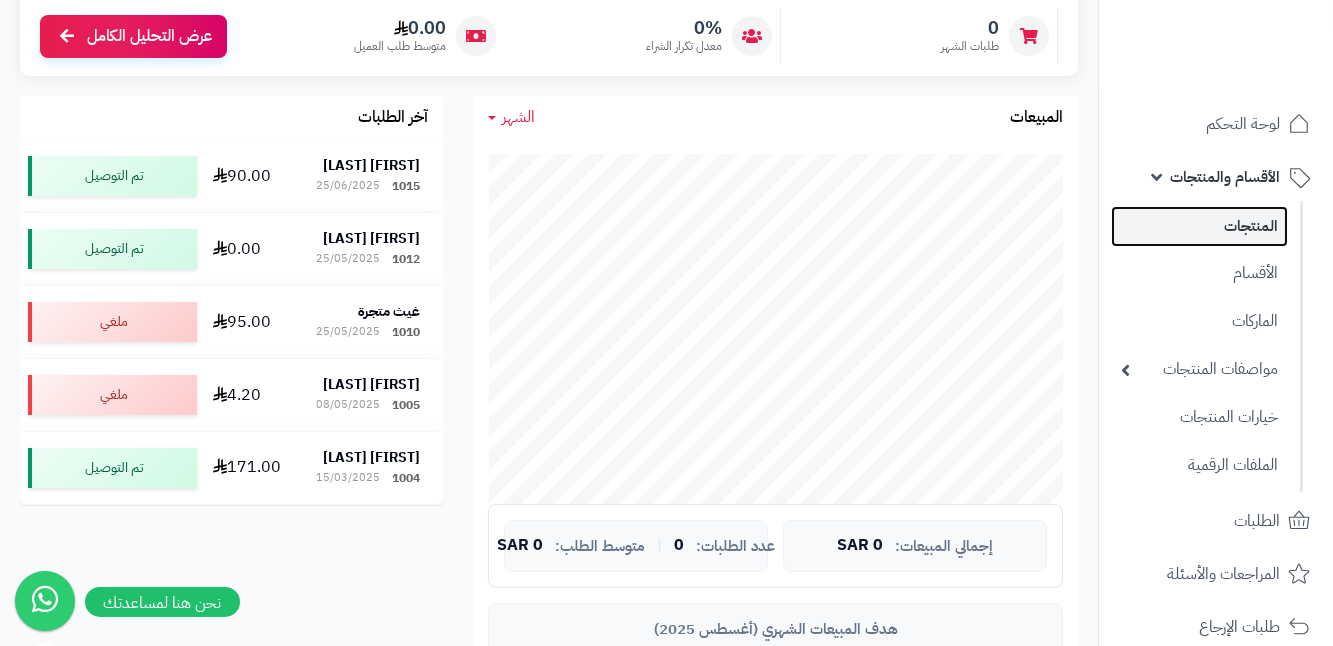 click on "المنتجات" at bounding box center (1199, 226) 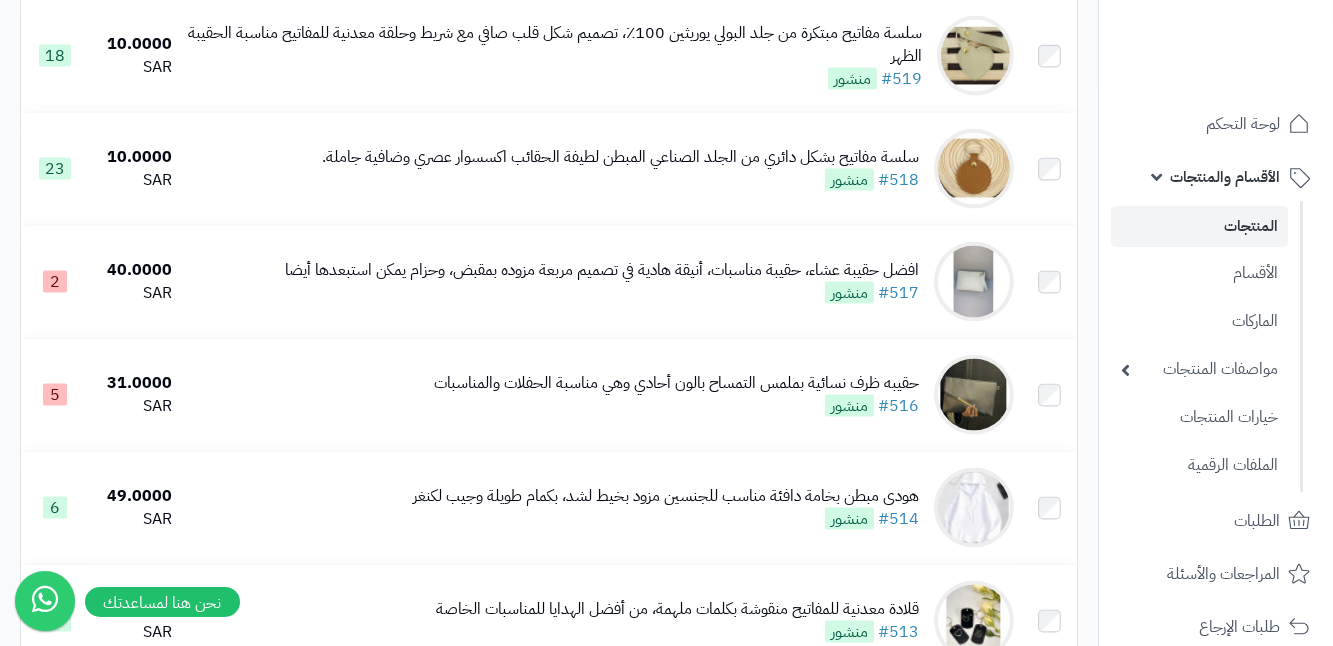 scroll, scrollTop: 5793, scrollLeft: 0, axis: vertical 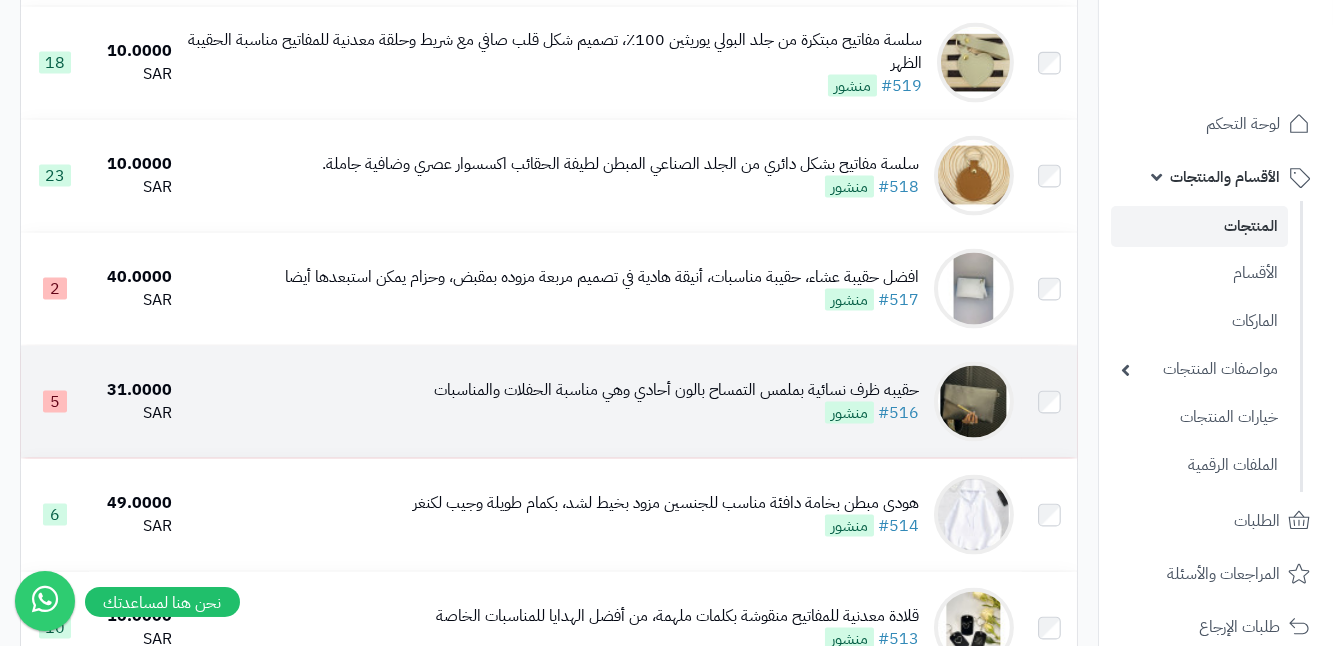 click at bounding box center [974, 402] 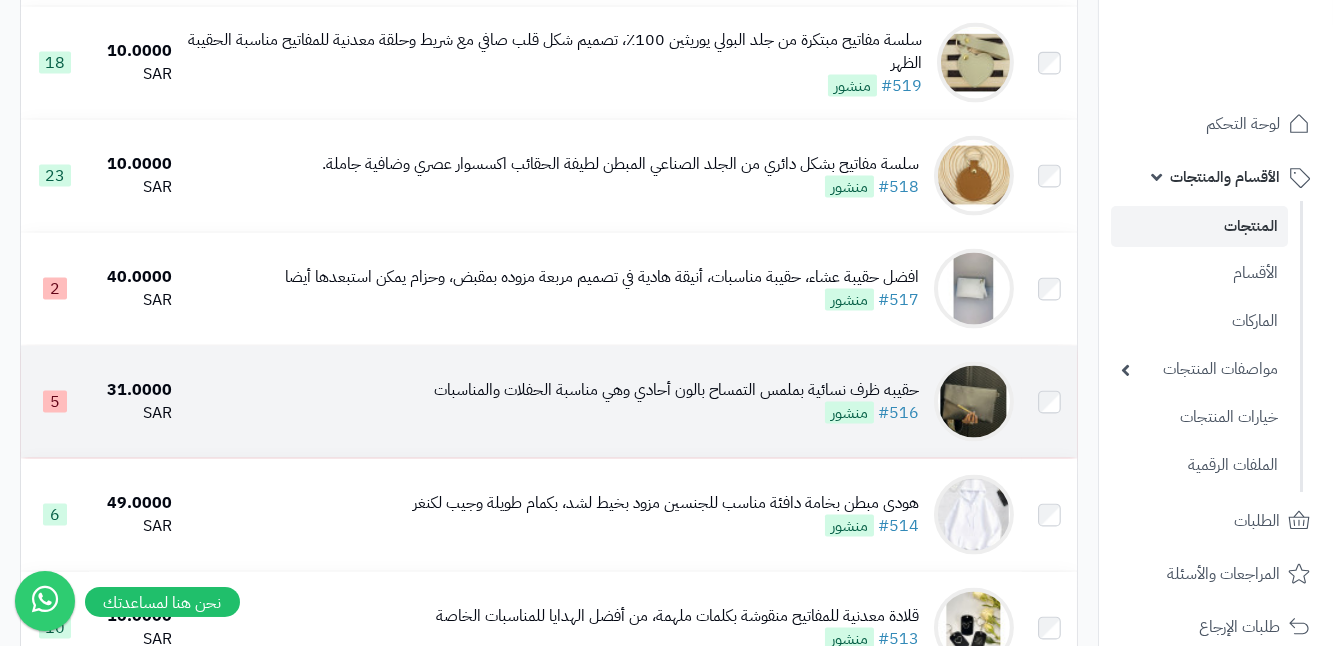 click at bounding box center (974, 402) 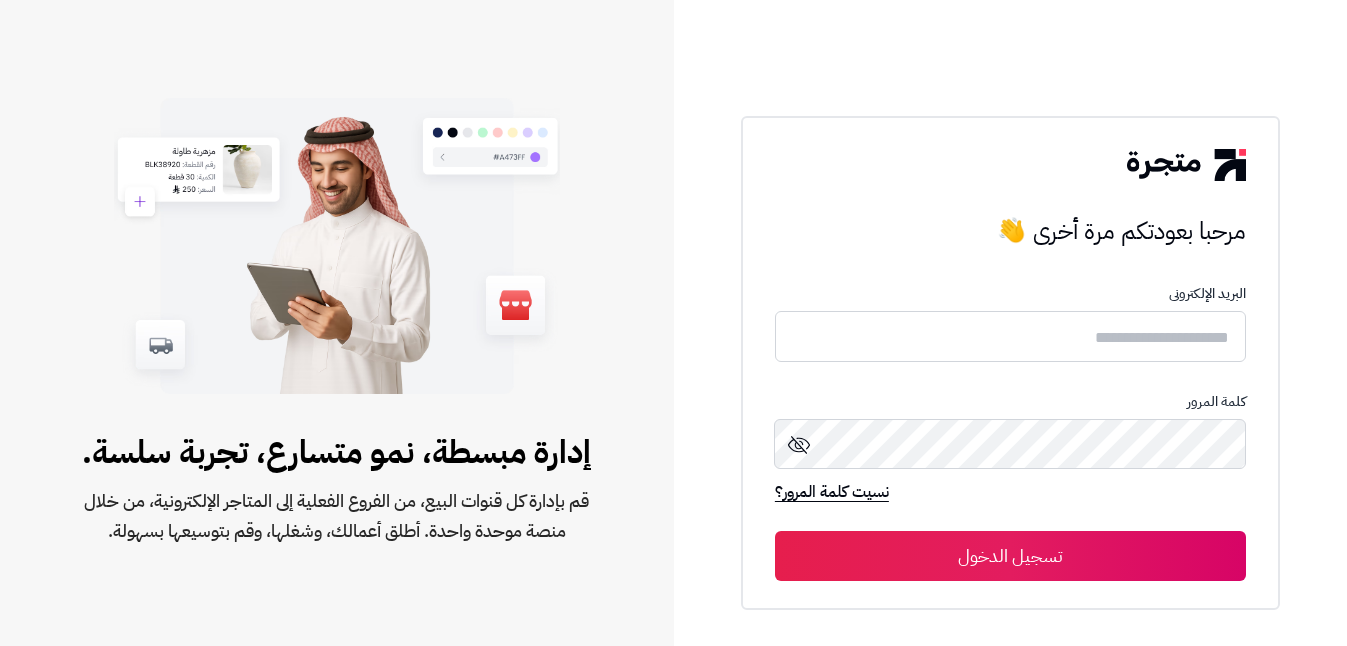 scroll, scrollTop: 0, scrollLeft: 0, axis: both 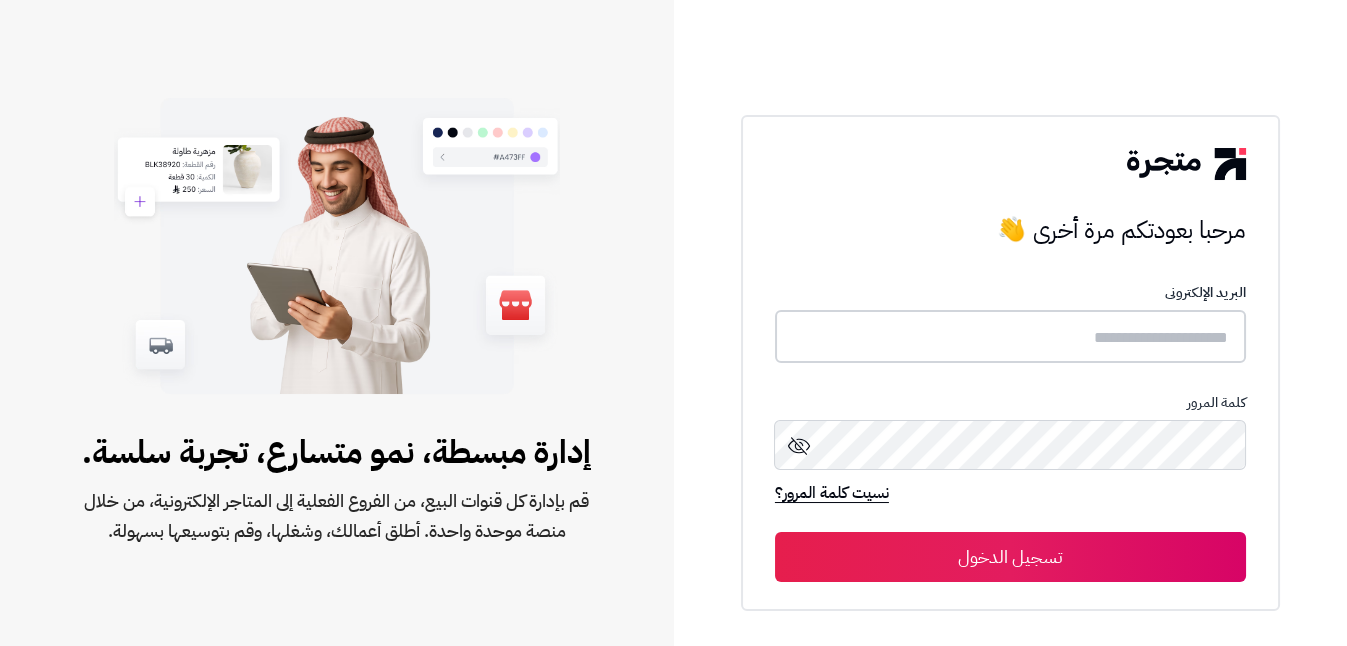 type on "**********" 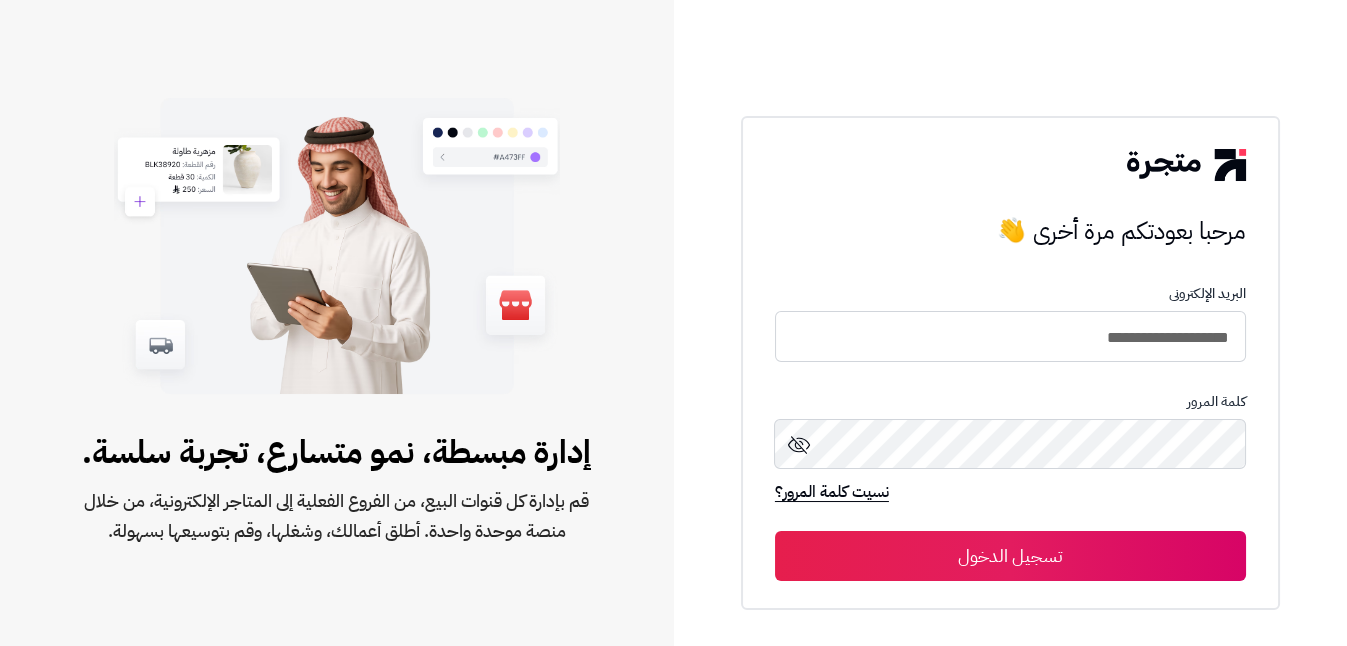 click on "تسجيل الدخول" at bounding box center (1010, 556) 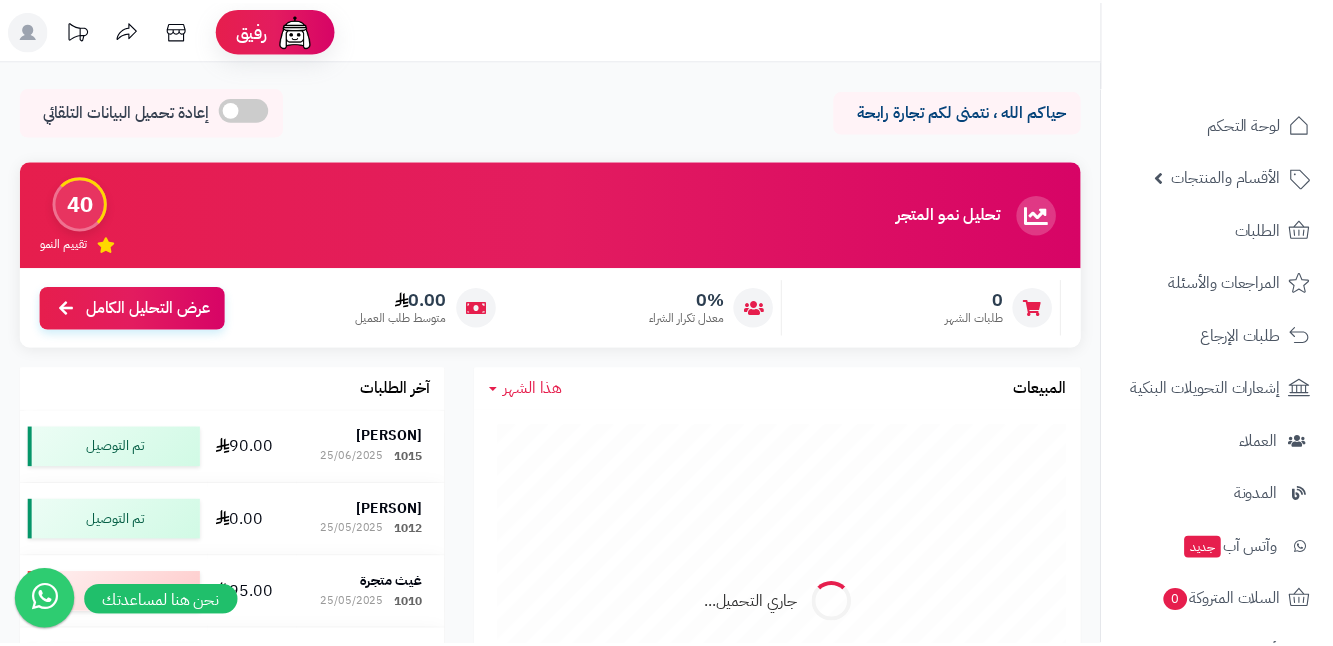 scroll, scrollTop: 0, scrollLeft: 0, axis: both 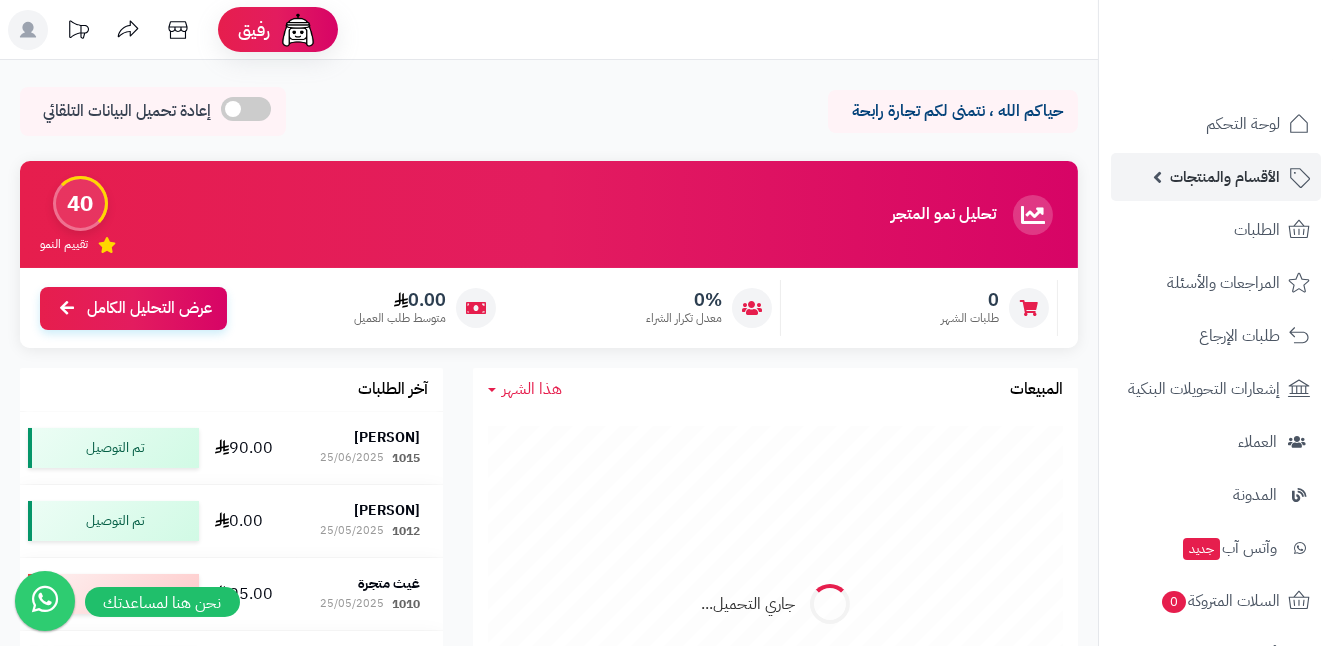 click on "الأقسام والمنتجات" at bounding box center (1225, 177) 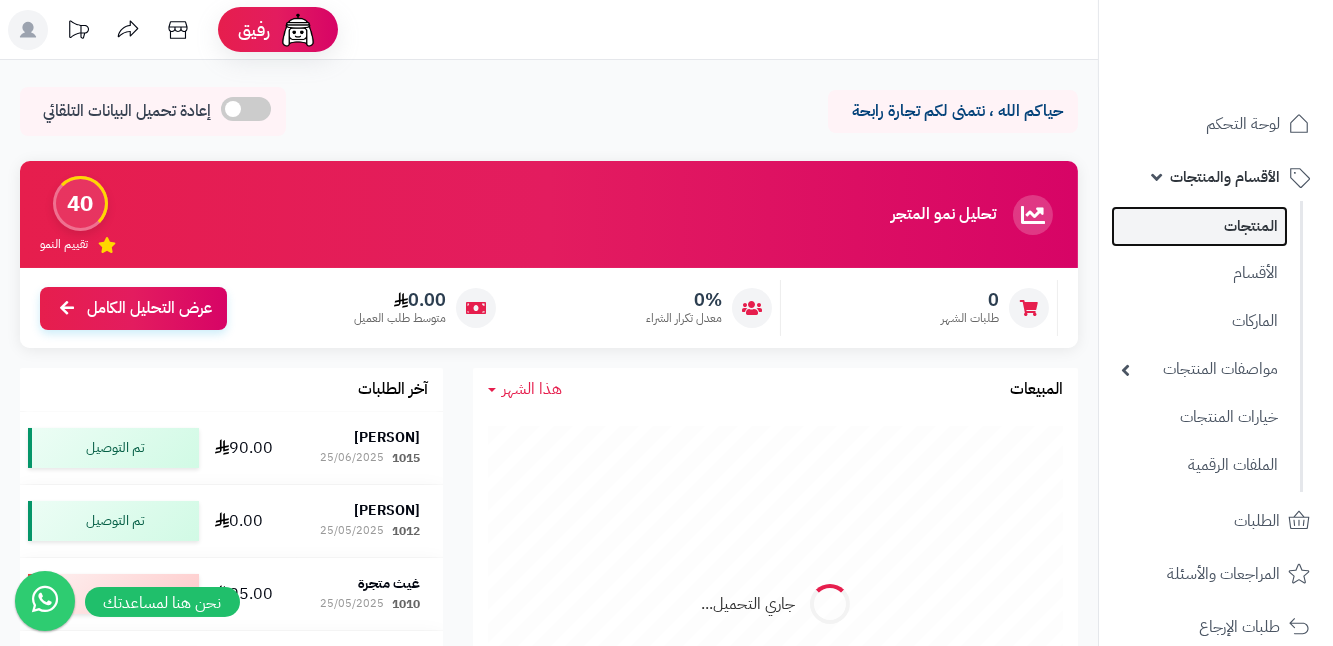 click on "المنتجات" at bounding box center (1199, 226) 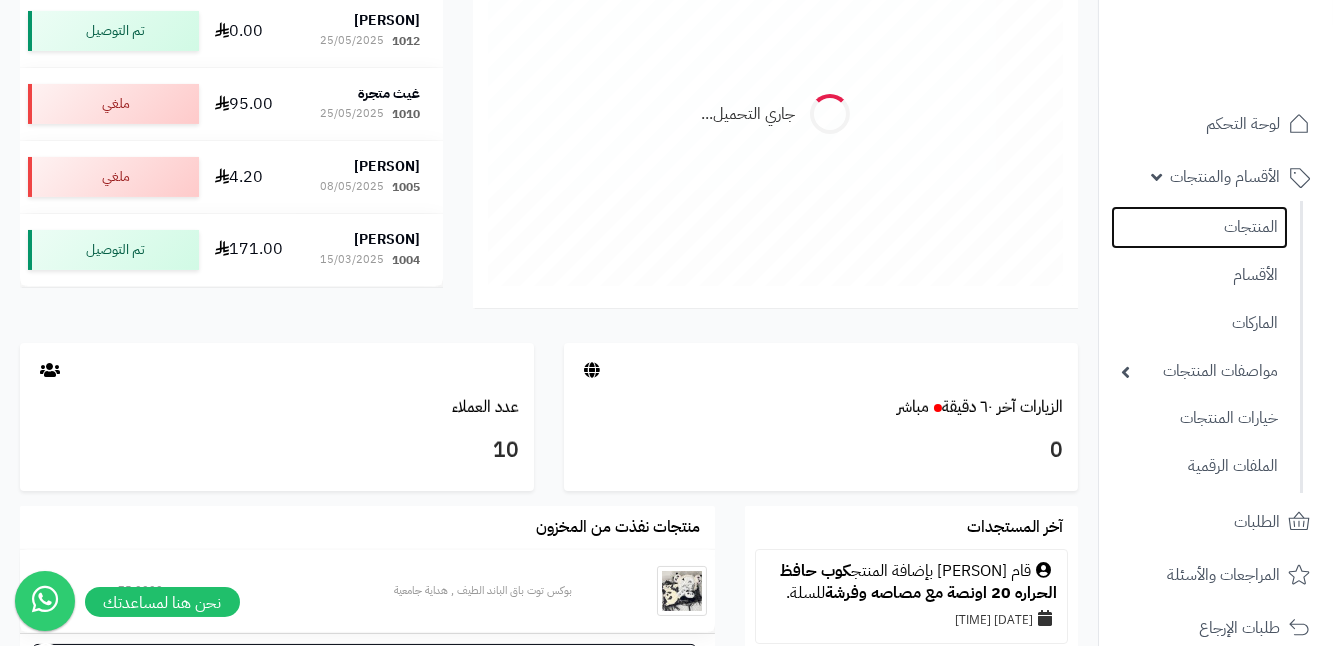 scroll, scrollTop: 545, scrollLeft: 0, axis: vertical 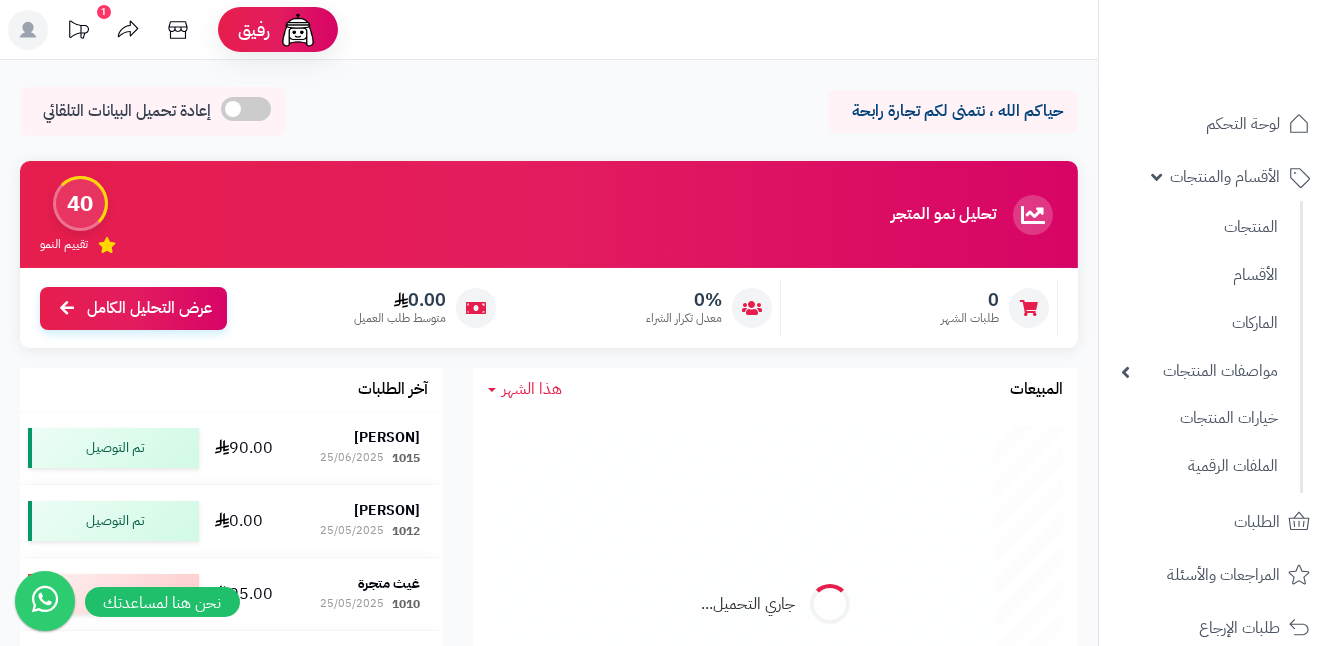 click on "1" at bounding box center [104, 12] 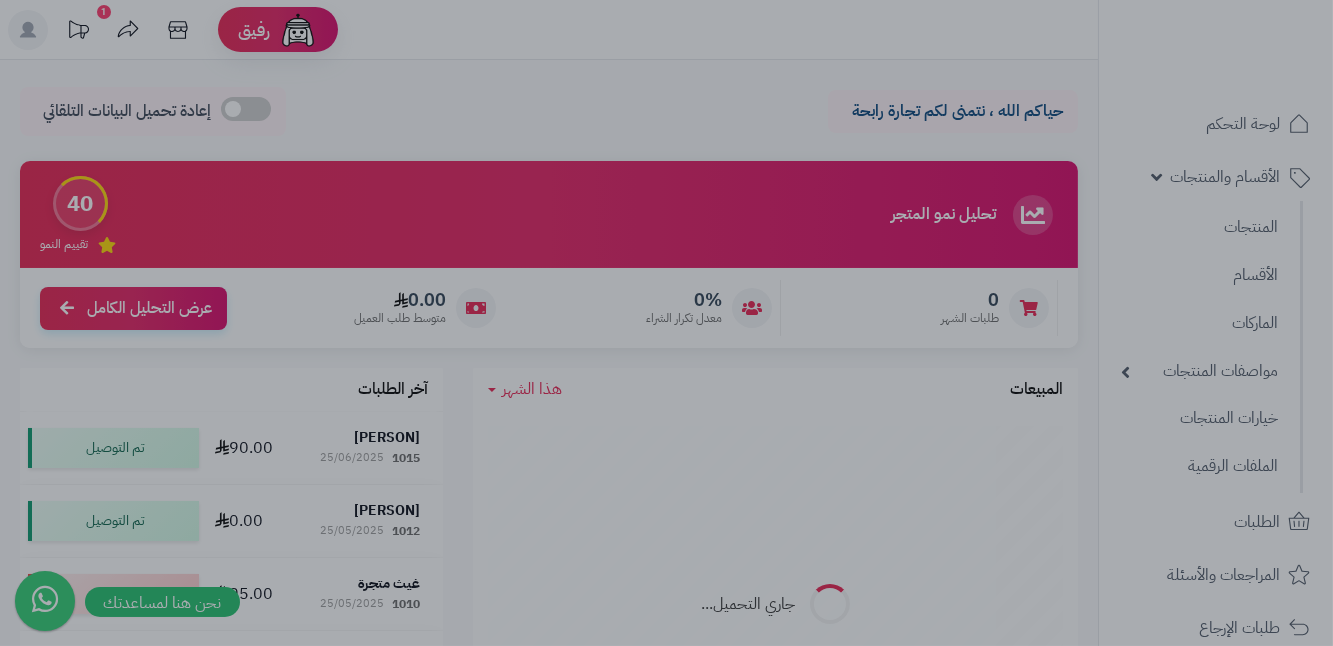 click at bounding box center (666, 323) 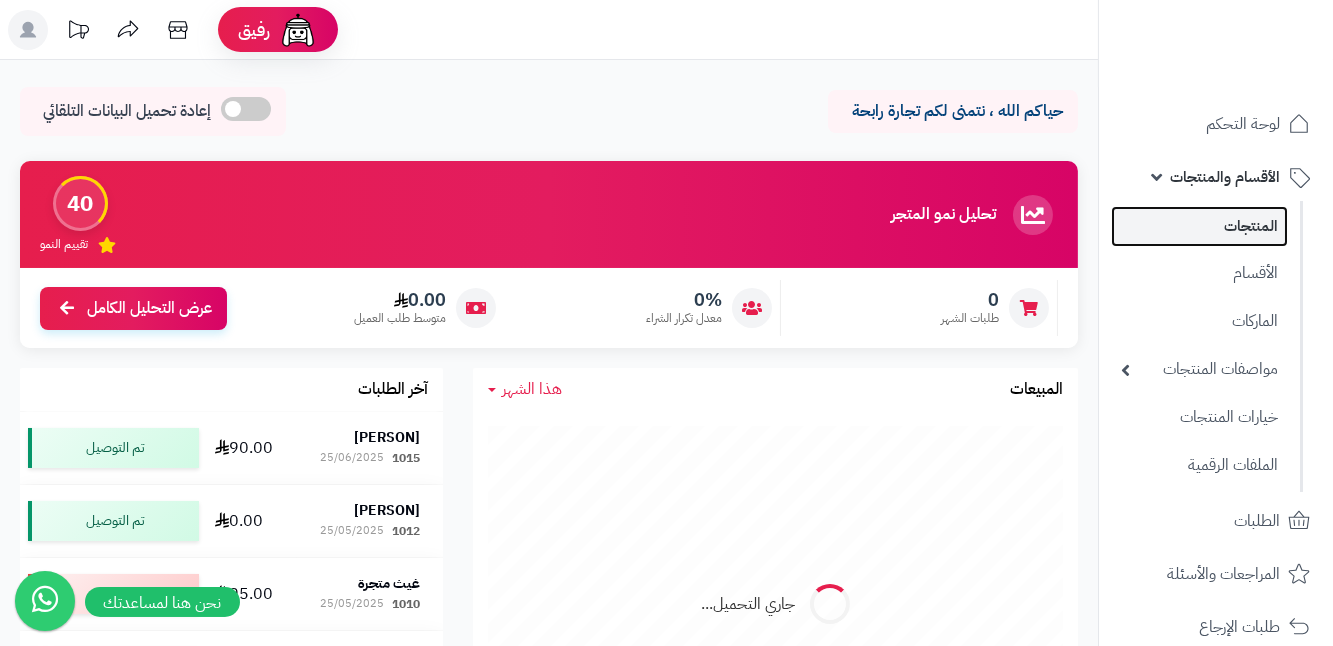 click on "المنتجات" at bounding box center (1199, 226) 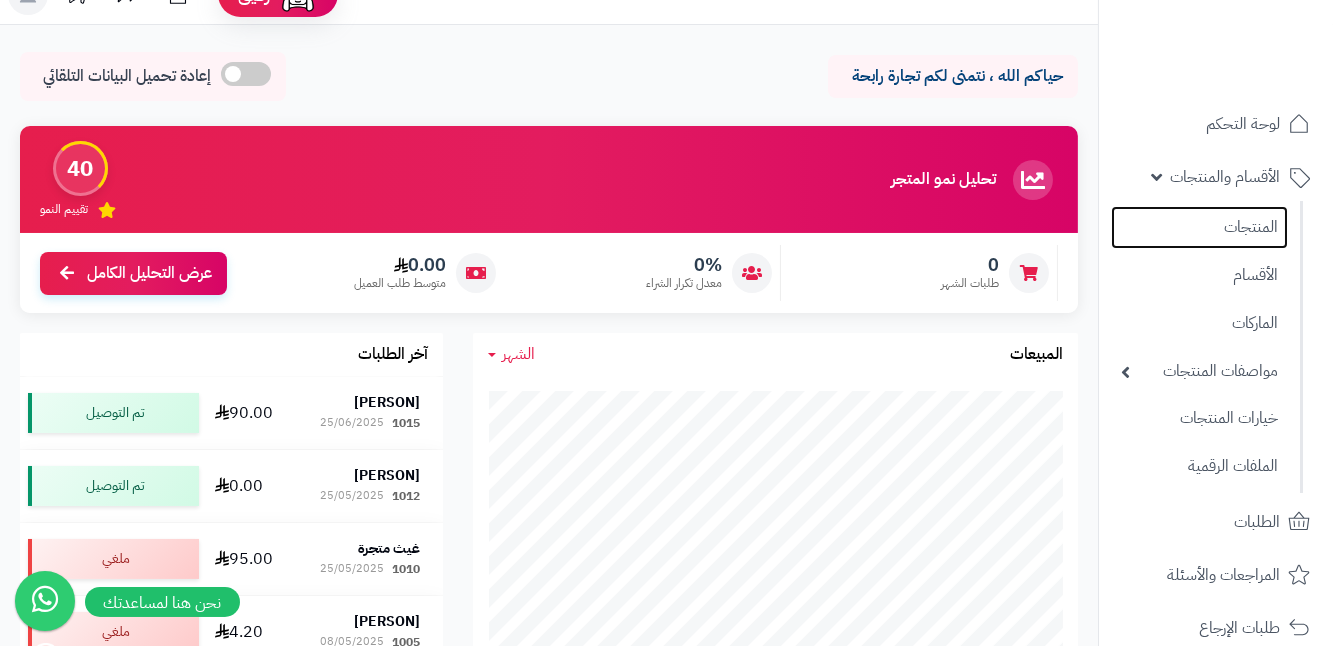 scroll, scrollTop: 0, scrollLeft: 0, axis: both 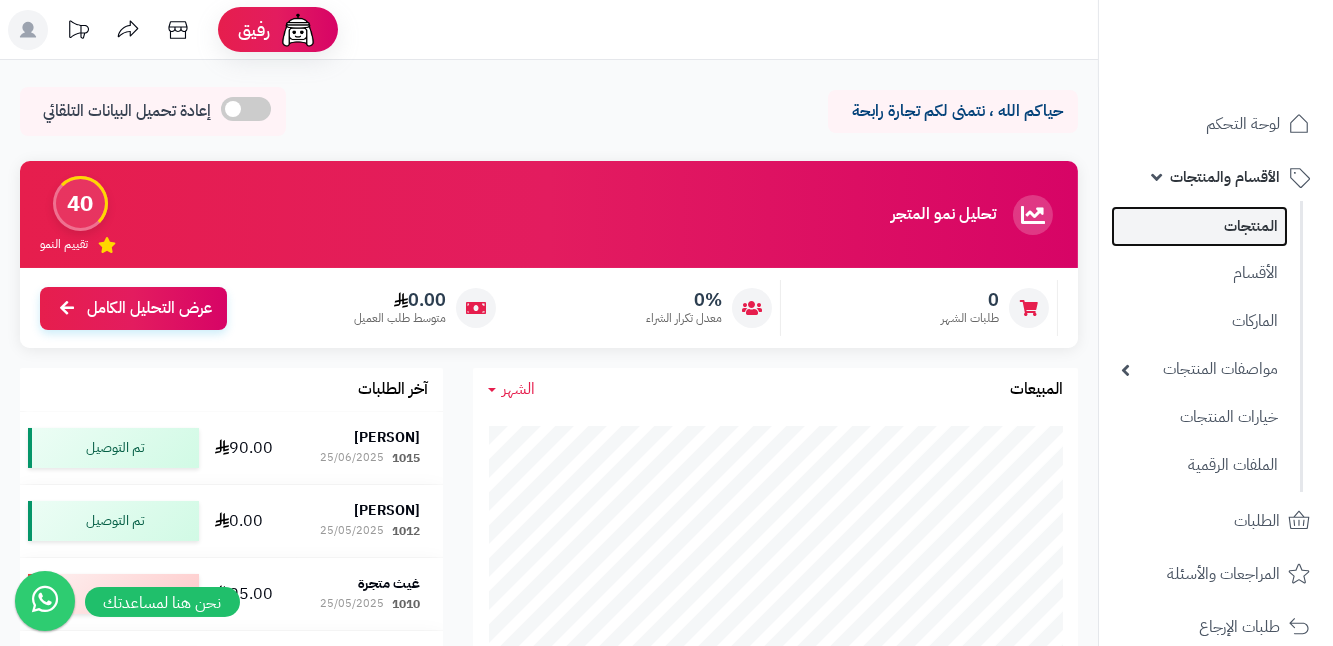 click on "المنتجات" at bounding box center [1199, 226] 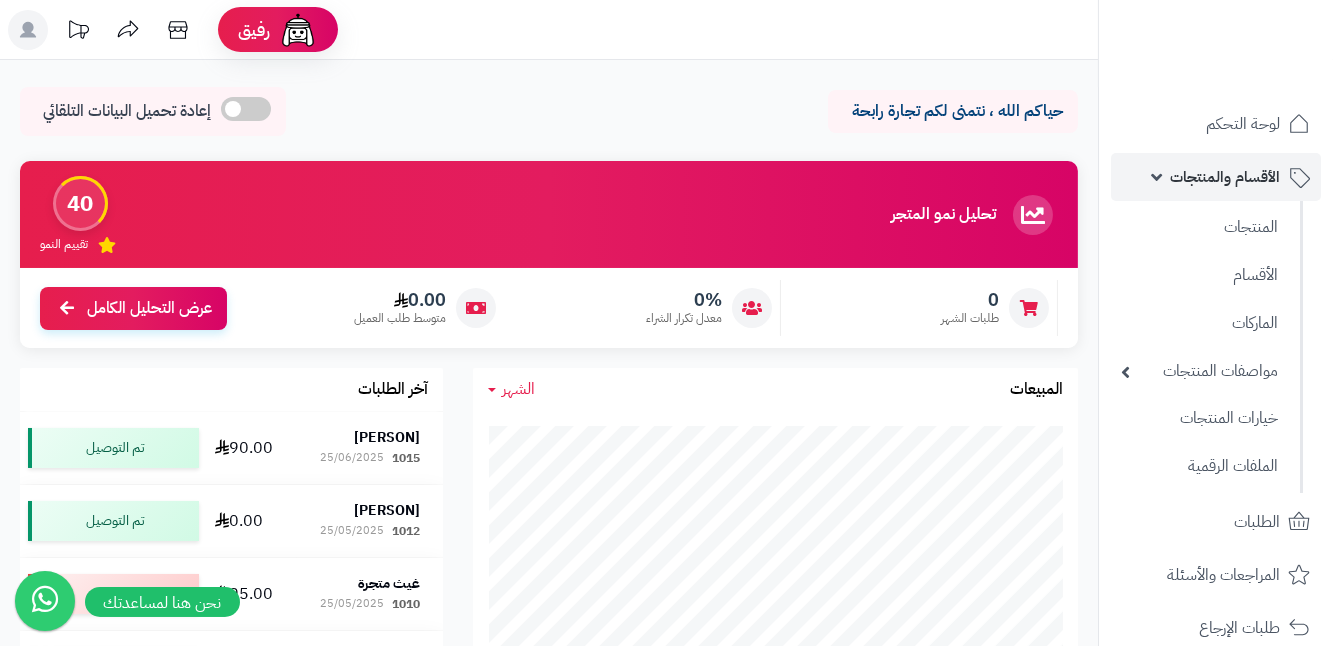 click on "الأقسام والمنتجات" at bounding box center (1216, 177) 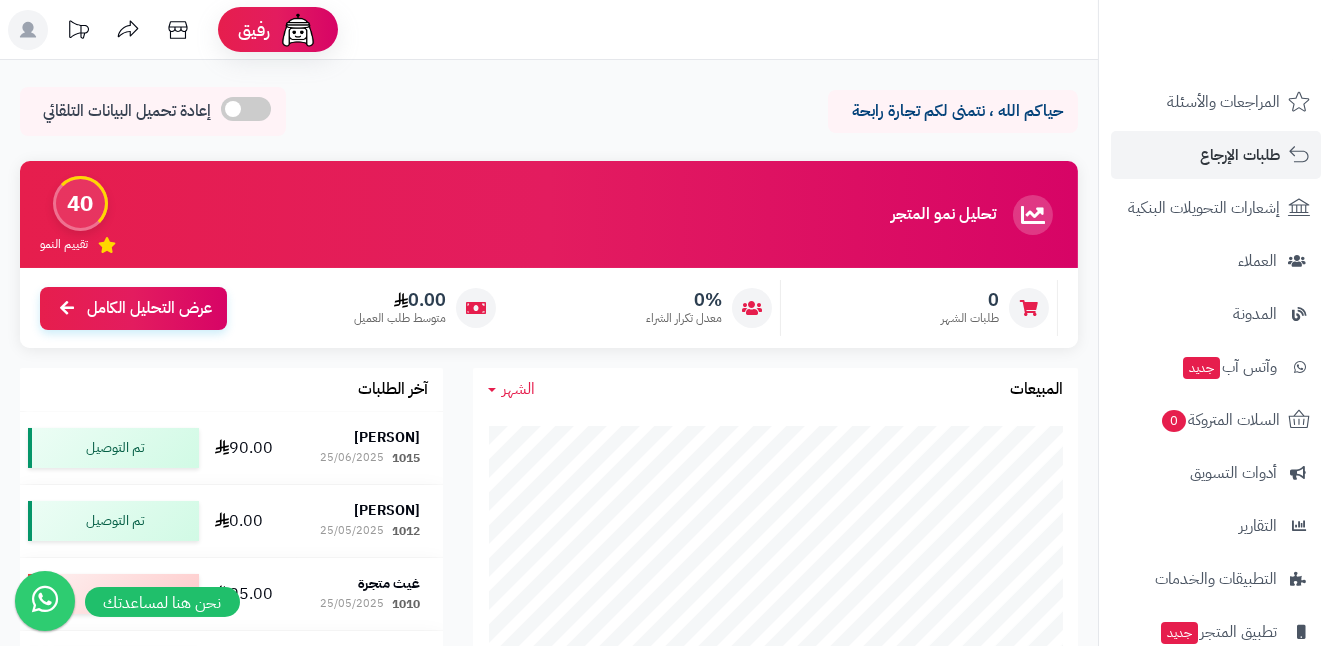 scroll, scrollTop: 322, scrollLeft: 0, axis: vertical 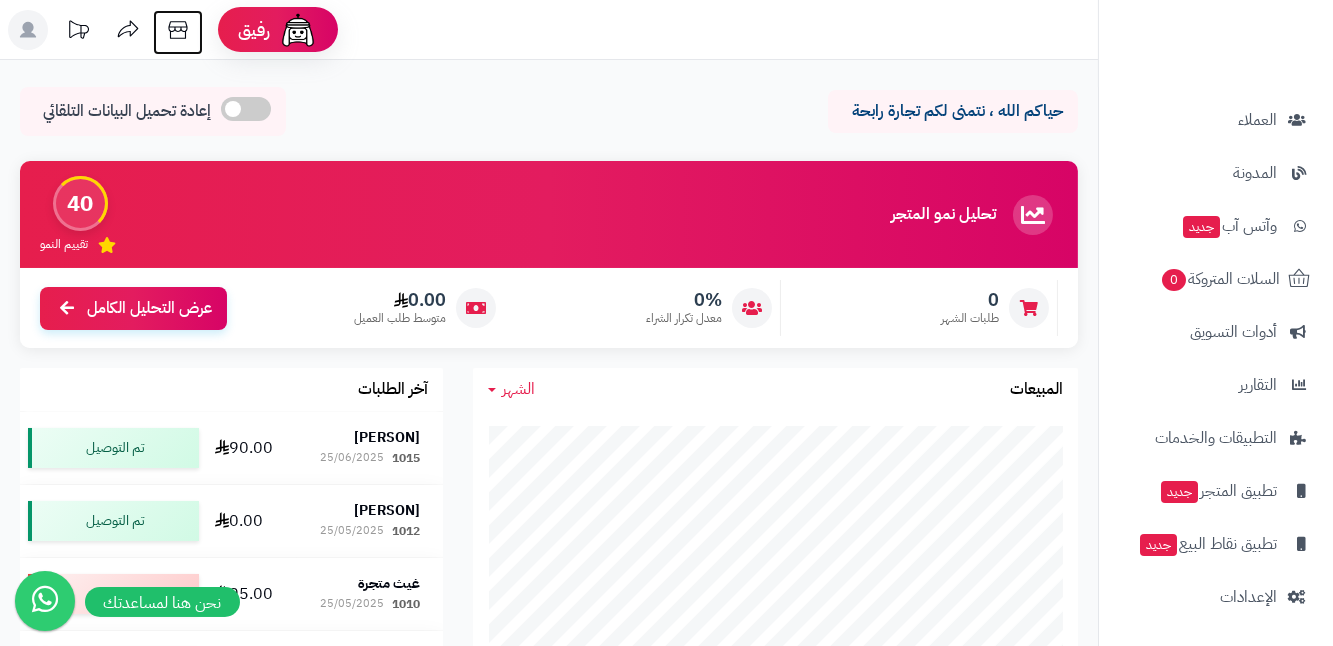 click 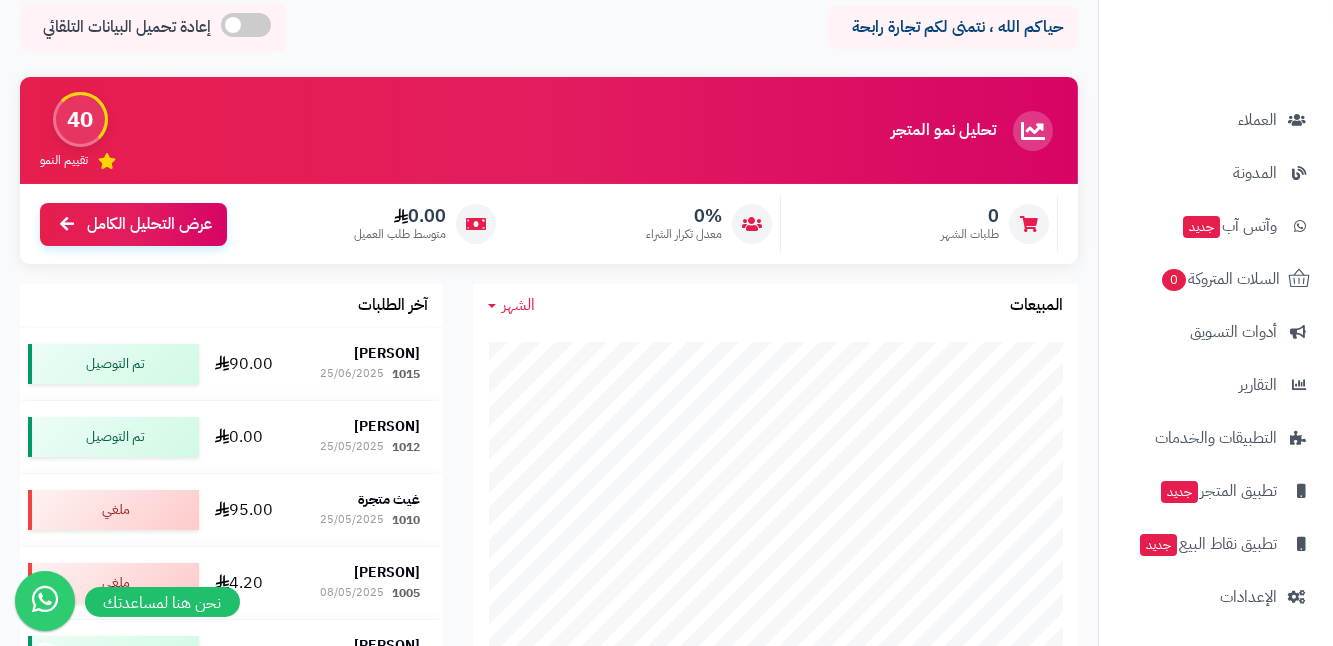 scroll, scrollTop: 90, scrollLeft: 0, axis: vertical 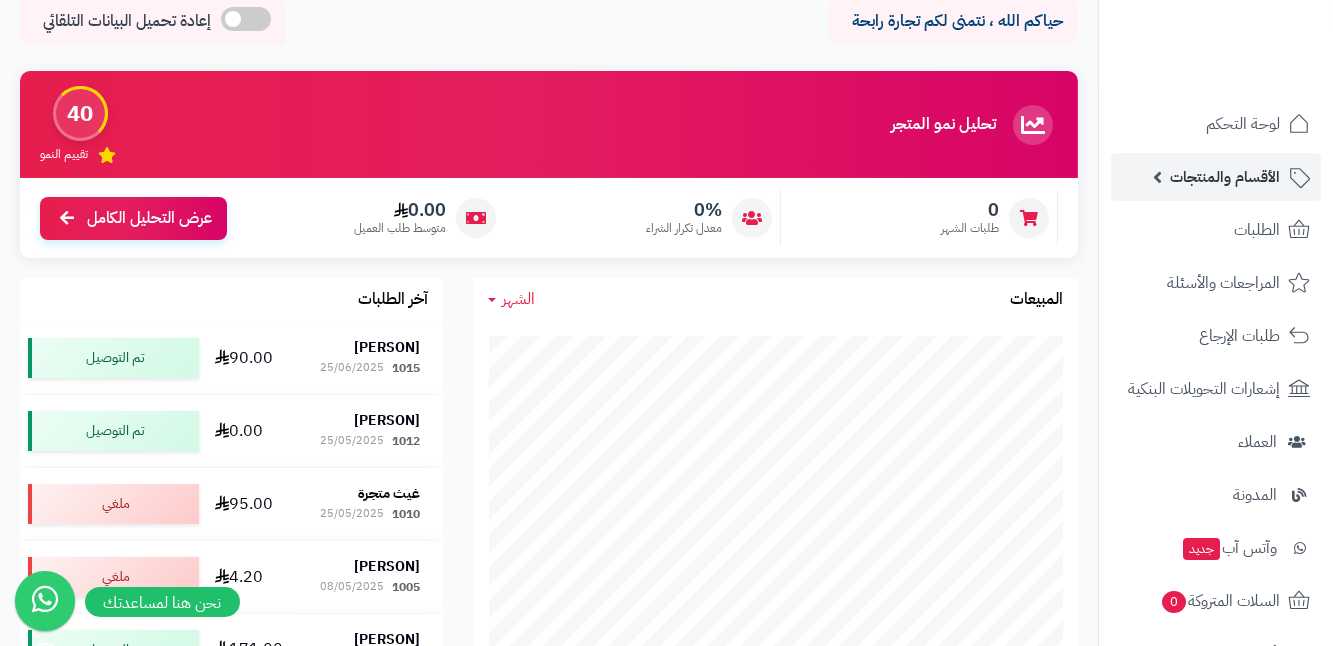 click on "الأقسام والمنتجات" at bounding box center [1225, 177] 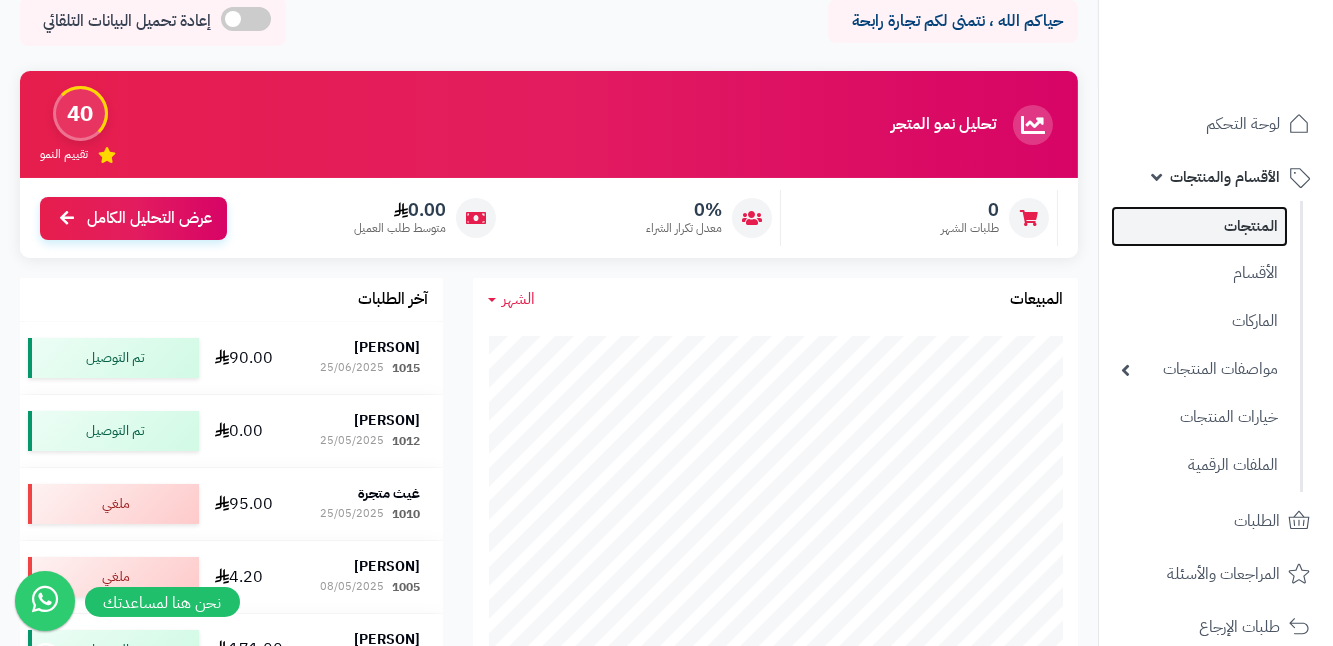 click on "المنتجات" at bounding box center (1199, 226) 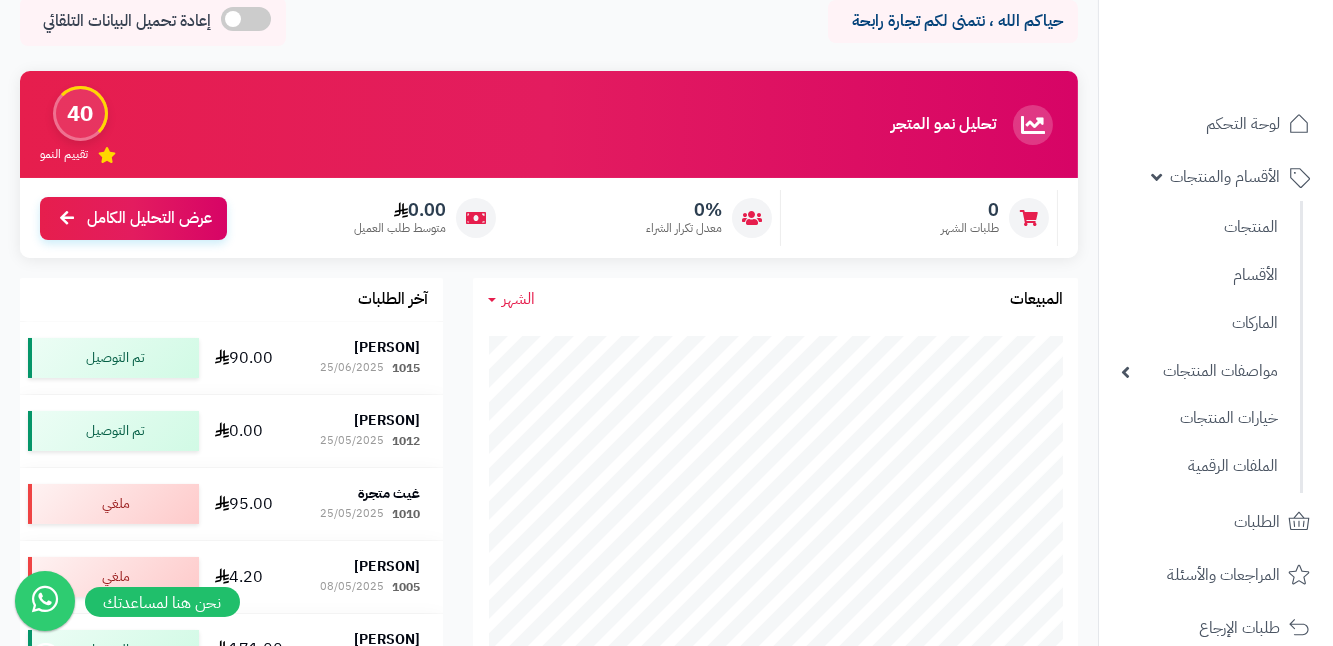 click at bounding box center [246, 19] 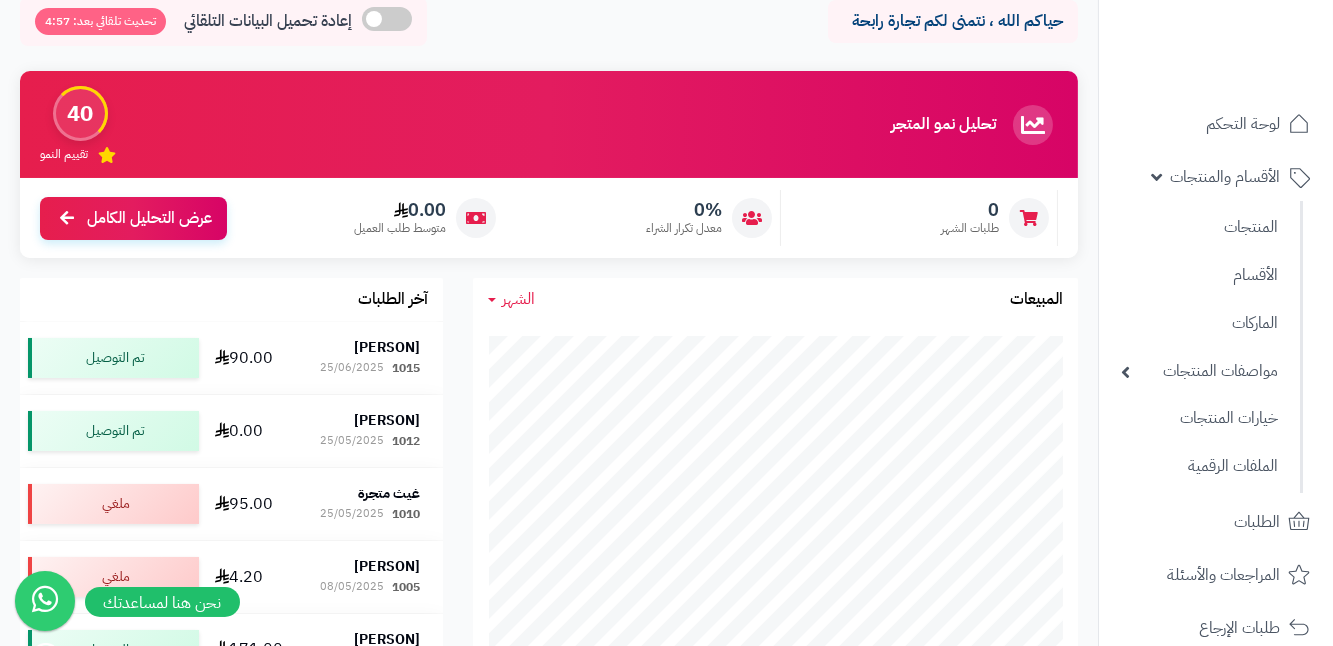 click at bounding box center [387, 19] 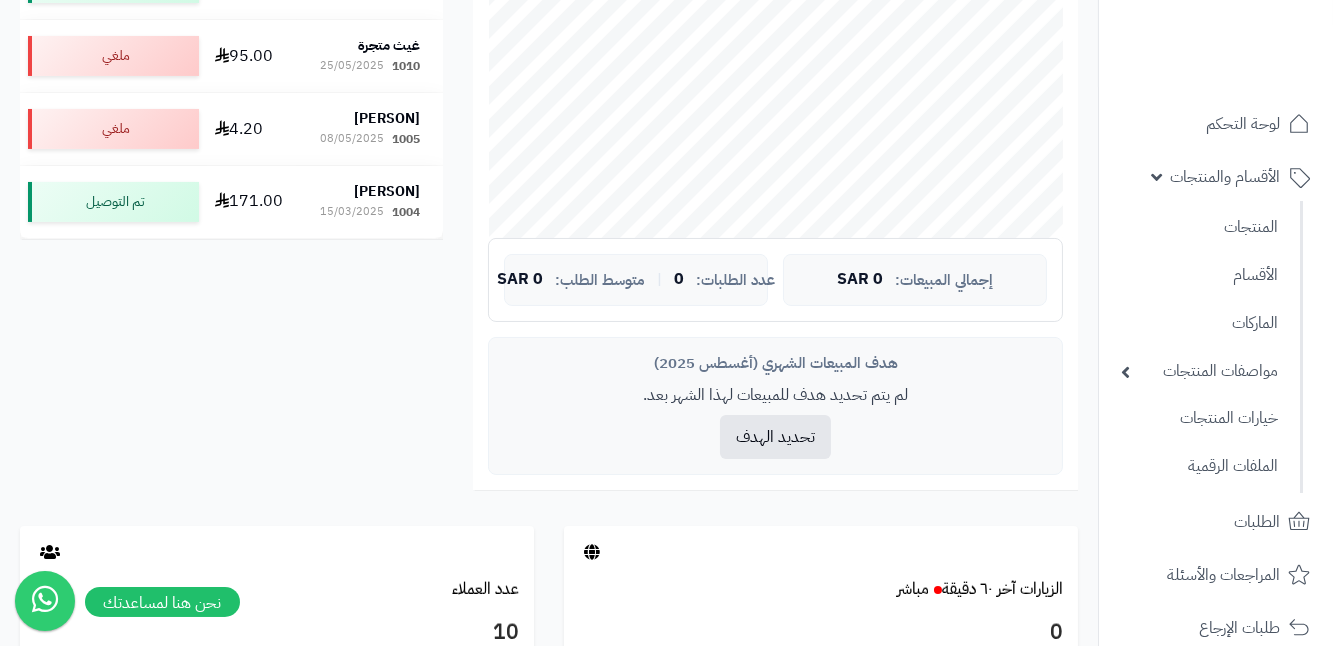 scroll, scrollTop: 545, scrollLeft: 0, axis: vertical 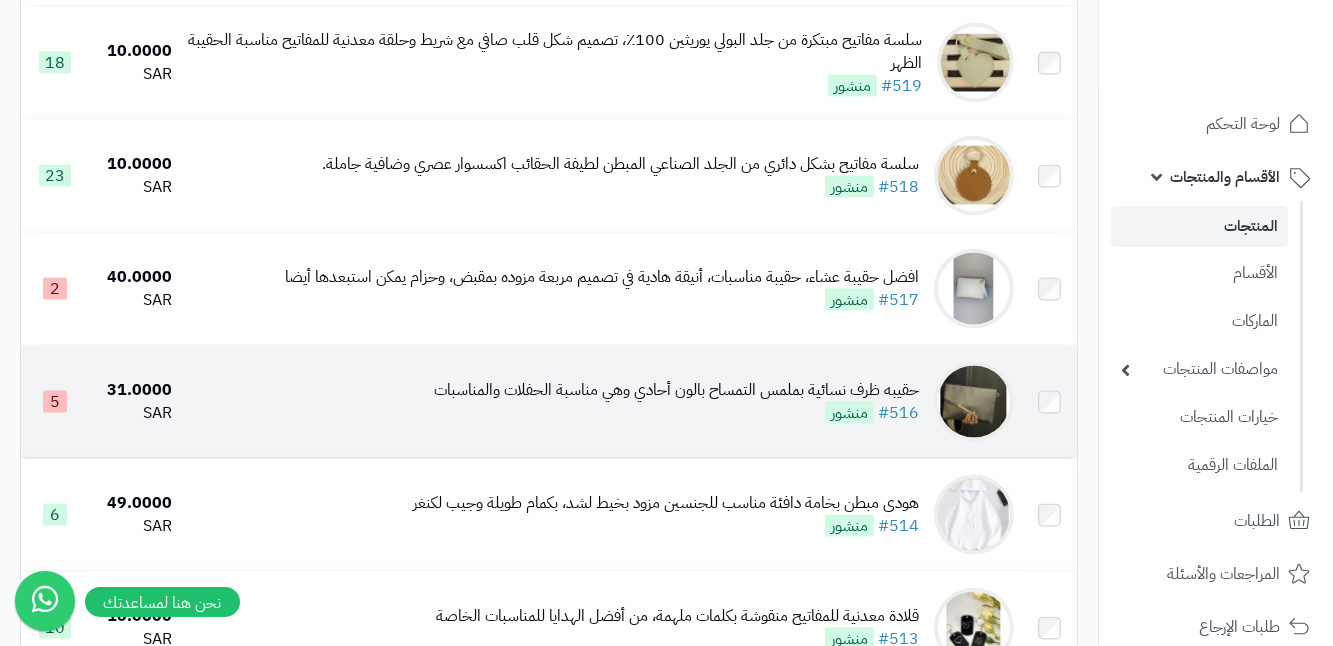 click at bounding box center [974, 402] 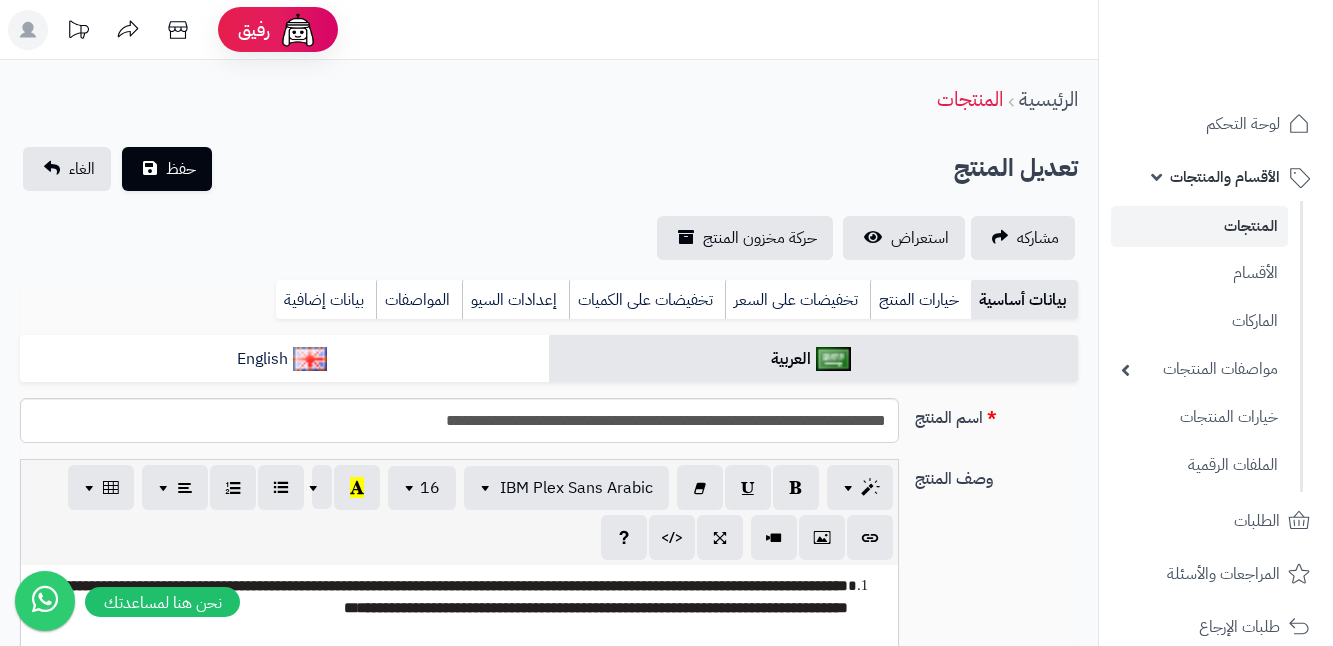 select 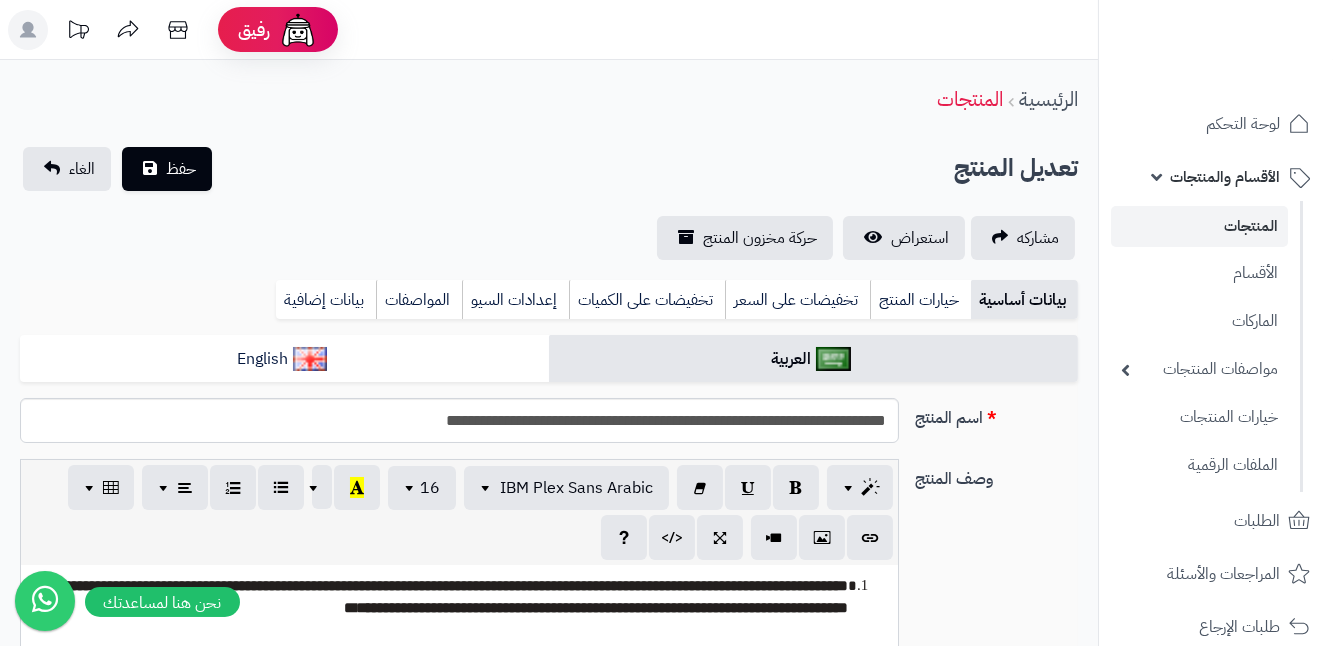 scroll, scrollTop: 0, scrollLeft: 13, axis: horizontal 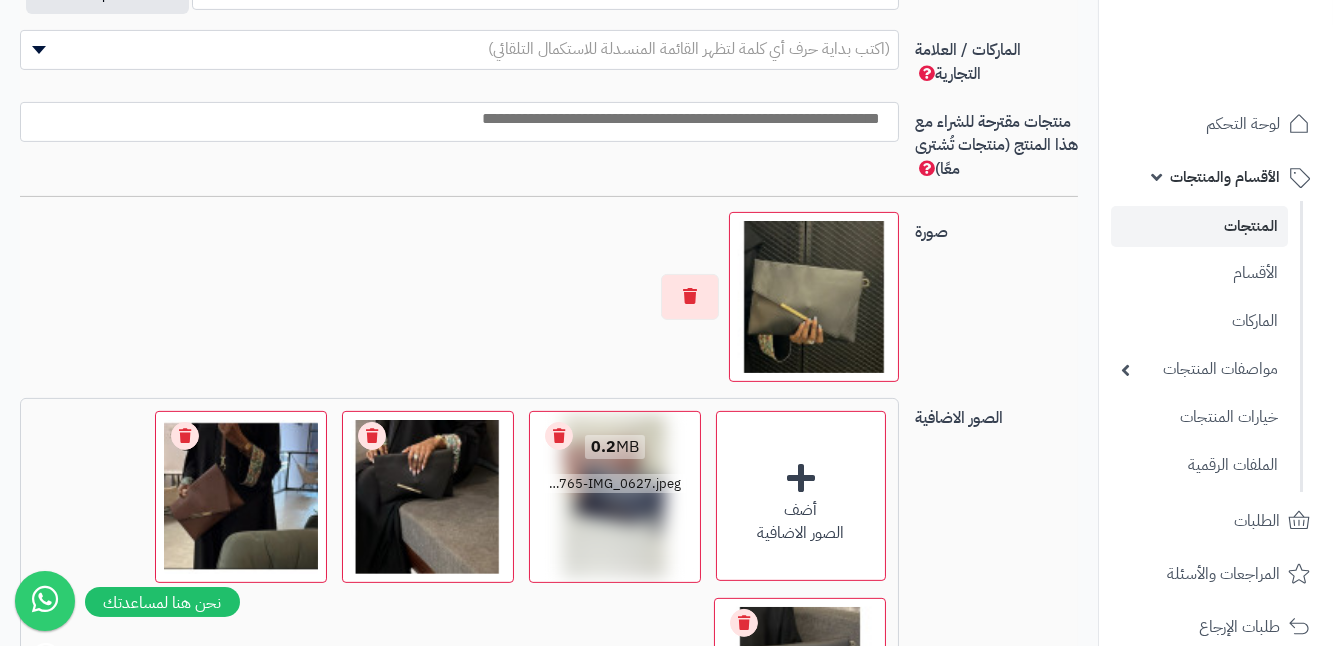 click on "Remove file" at bounding box center [559, 436] 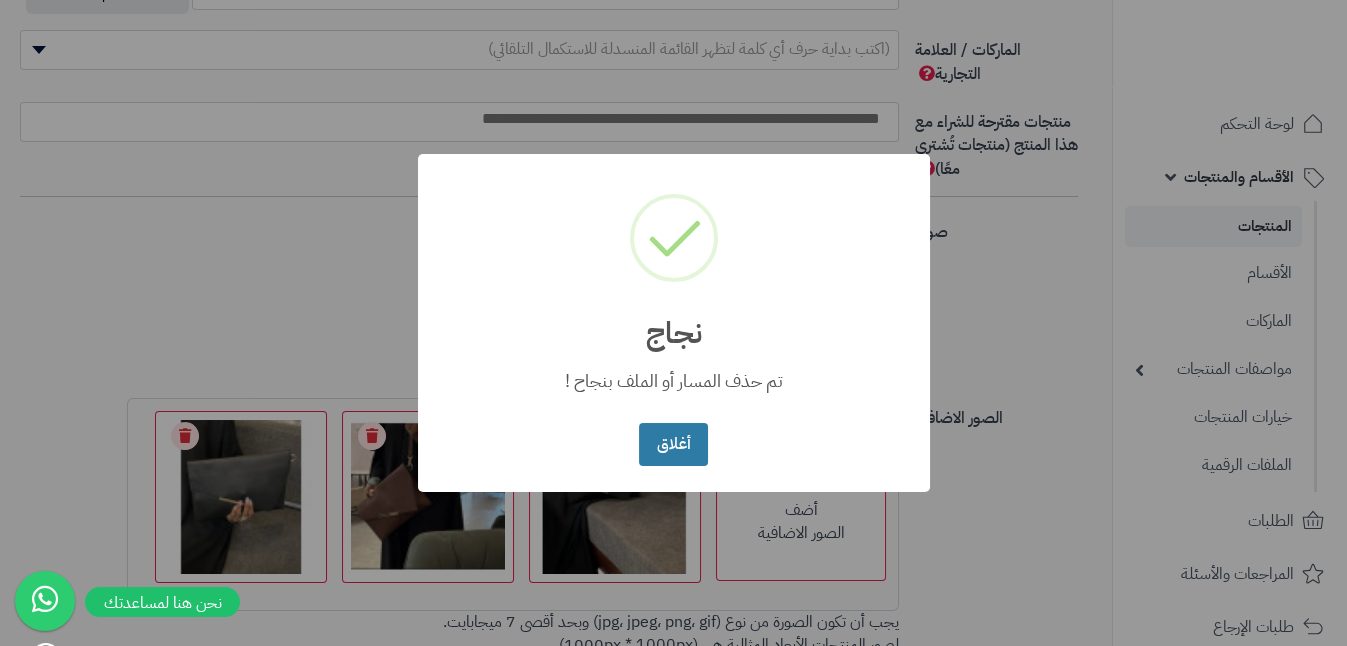 click on "أغلاق" at bounding box center [673, 444] 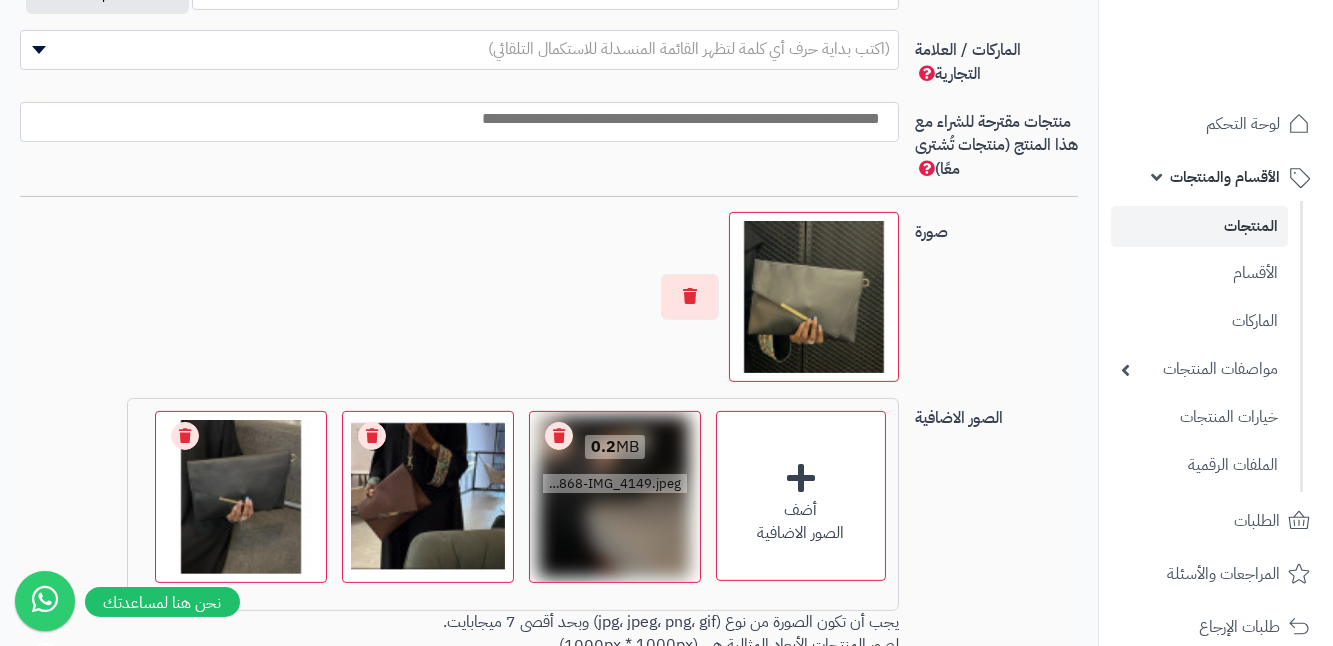 click on "Remove file" at bounding box center [559, 436] 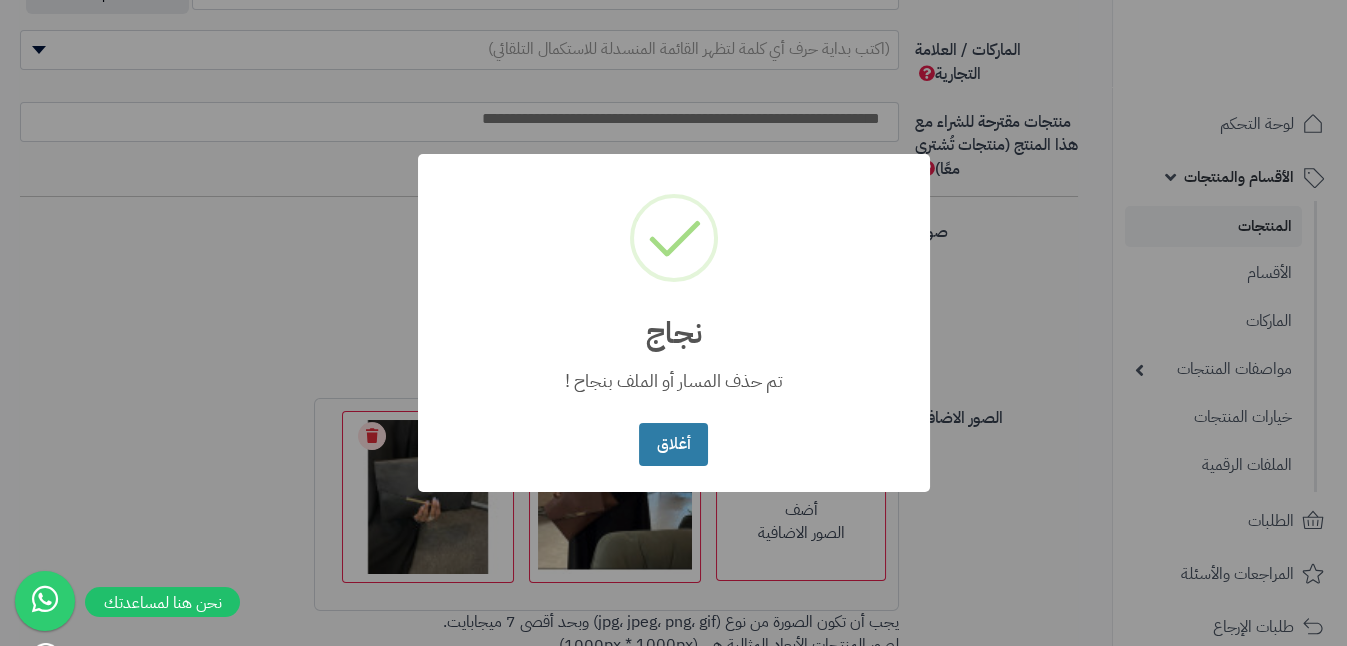 click on "أغلاق" at bounding box center [673, 444] 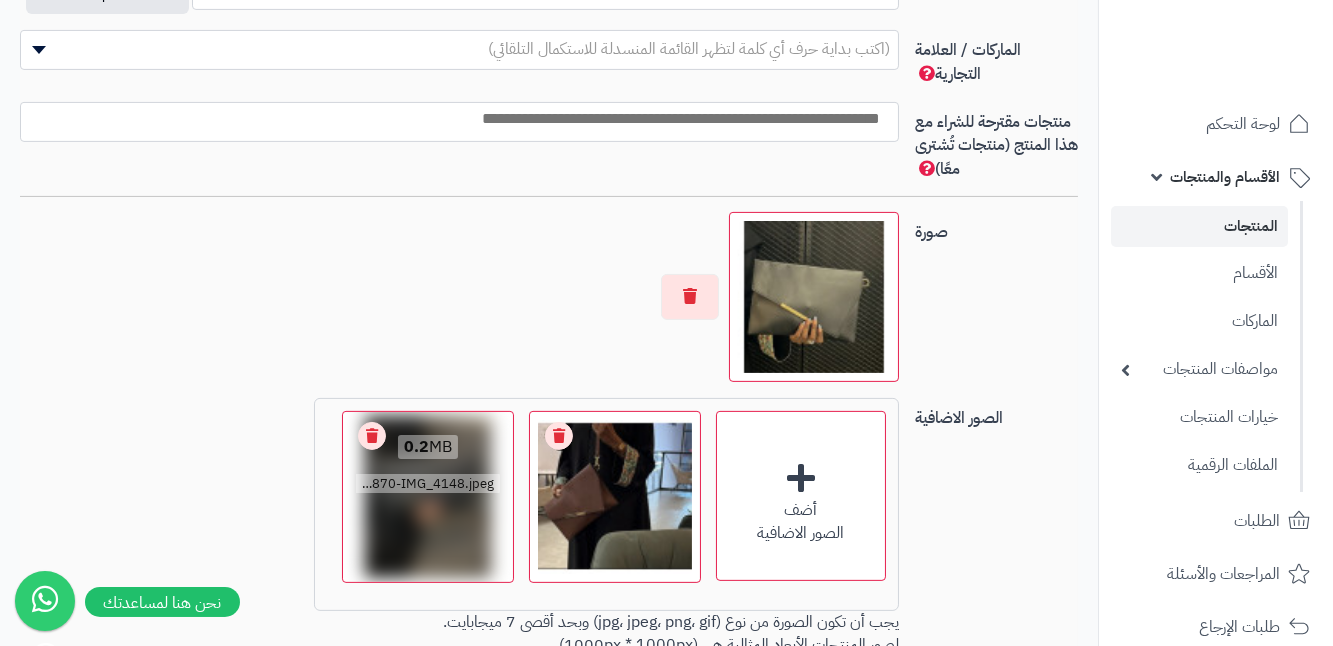 click on "Remove file" at bounding box center (372, 436) 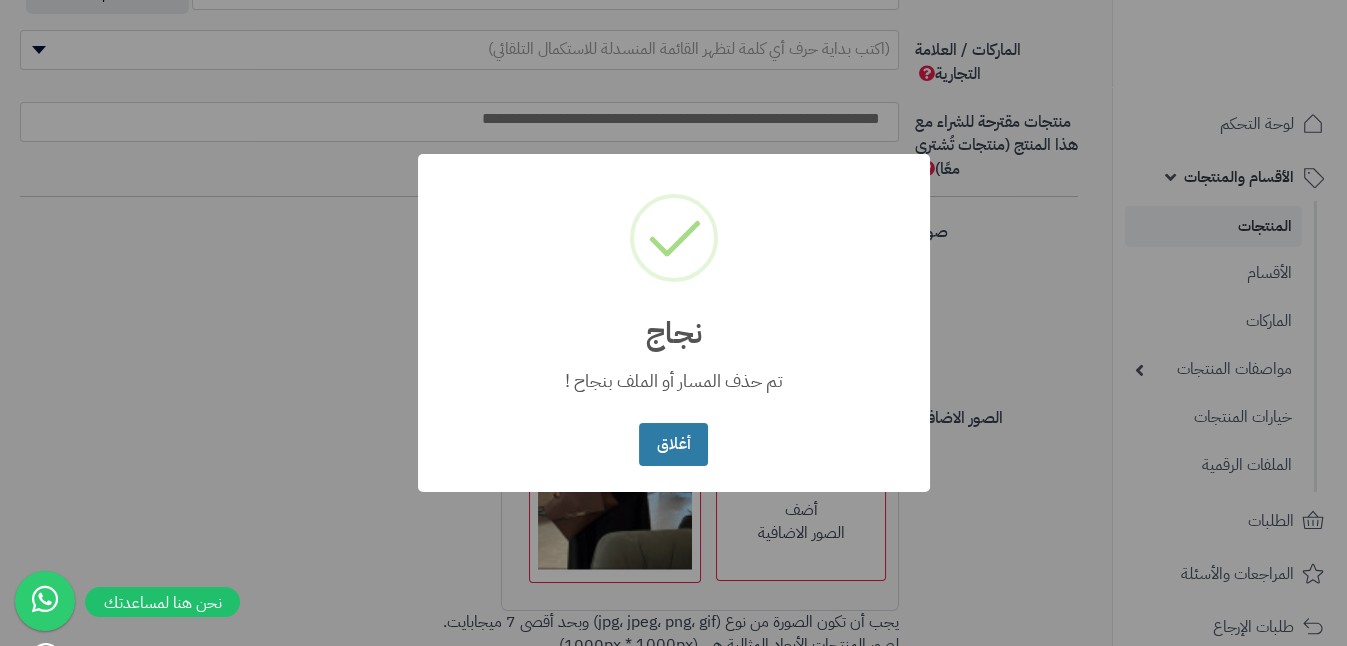 click on "أغلاق" at bounding box center (673, 444) 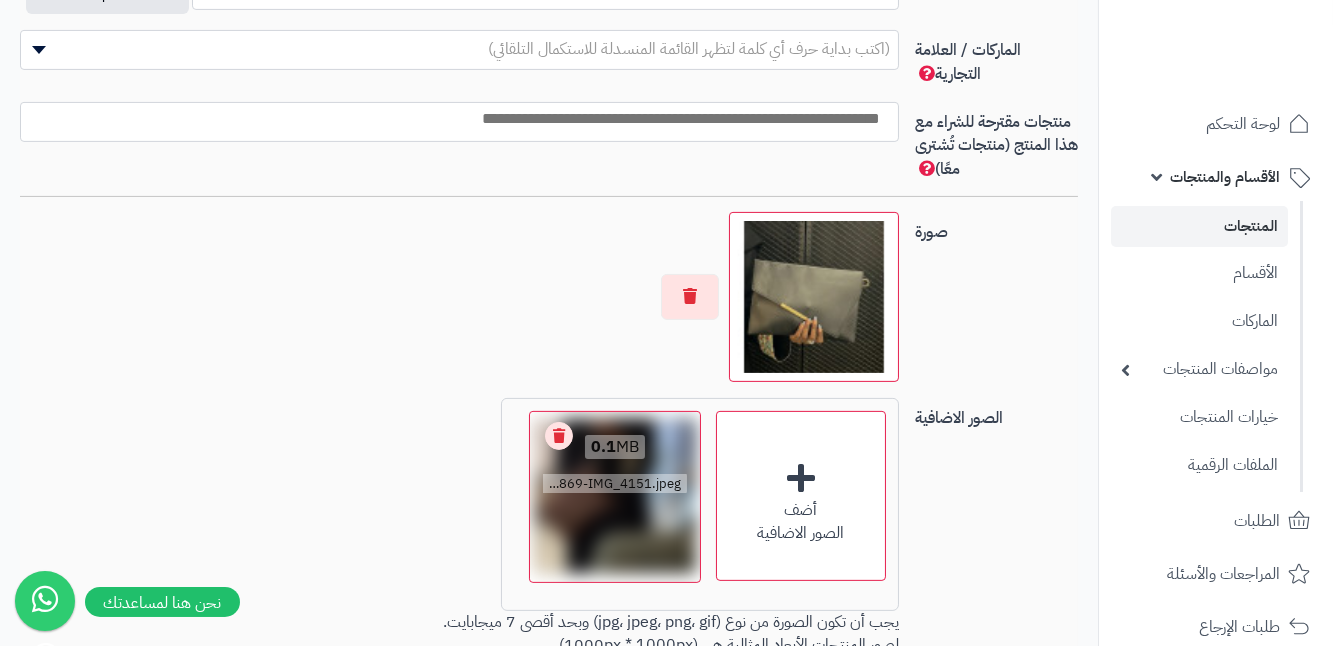 click on "Remove file" at bounding box center (559, 436) 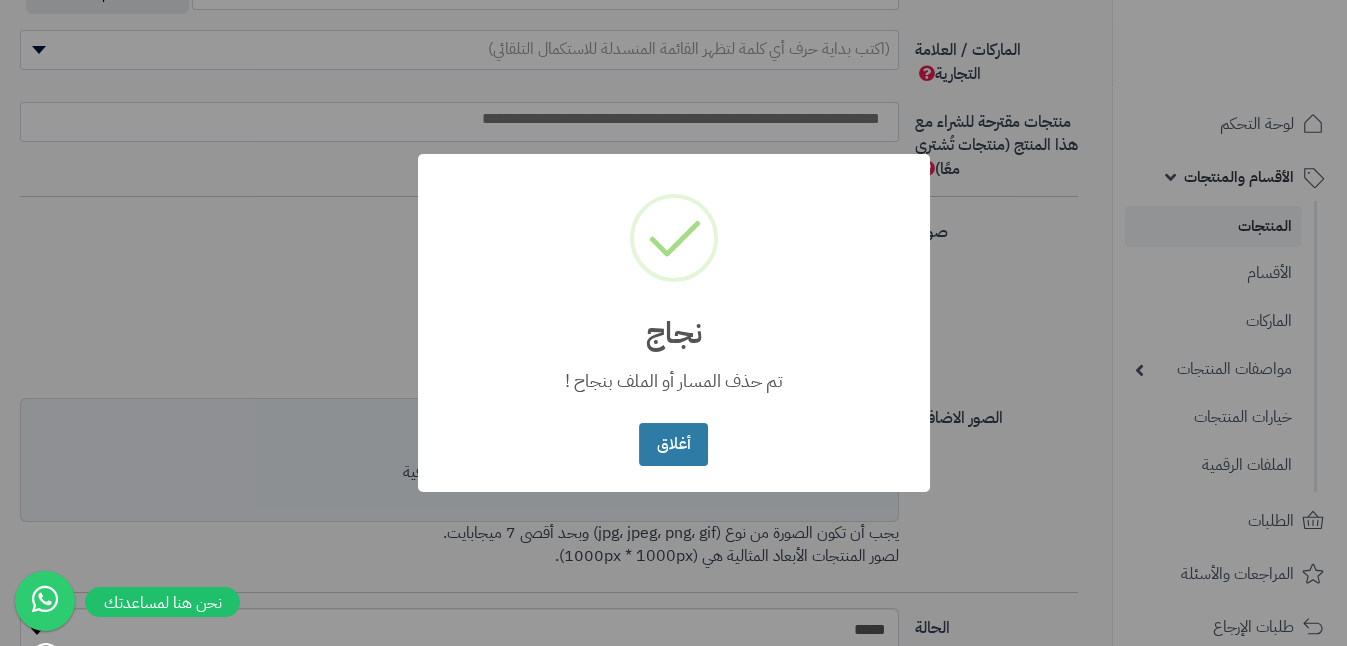 click on "أغلاق" at bounding box center (673, 444) 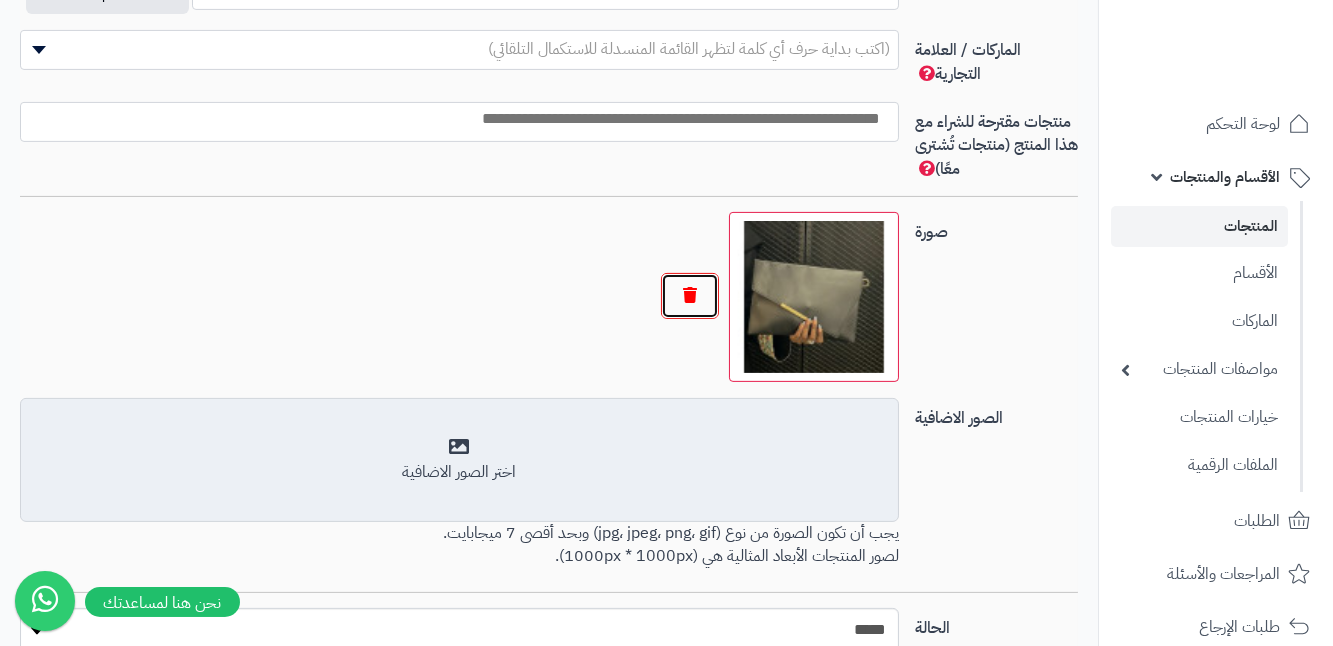 click at bounding box center (690, 296) 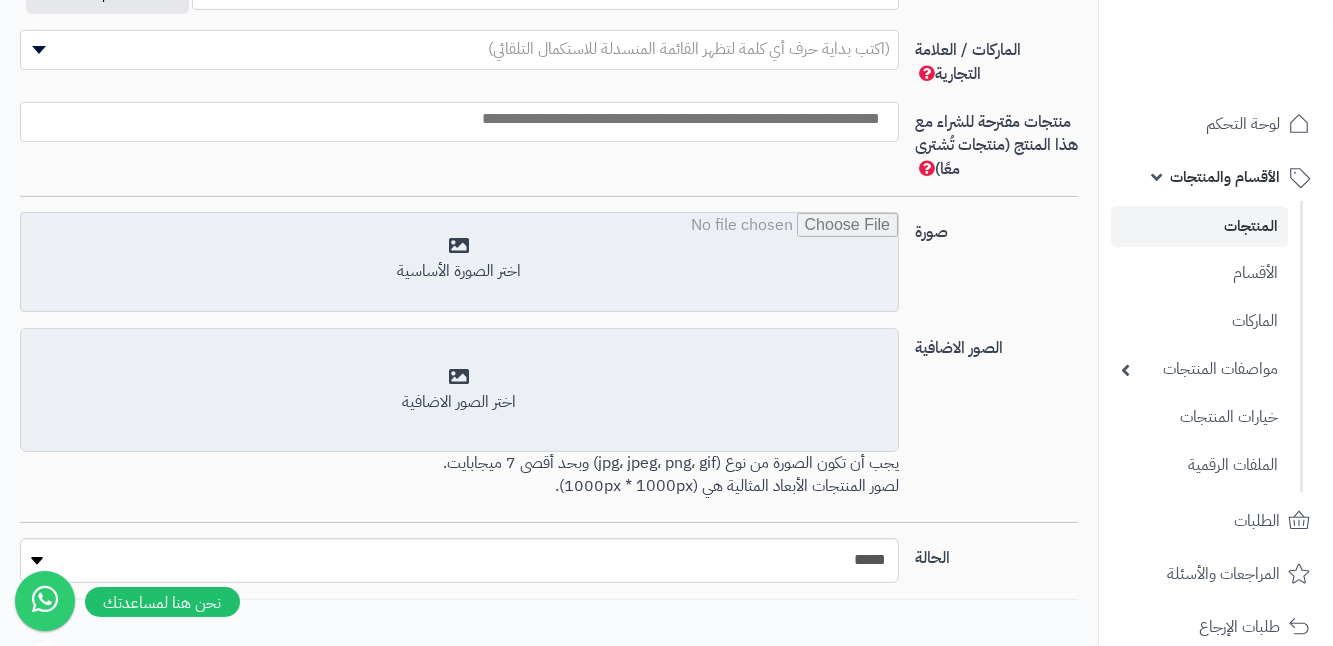 click at bounding box center (459, 263) 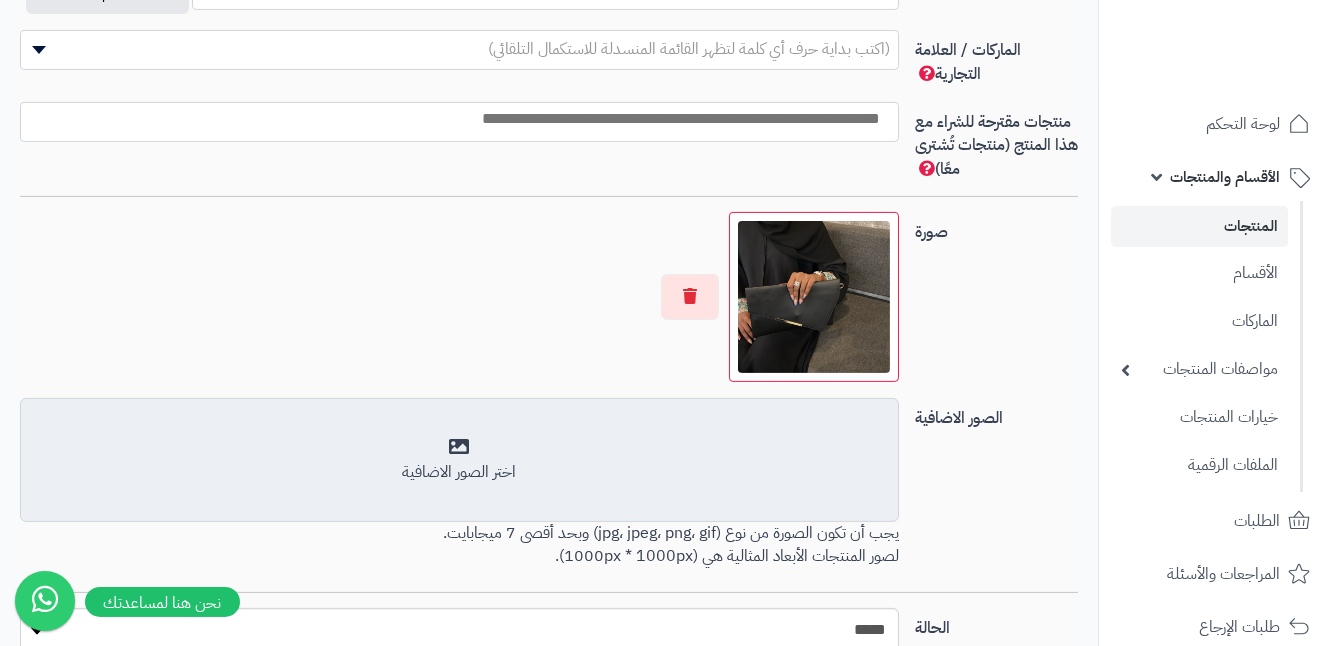 click on "أضف الصور الاضافية
اختر الصور الاضافية" at bounding box center [459, 460] 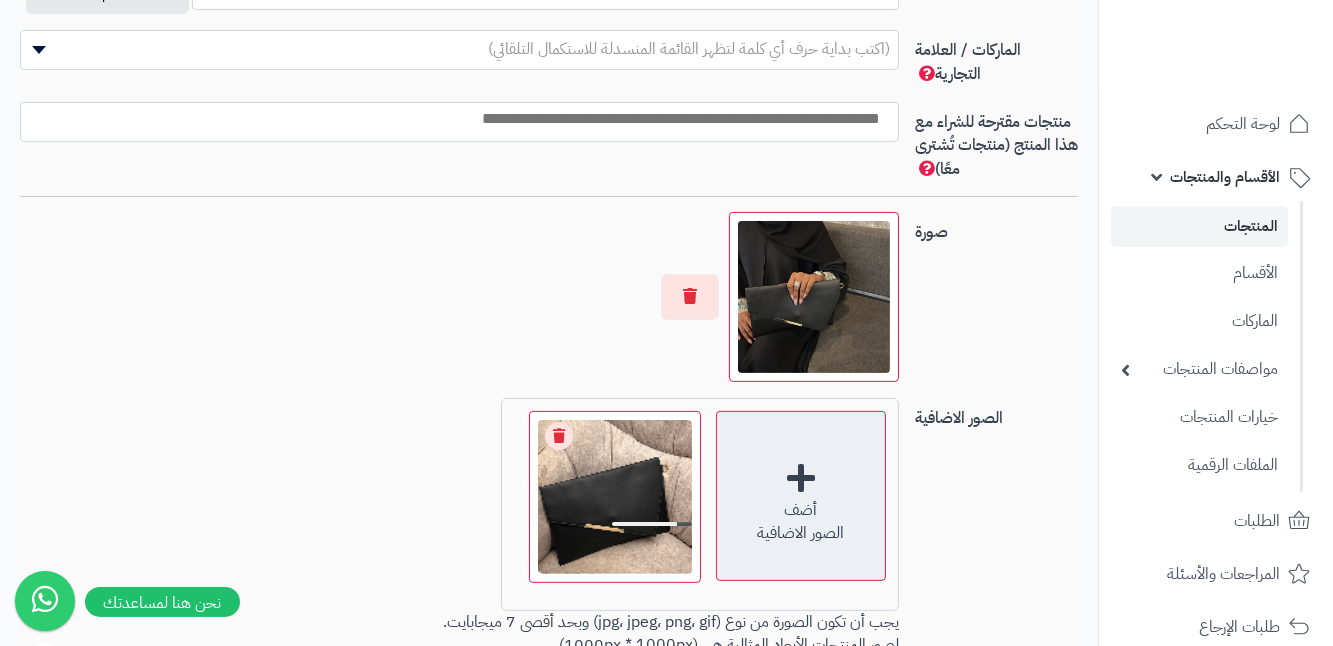 click on "أضف الصور الاضافية" at bounding box center (801, 496) 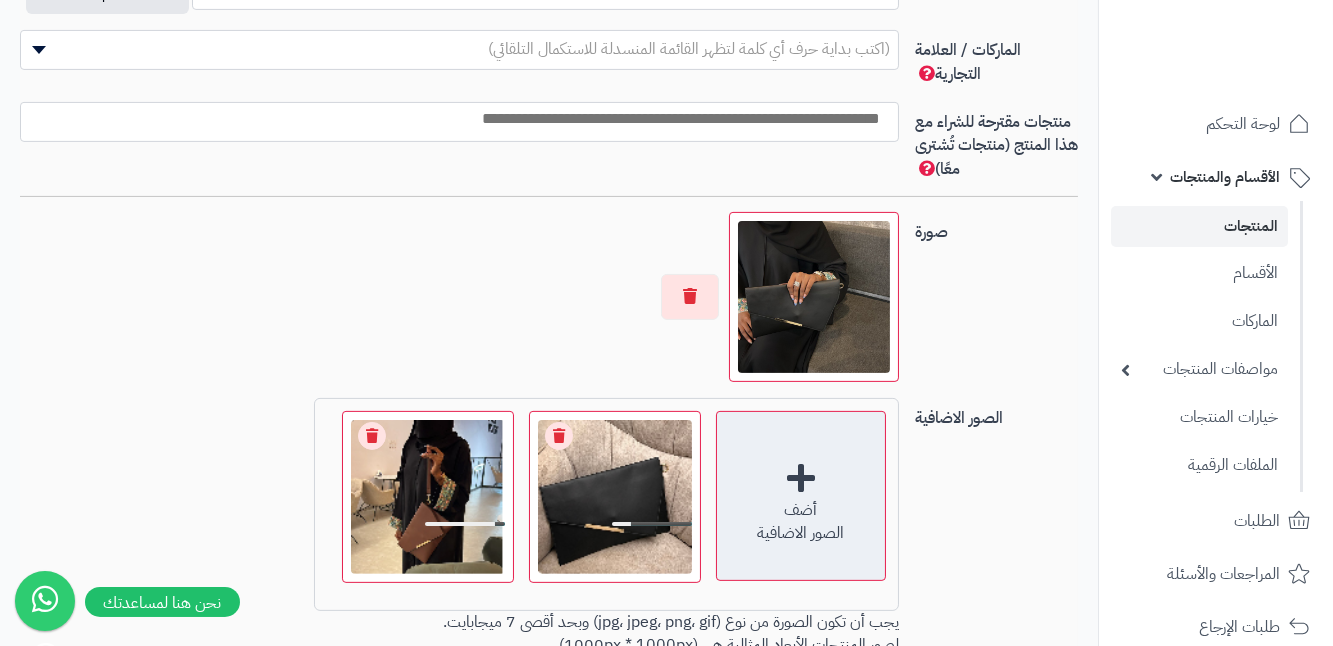click on "أضف الصور الاضافية" at bounding box center (801, 496) 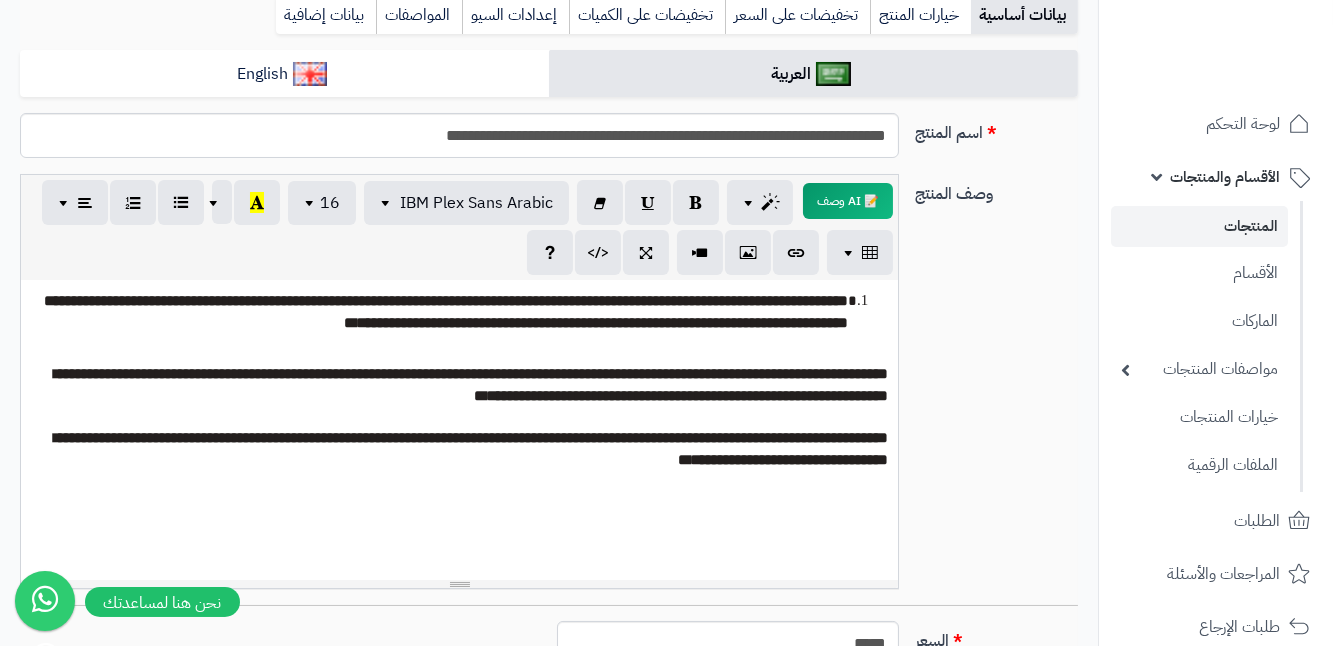 scroll, scrollTop: 272, scrollLeft: 0, axis: vertical 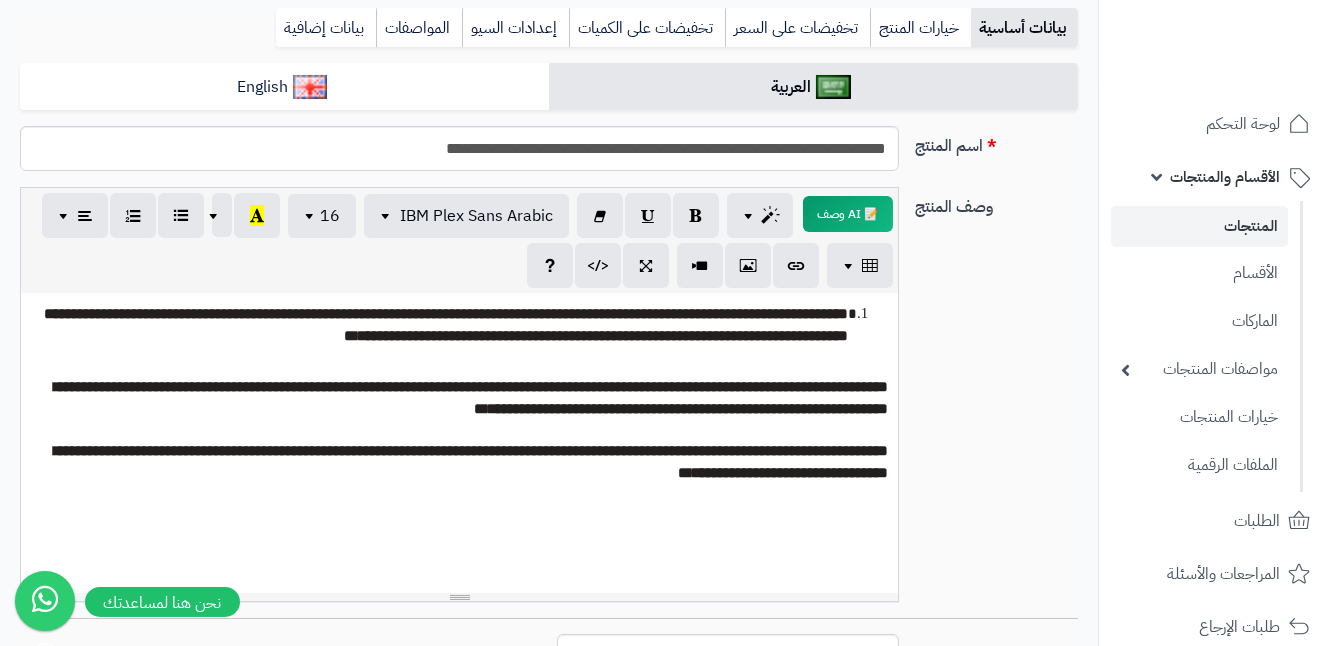 click on "**********" at bounding box center [459, 324] 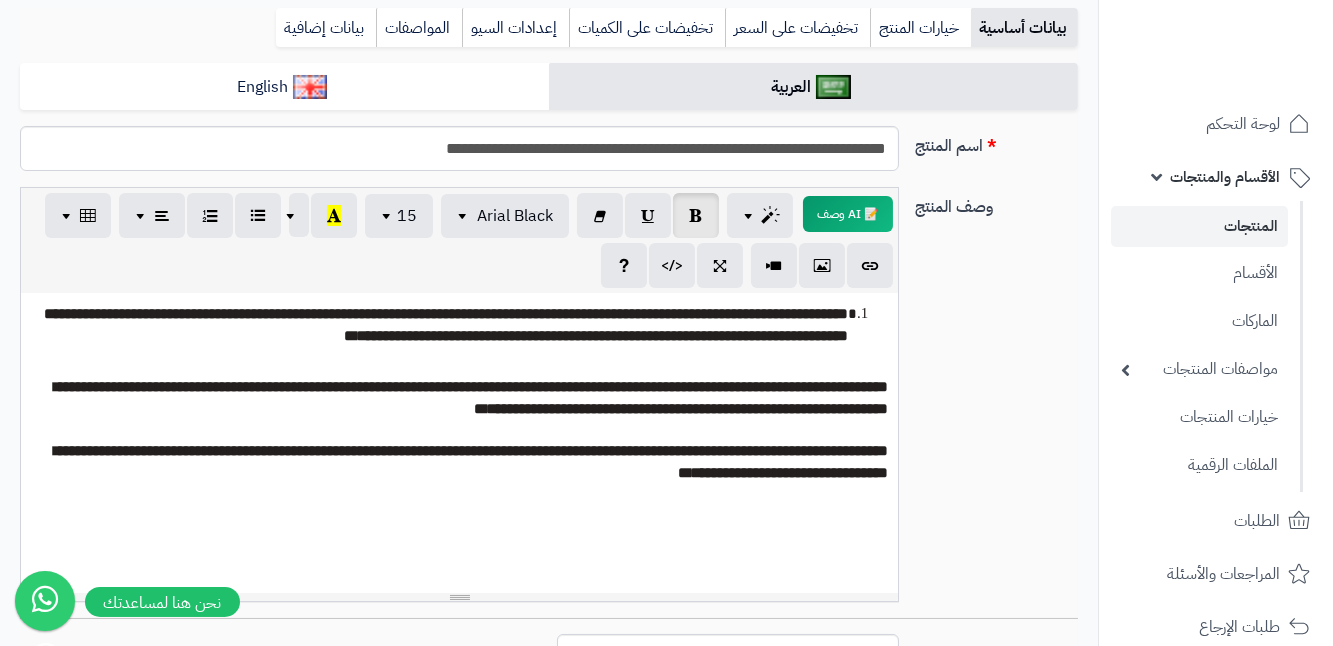 click on "**********" at bounding box center [459, 324] 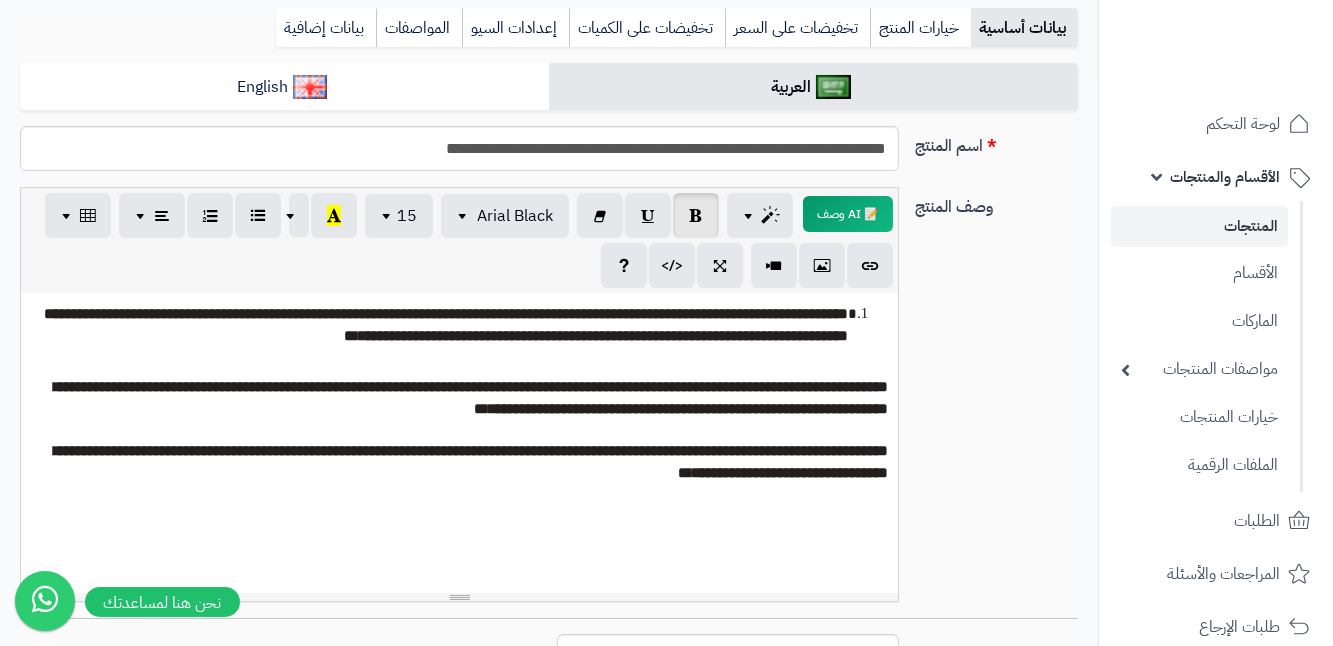 drag, startPoint x: 834, startPoint y: 317, endPoint x: 852, endPoint y: 313, distance: 18.439089 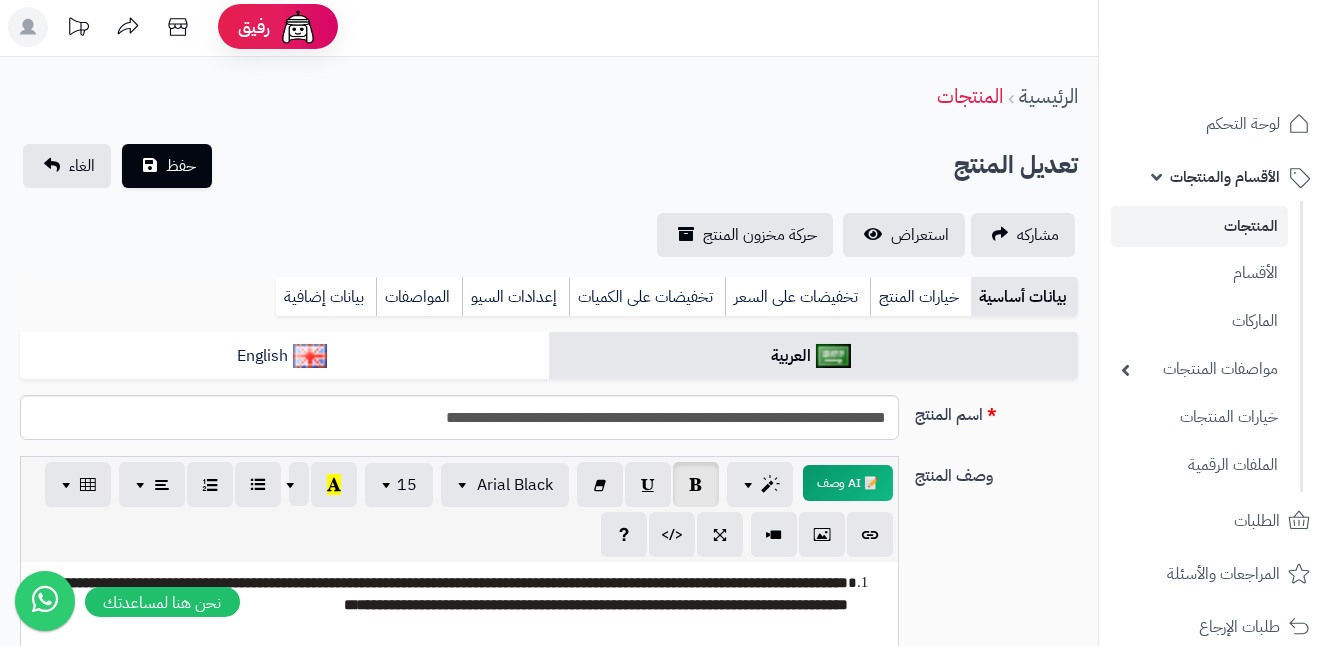scroll, scrollTop: 0, scrollLeft: 0, axis: both 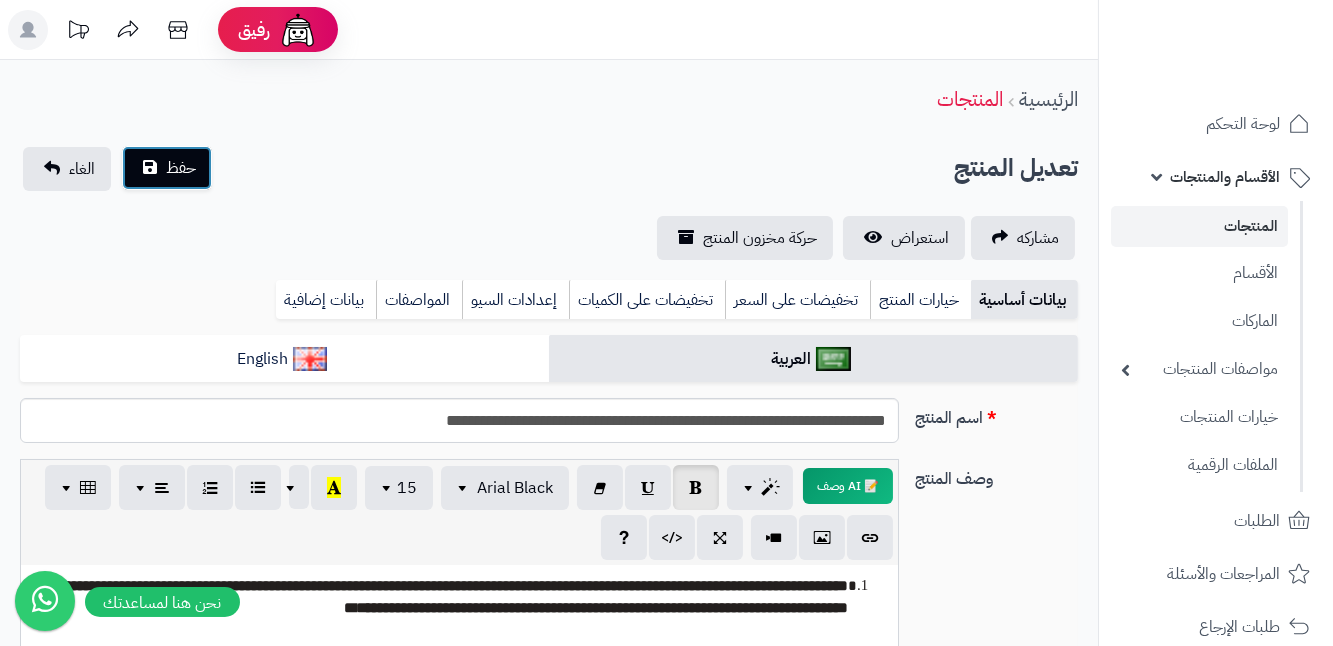 click on "حفظ" at bounding box center (181, 168) 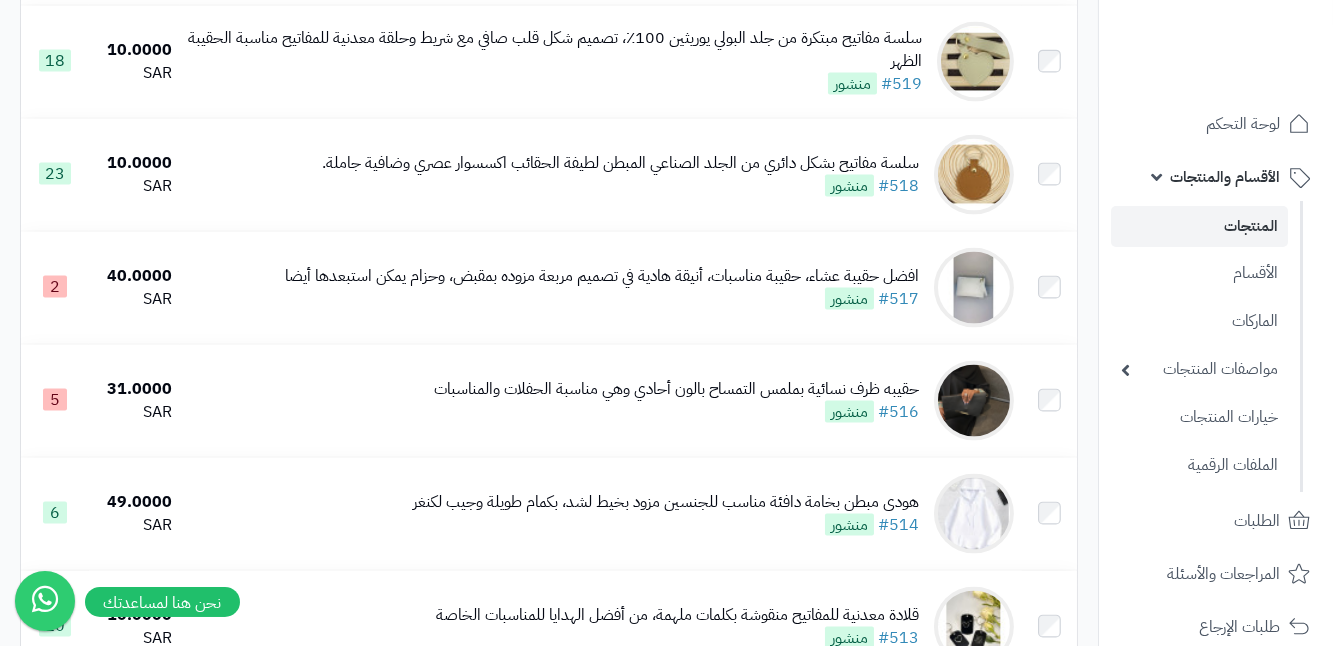 scroll, scrollTop: 5818, scrollLeft: 0, axis: vertical 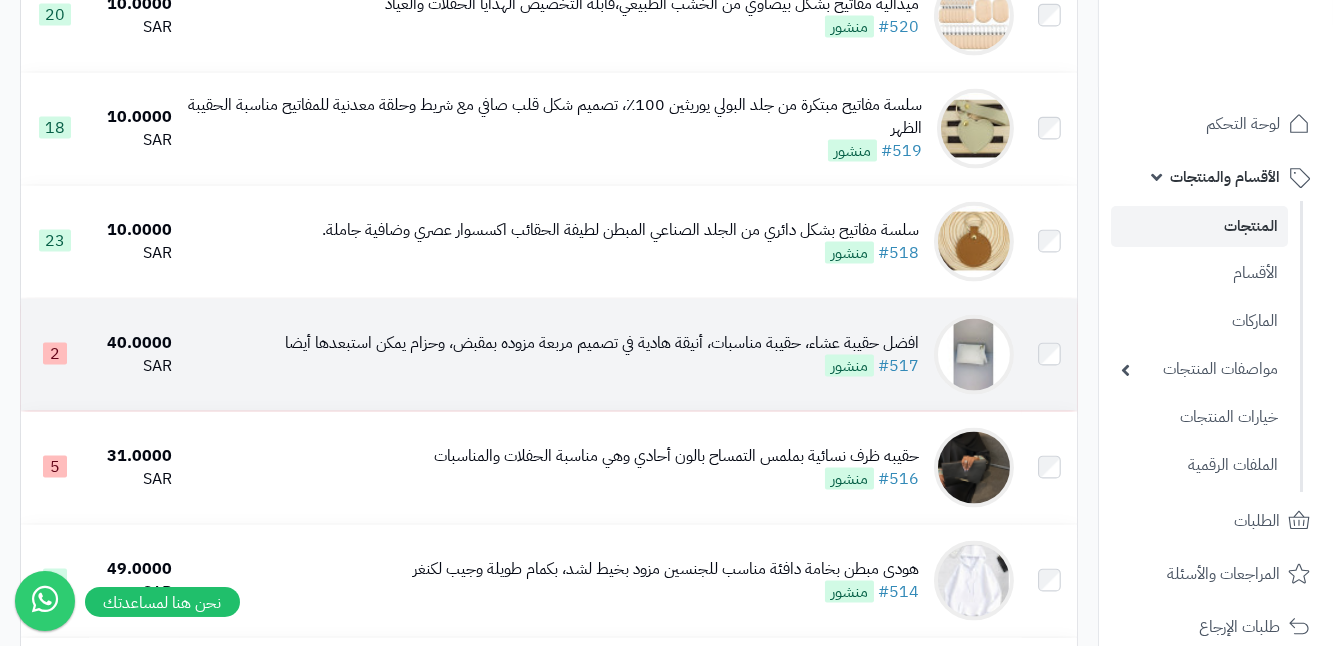 click on "افضل حقيبة عشاء، حقيبة مناسبات، أنيقة هادية في تصميم مربعة مزوده بمقبض، وحزام يمكن استبعدها أيضا
#517
منشور" at bounding box center [601, 355] 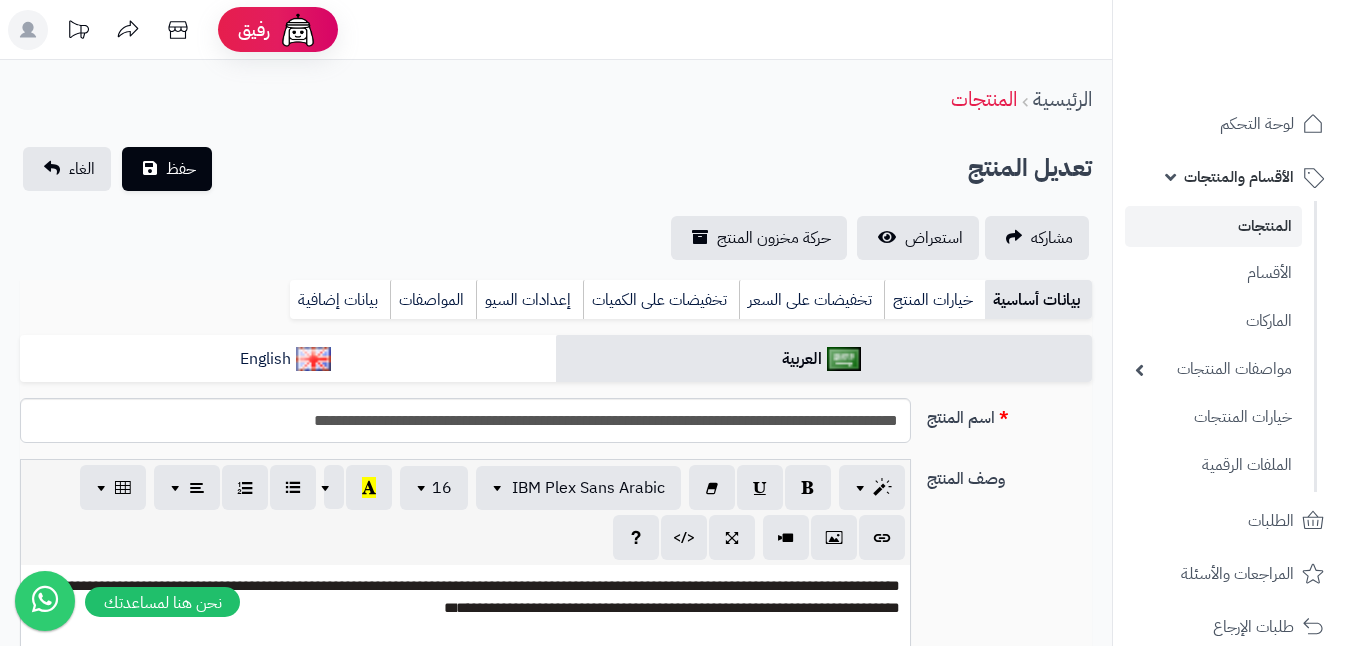 select 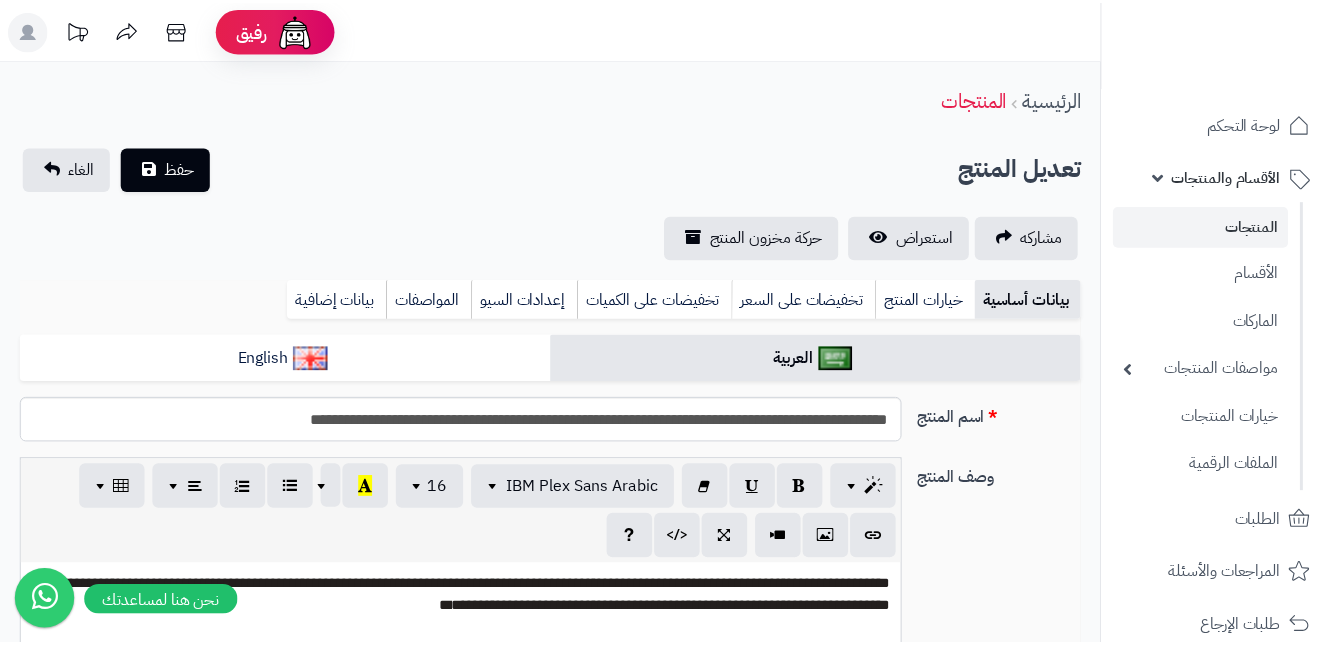 scroll, scrollTop: 0, scrollLeft: 0, axis: both 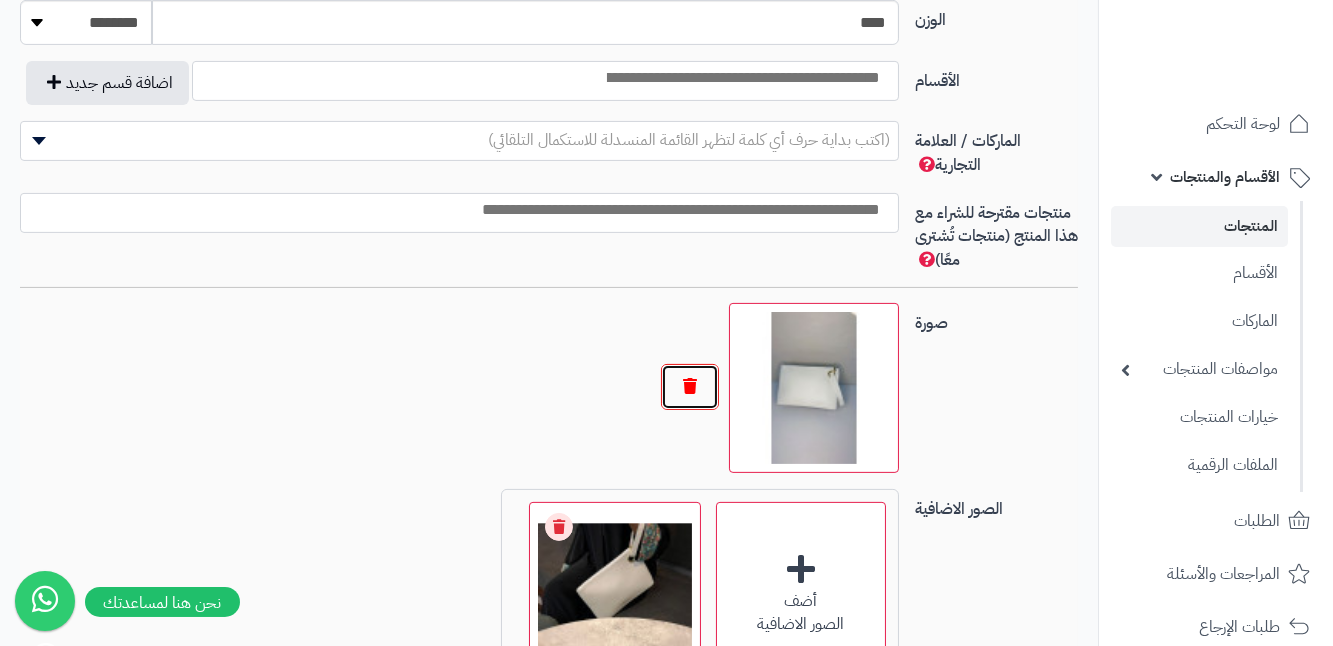 click at bounding box center (690, 387) 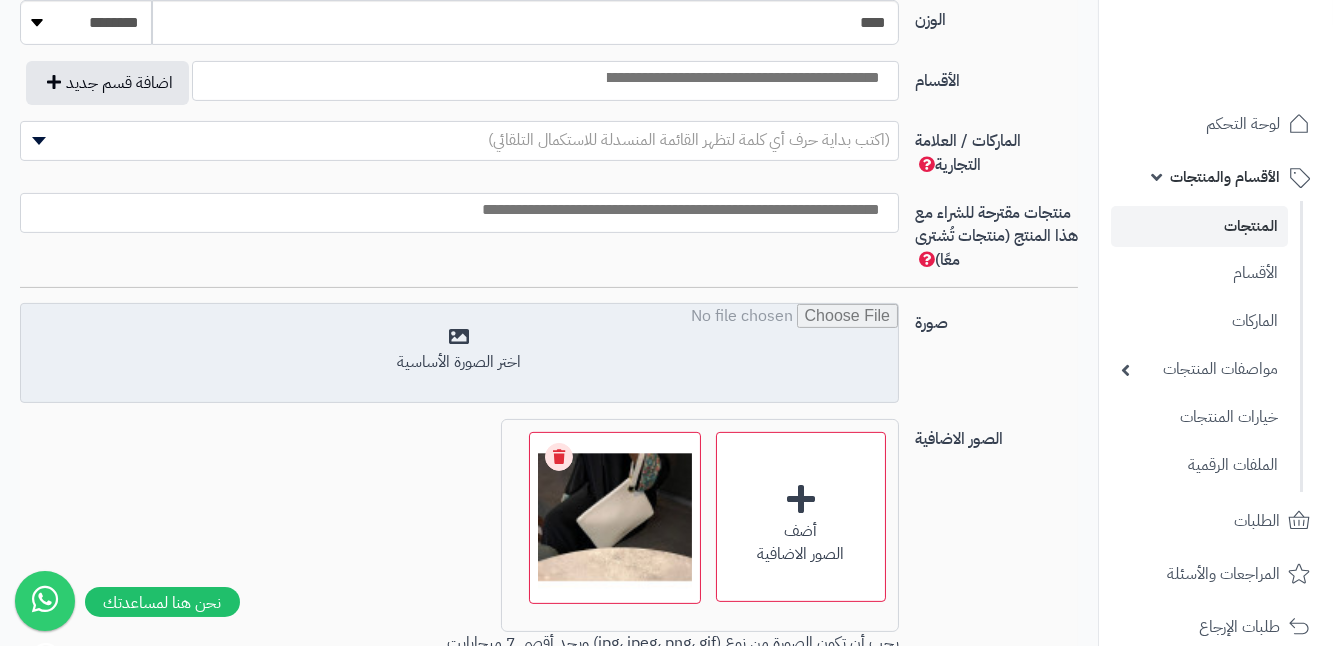 click at bounding box center (459, 354) 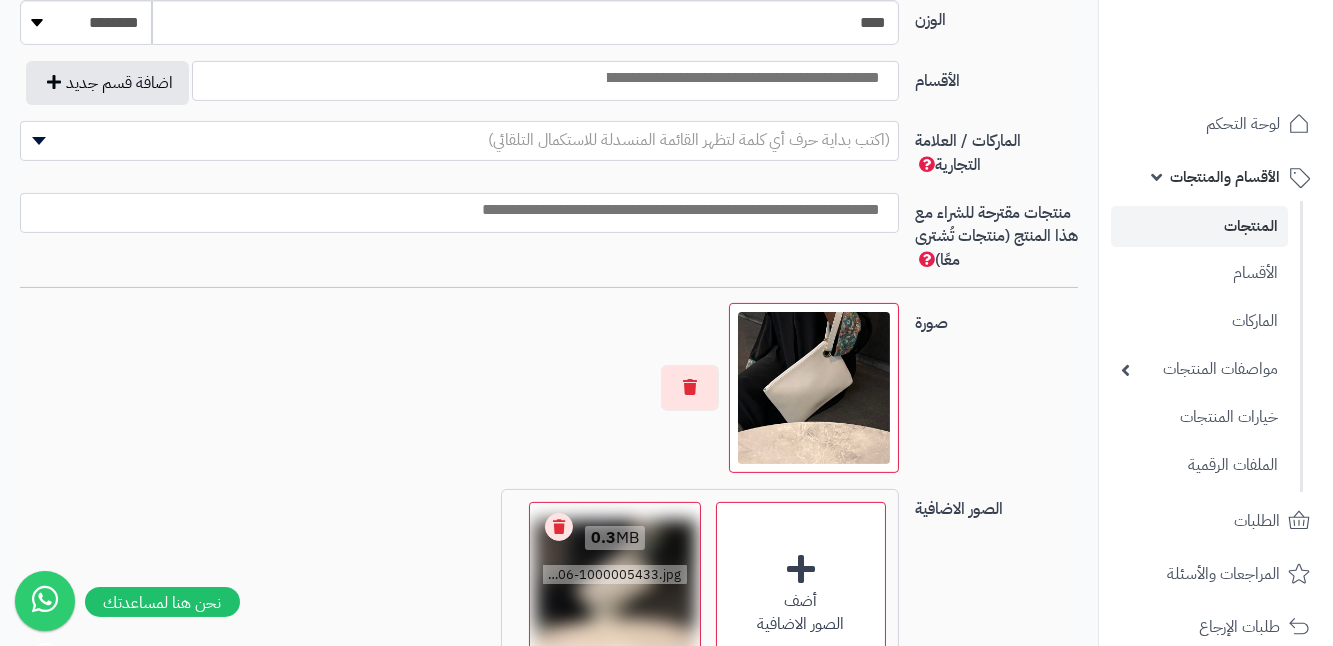 click on "Remove file" at bounding box center (559, 527) 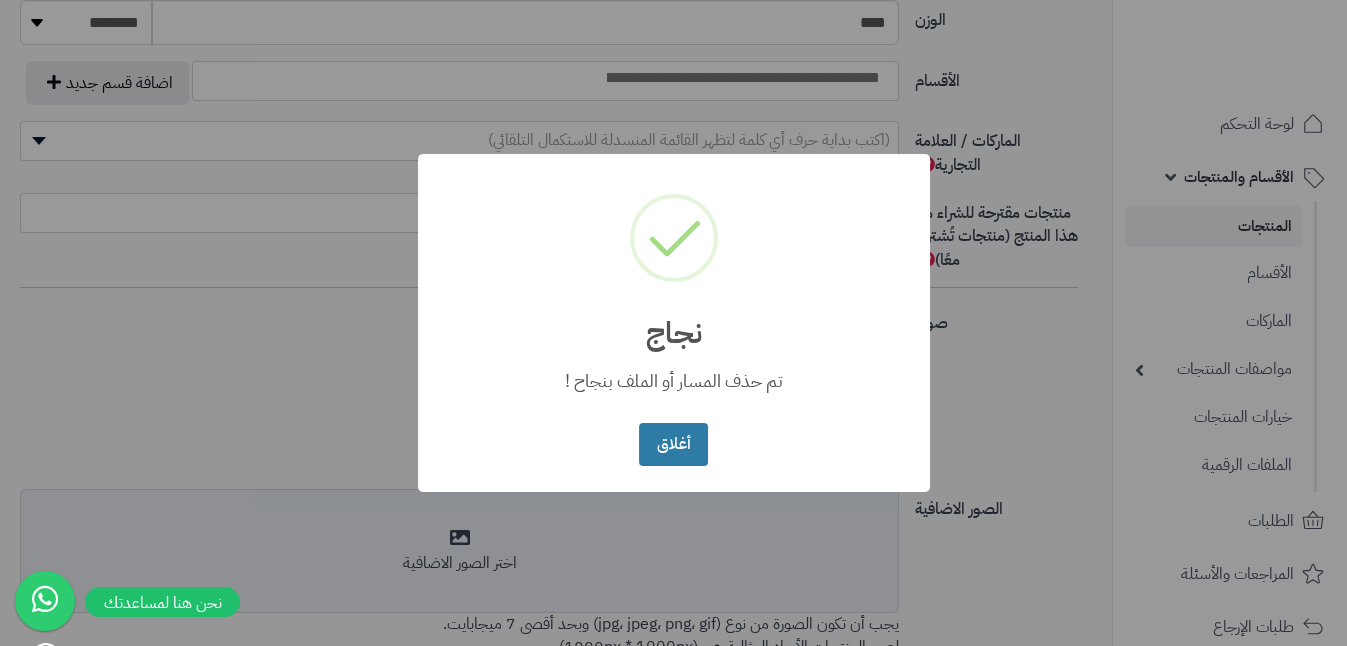 click on "أغلاق" at bounding box center [673, 444] 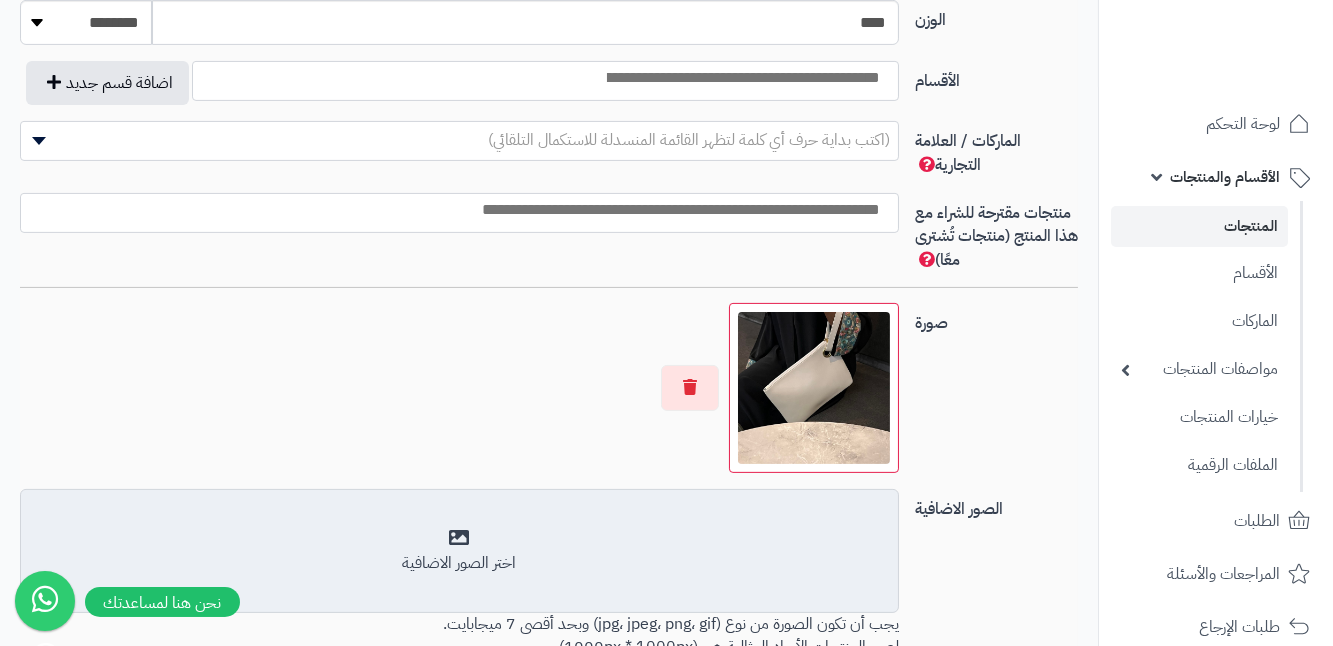 click on "اختر الصور الاضافية" at bounding box center [459, 551] 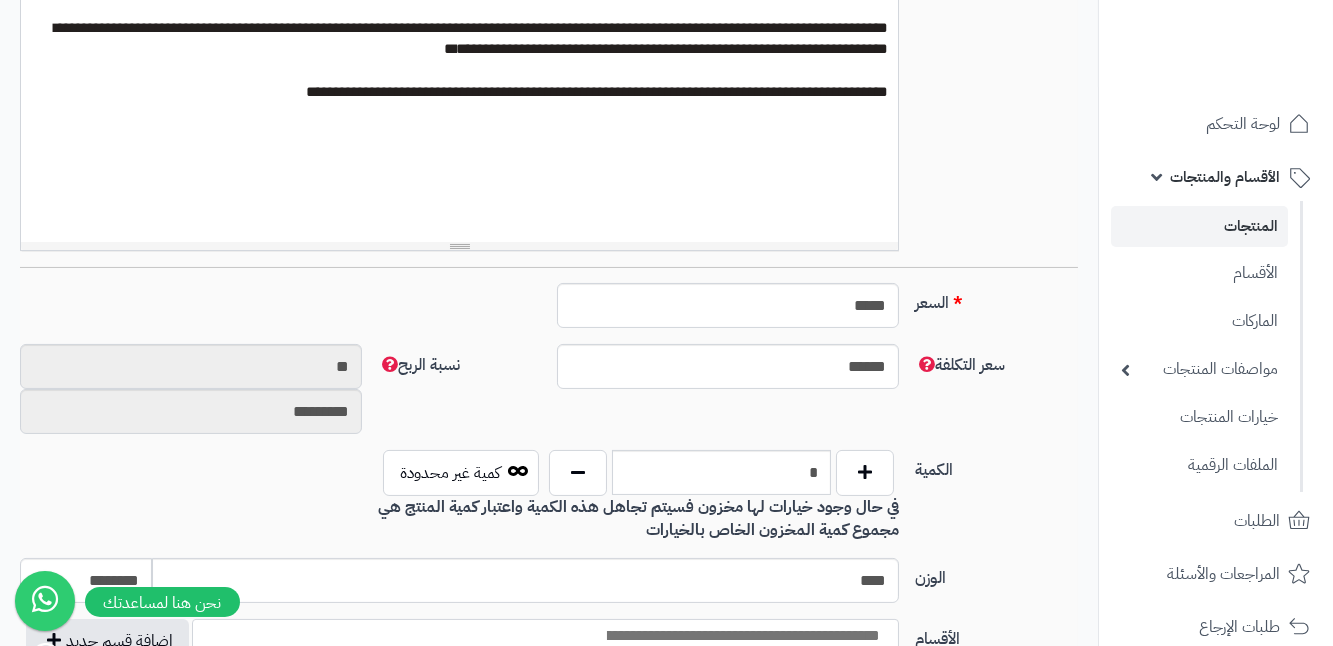 scroll, scrollTop: 636, scrollLeft: 0, axis: vertical 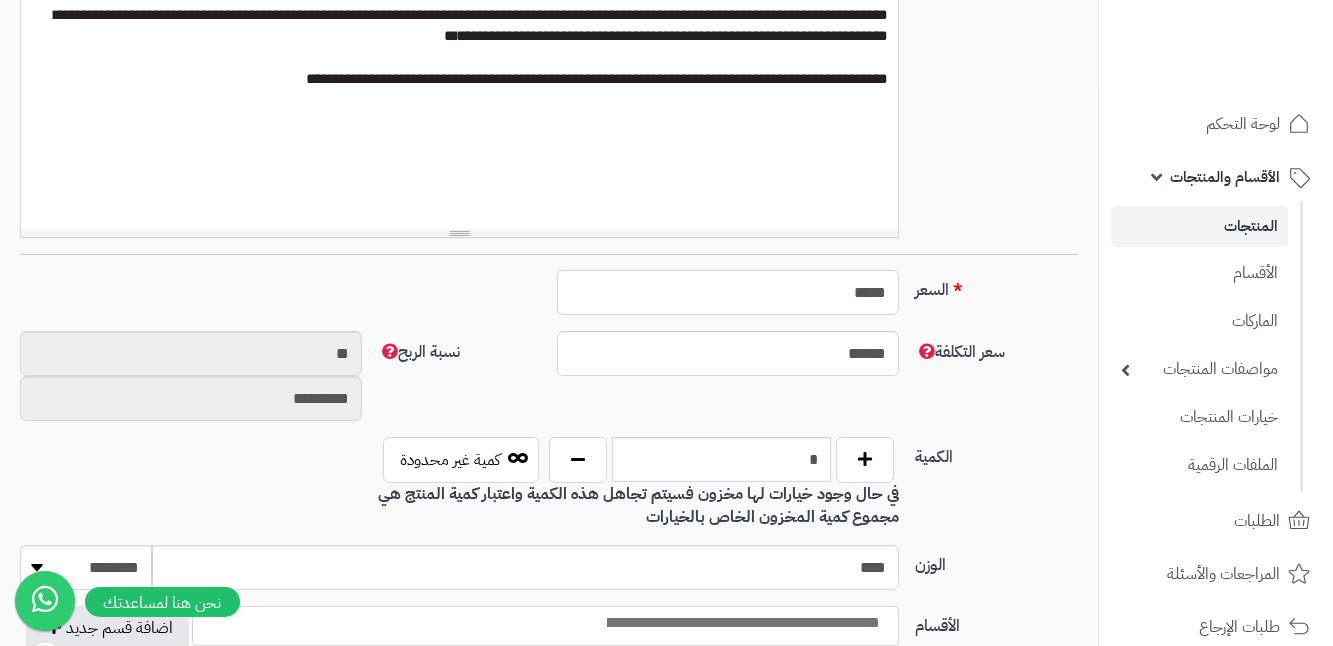 click on "*****" at bounding box center [728, 292] 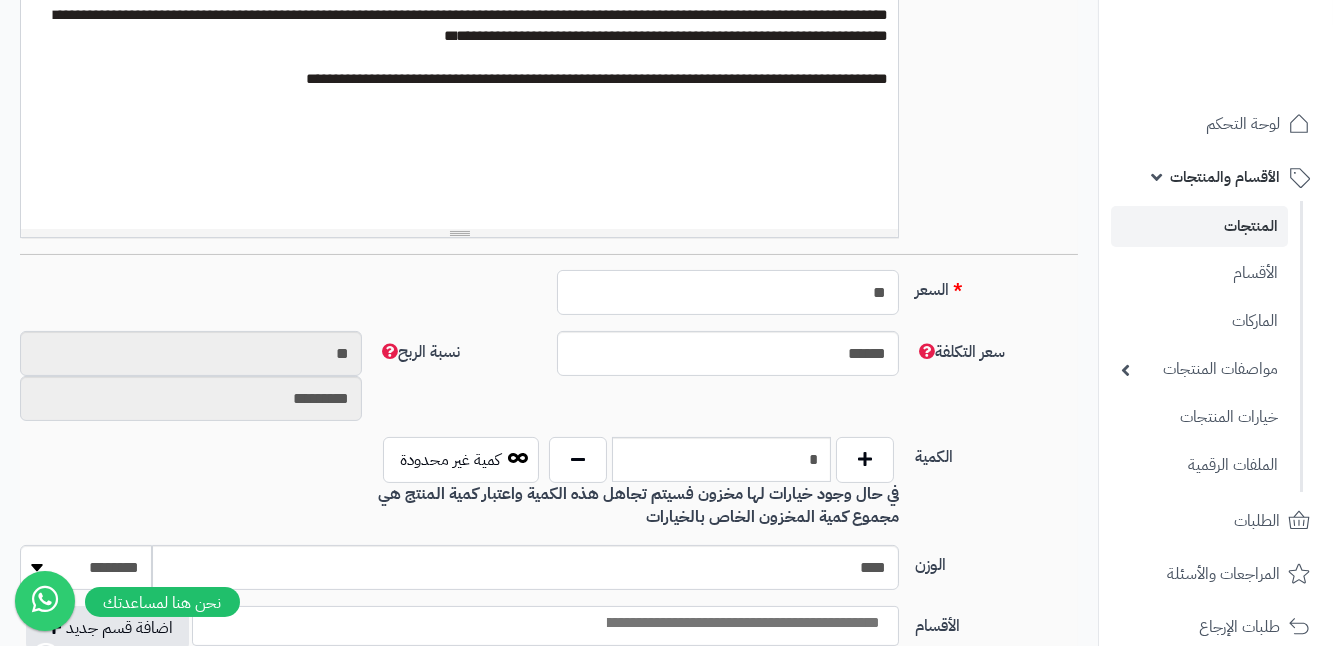 type on "*" 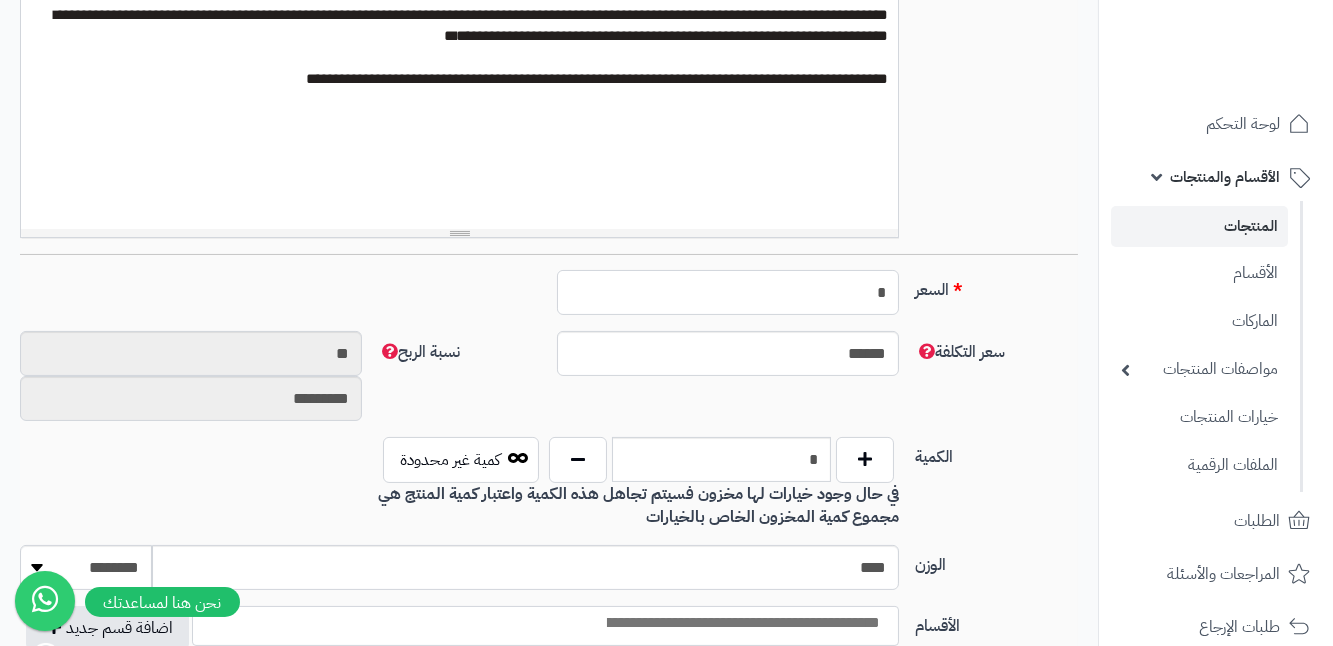 type on "********" 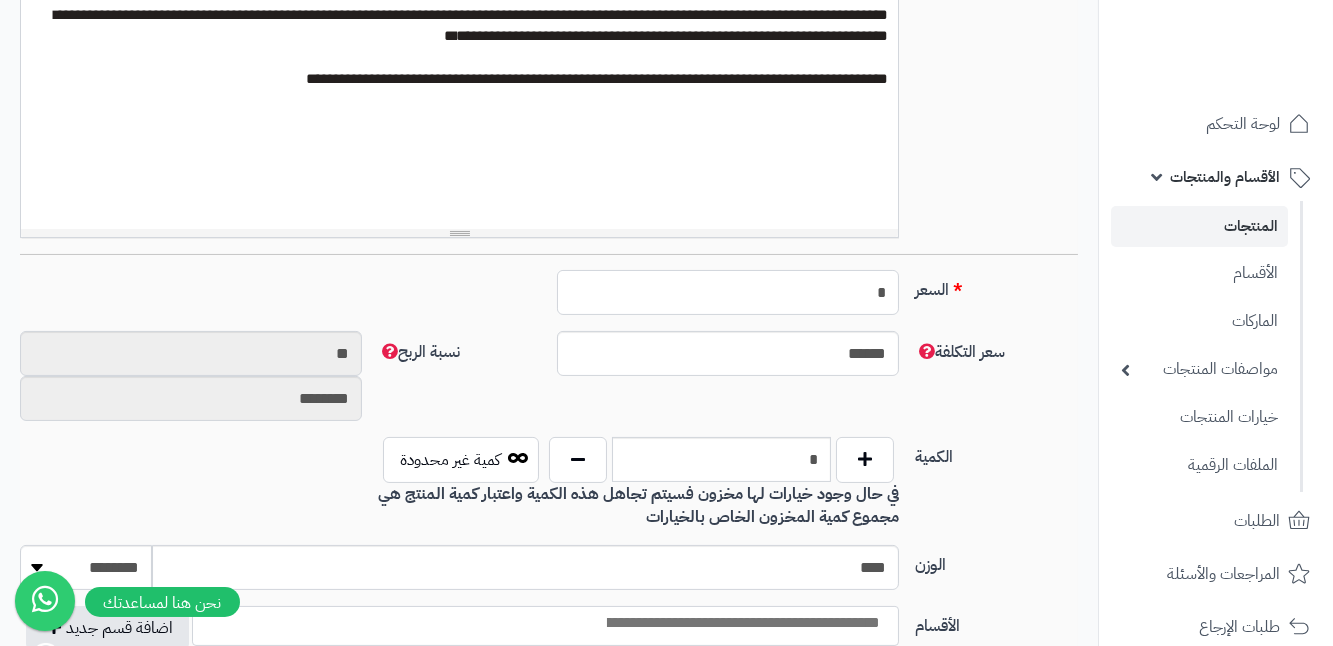 type 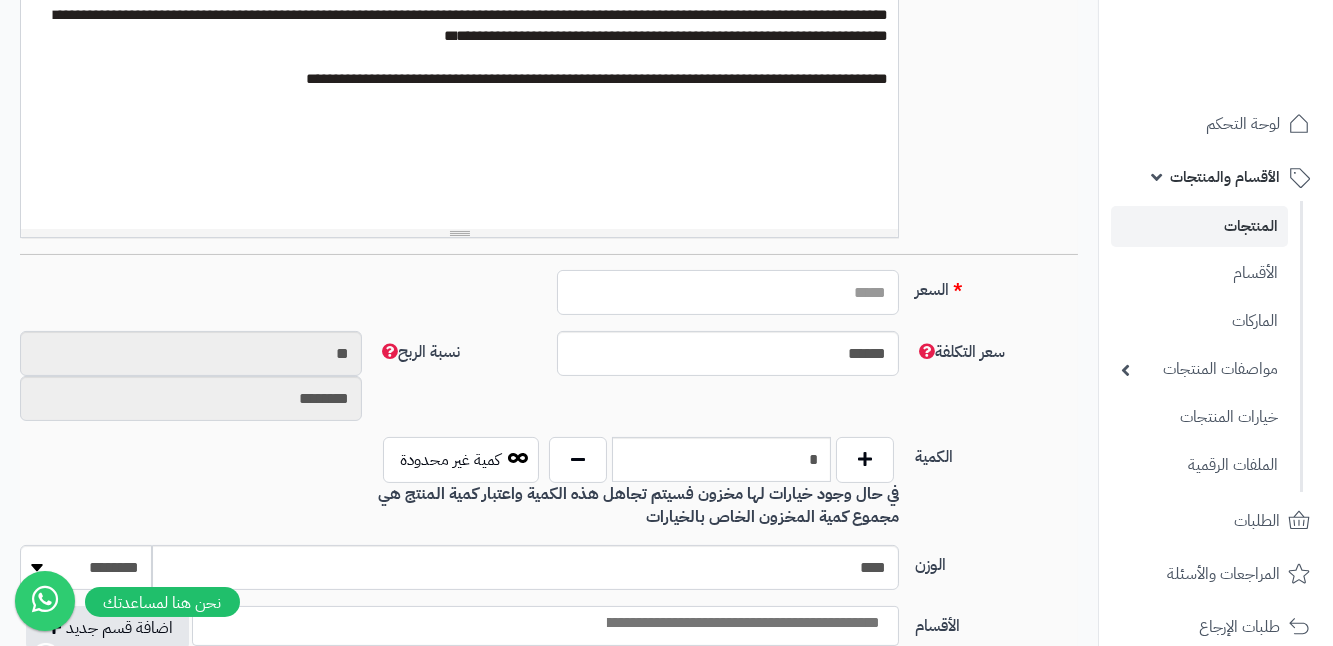 type on "*****" 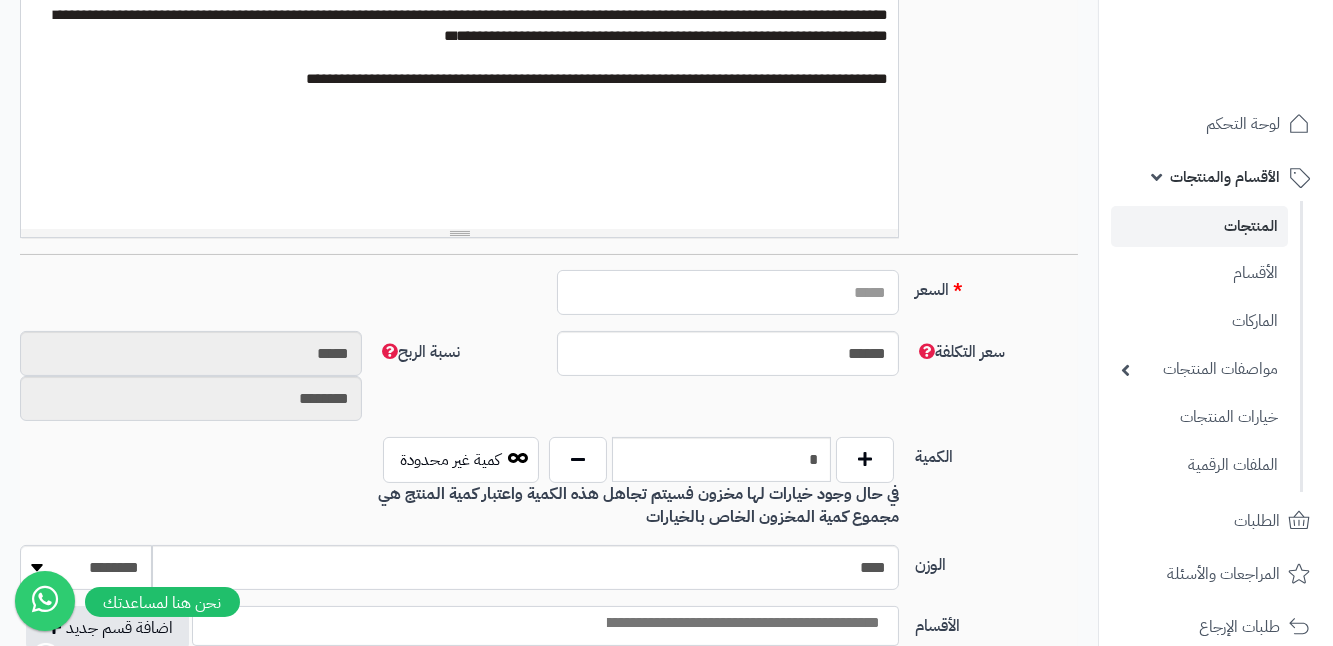 type on "*" 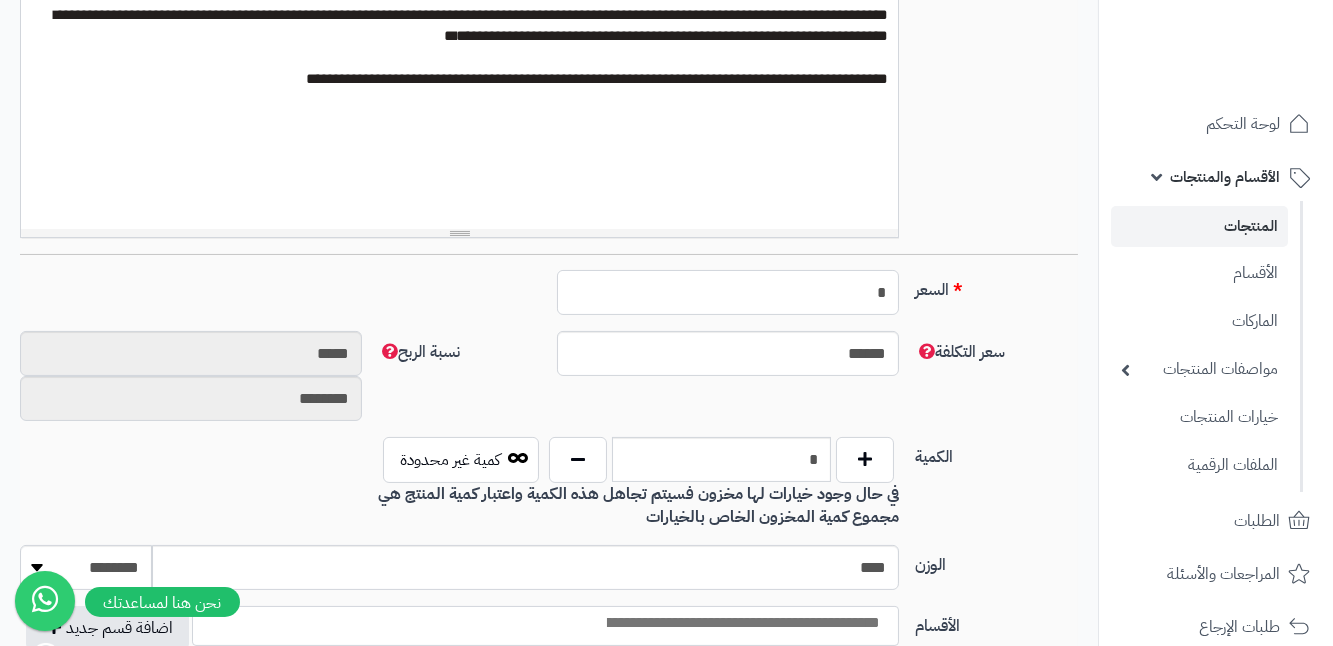 type on "**" 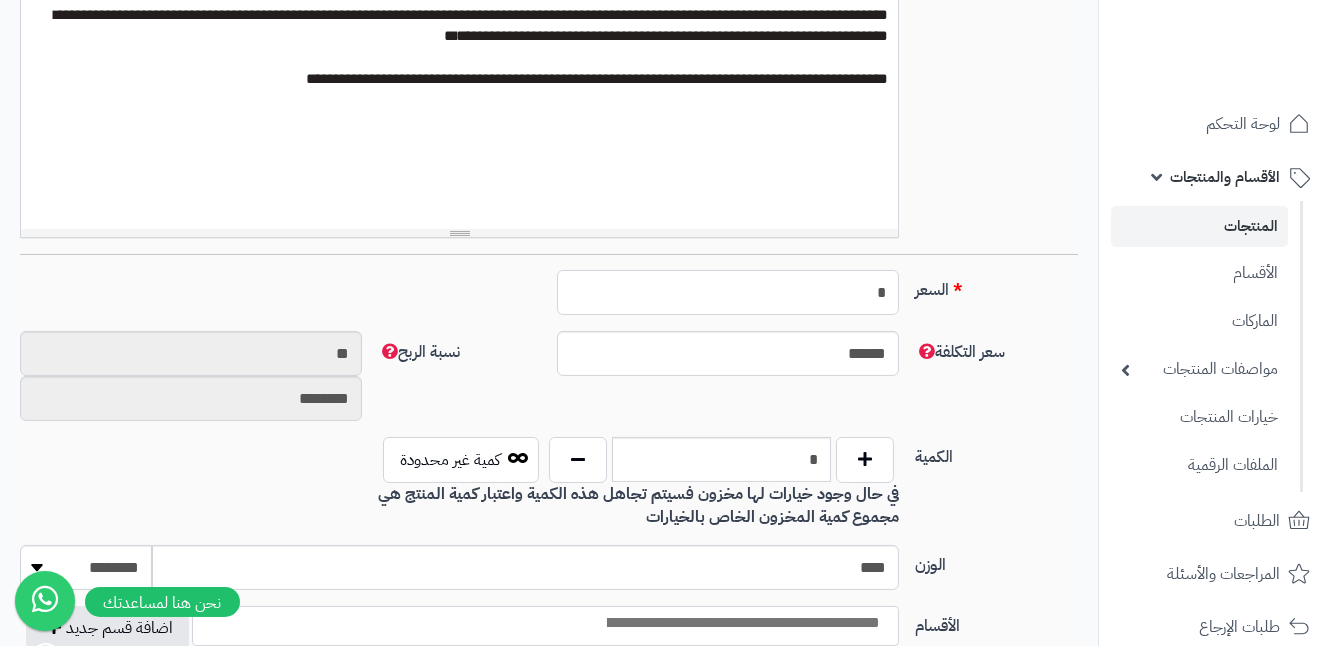 type on "**" 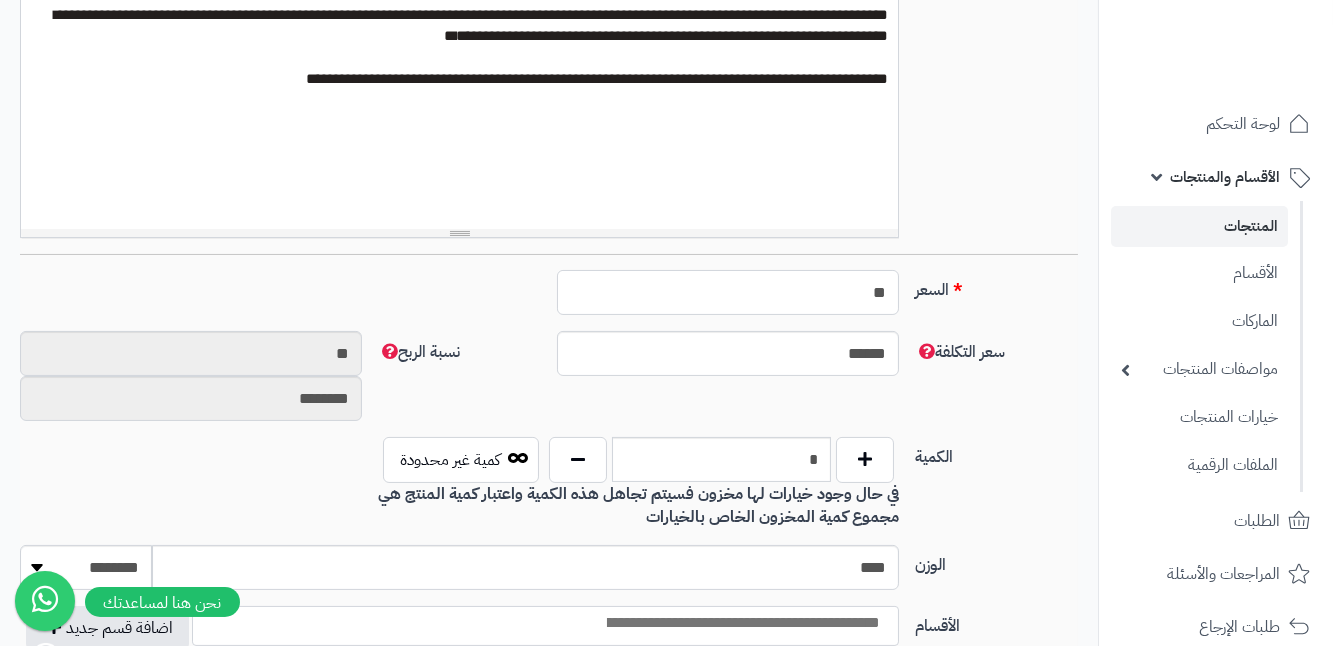 type on "*********" 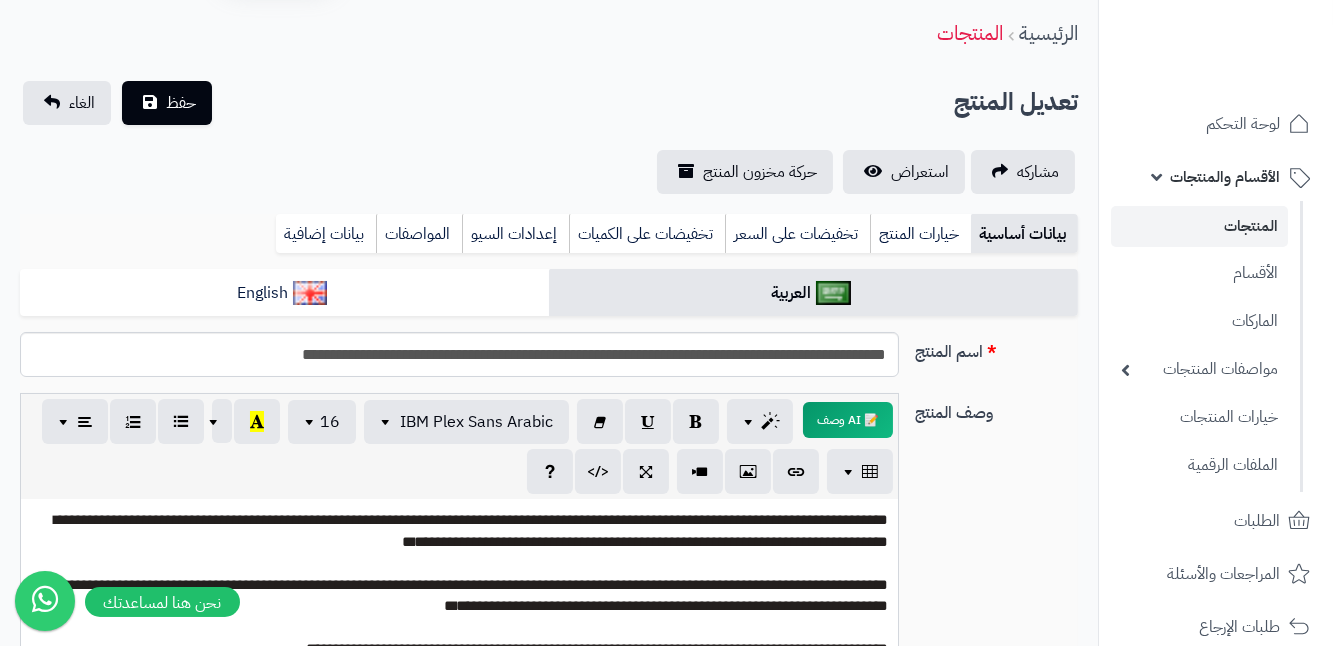 scroll, scrollTop: 0, scrollLeft: 0, axis: both 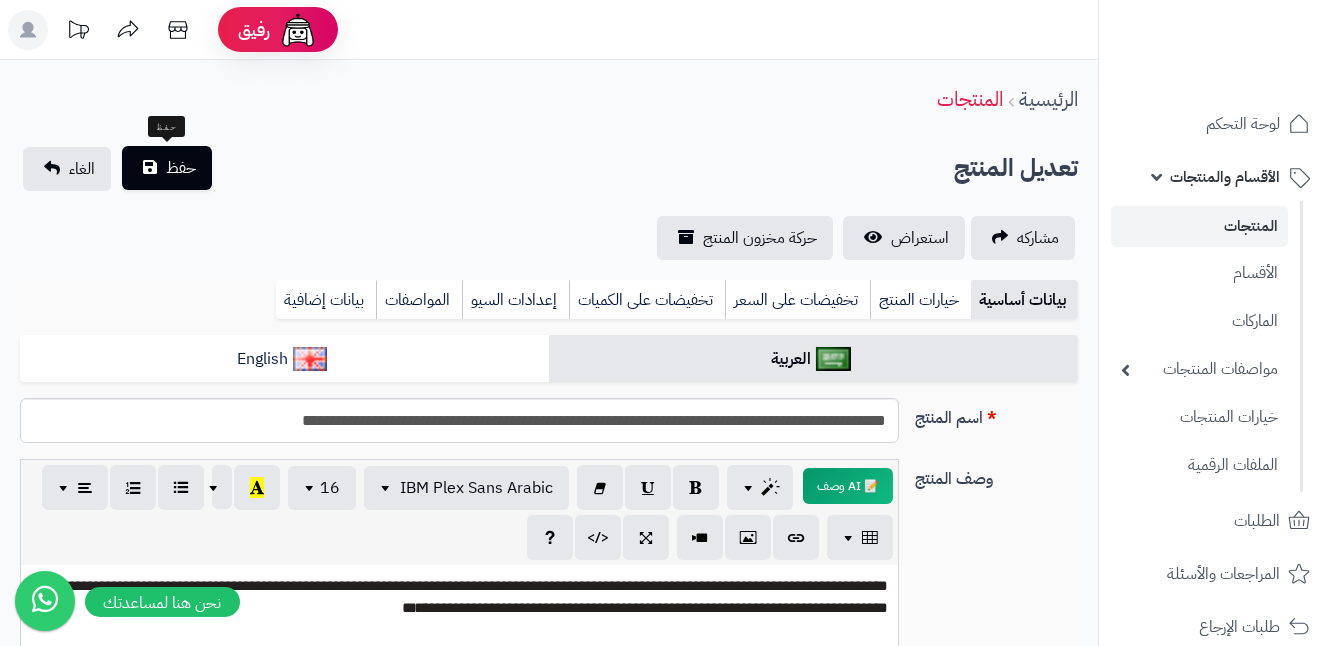type on "**" 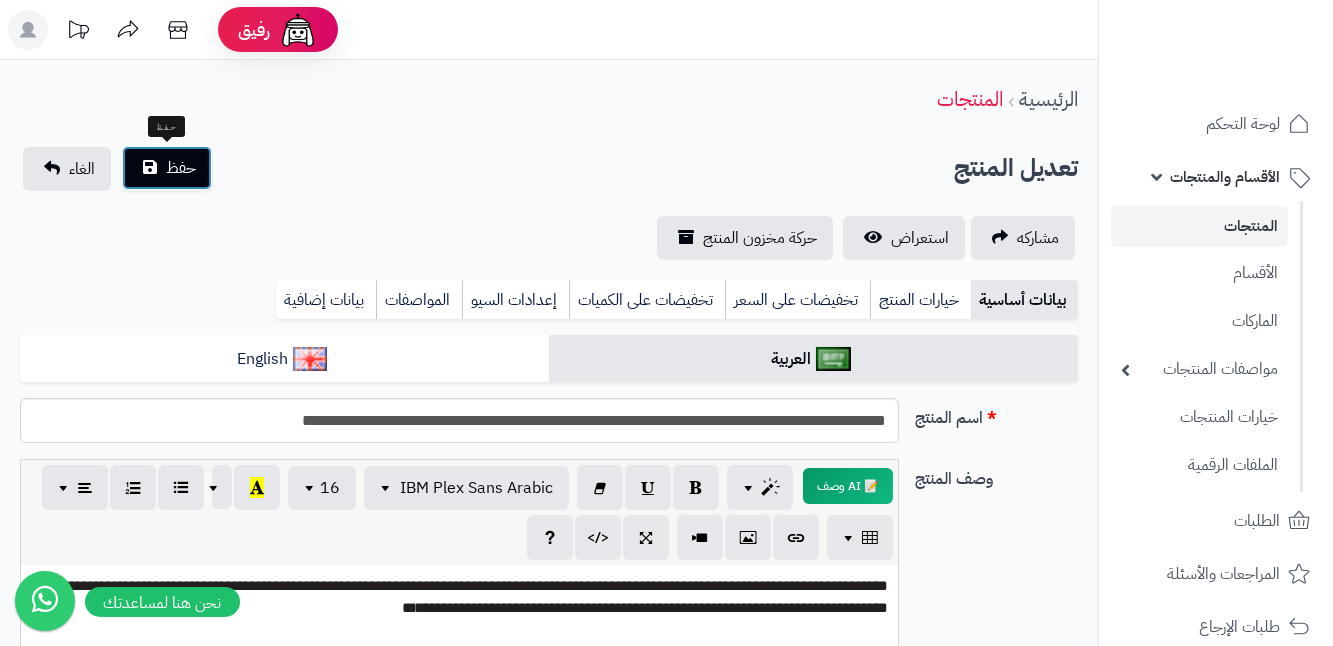 click on "حفظ" at bounding box center (167, 168) 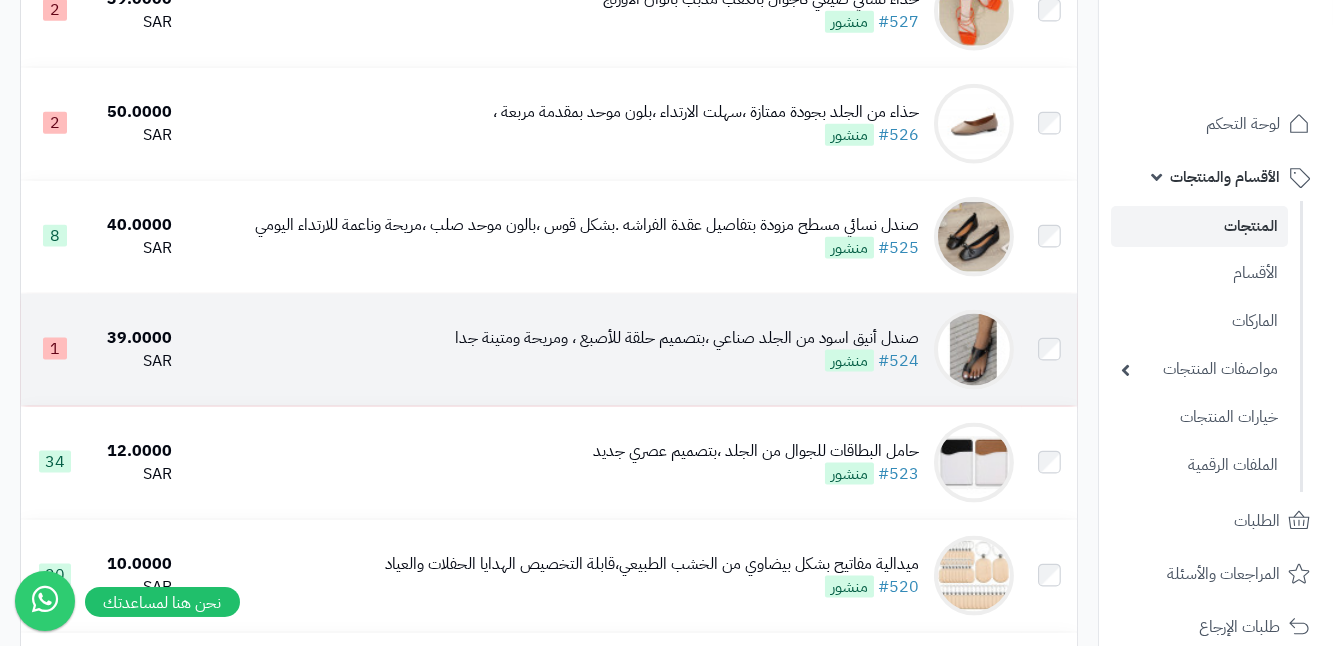 scroll, scrollTop: 5247, scrollLeft: 0, axis: vertical 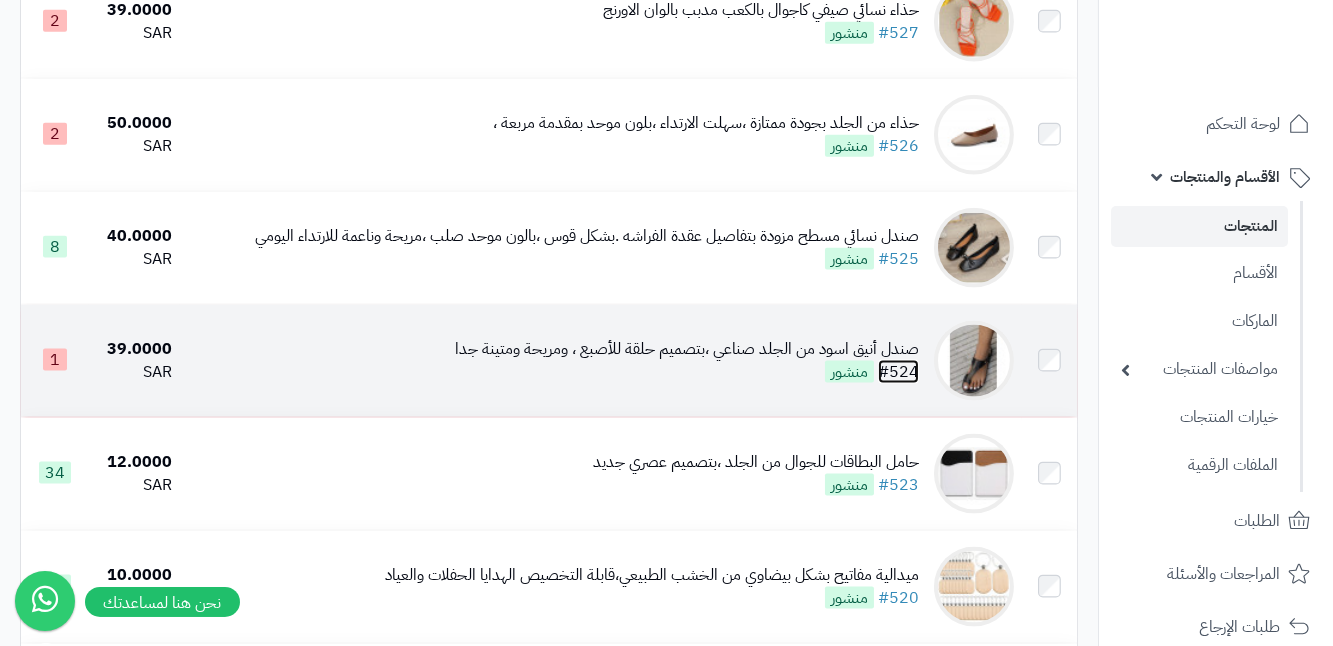 click on "#524" at bounding box center [898, 372] 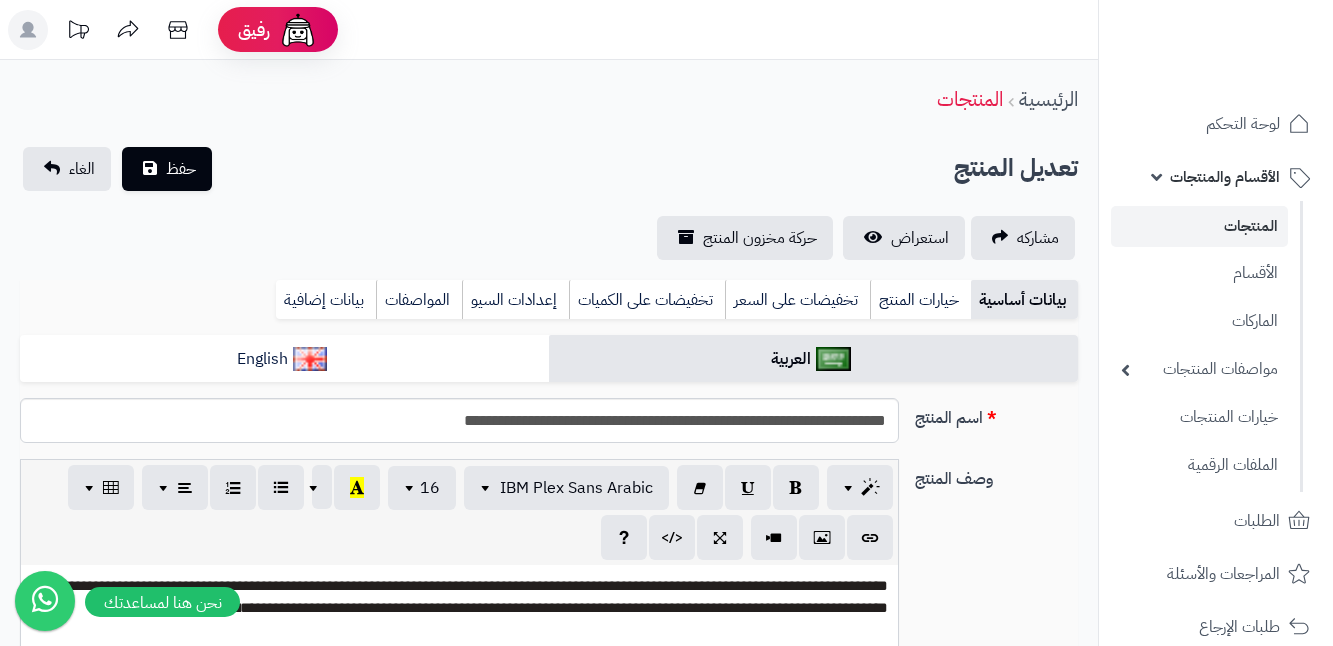 scroll, scrollTop: 0, scrollLeft: 0, axis: both 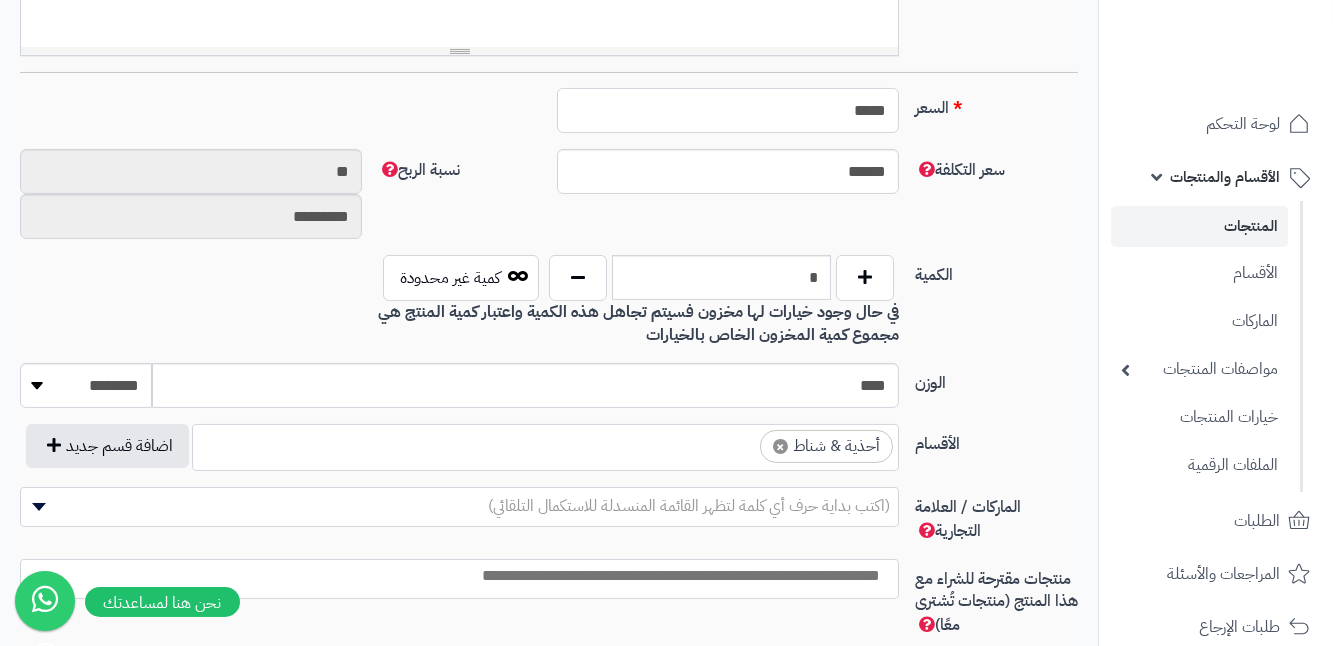 click on "*****" at bounding box center (728, 110) 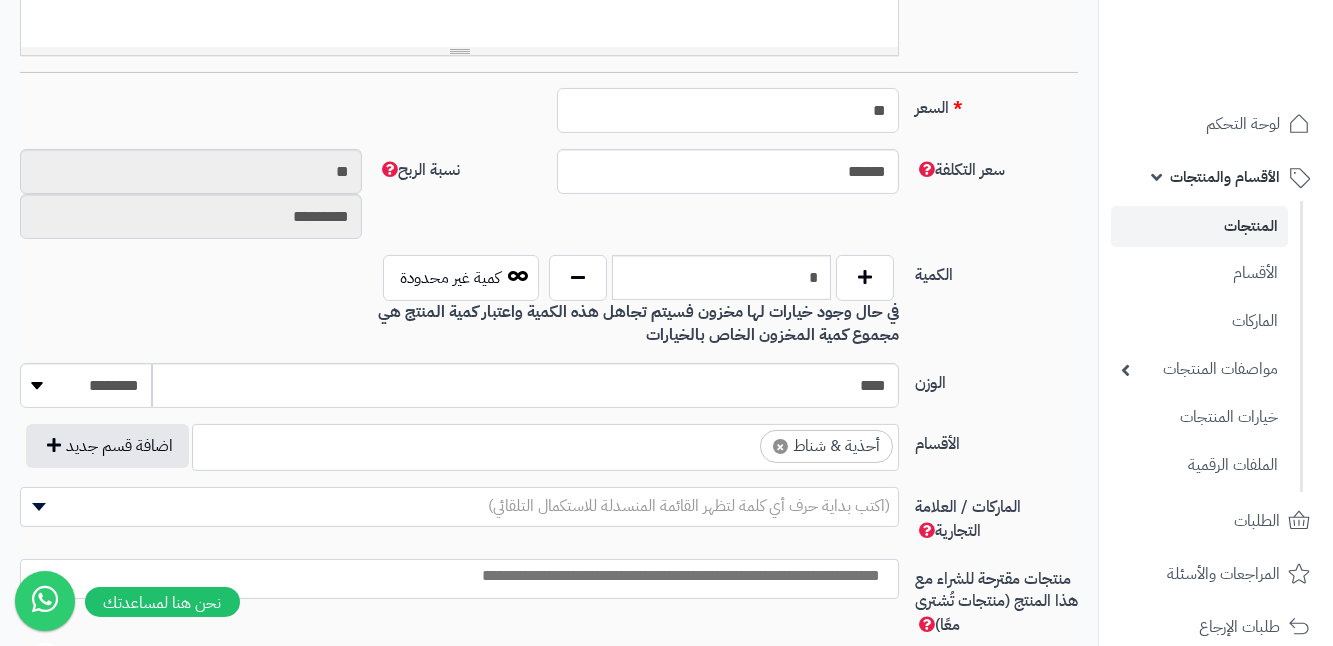 type on "*" 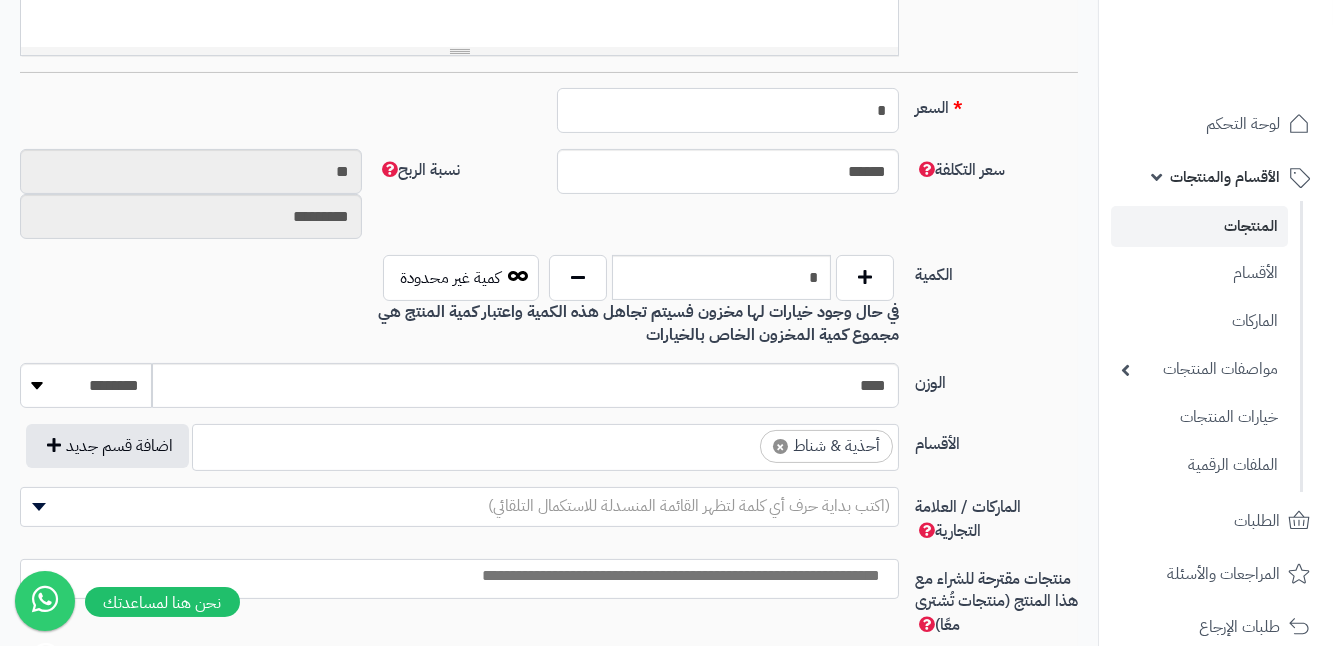 type on "********" 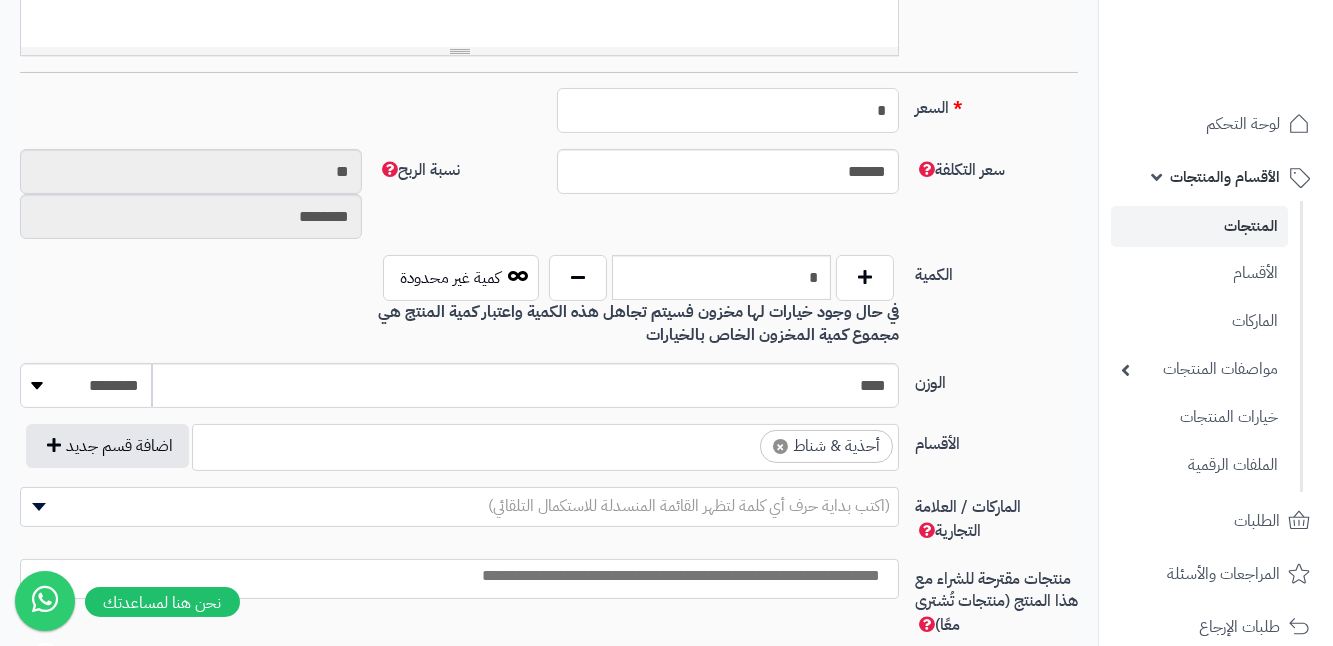 type on "**" 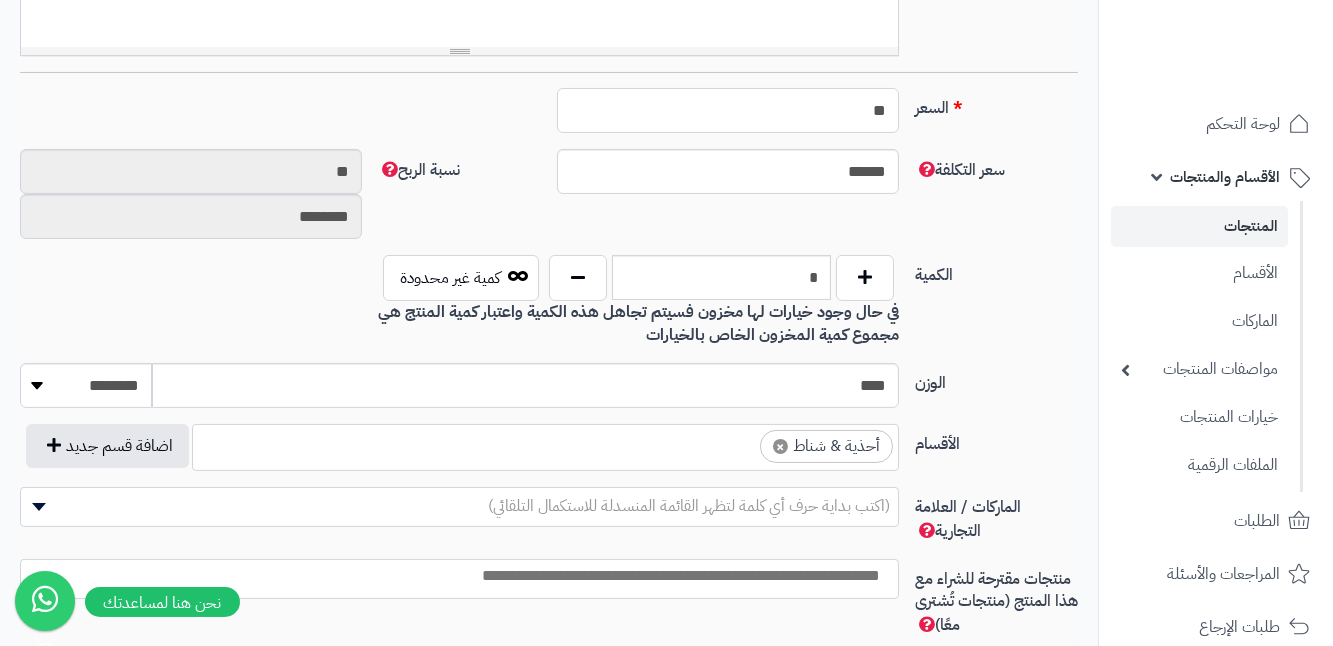 type on "*********" 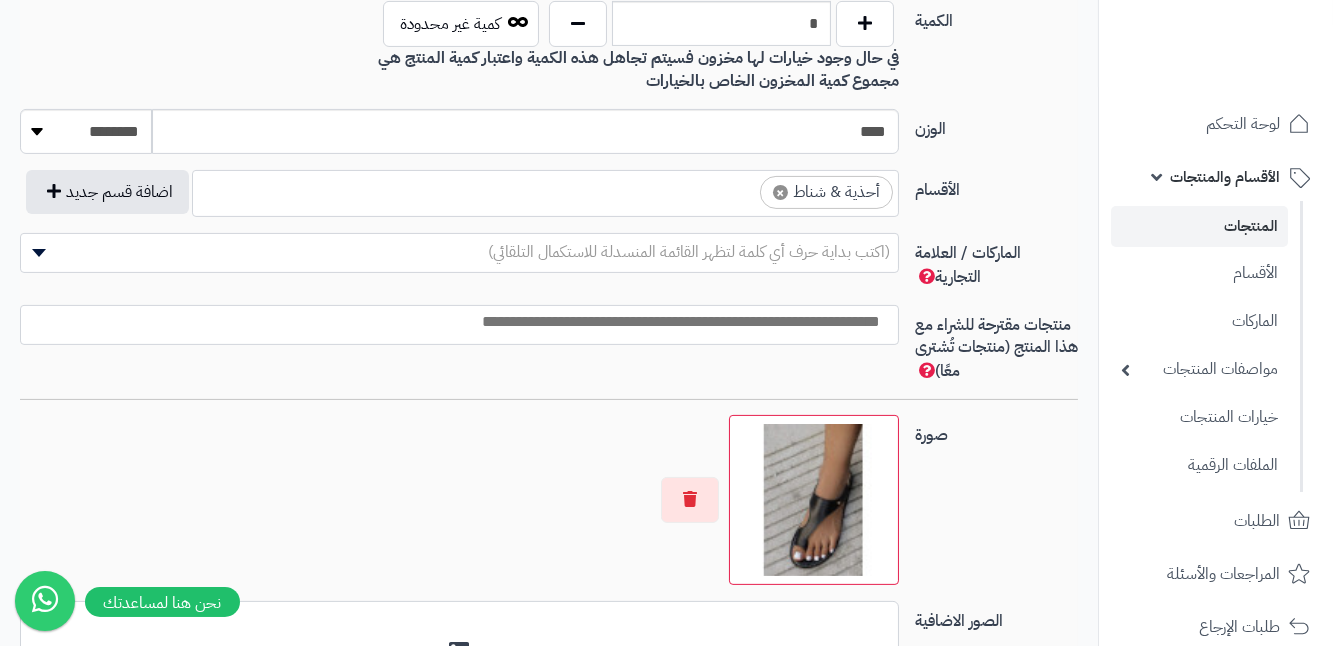 scroll, scrollTop: 1090, scrollLeft: 0, axis: vertical 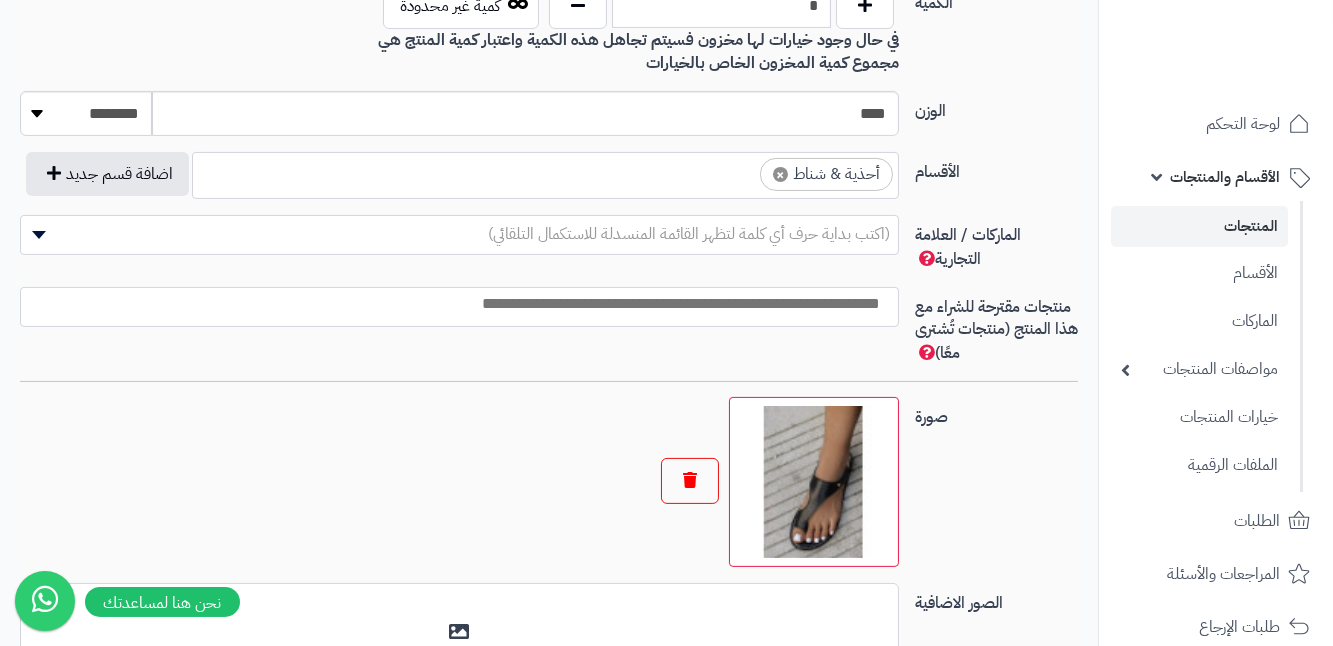 type on "**" 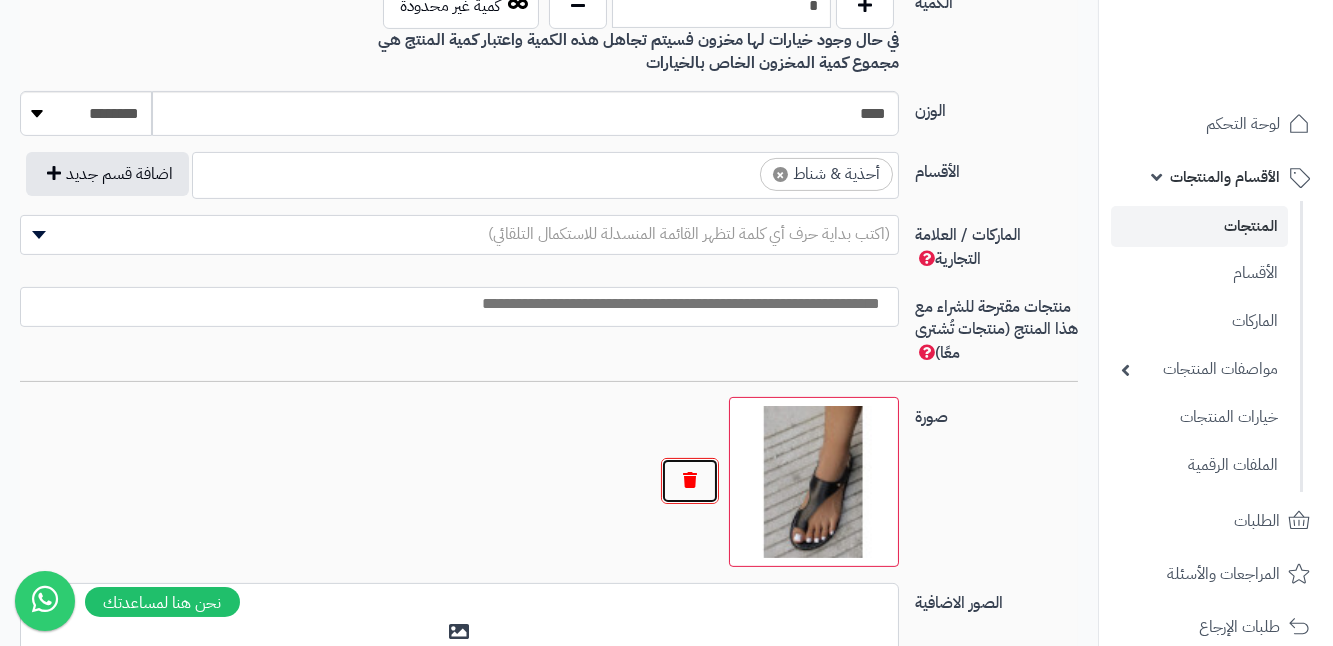 click at bounding box center (690, 481) 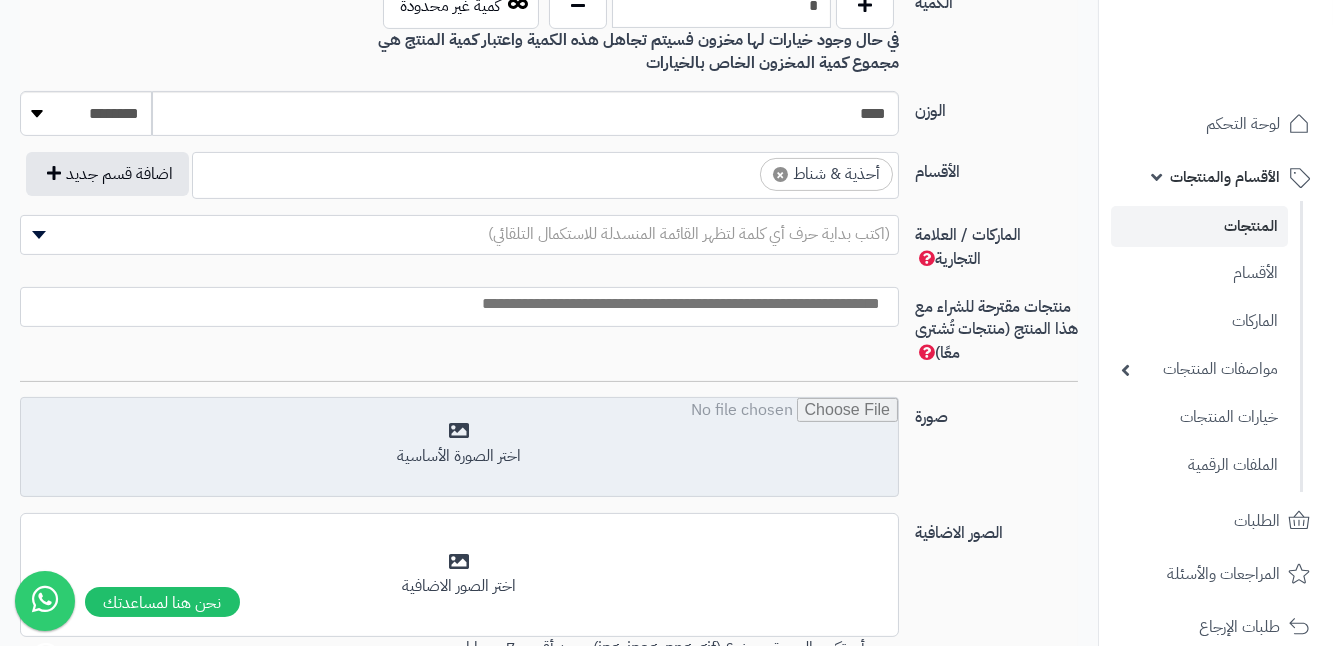 click at bounding box center [459, 448] 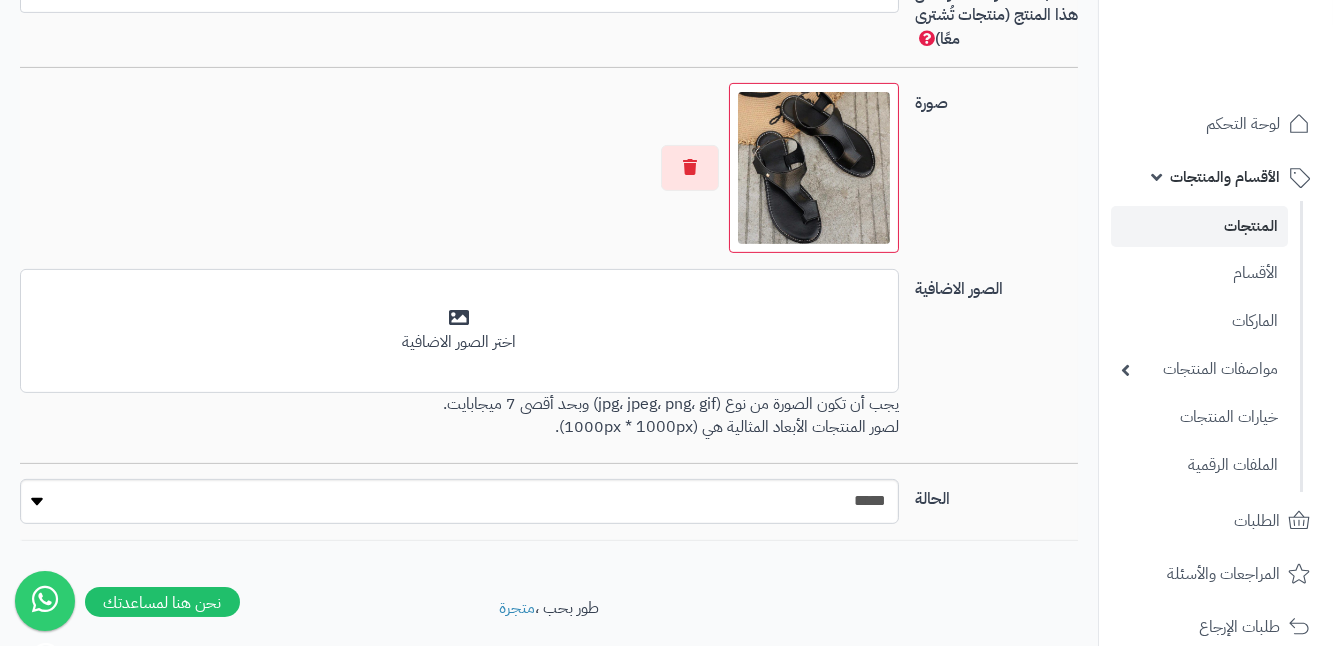 scroll, scrollTop: 1448, scrollLeft: 0, axis: vertical 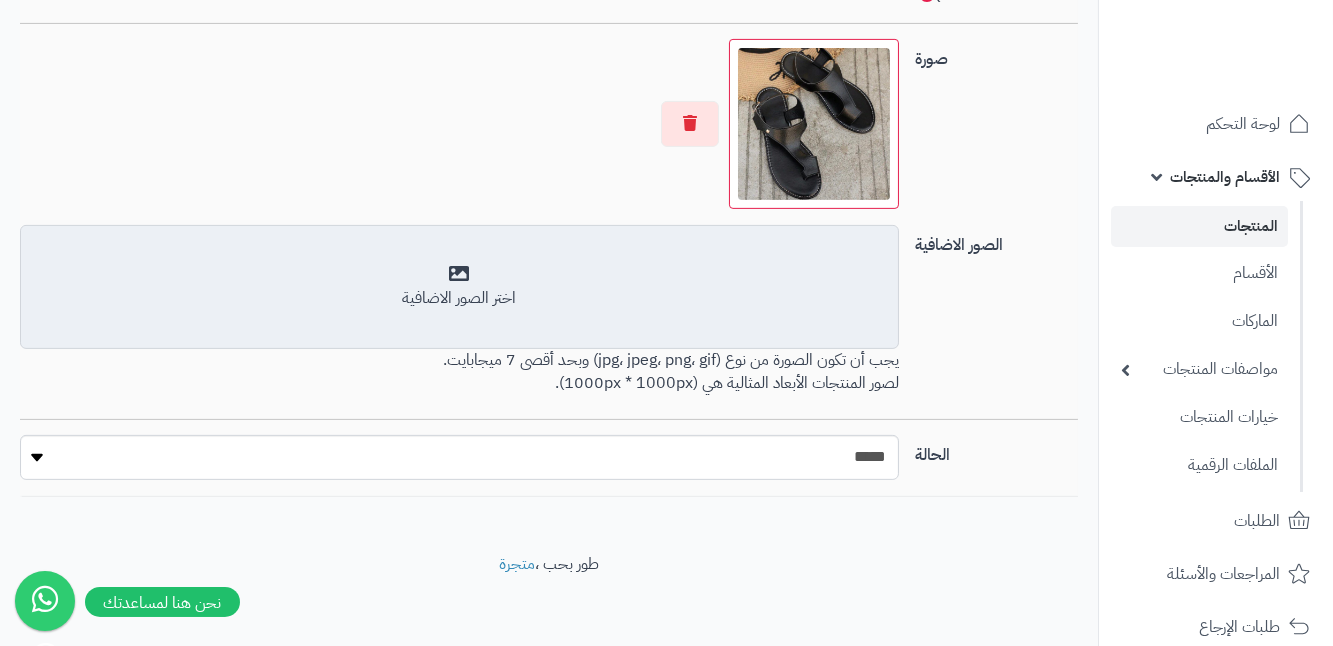 click on "اختر الصور الاضافية" at bounding box center [459, 287] 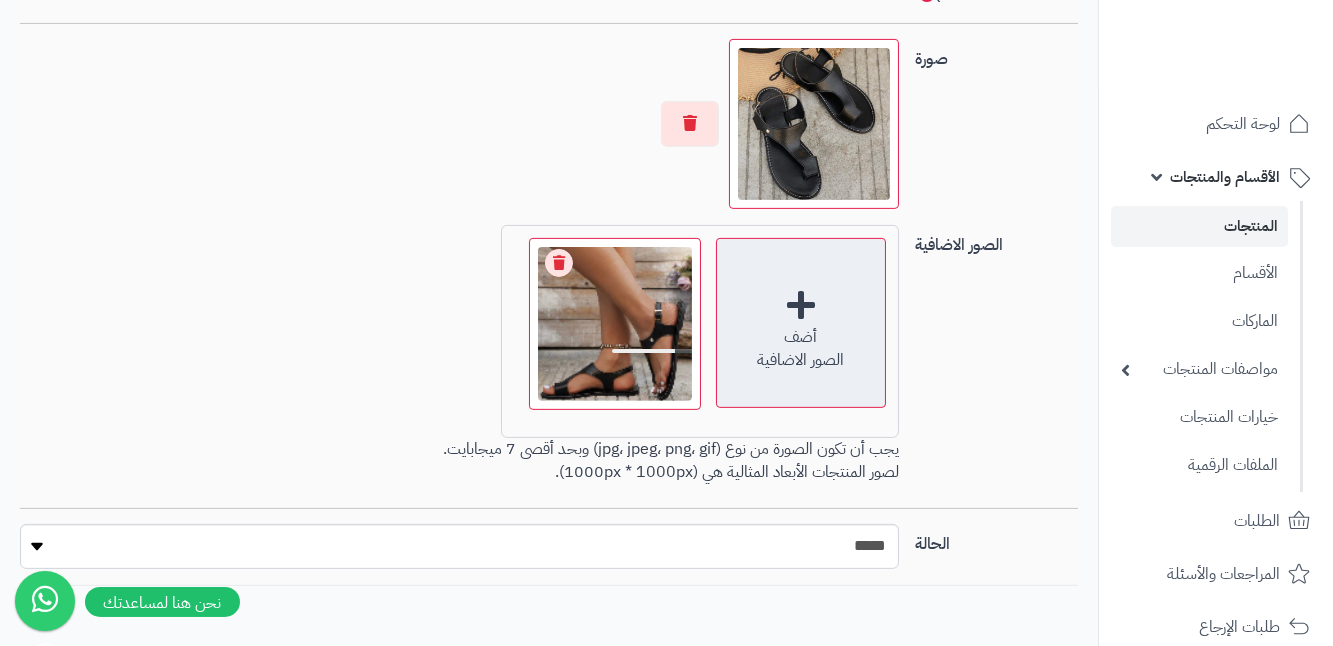 click on "أضف الصور الاضافية" at bounding box center [801, 323] 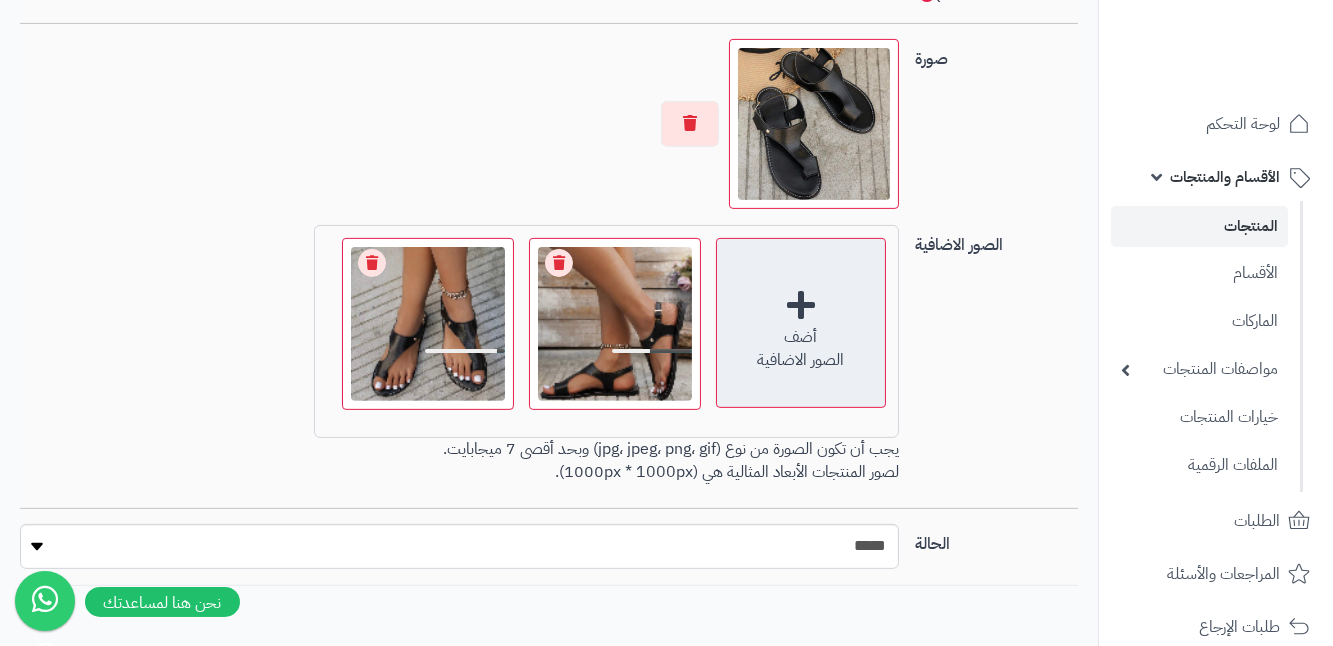 click on "أضف الصور الاضافية" at bounding box center [801, 323] 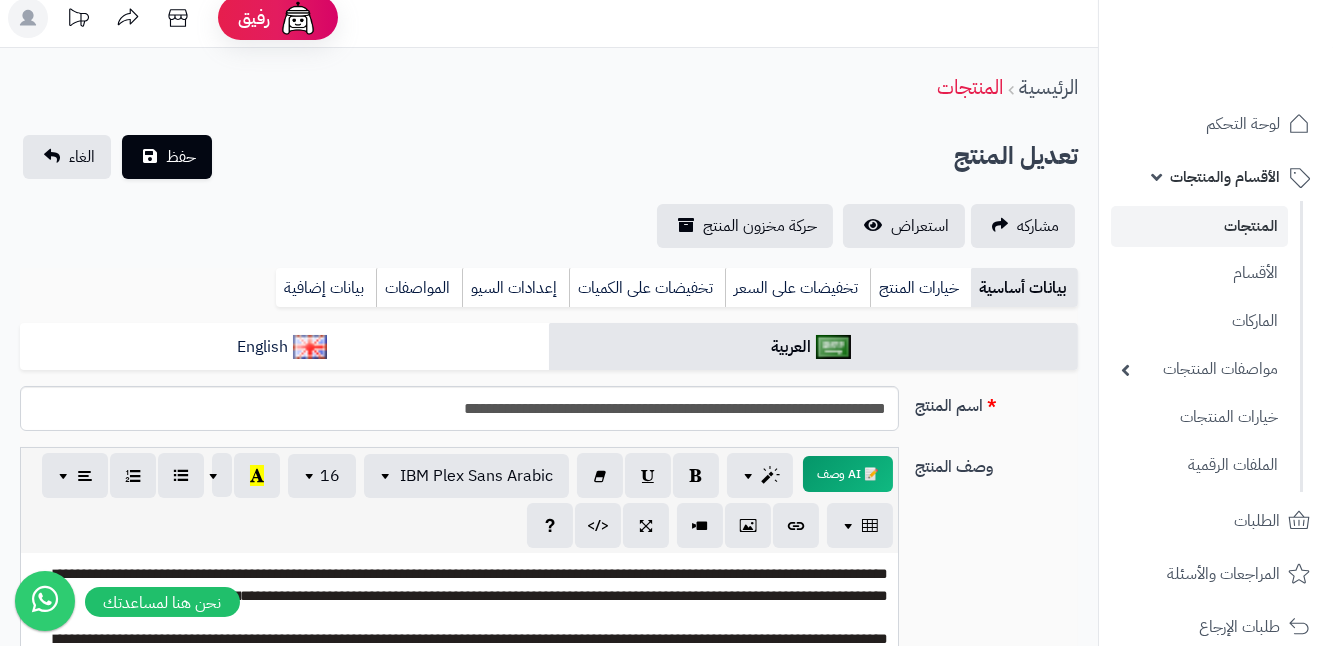 scroll, scrollTop: 0, scrollLeft: 0, axis: both 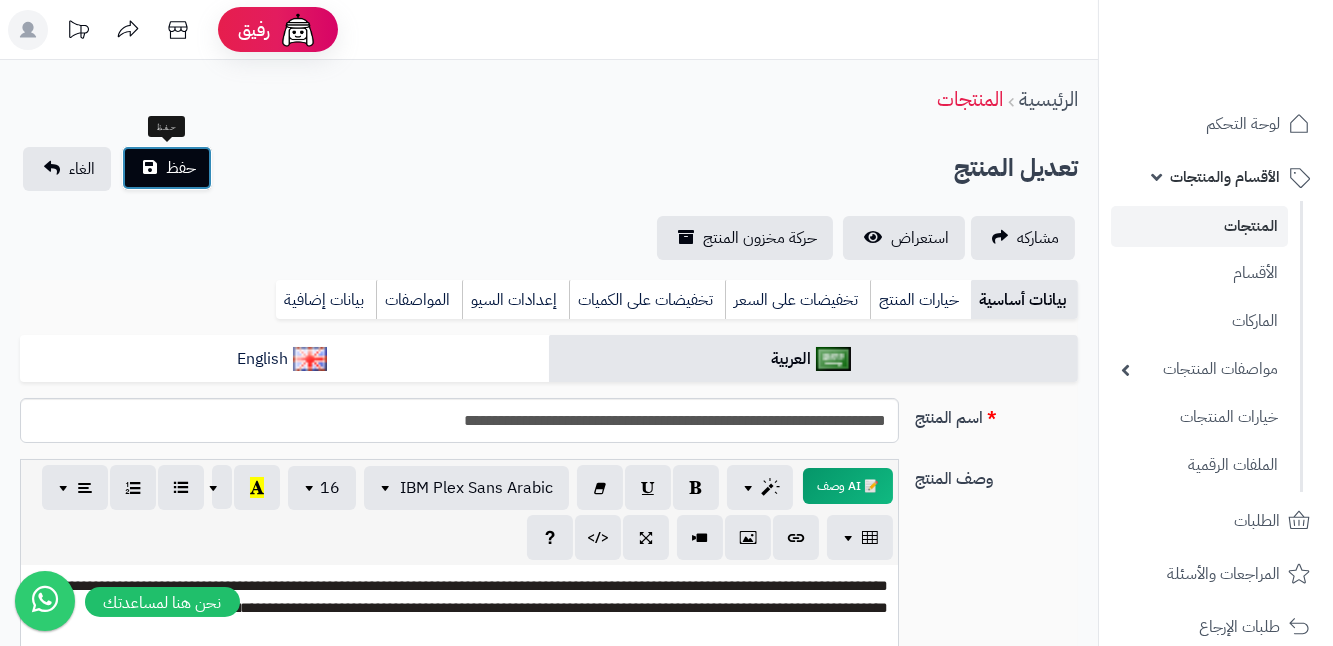 click on "حفظ" at bounding box center [181, 168] 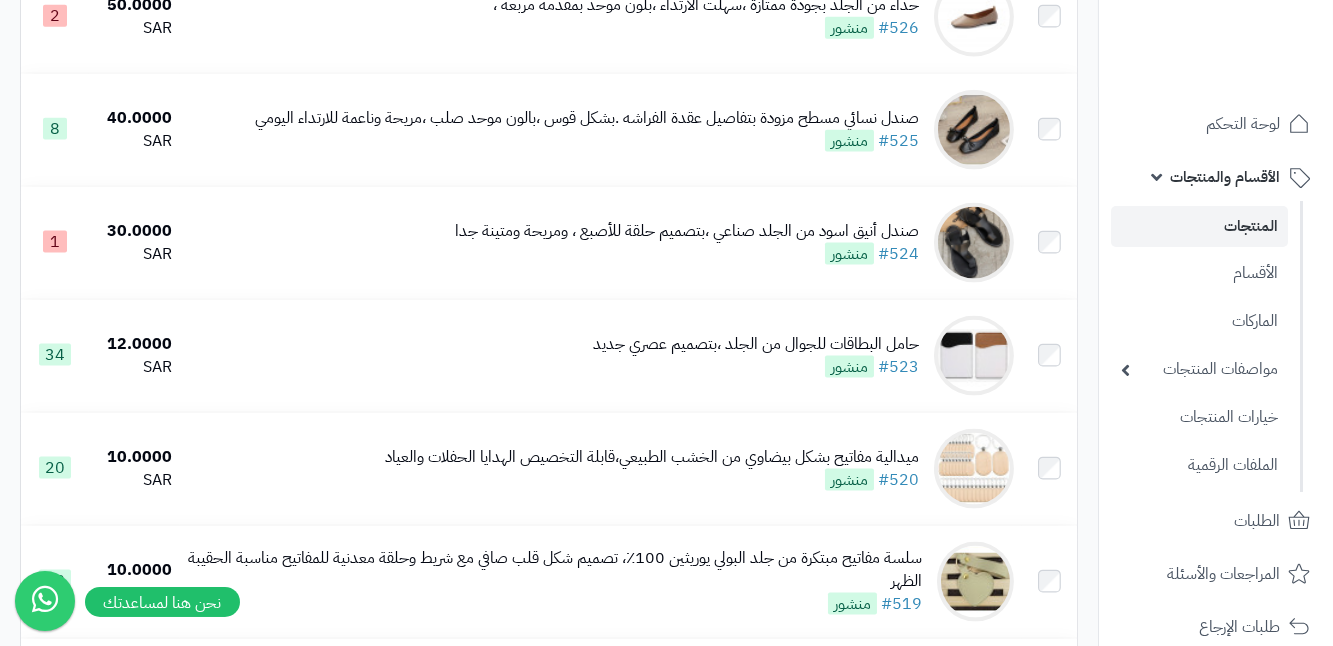 scroll, scrollTop: 5363, scrollLeft: 0, axis: vertical 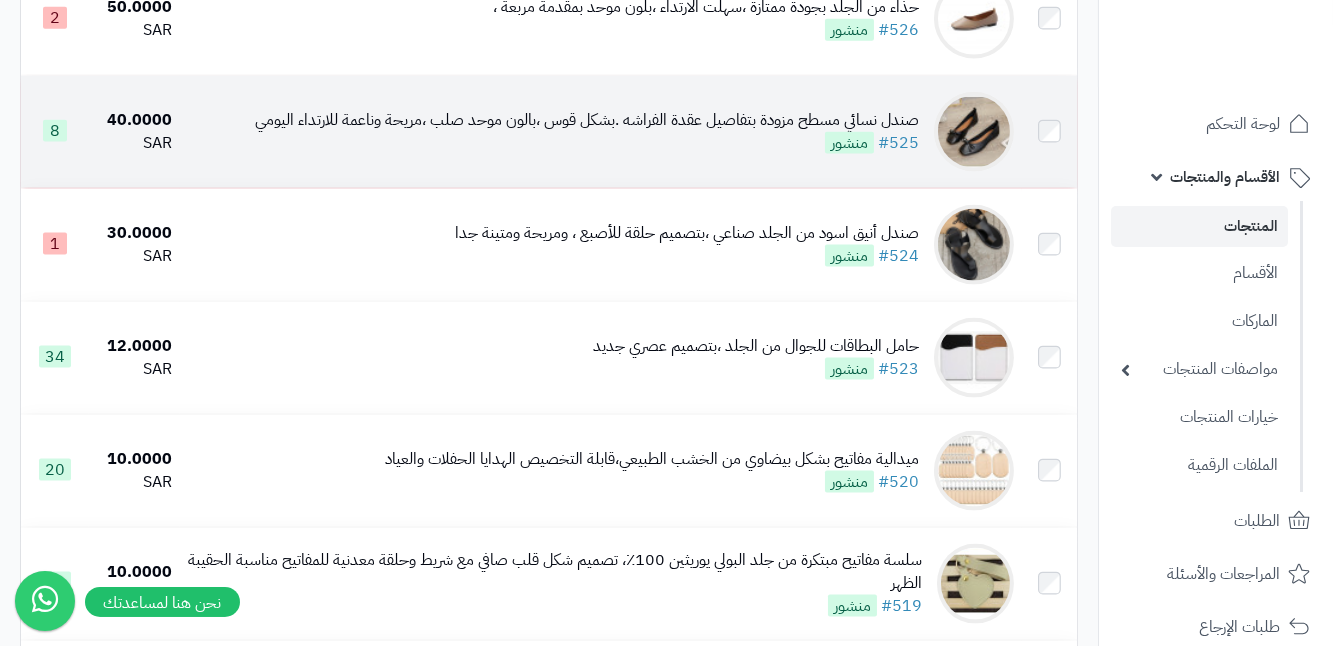 click at bounding box center [974, 132] 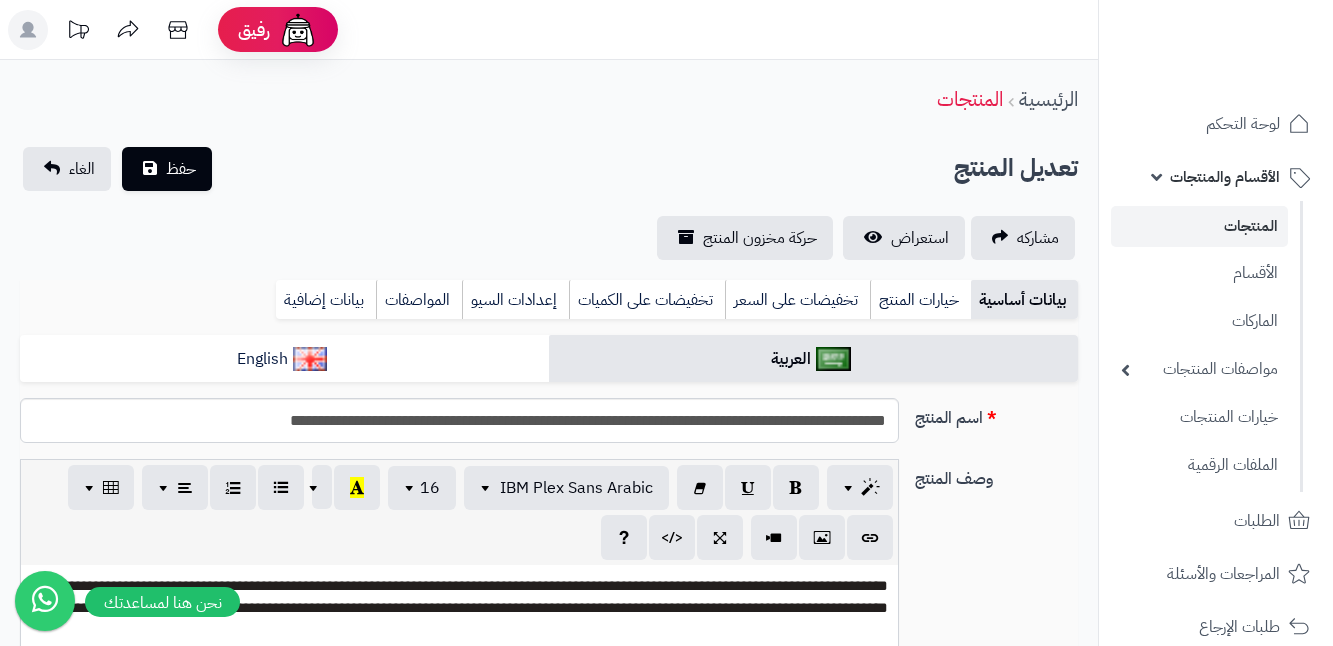 scroll, scrollTop: 0, scrollLeft: 0, axis: both 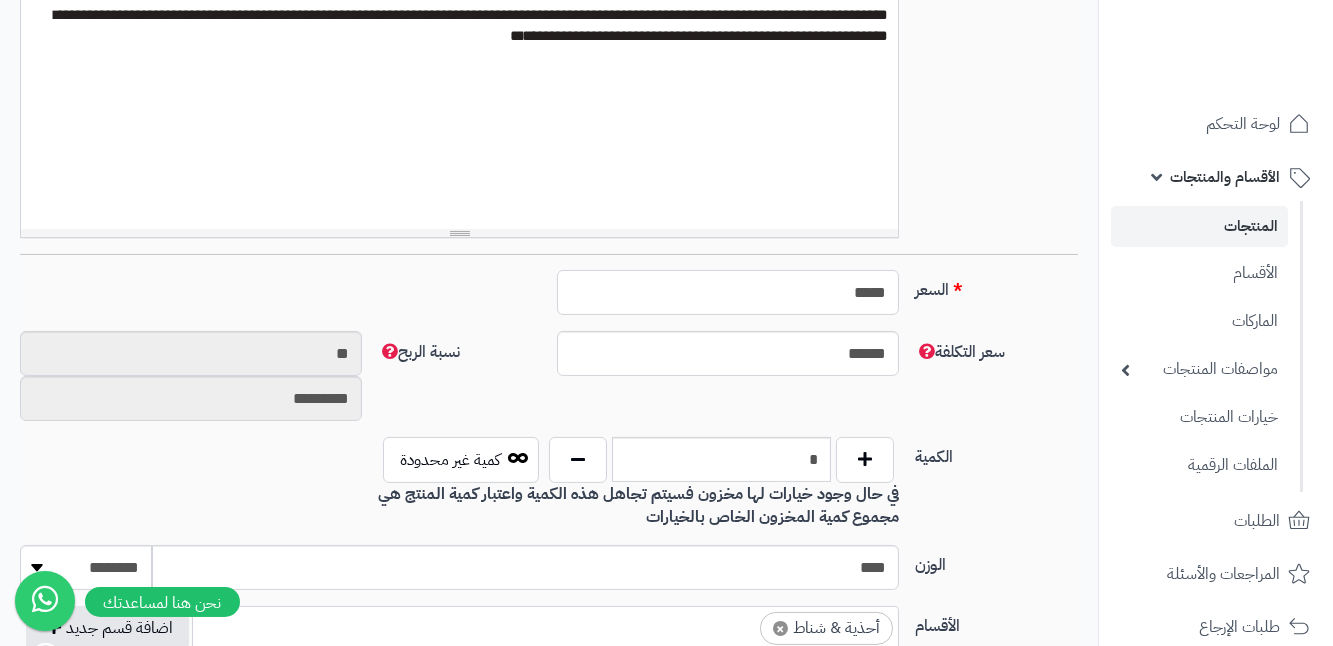 click on "*****" at bounding box center (728, 292) 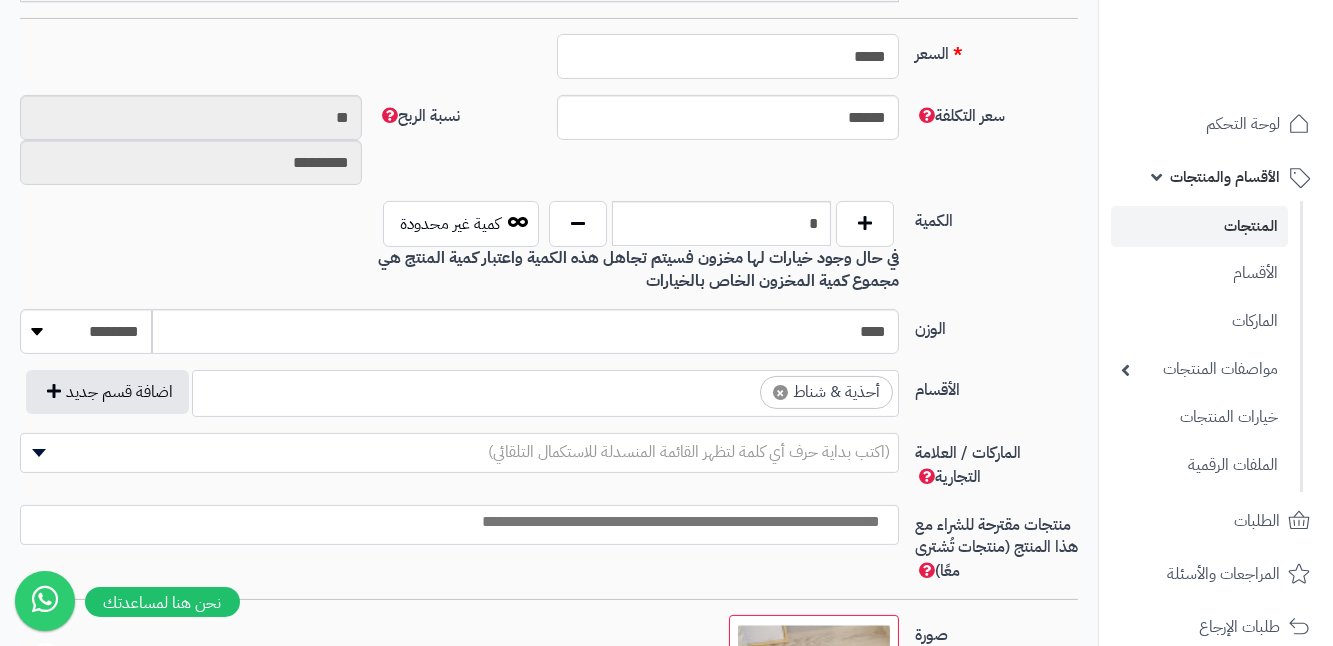 scroll, scrollTop: 818, scrollLeft: 0, axis: vertical 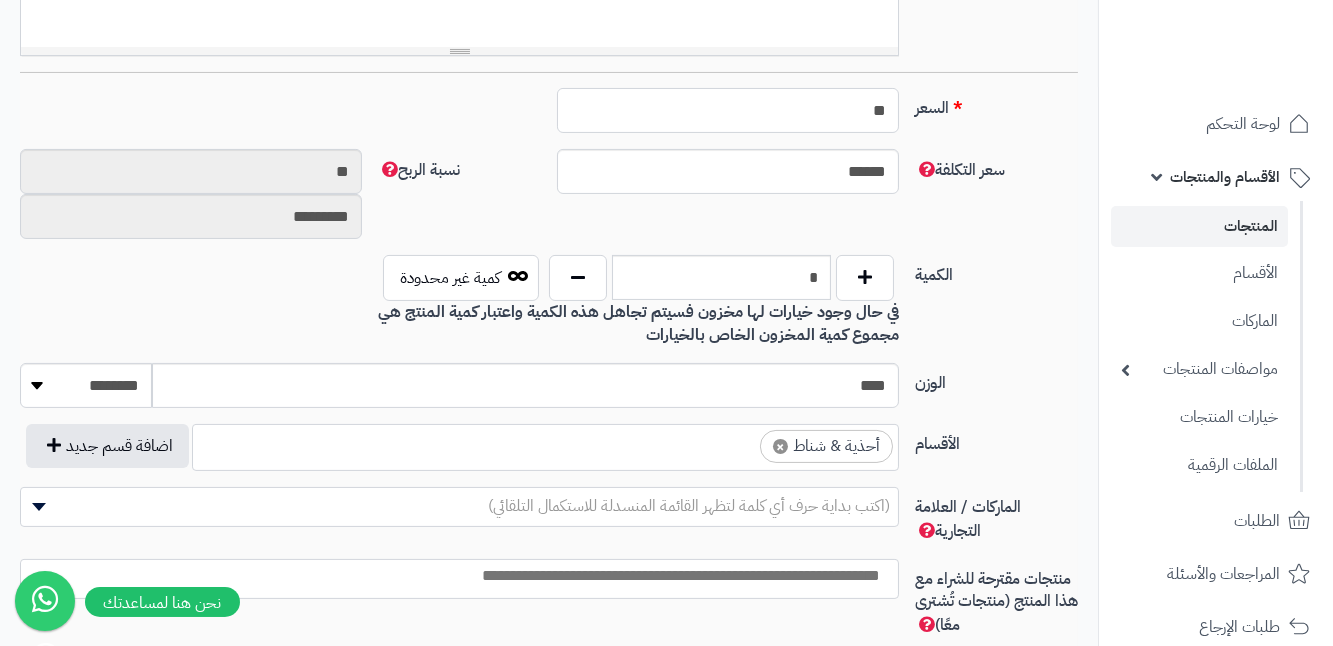 type on "*" 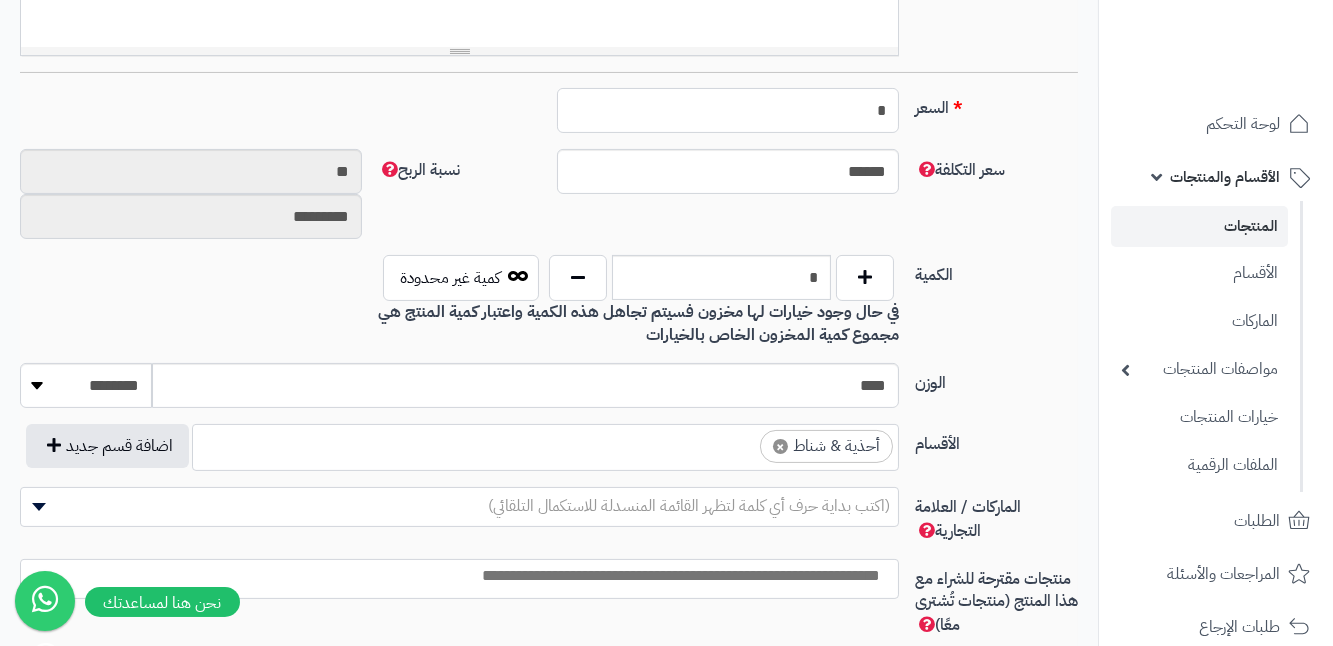 type on "********" 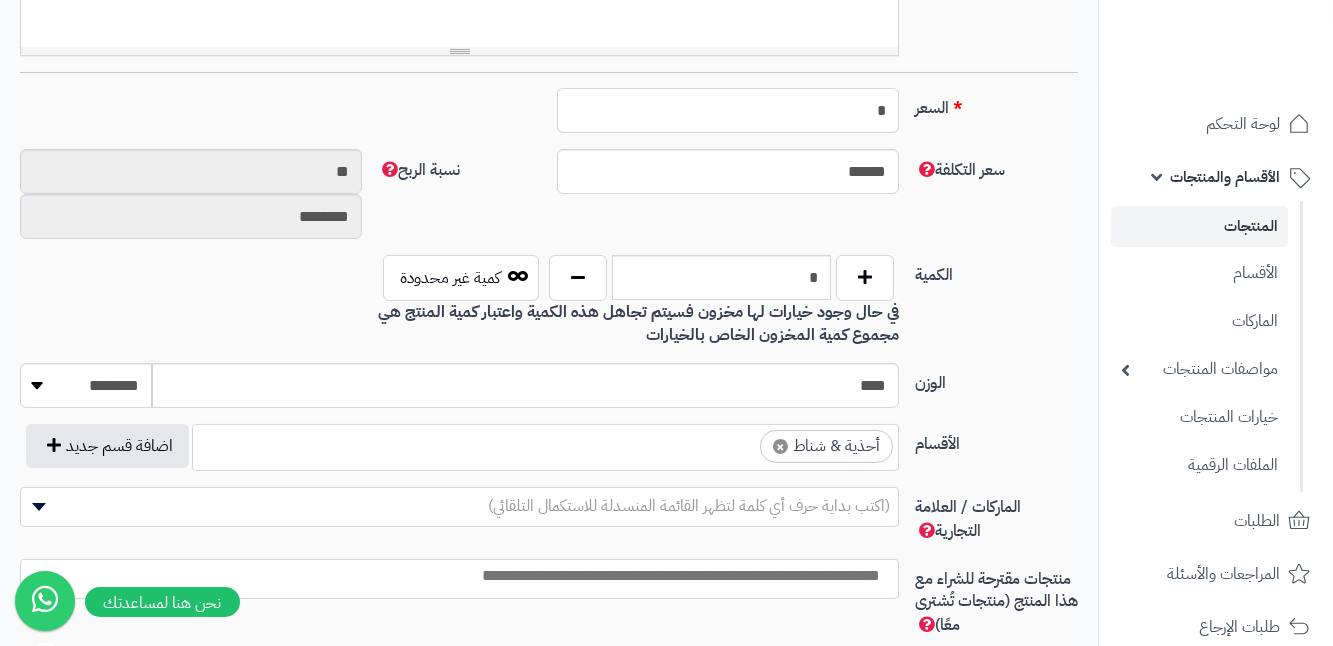 type 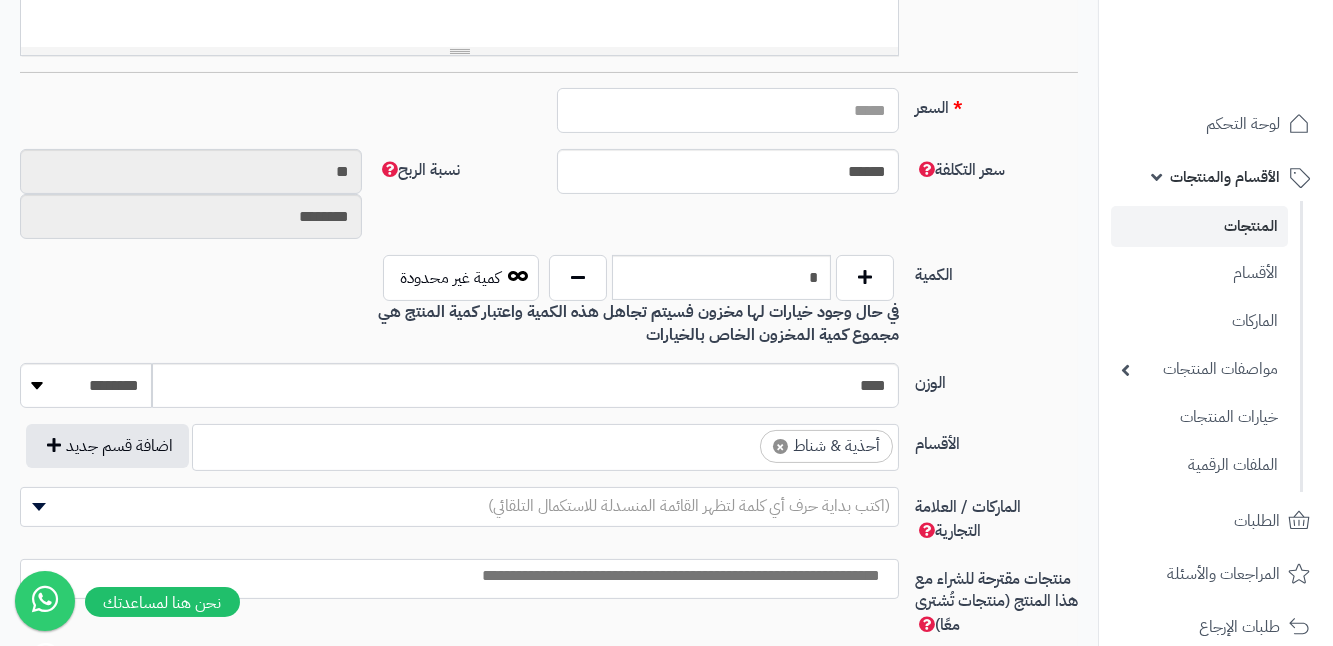 type on "*****" 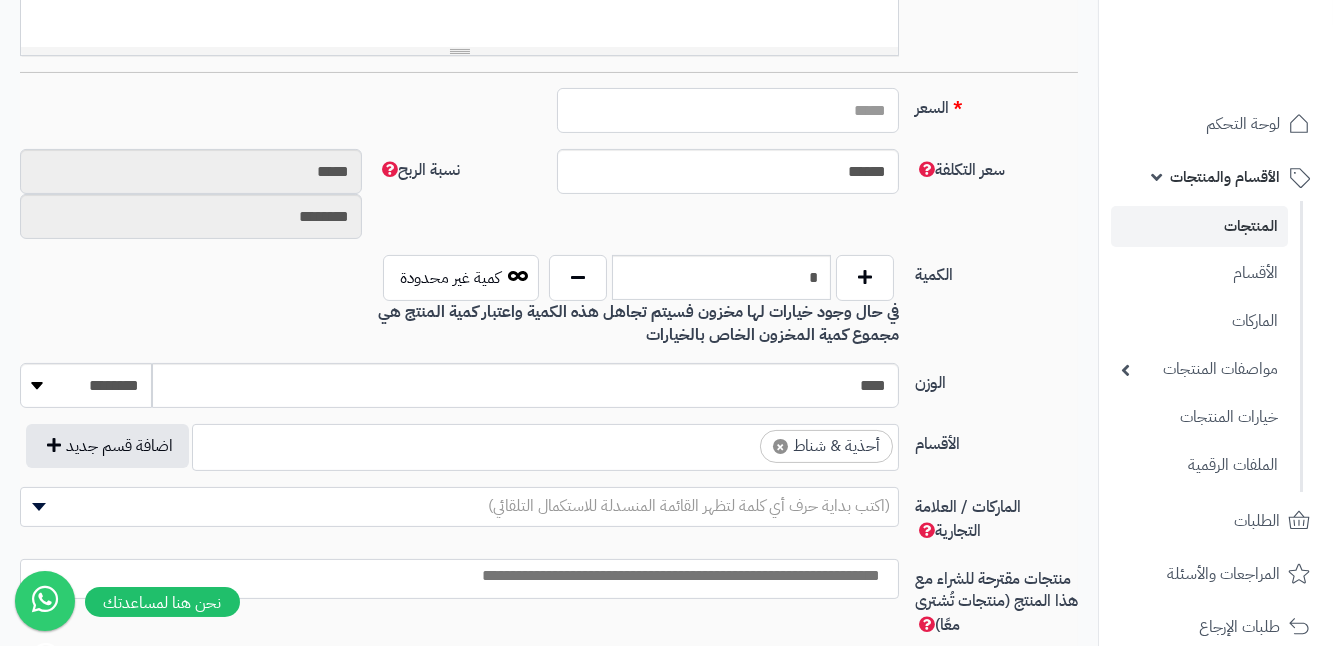 type on "*" 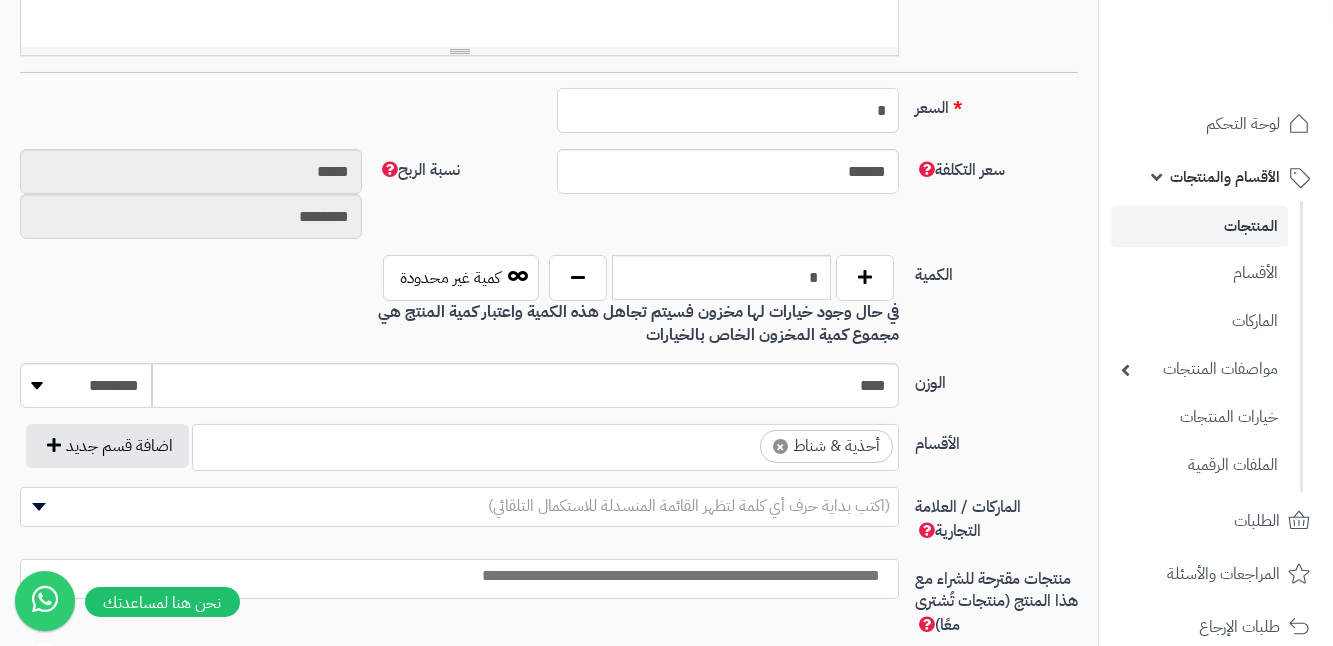 type on "**" 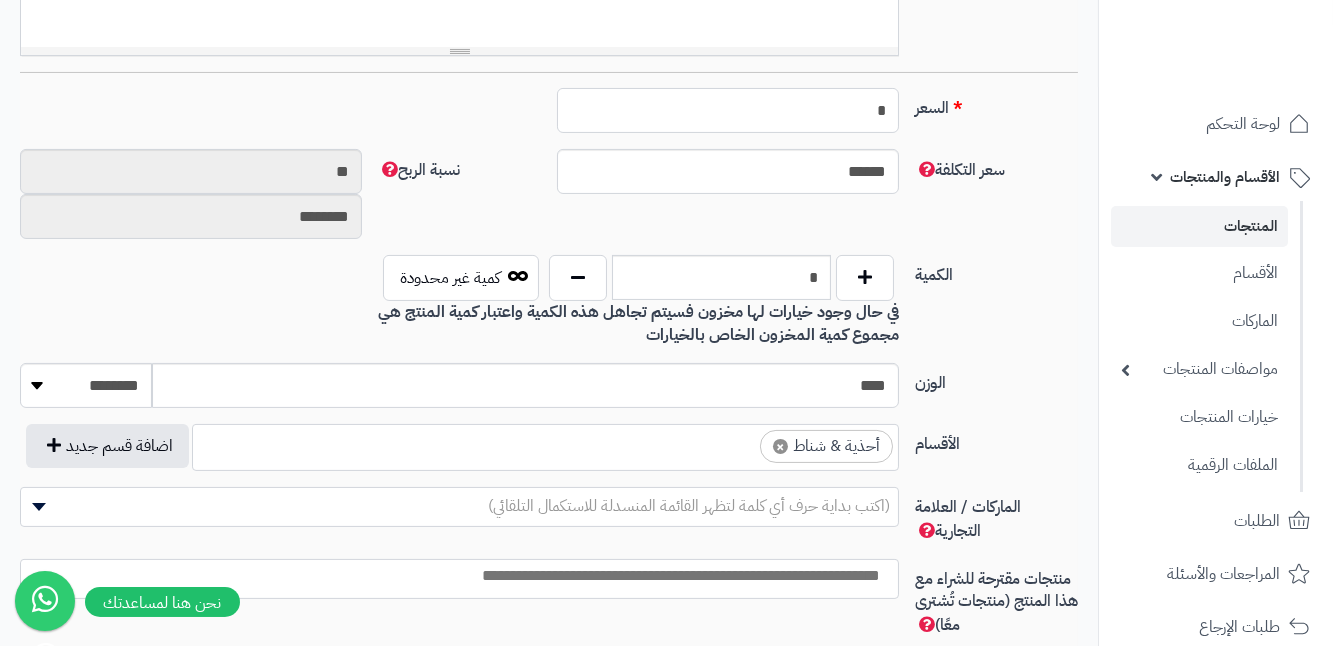 type on "**" 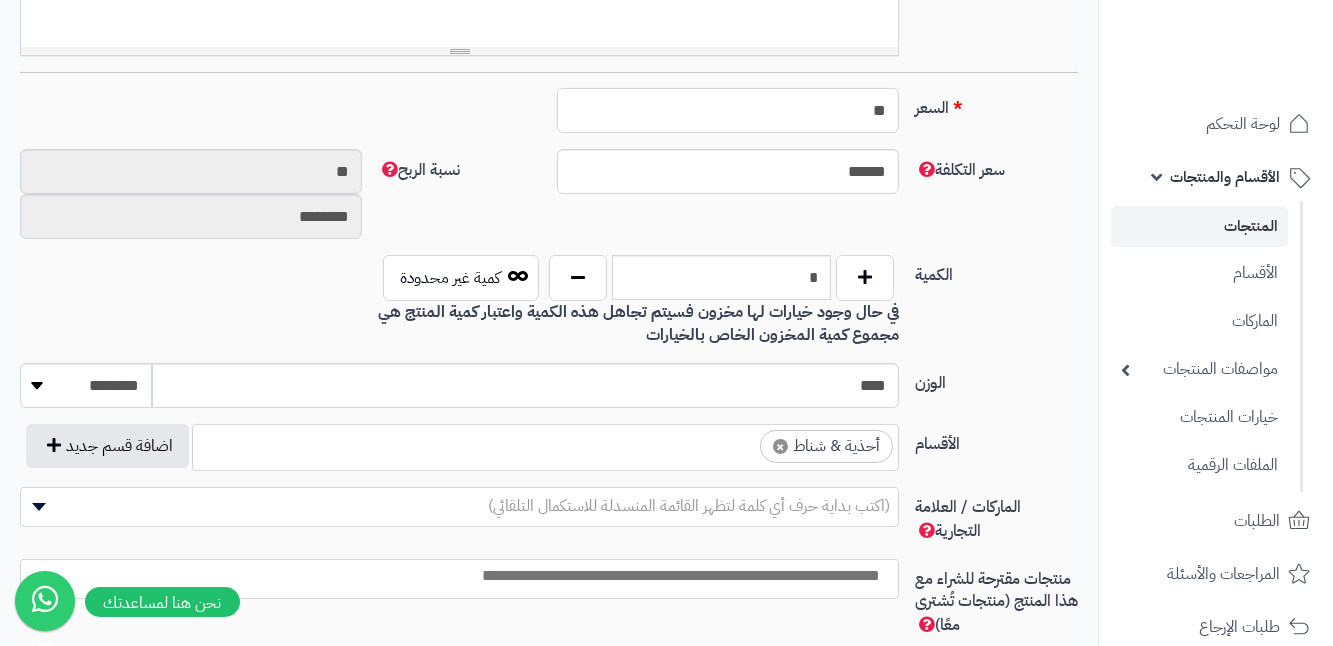 type on "*********" 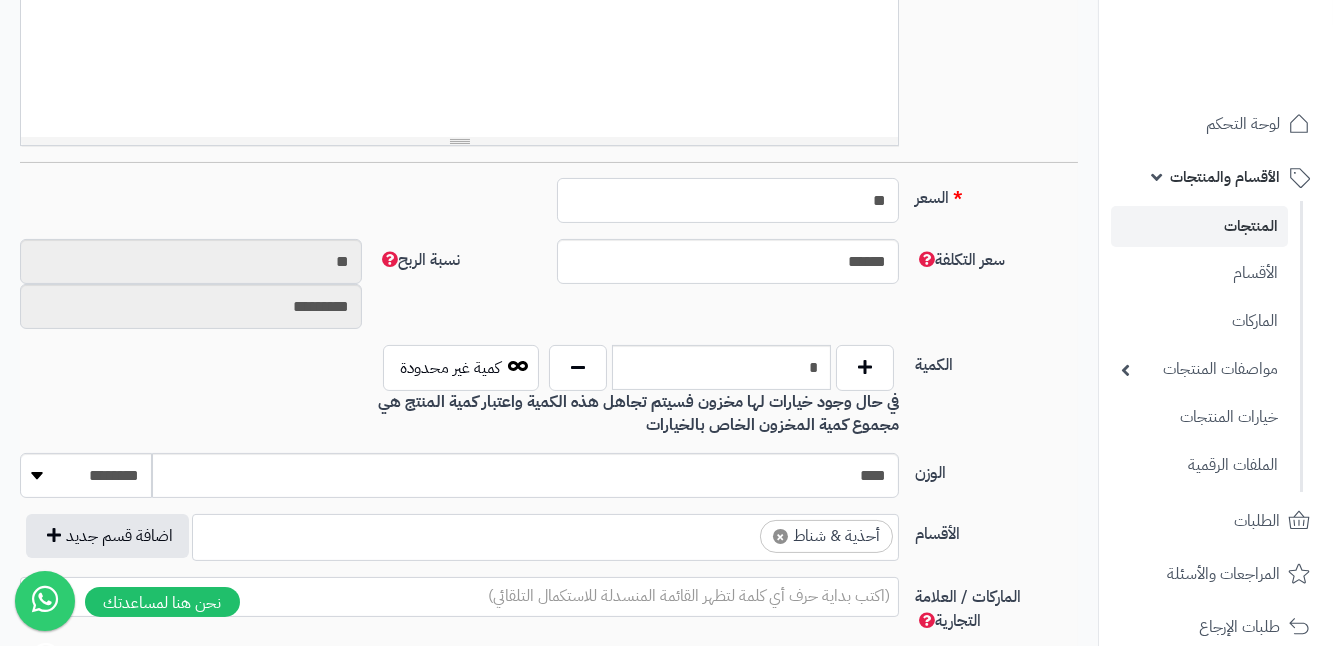 scroll, scrollTop: 727, scrollLeft: 0, axis: vertical 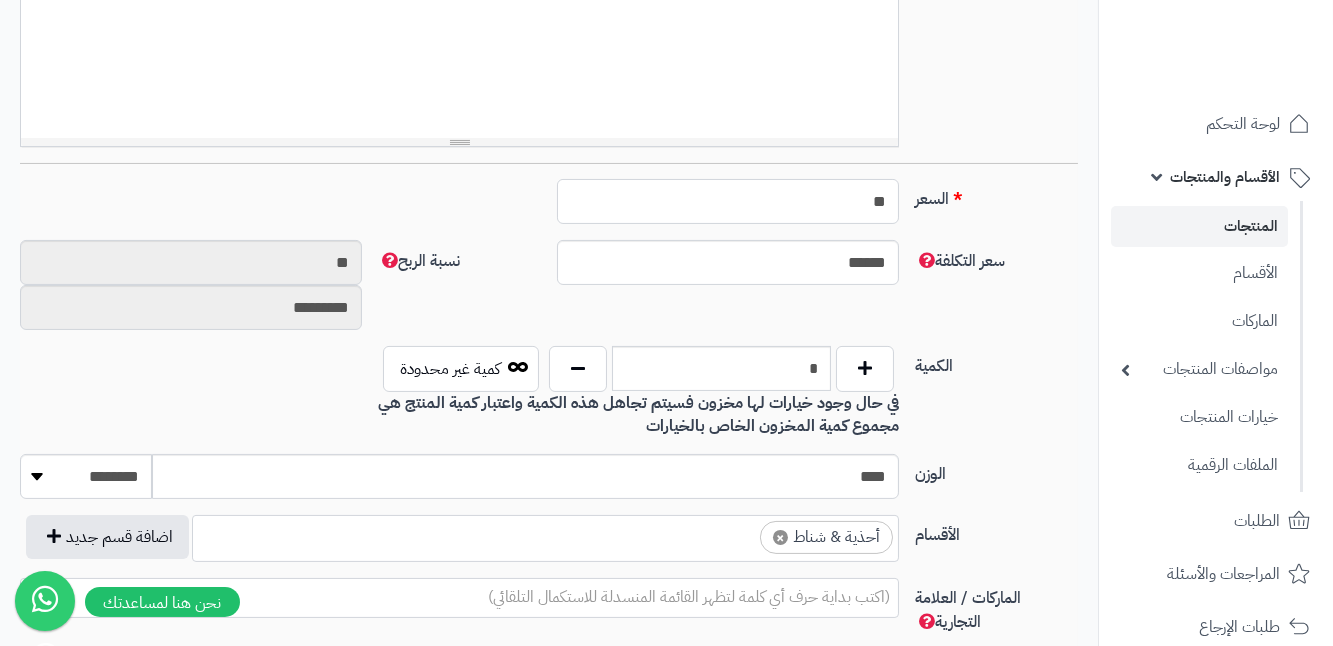 type on "*" 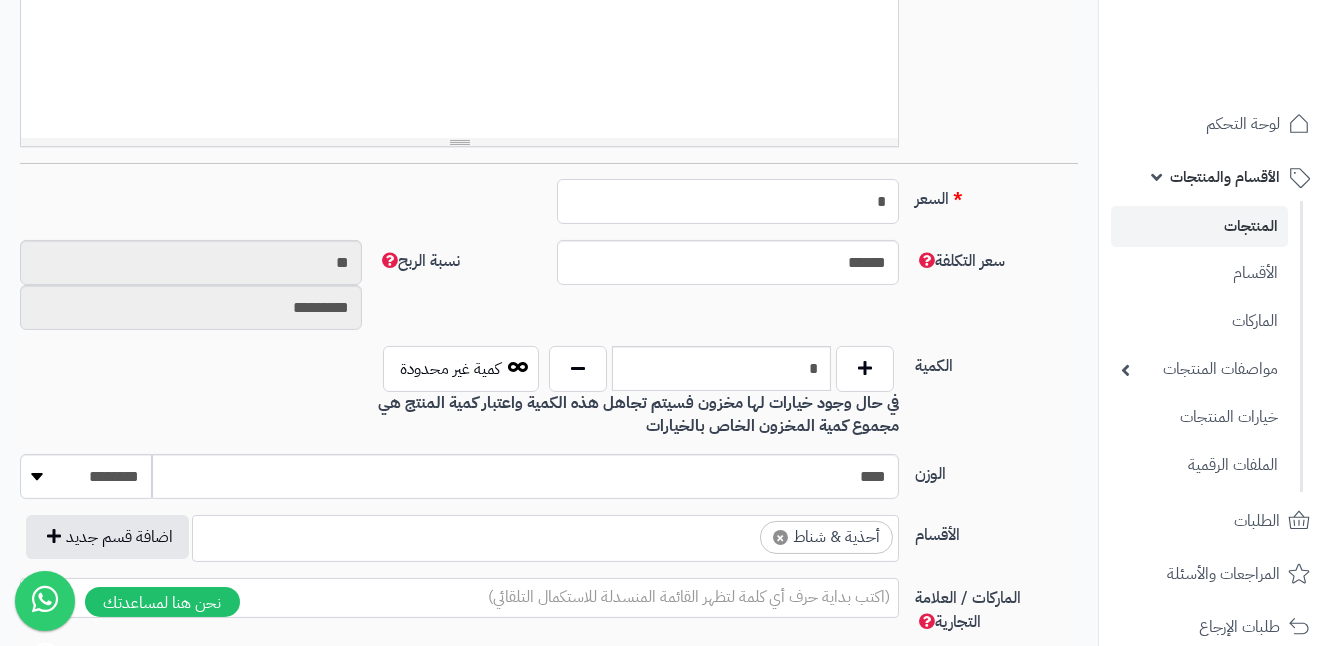 type on "********" 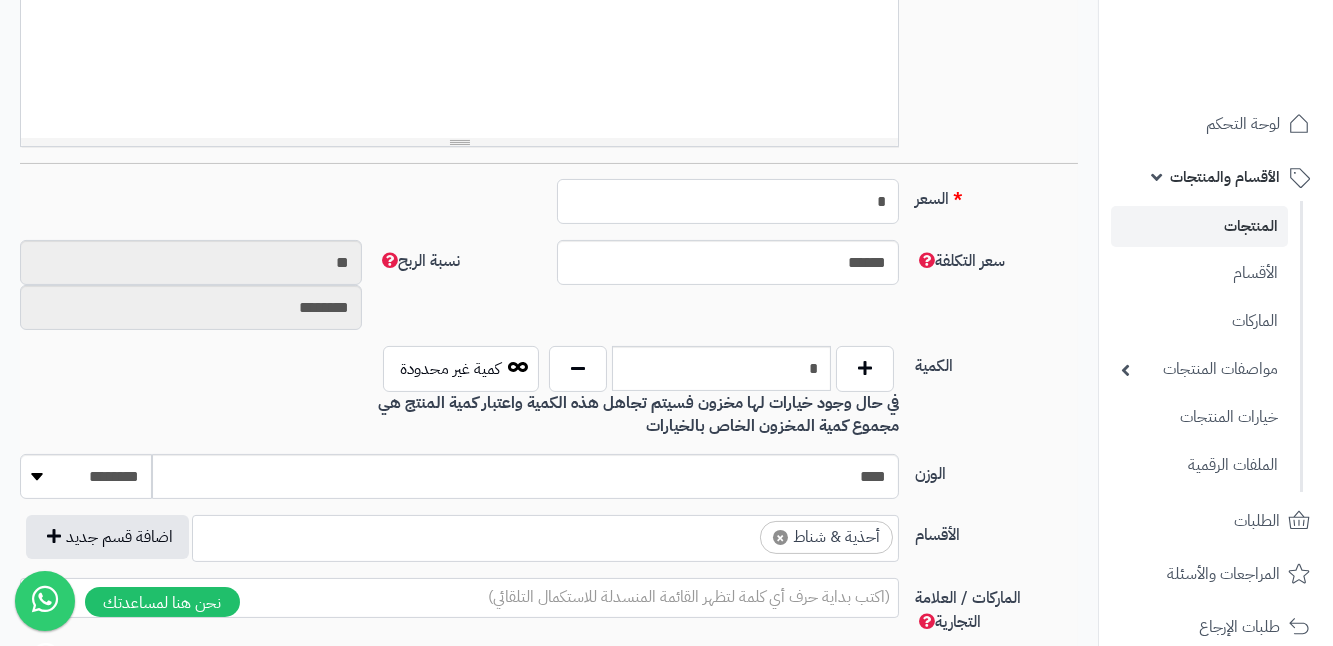 type 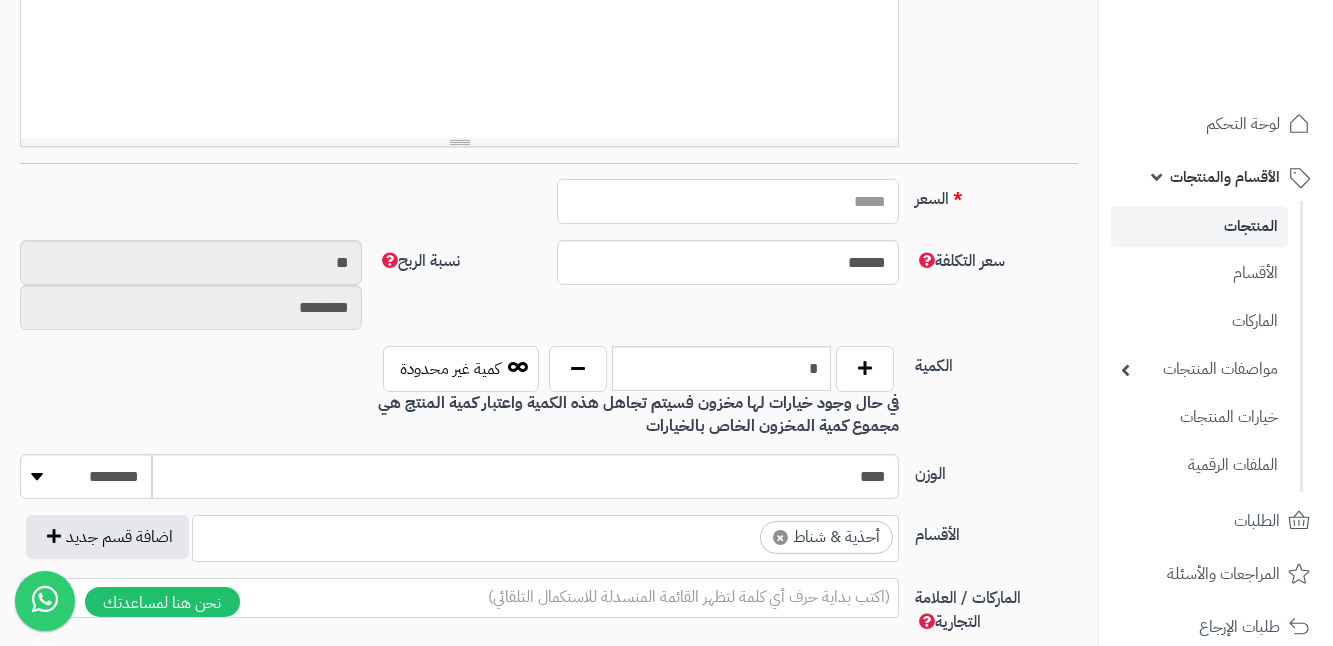 type on "*****" 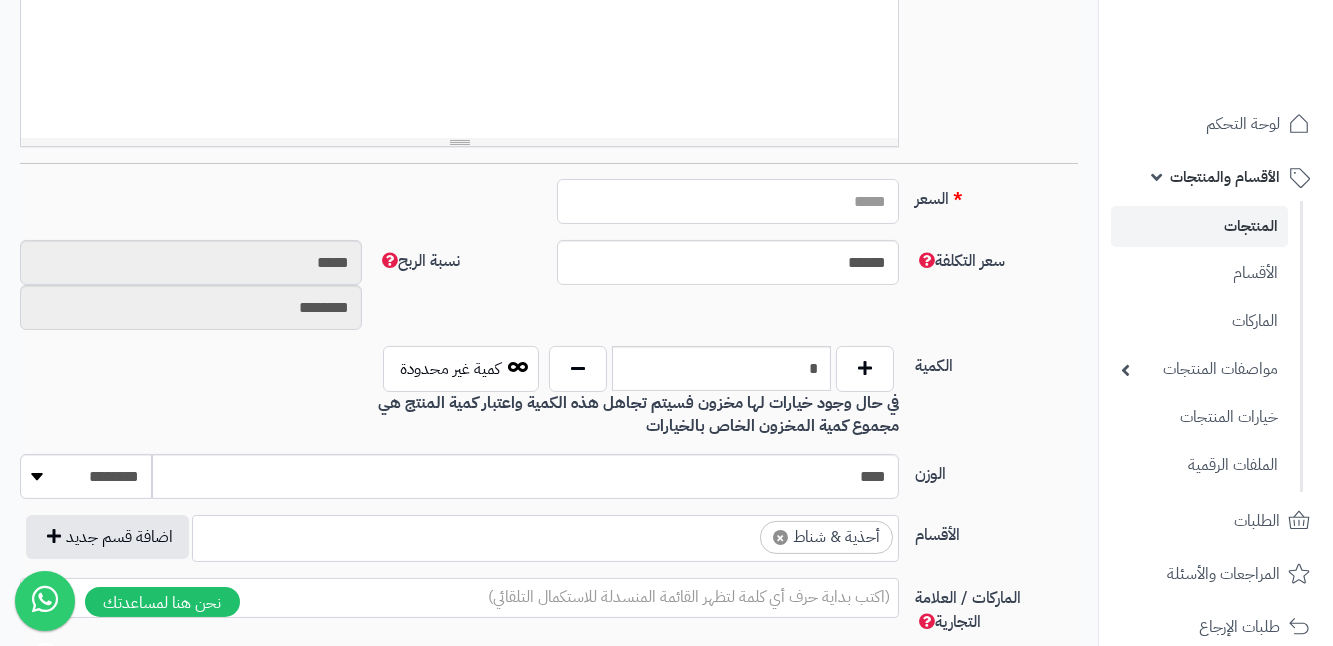 type on "*" 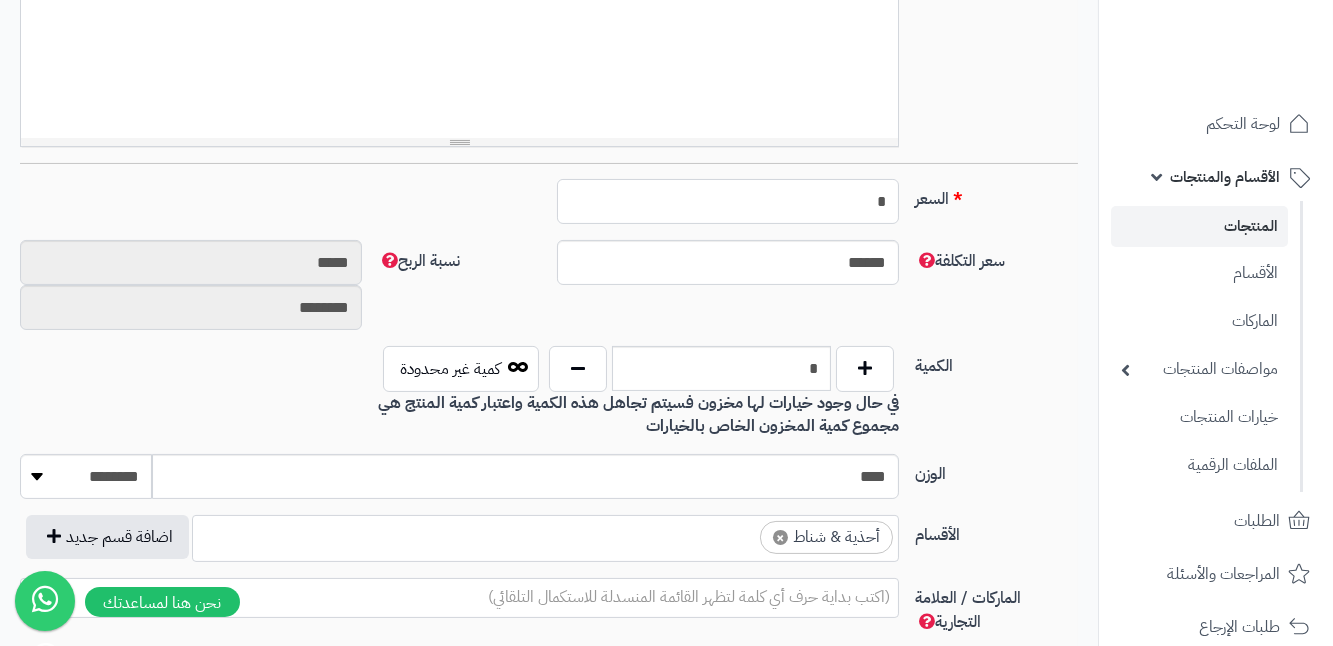 type on "**" 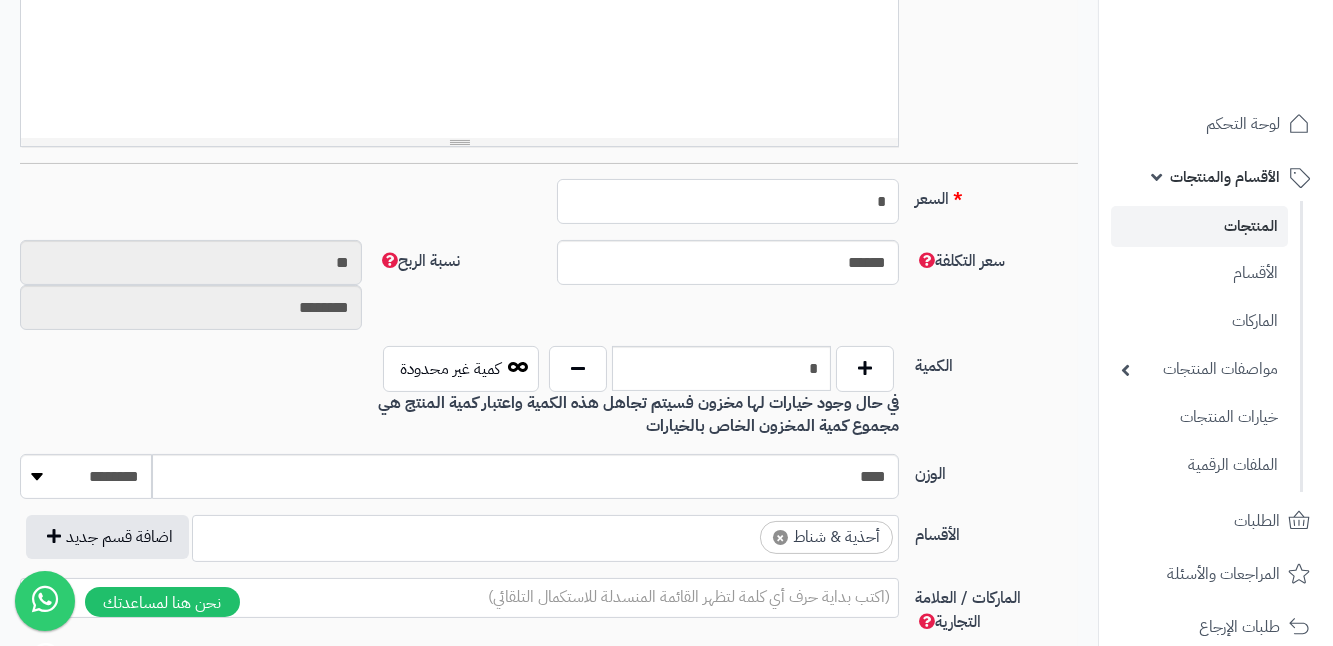 type on "**" 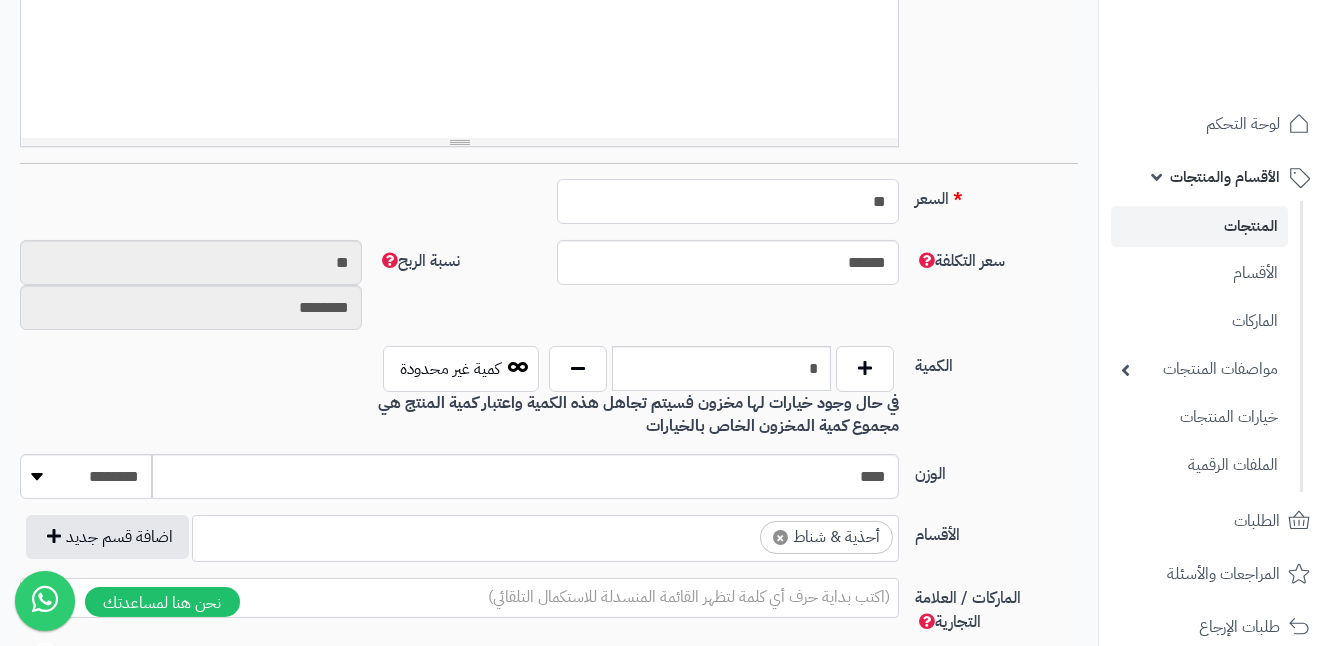 type on "*********" 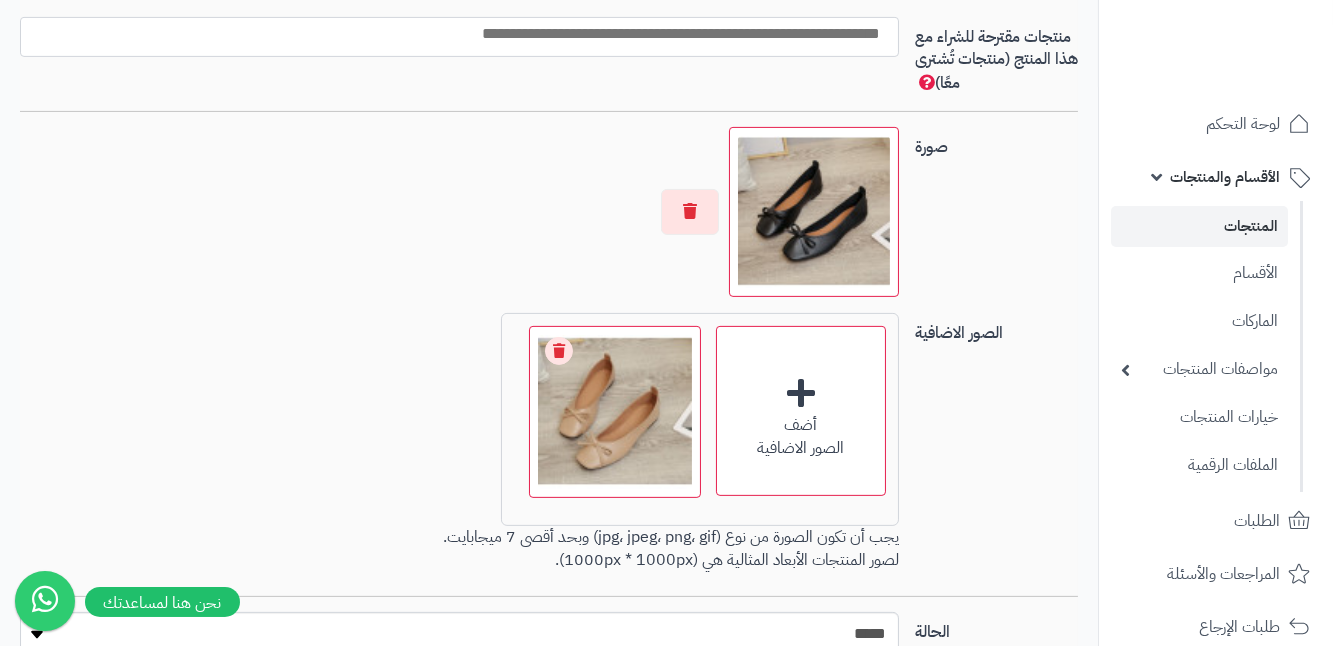 scroll, scrollTop: 1363, scrollLeft: 0, axis: vertical 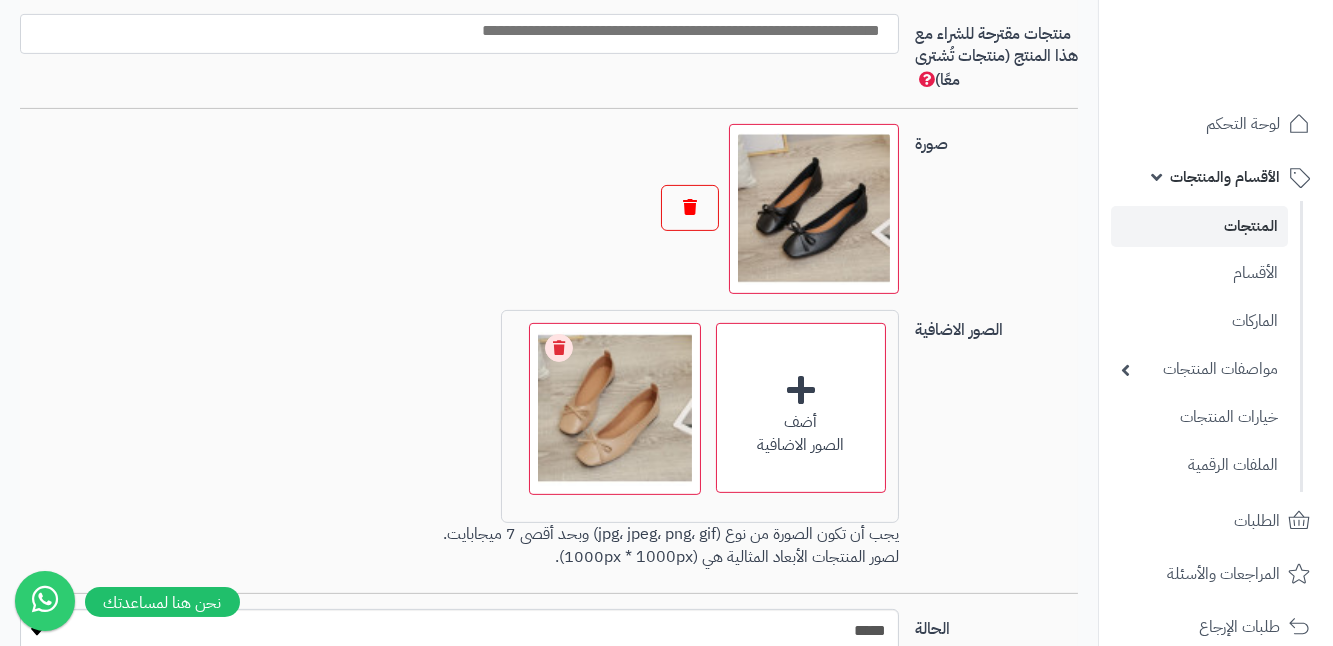 type on "**" 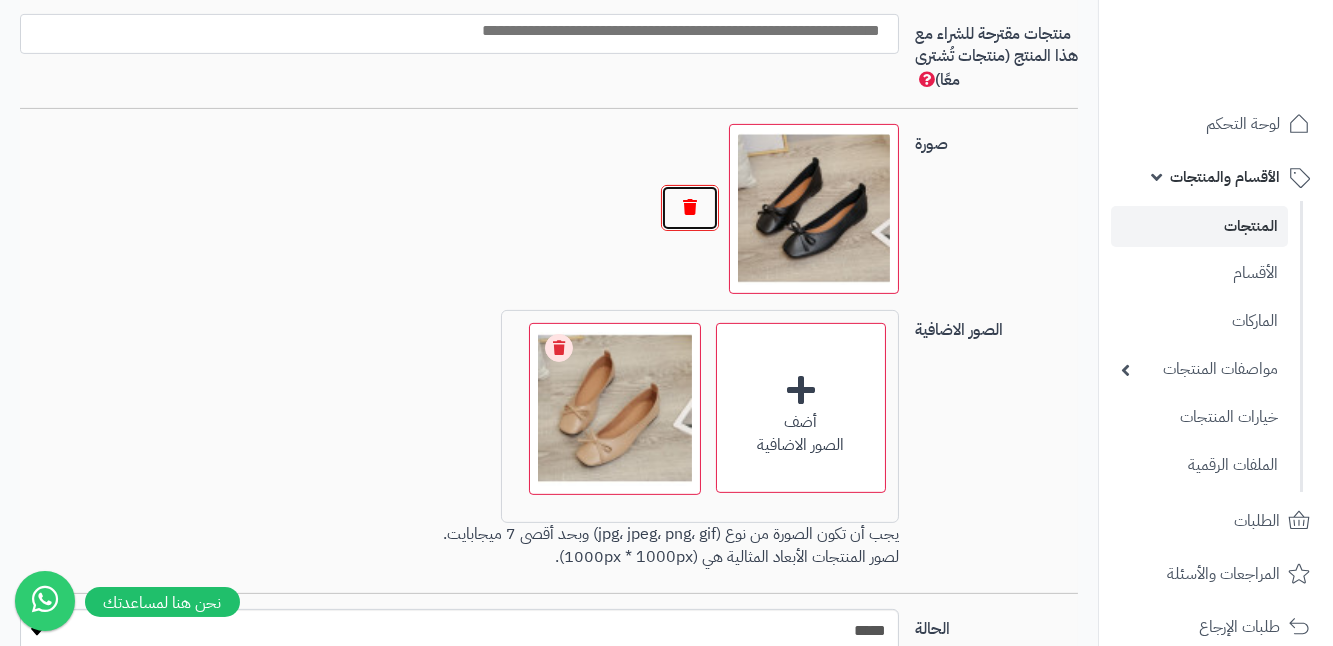 click at bounding box center (690, 208) 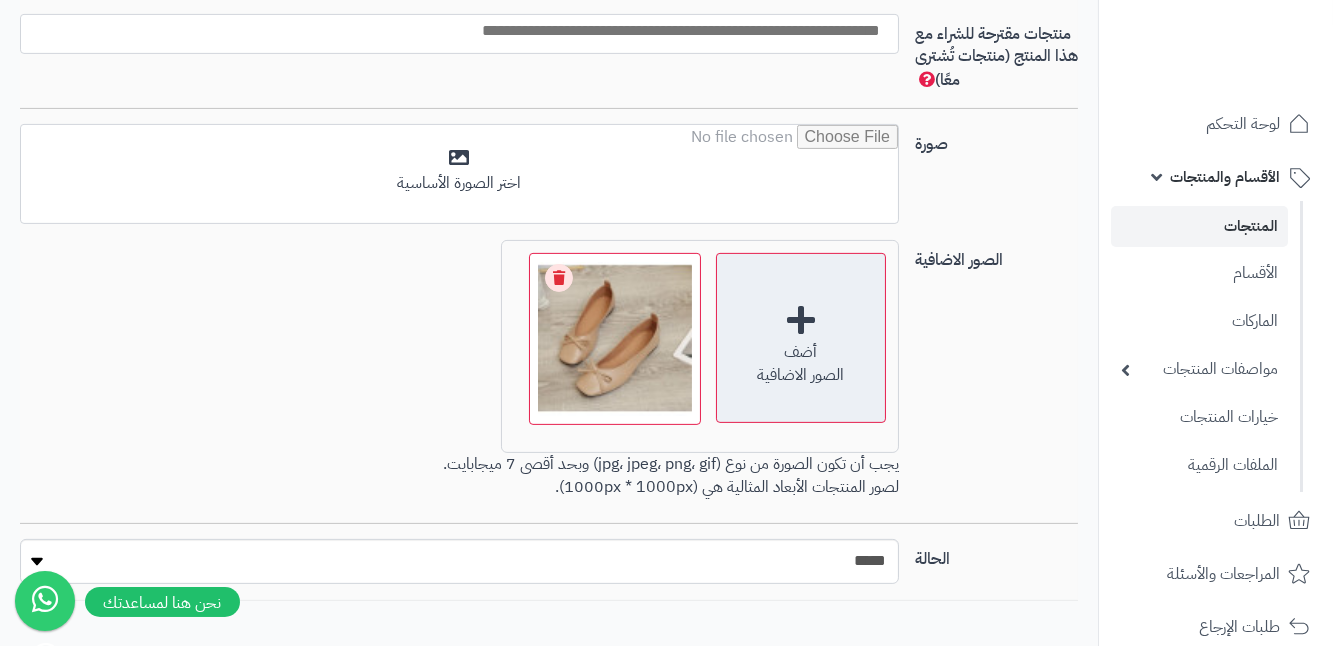 click on "أضف الصور الاضافية" at bounding box center (801, 338) 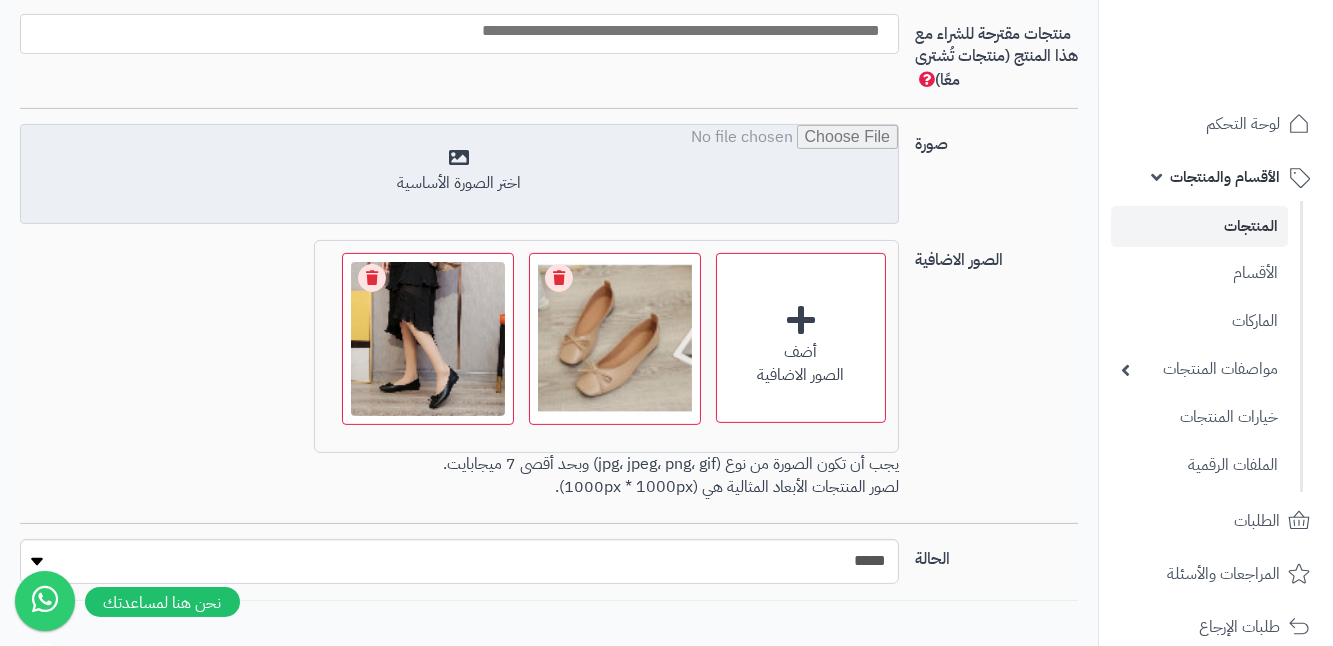 click at bounding box center [459, 175] 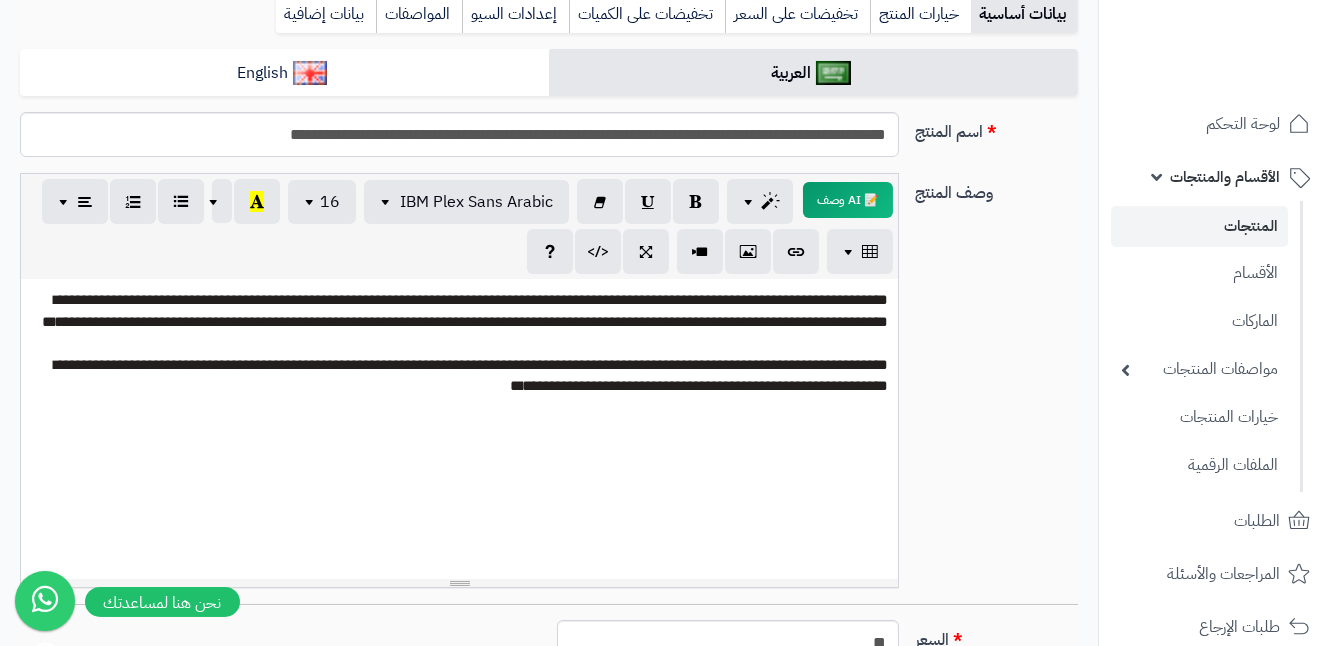 scroll, scrollTop: 363, scrollLeft: 0, axis: vertical 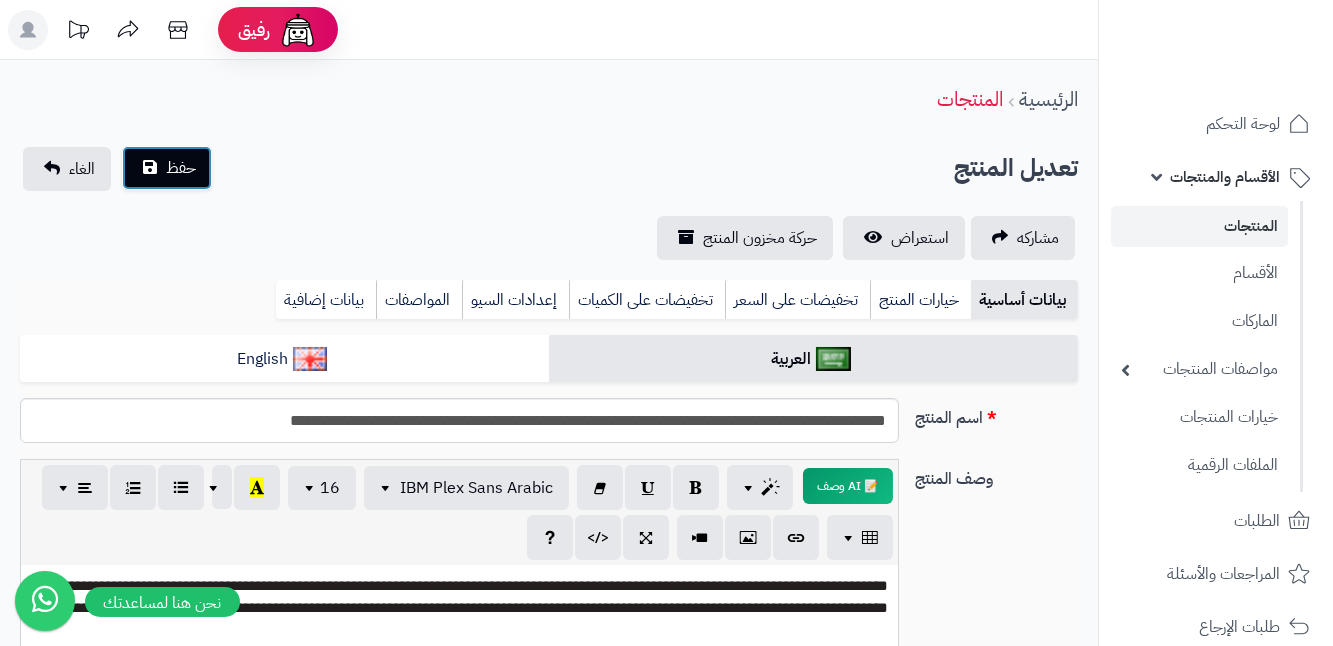click on "حفظ" at bounding box center (167, 168) 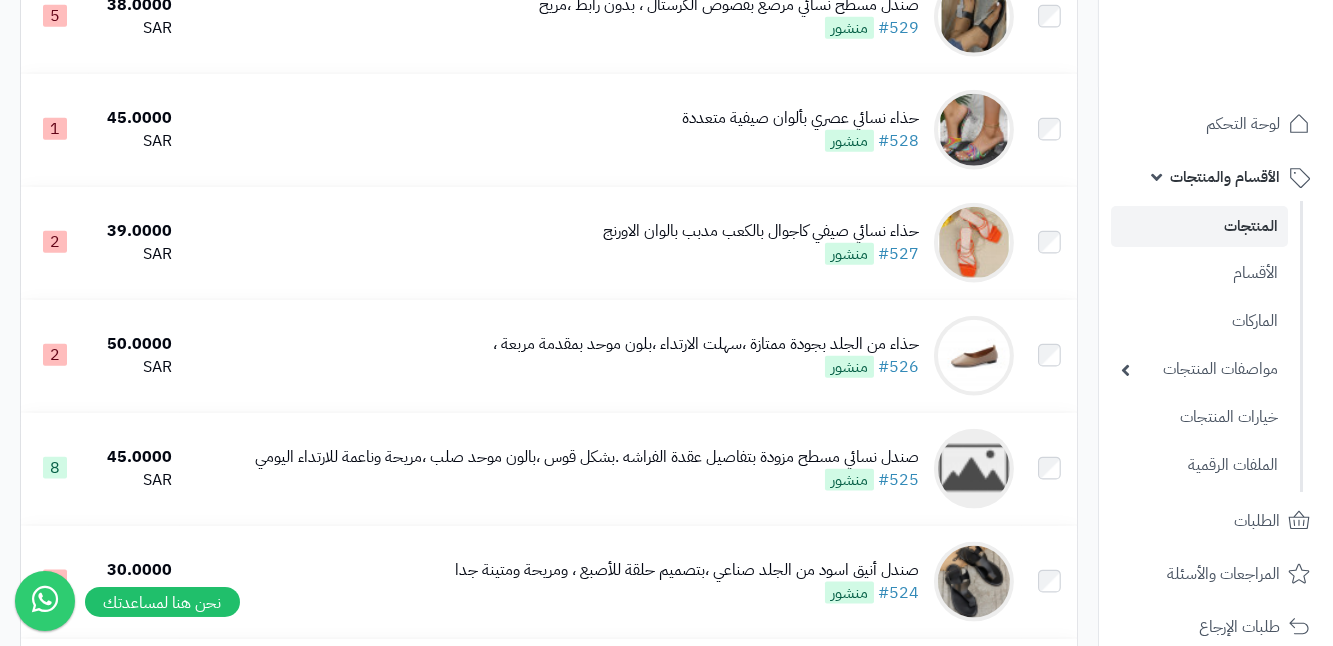 scroll, scrollTop: 5000, scrollLeft: 0, axis: vertical 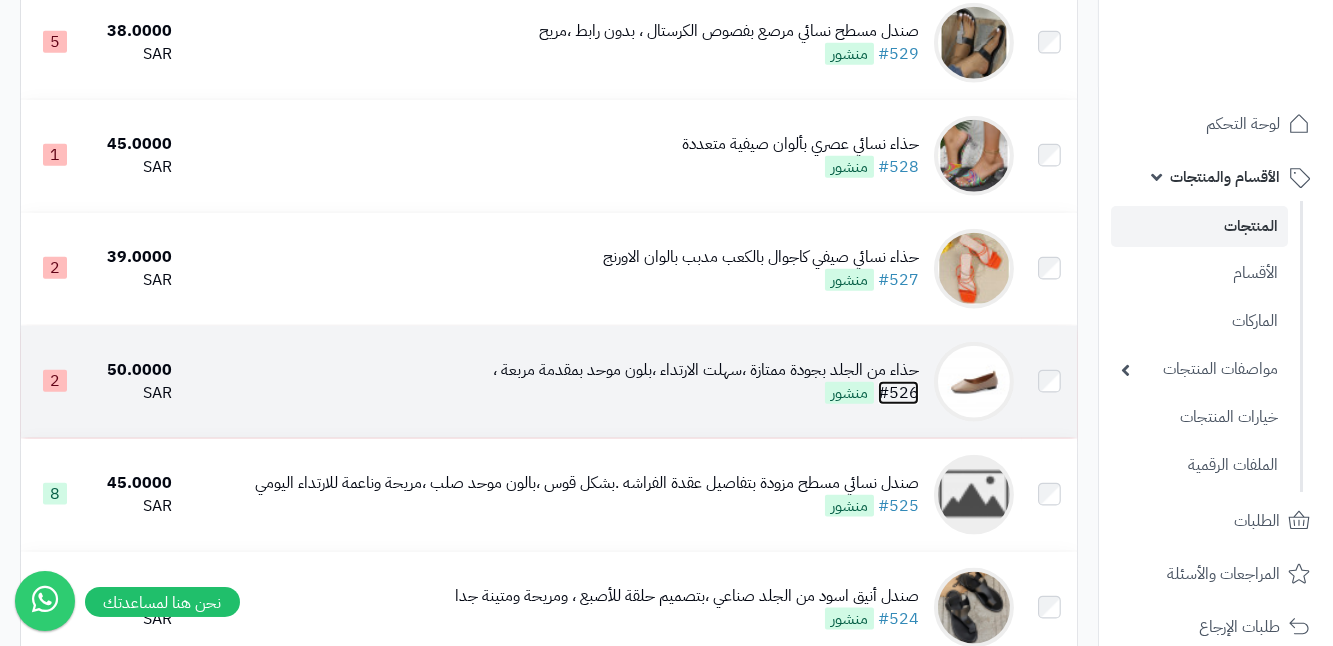 click on "#526" at bounding box center [898, 393] 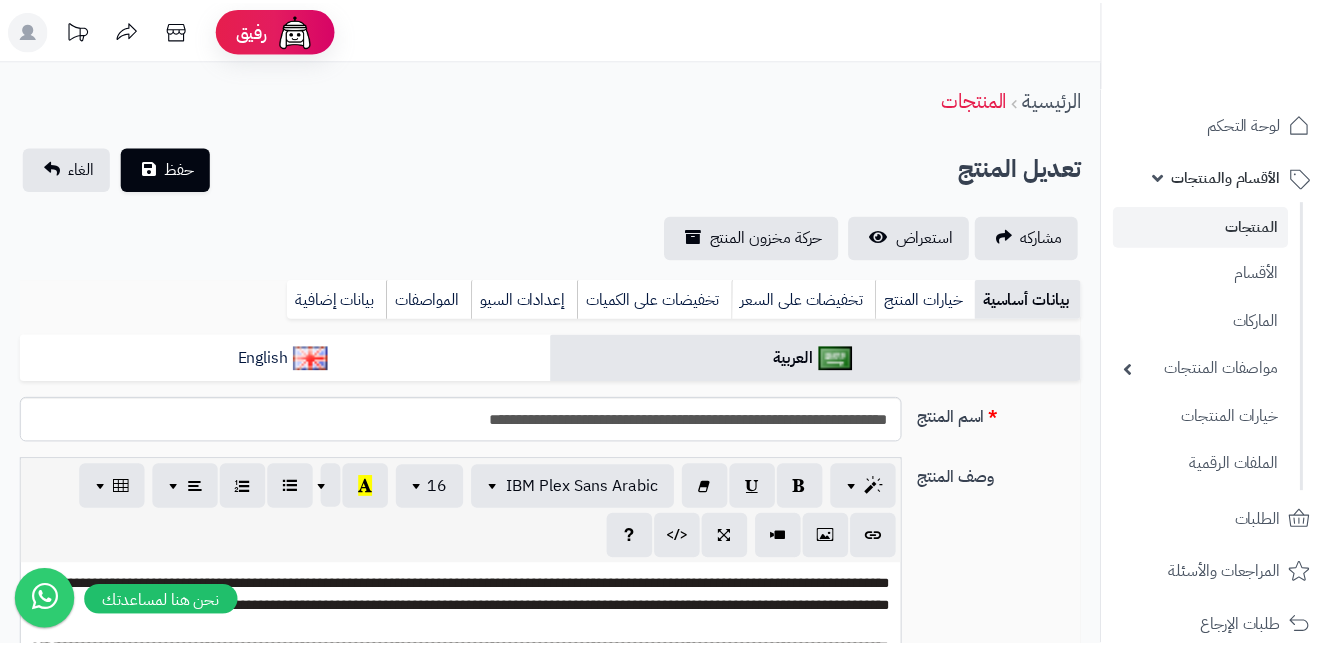 scroll, scrollTop: 0, scrollLeft: 0, axis: both 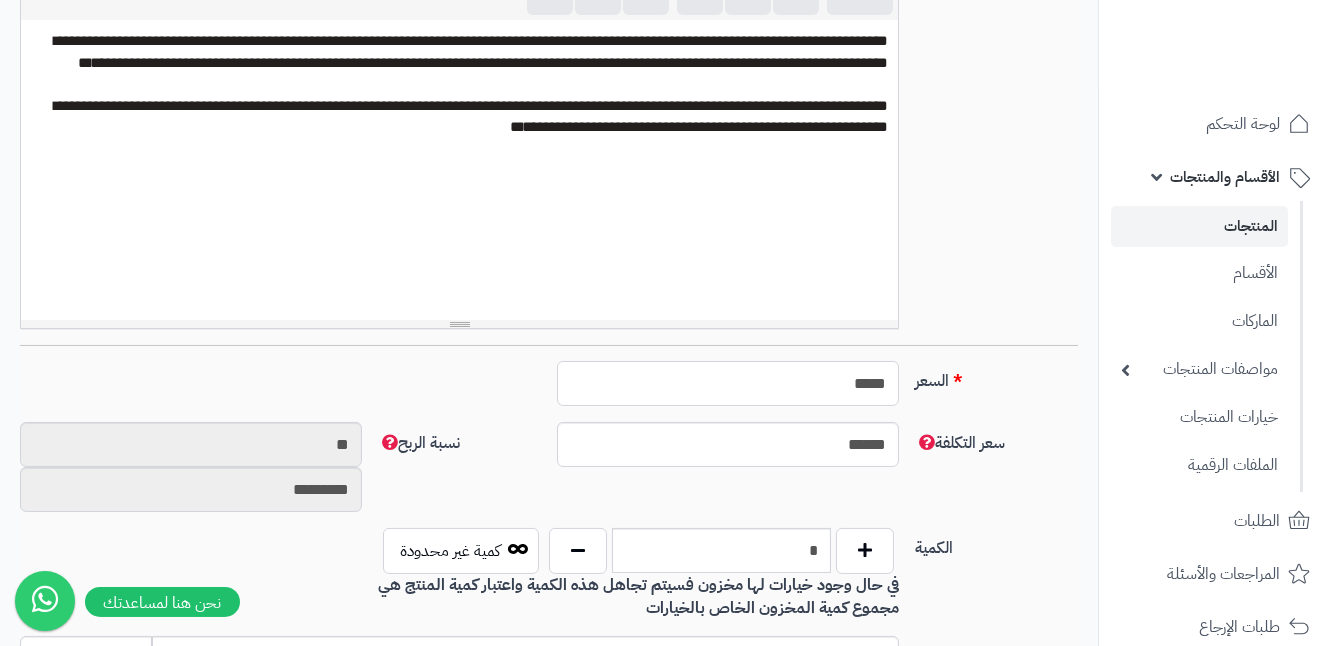 click on "*****" at bounding box center (728, 383) 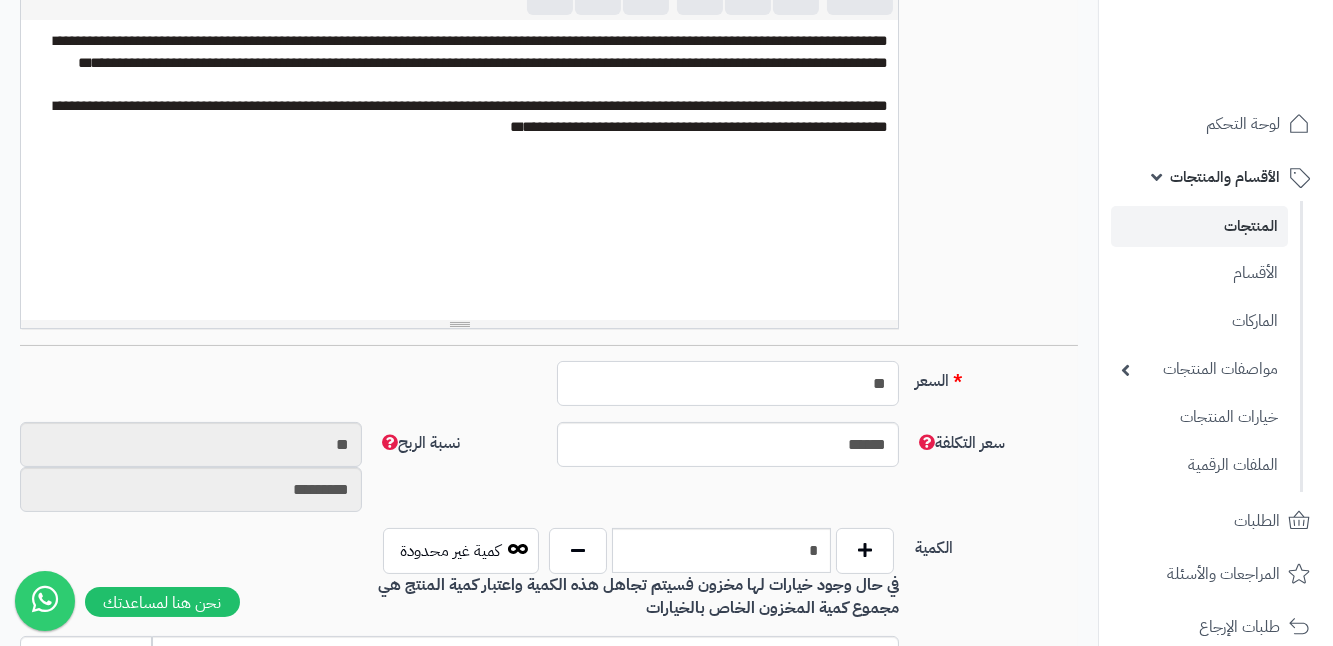 type on "*" 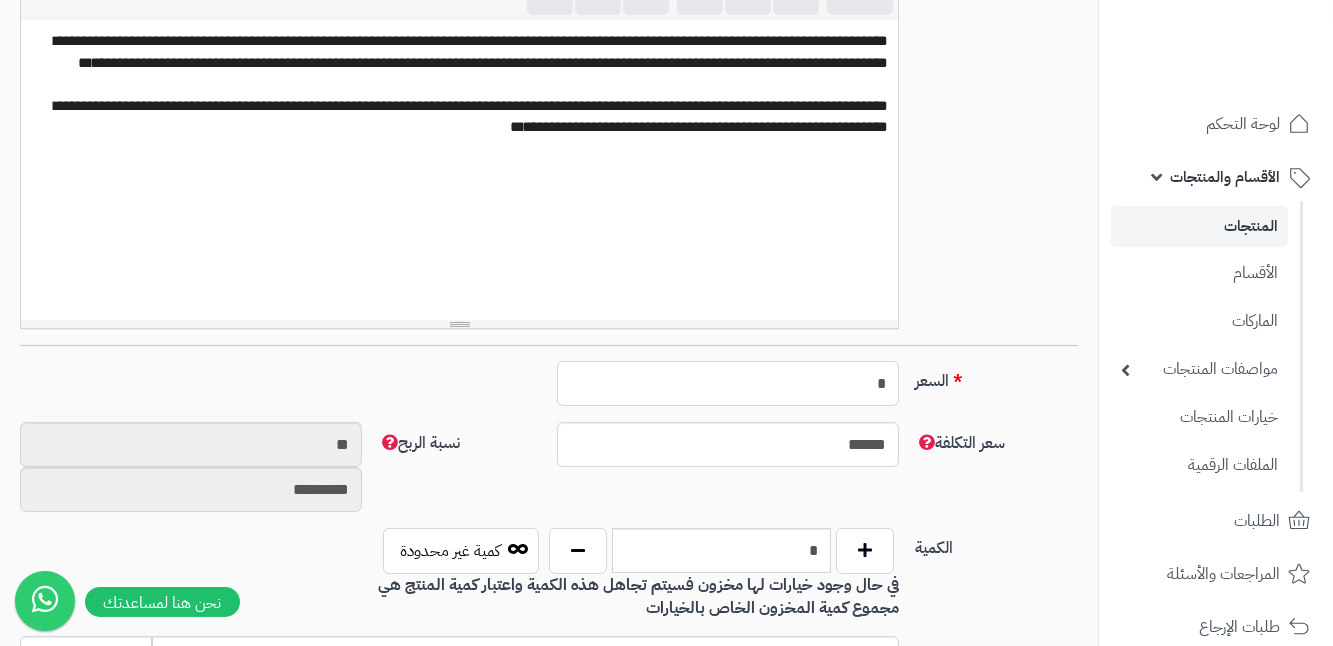 type on "********" 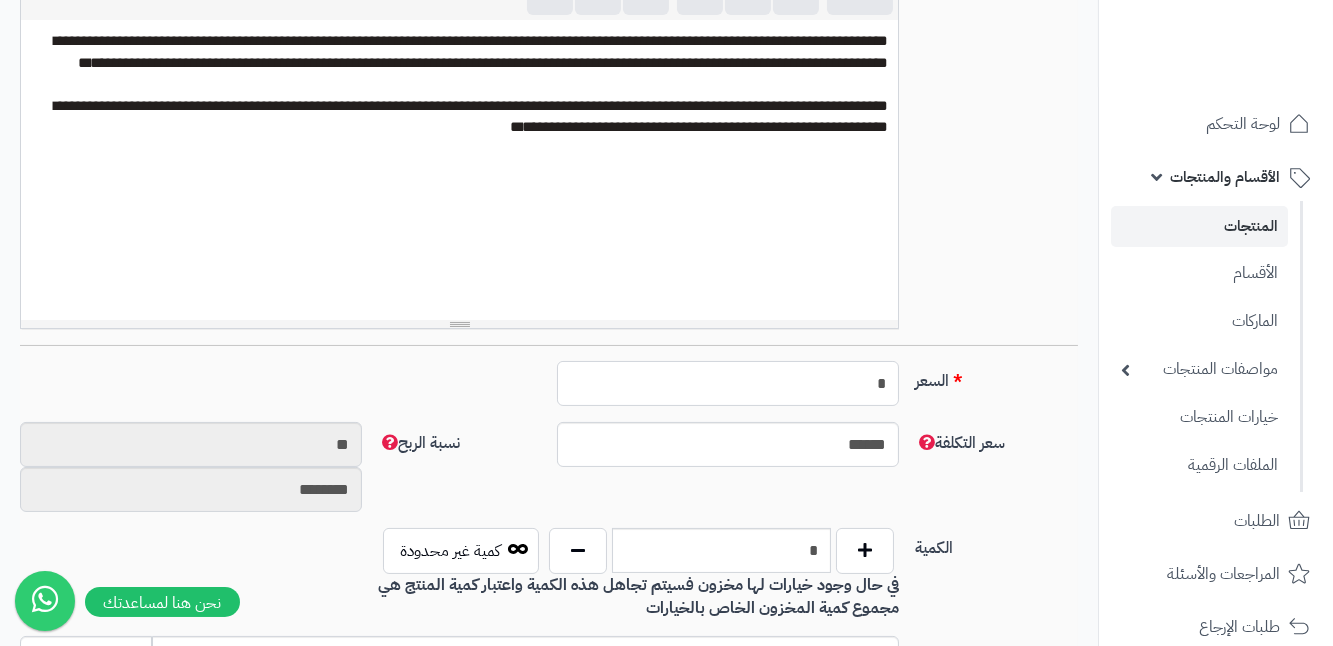 type 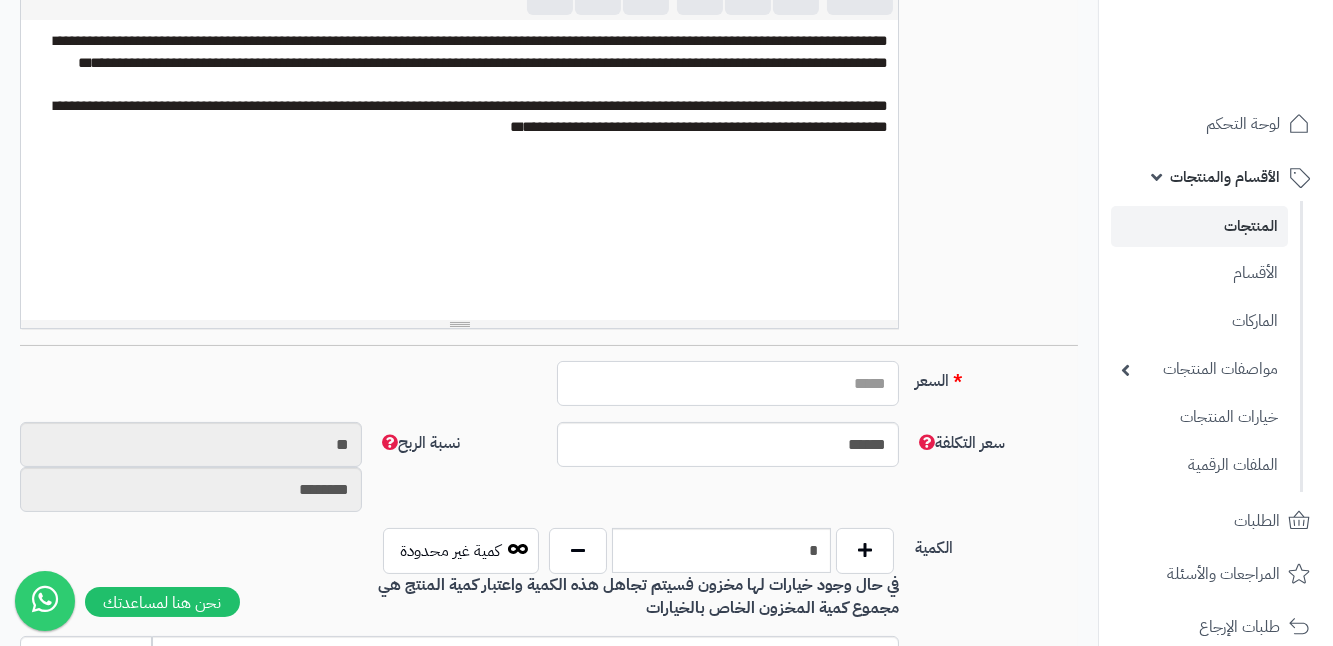 type on "*****" 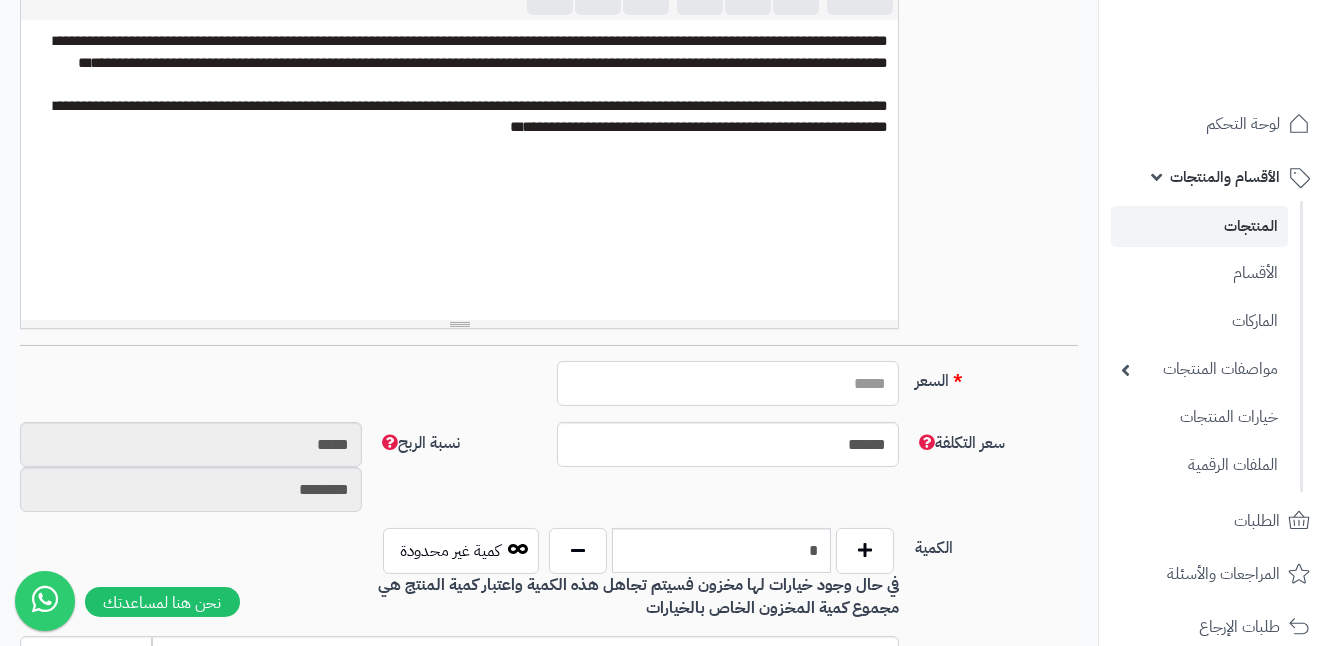 type on "*" 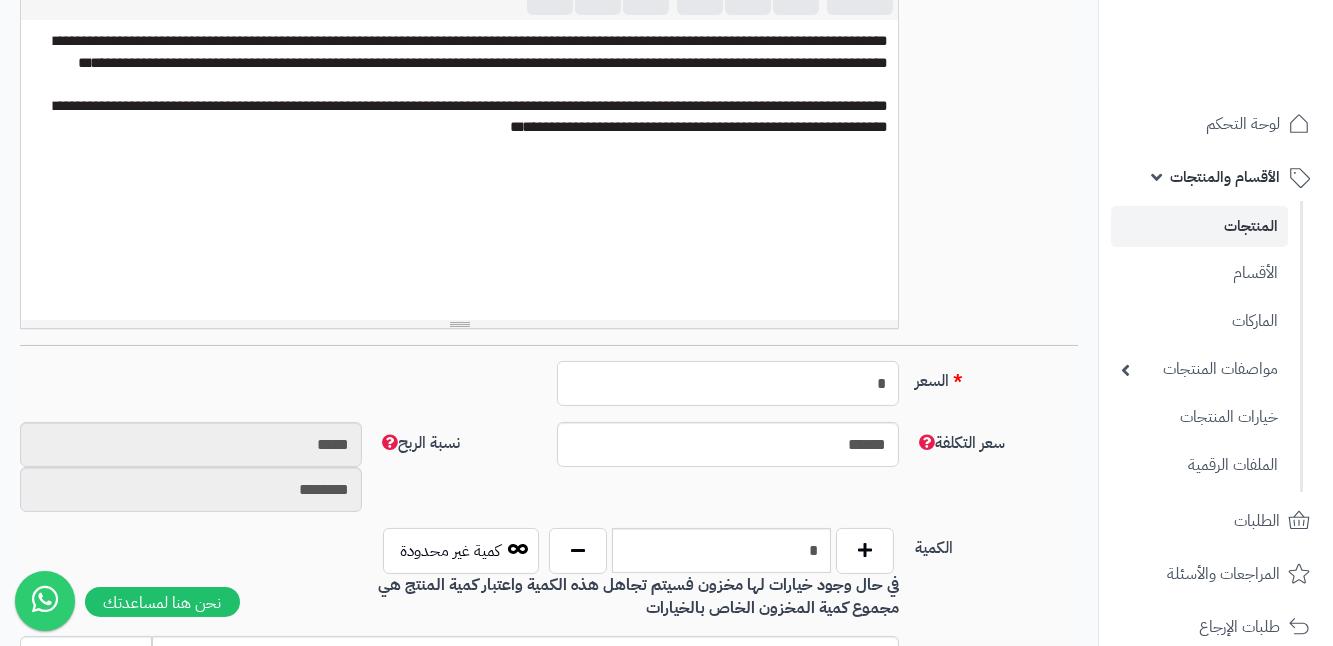 type on "**" 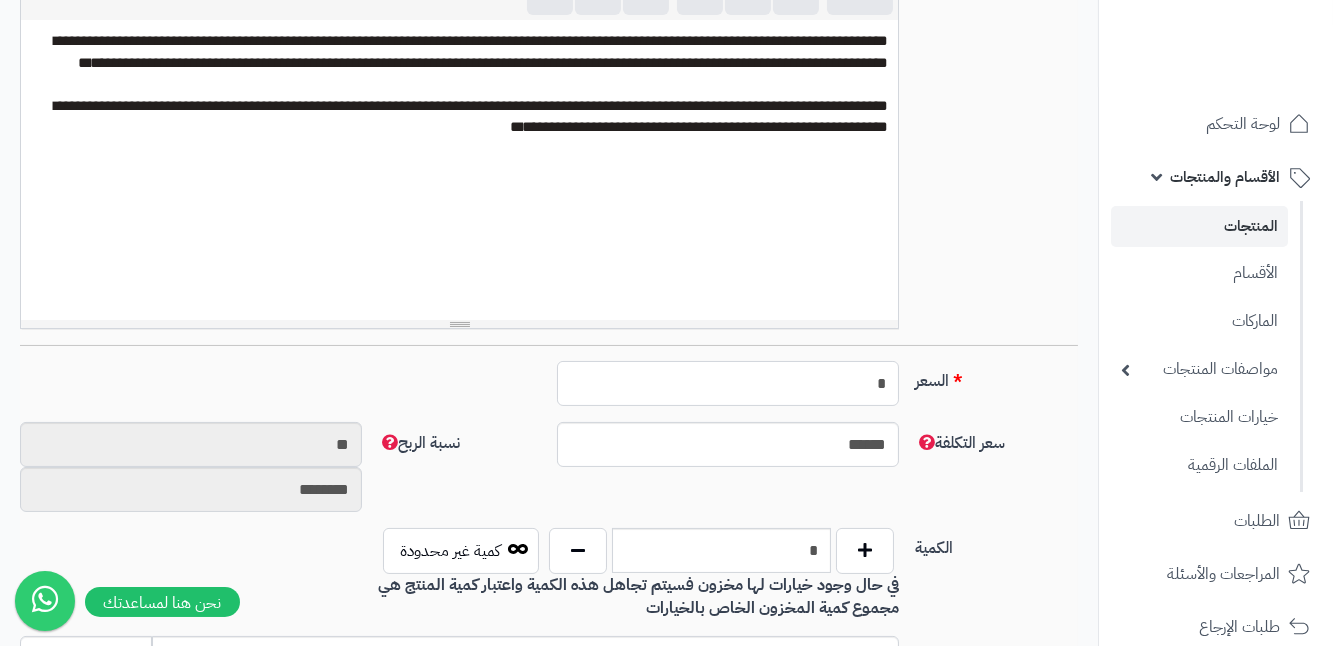 type on "**" 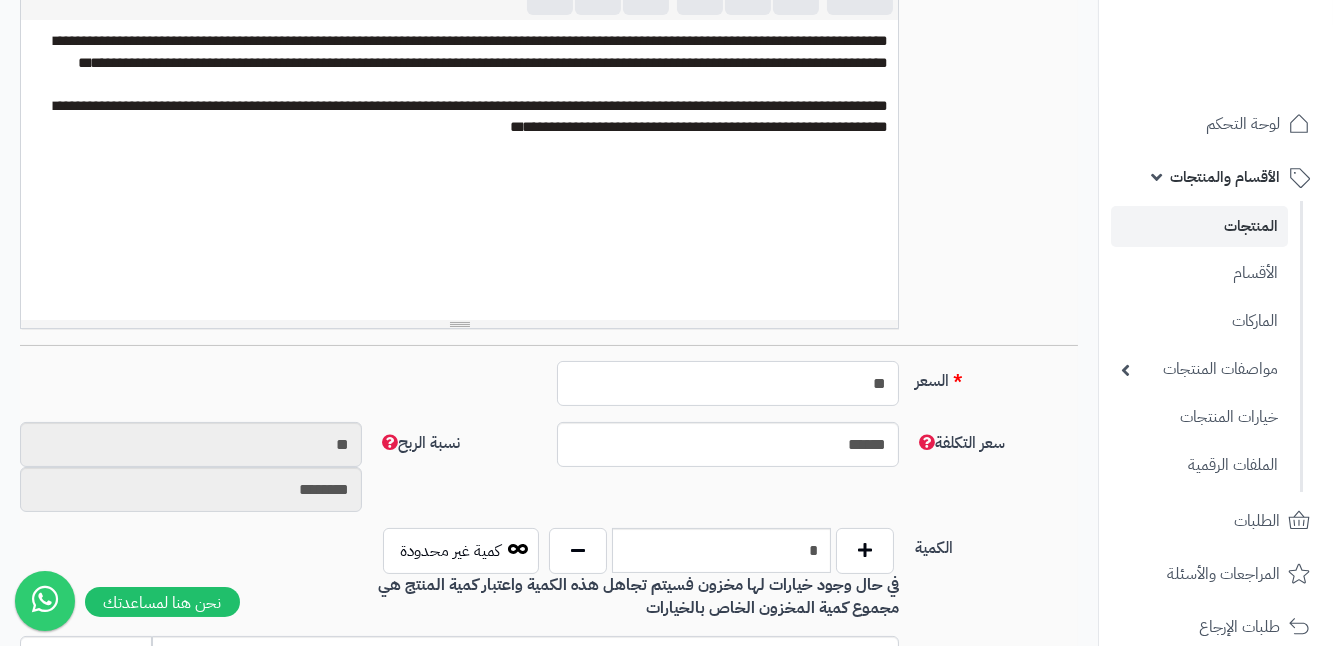 type on "*********" 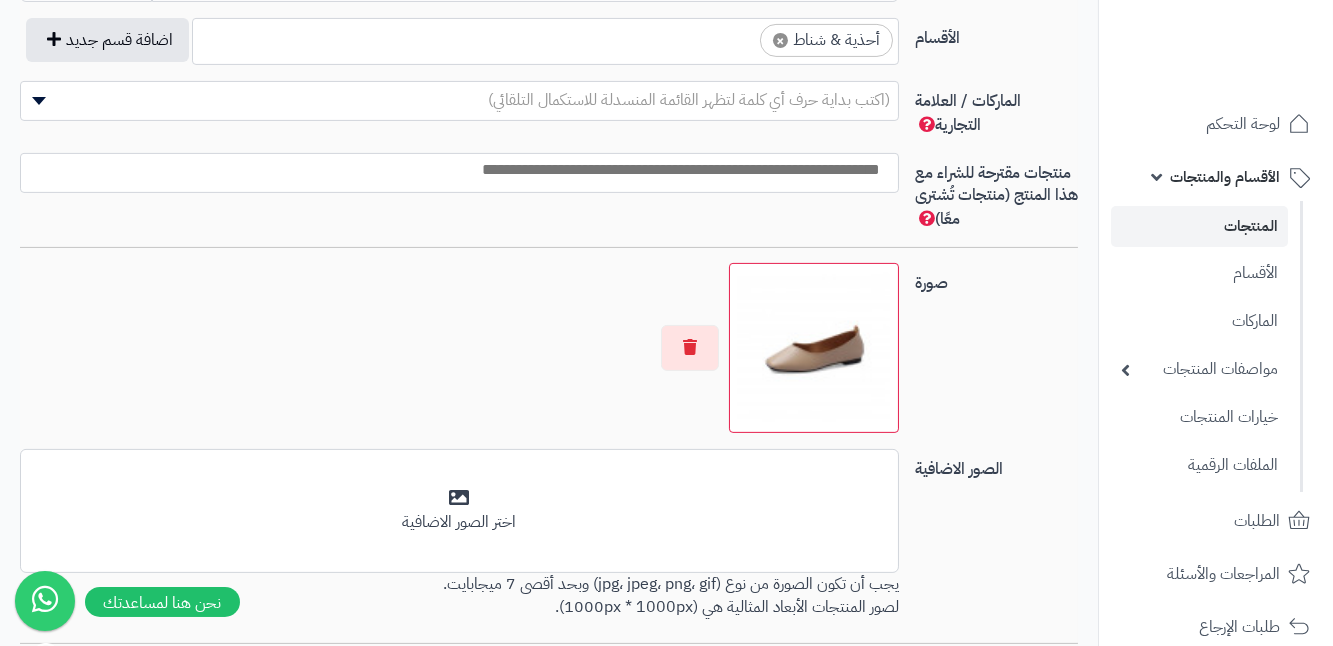 scroll, scrollTop: 1272, scrollLeft: 0, axis: vertical 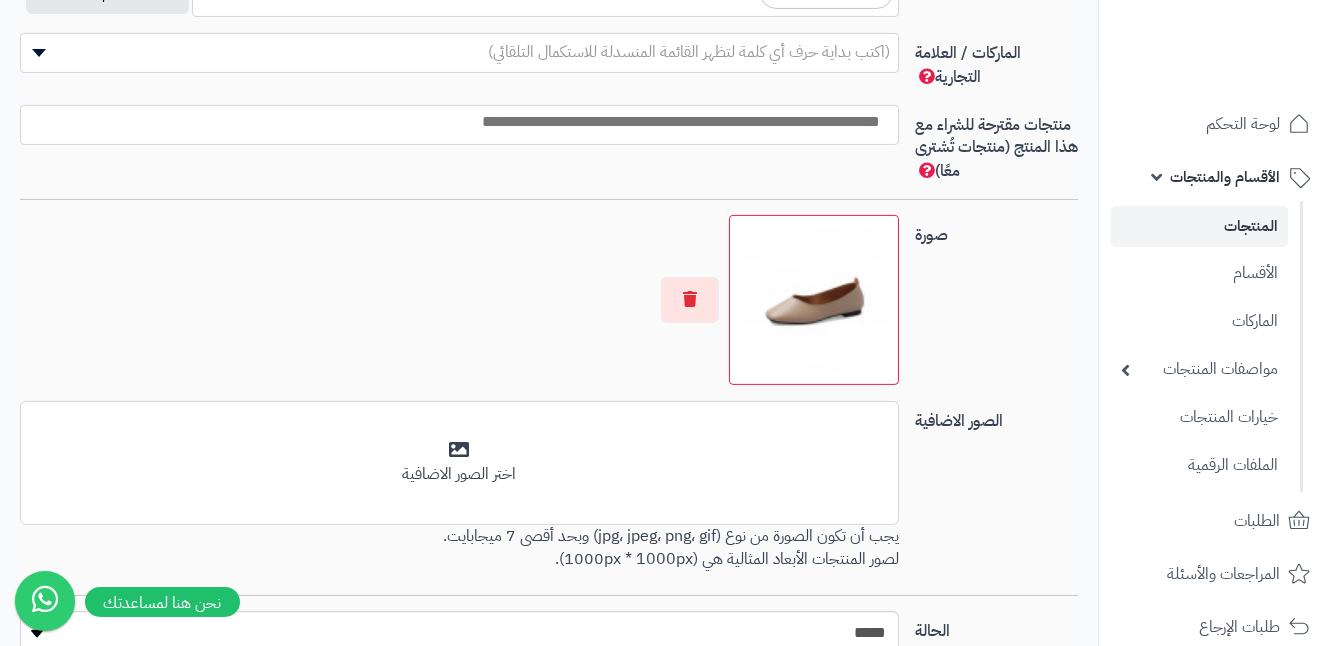 type on "**" 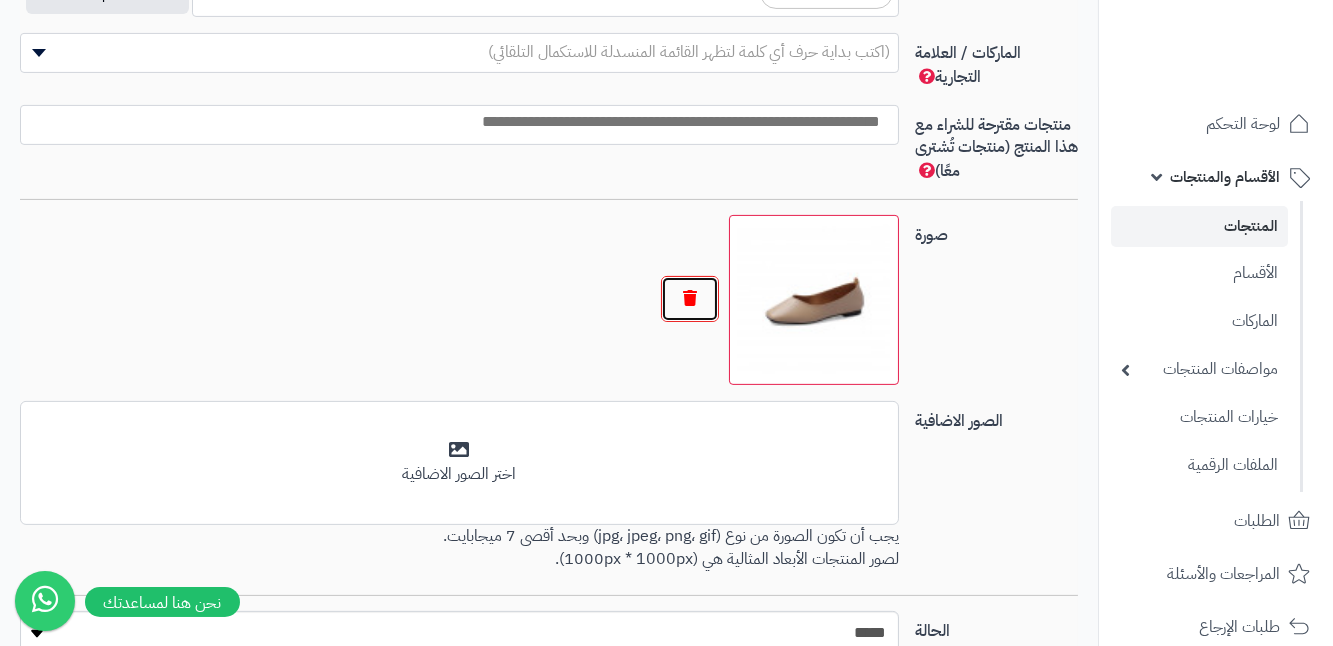 click at bounding box center [690, 299] 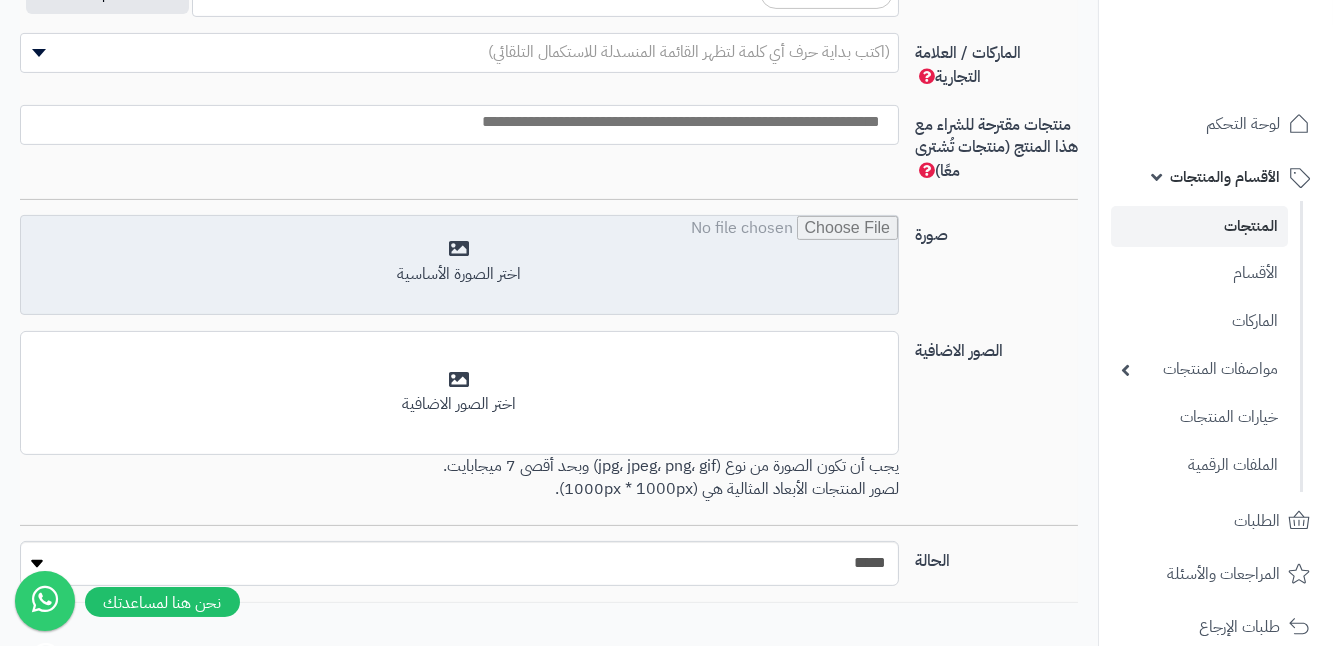 click at bounding box center (459, 266) 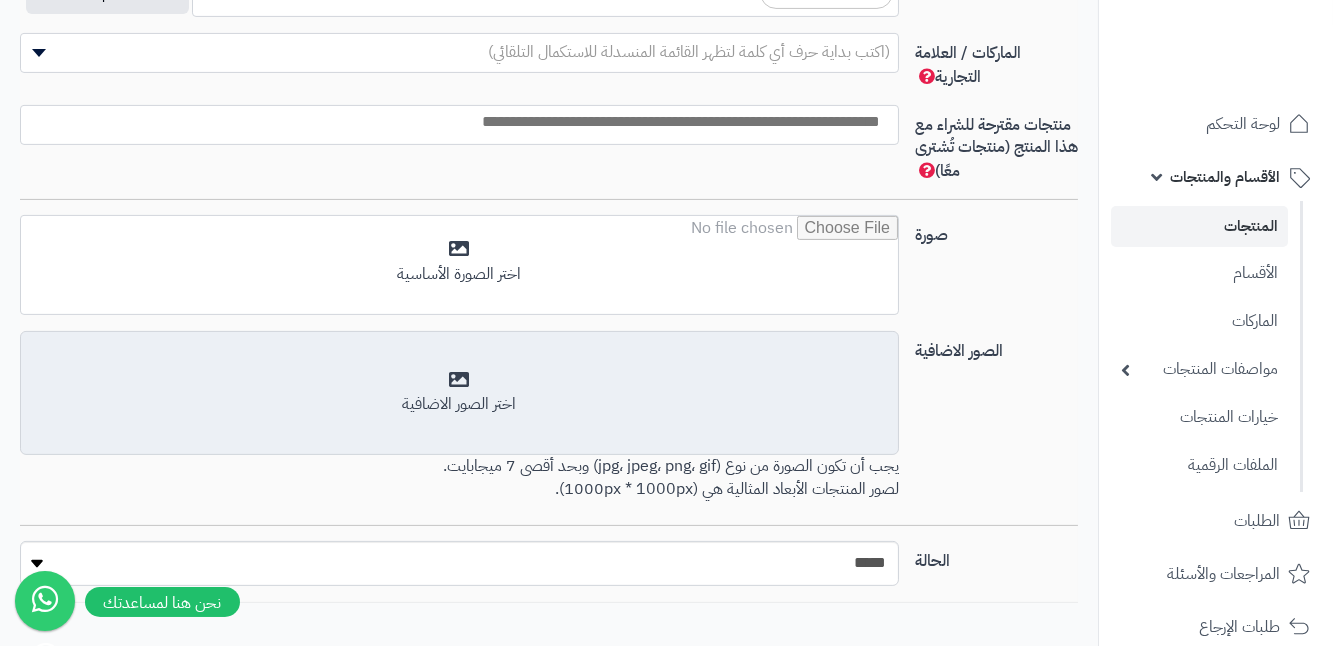 click on "اختر الصور الاضافية" at bounding box center [459, 393] 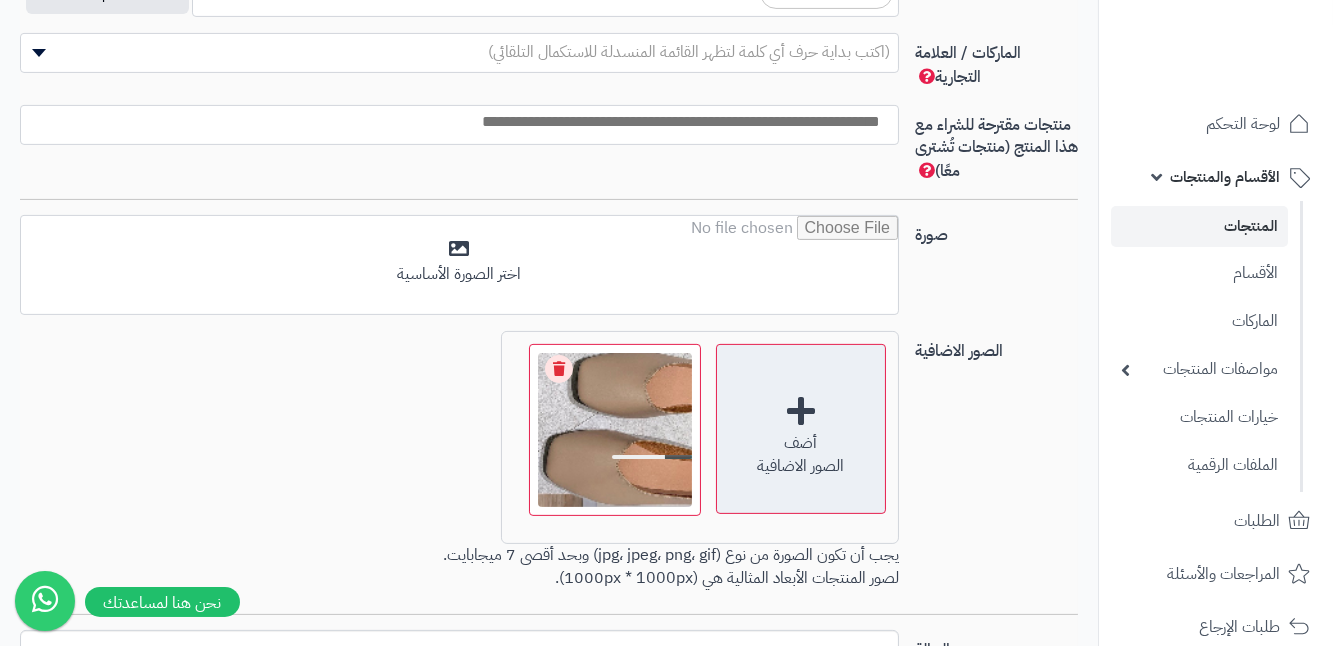 click on "أضف" at bounding box center [801, 443] 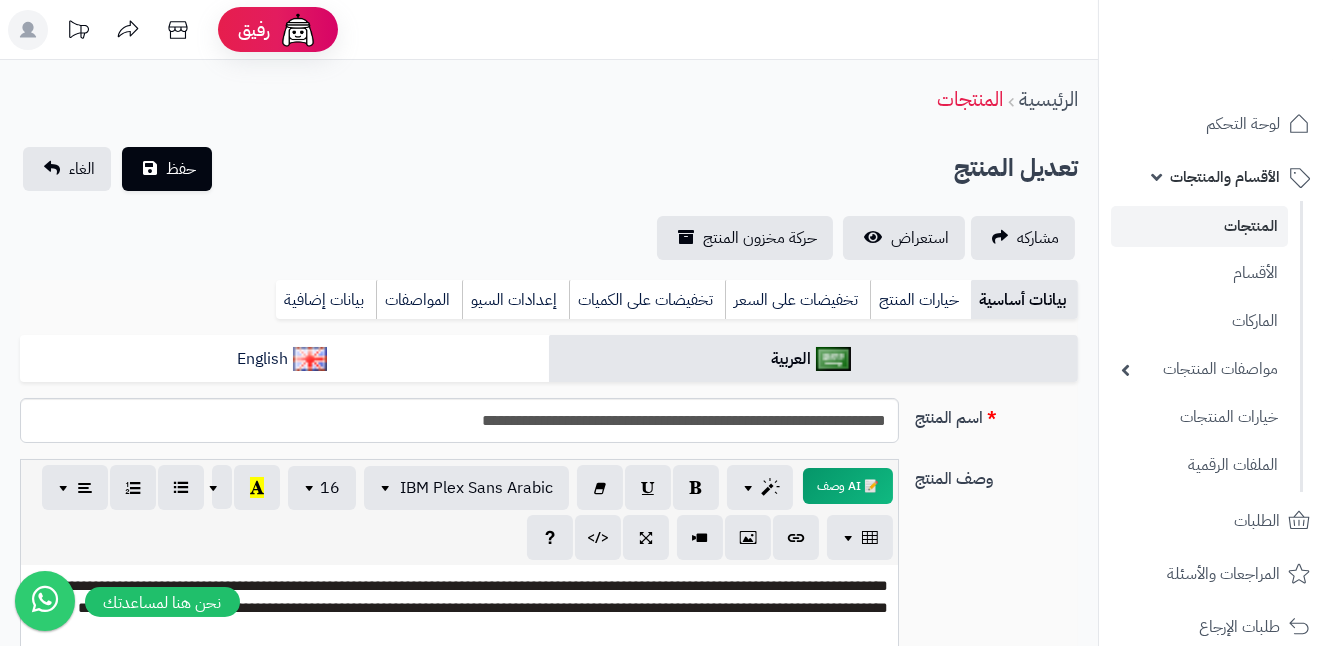 scroll, scrollTop: 0, scrollLeft: 0, axis: both 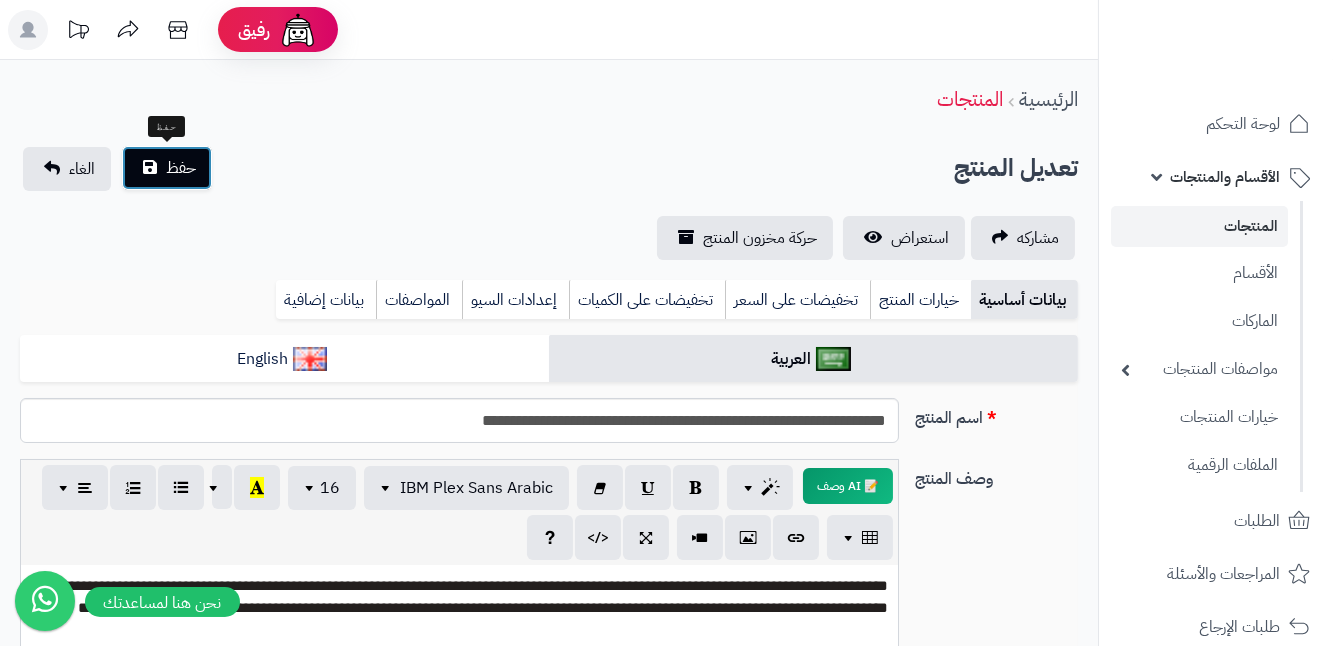 click on "حفظ" at bounding box center [167, 168] 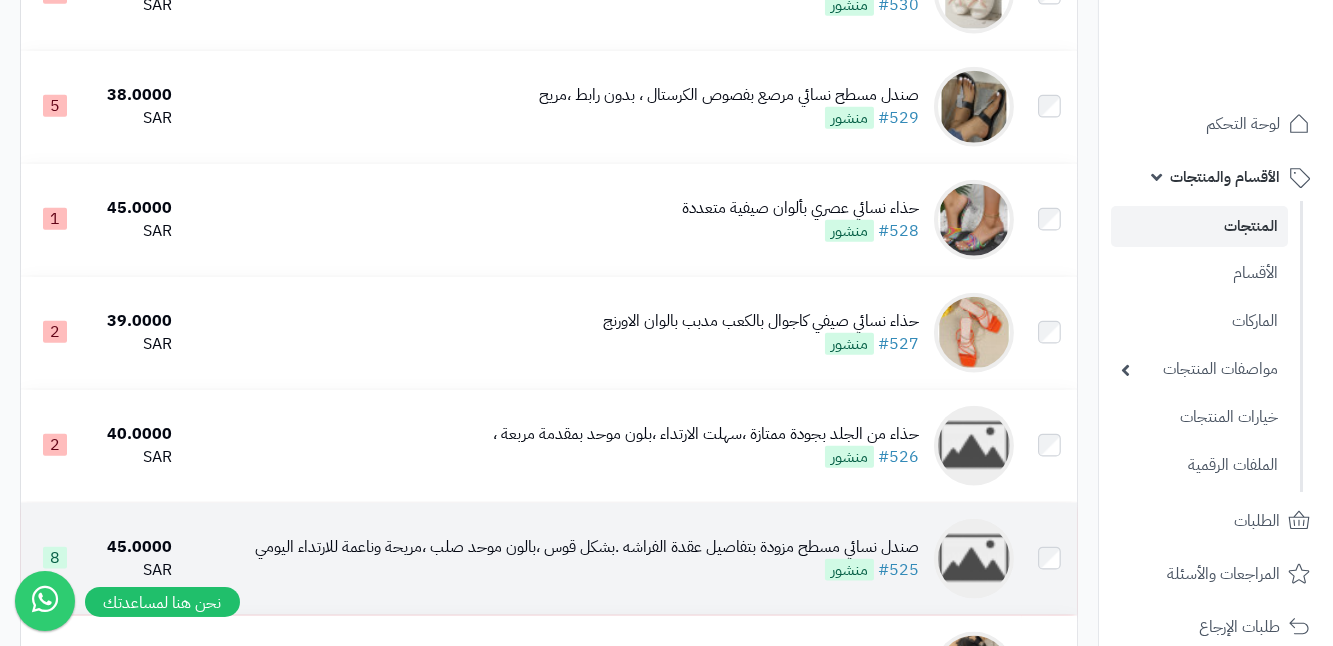 scroll, scrollTop: 4909, scrollLeft: 0, axis: vertical 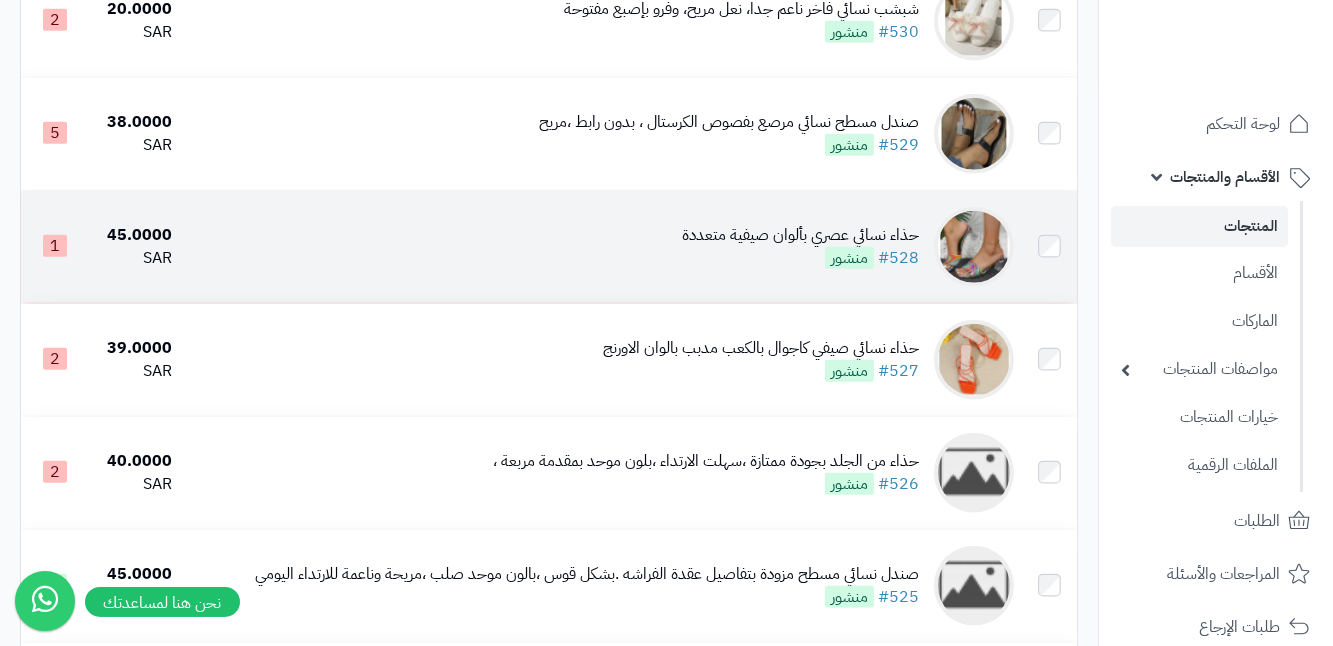 click at bounding box center [974, 247] 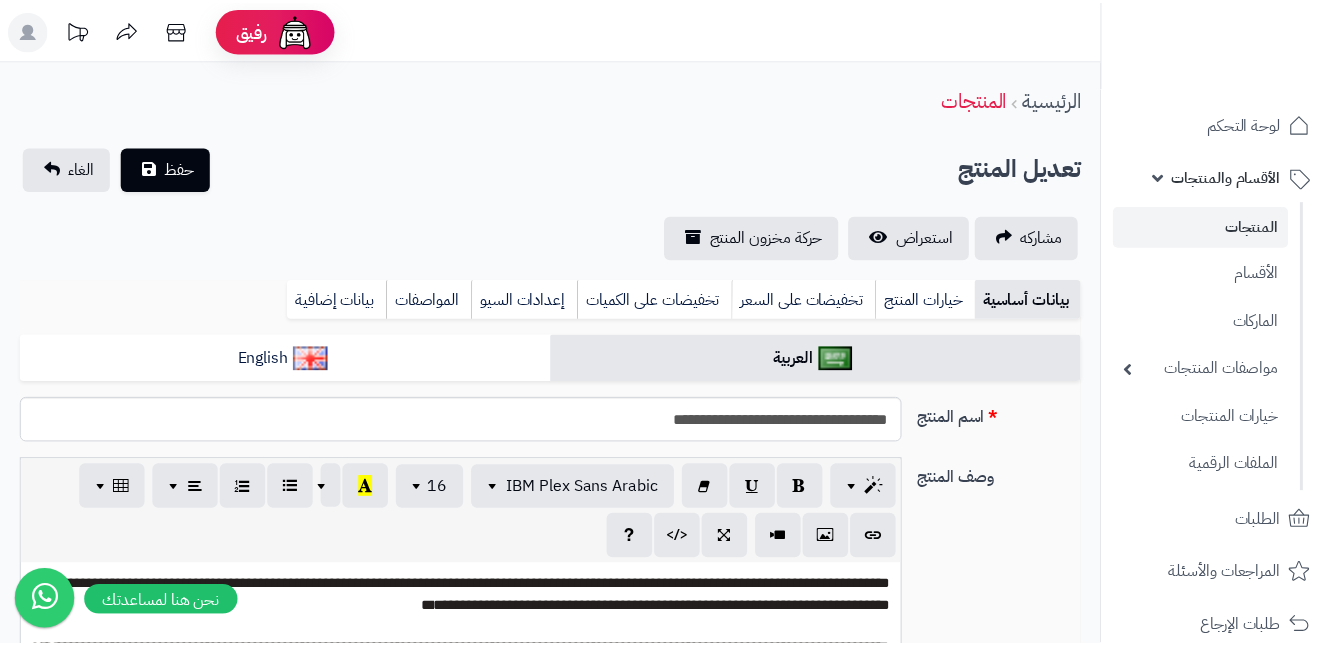 scroll, scrollTop: 0, scrollLeft: 0, axis: both 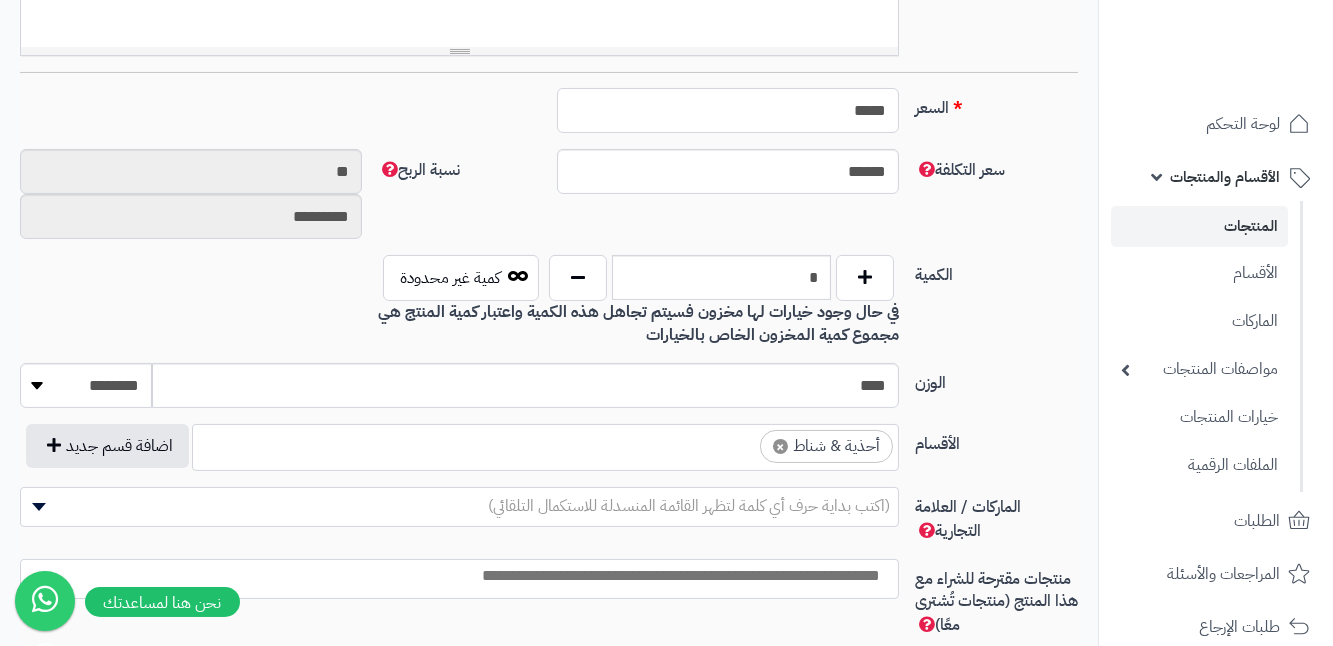 click on "*****" at bounding box center [728, 110] 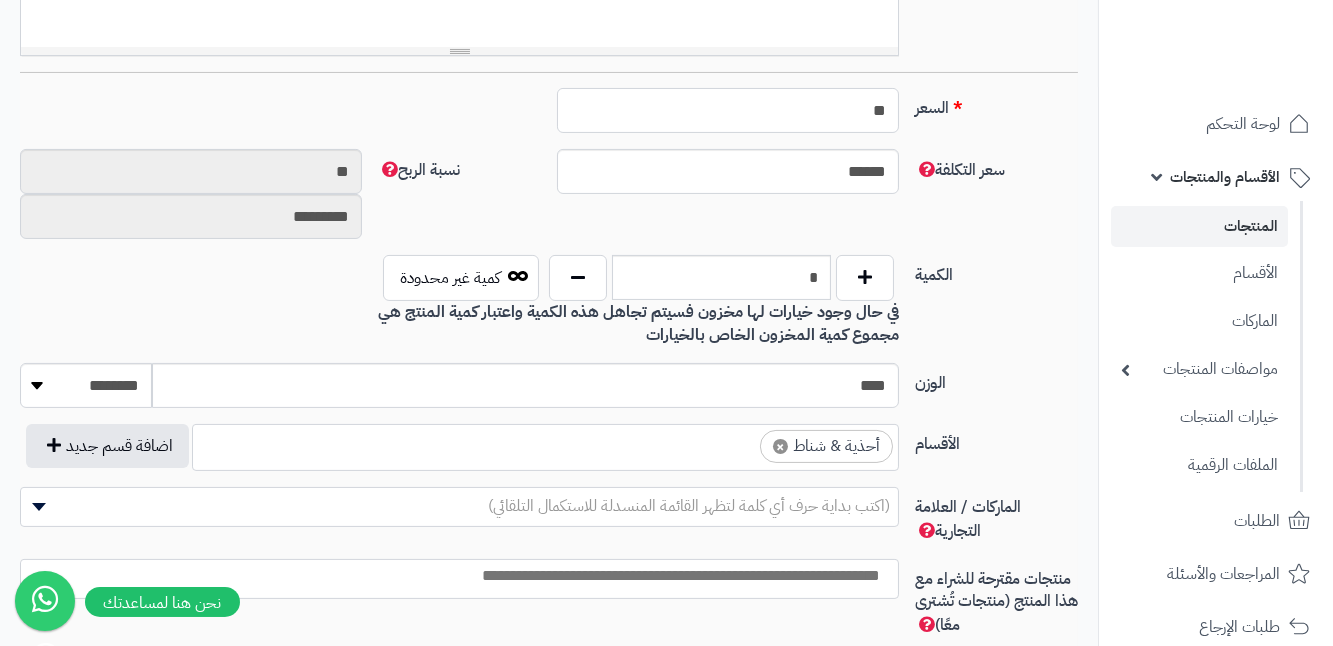 type on "*" 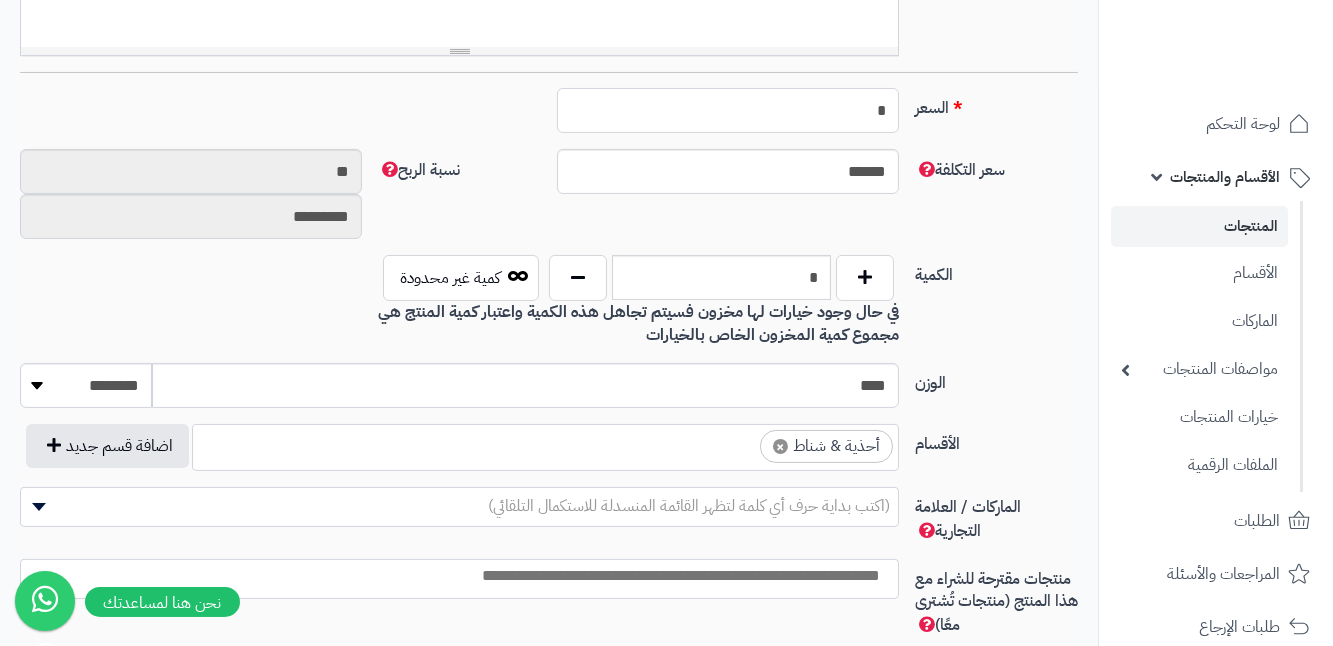 type on "********" 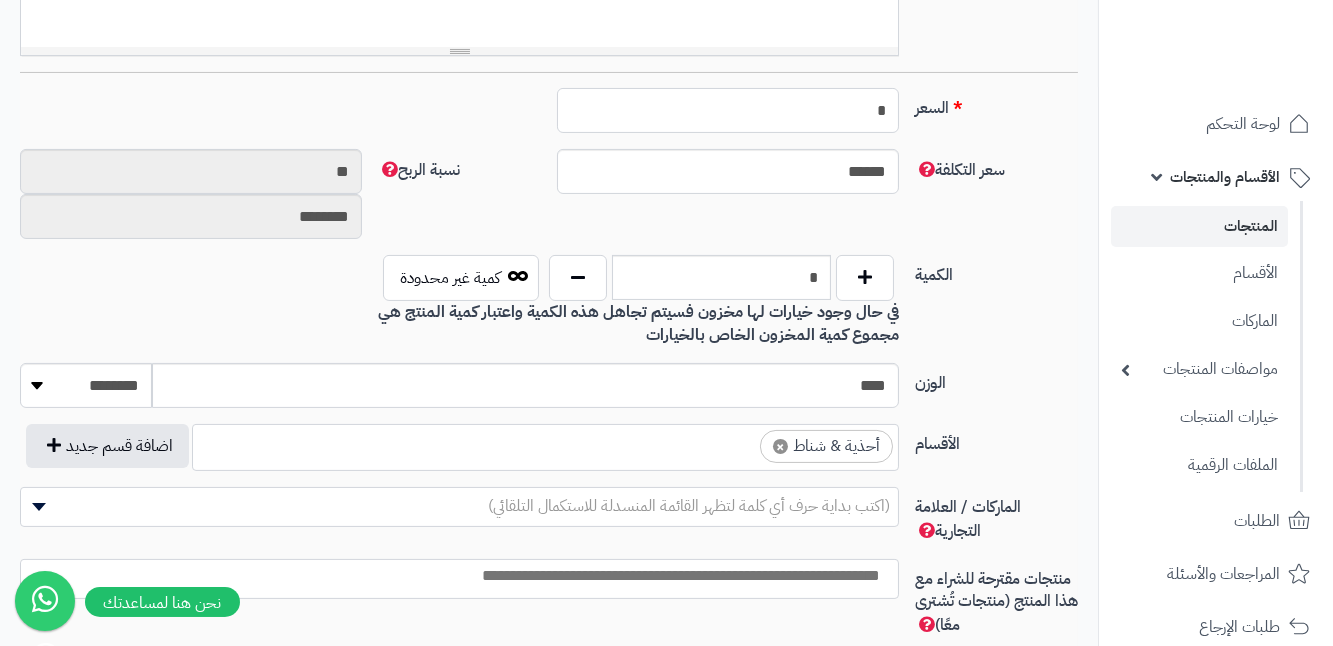 type 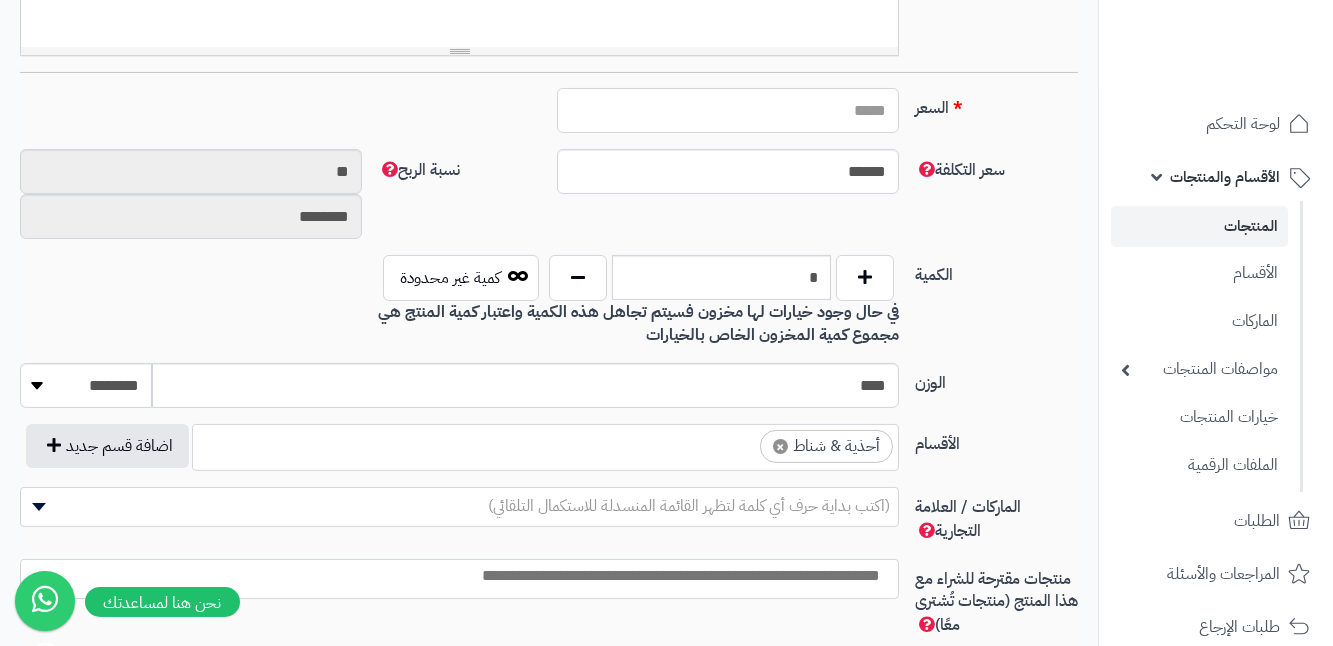 type on "*****" 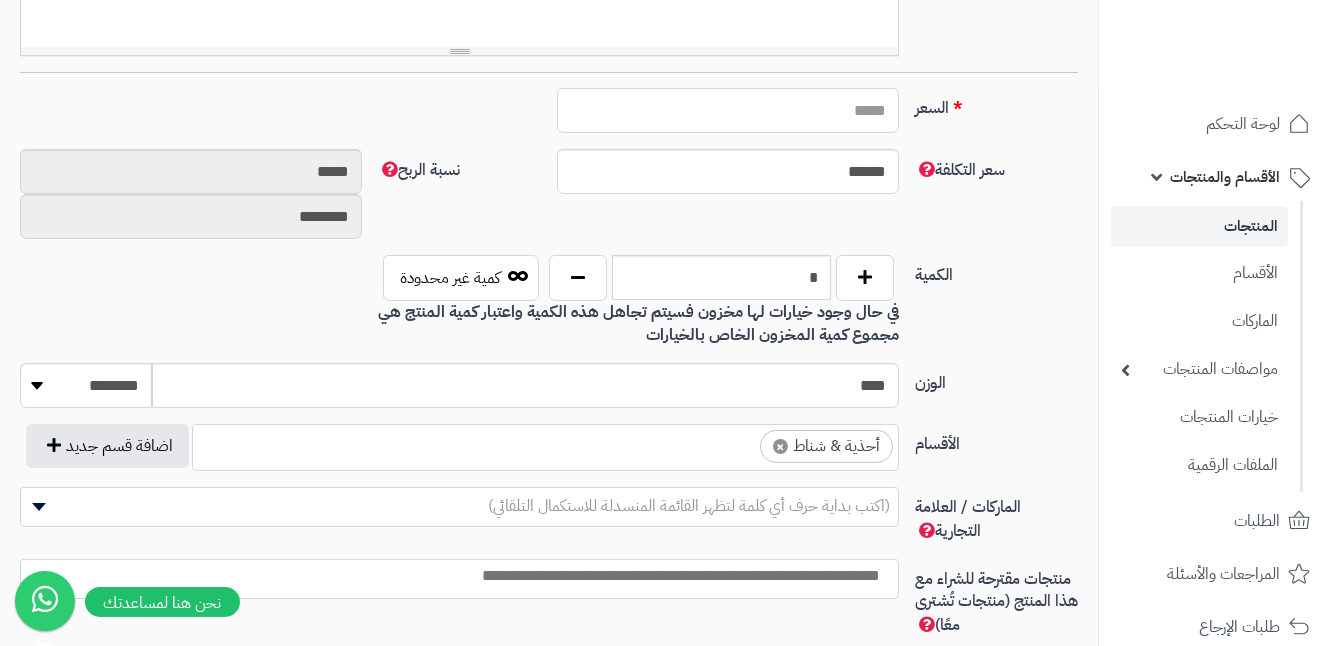 type on "*" 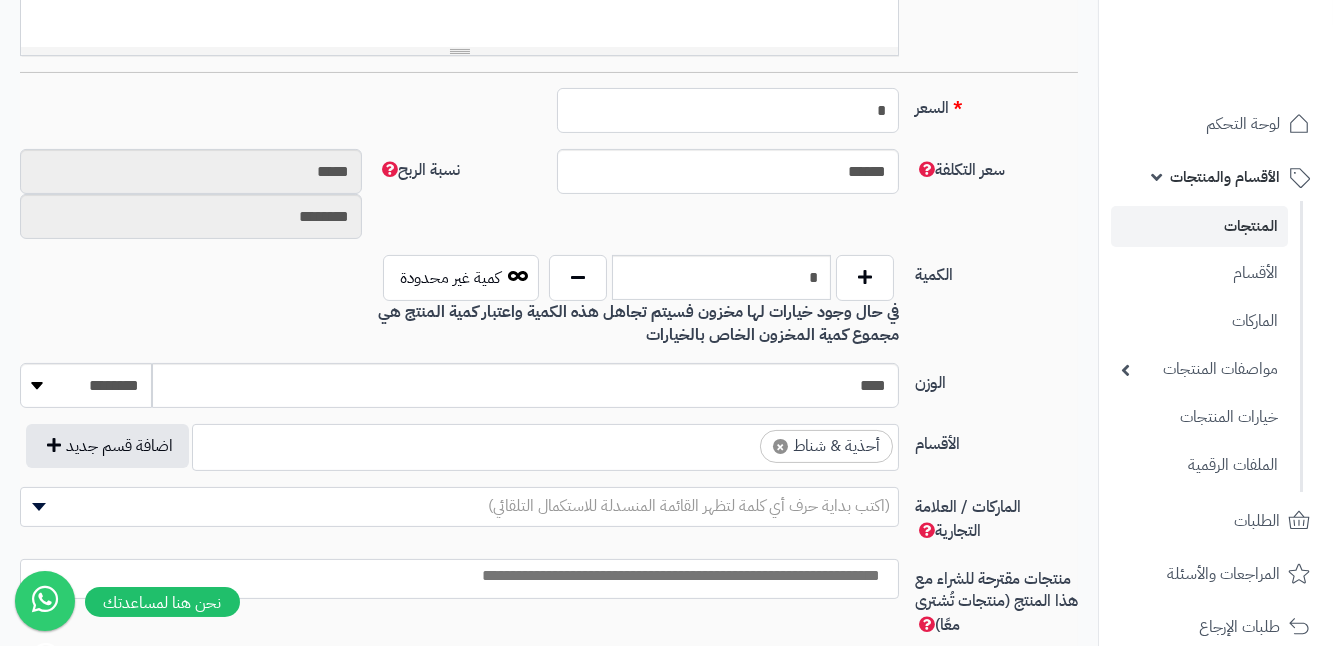 type on "**" 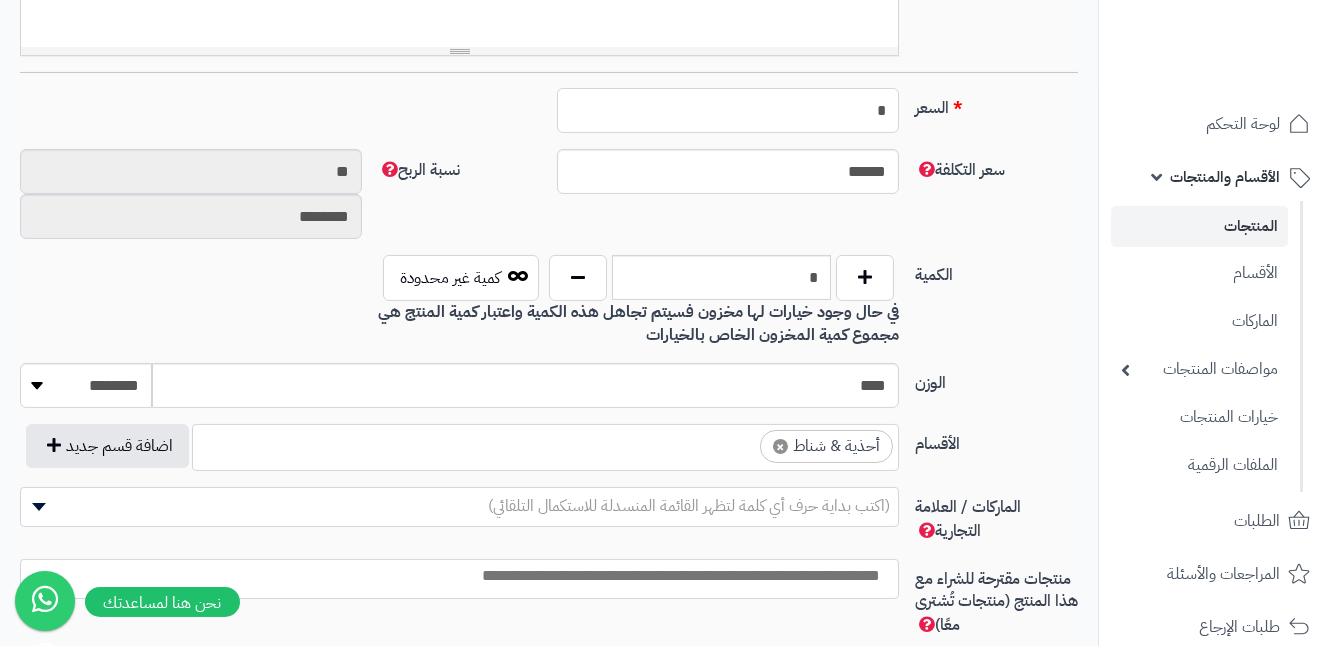 type on "**" 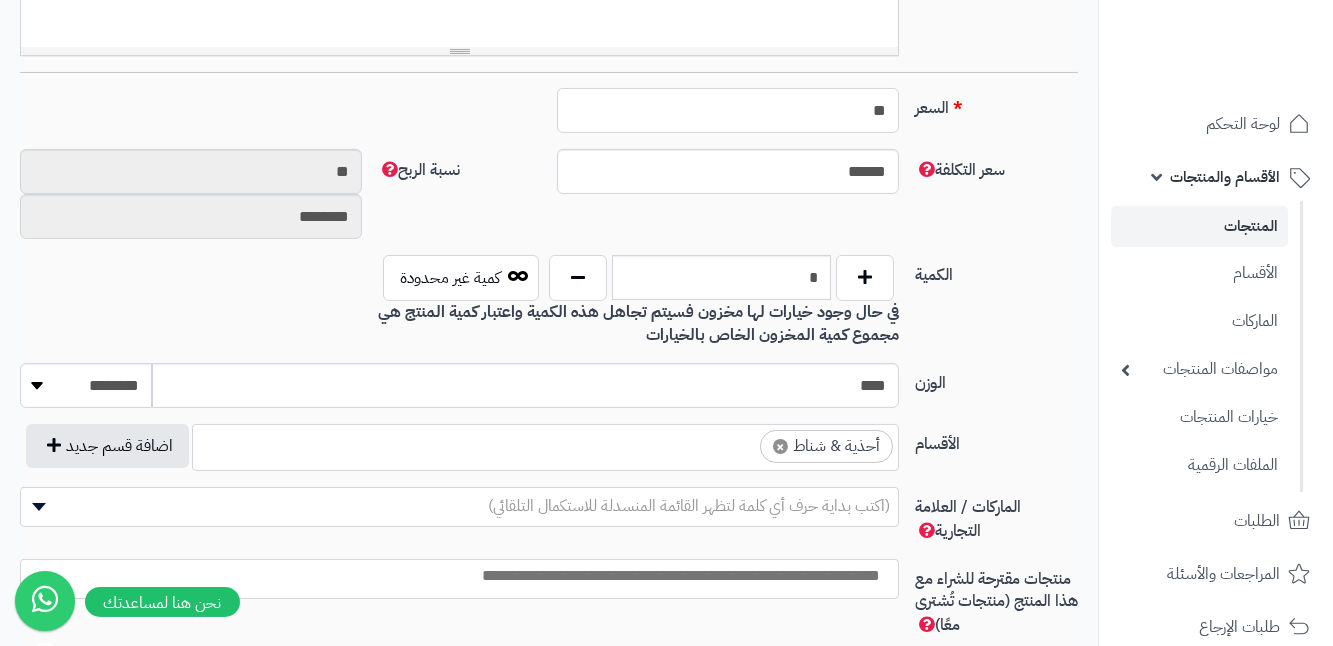 type on "*********" 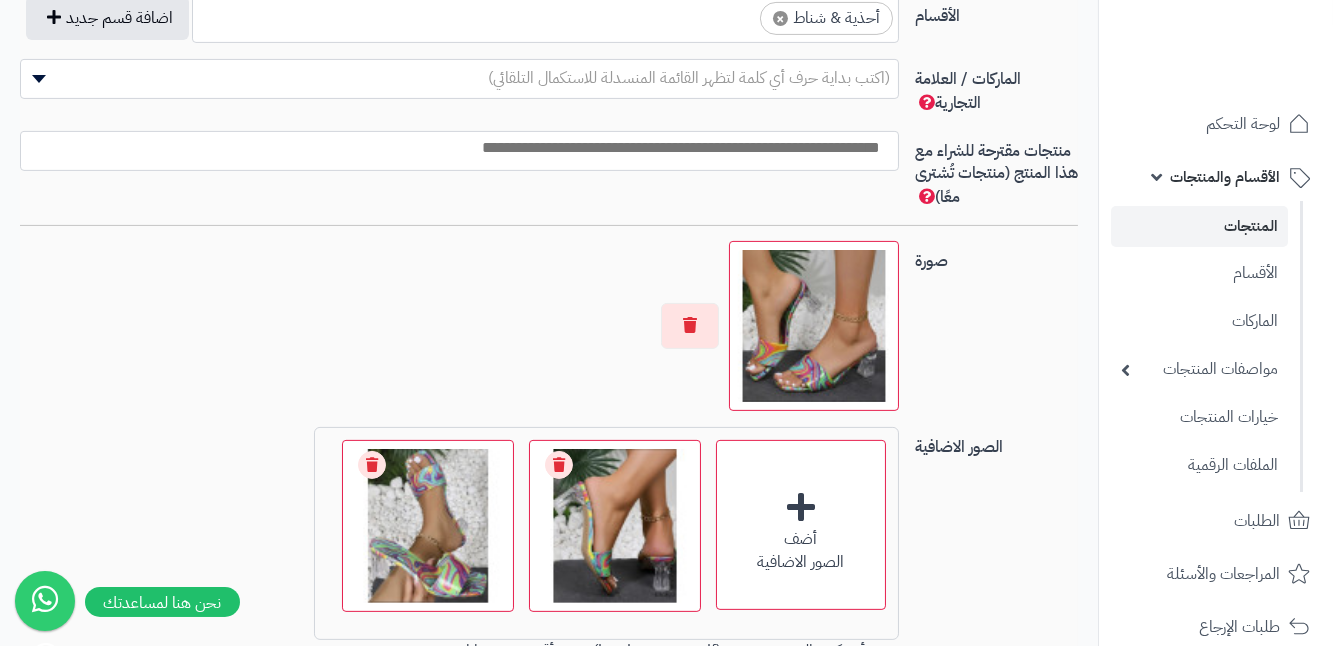 scroll, scrollTop: 1272, scrollLeft: 0, axis: vertical 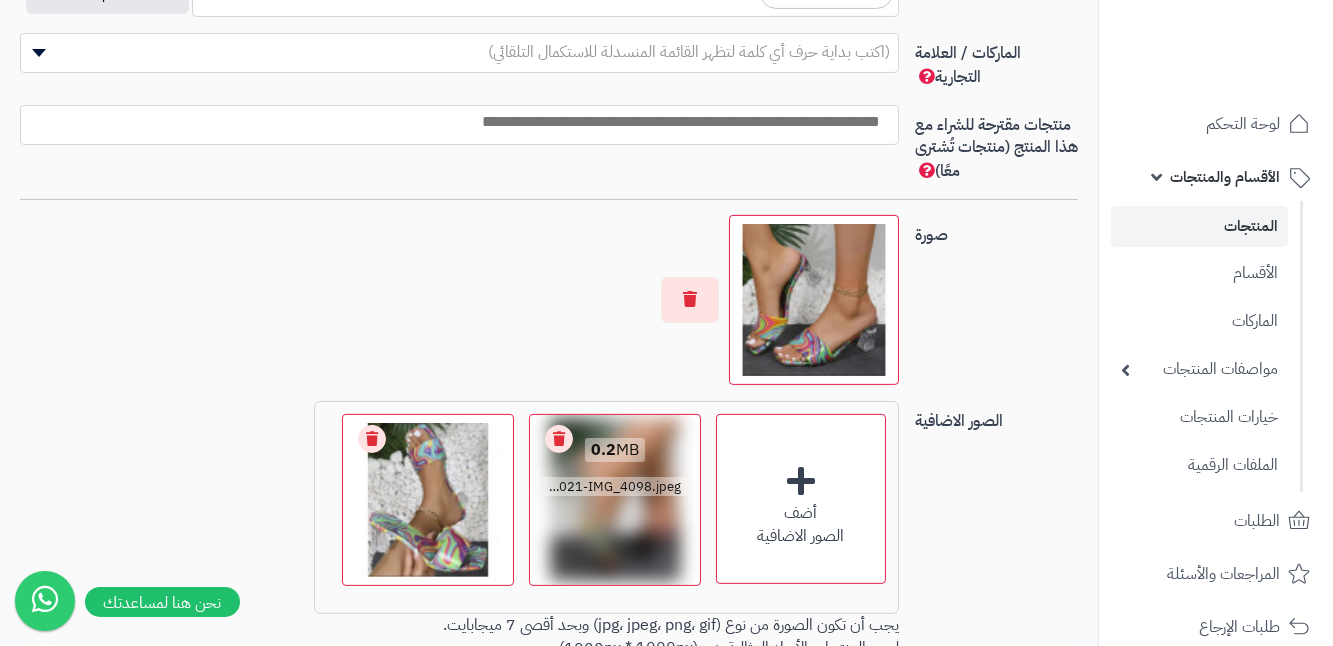 click on "Remove file" at bounding box center (559, 439) 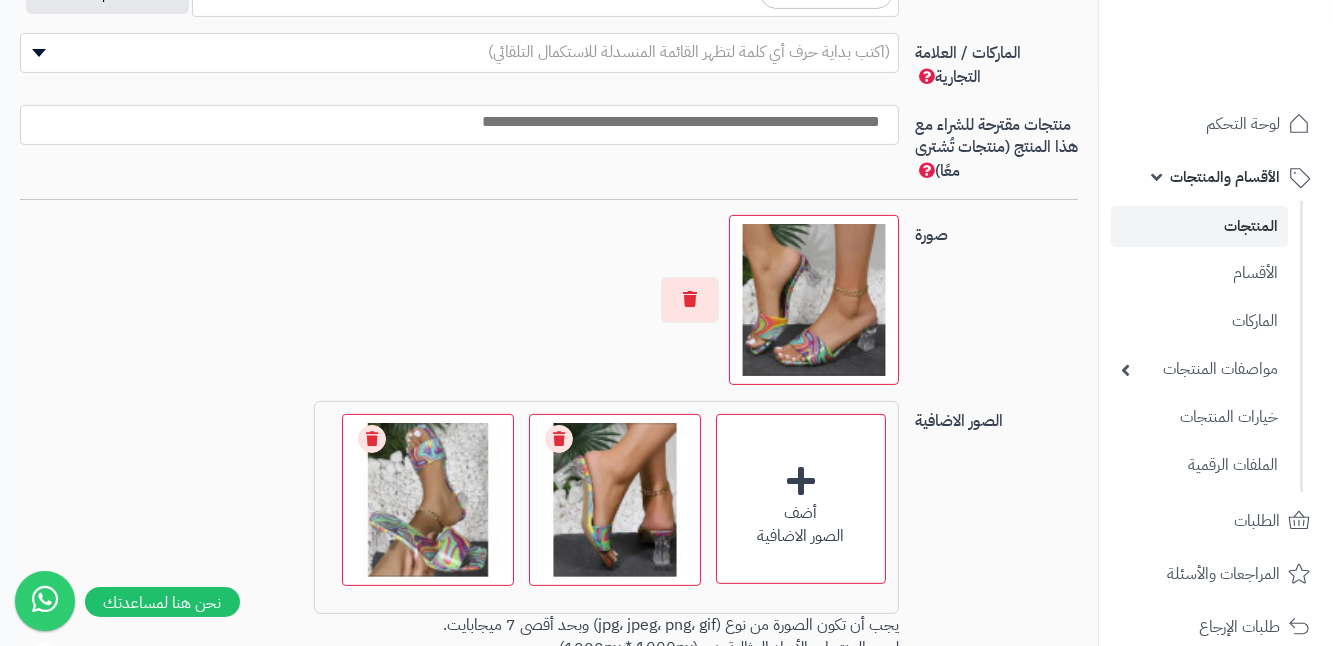 type on "**" 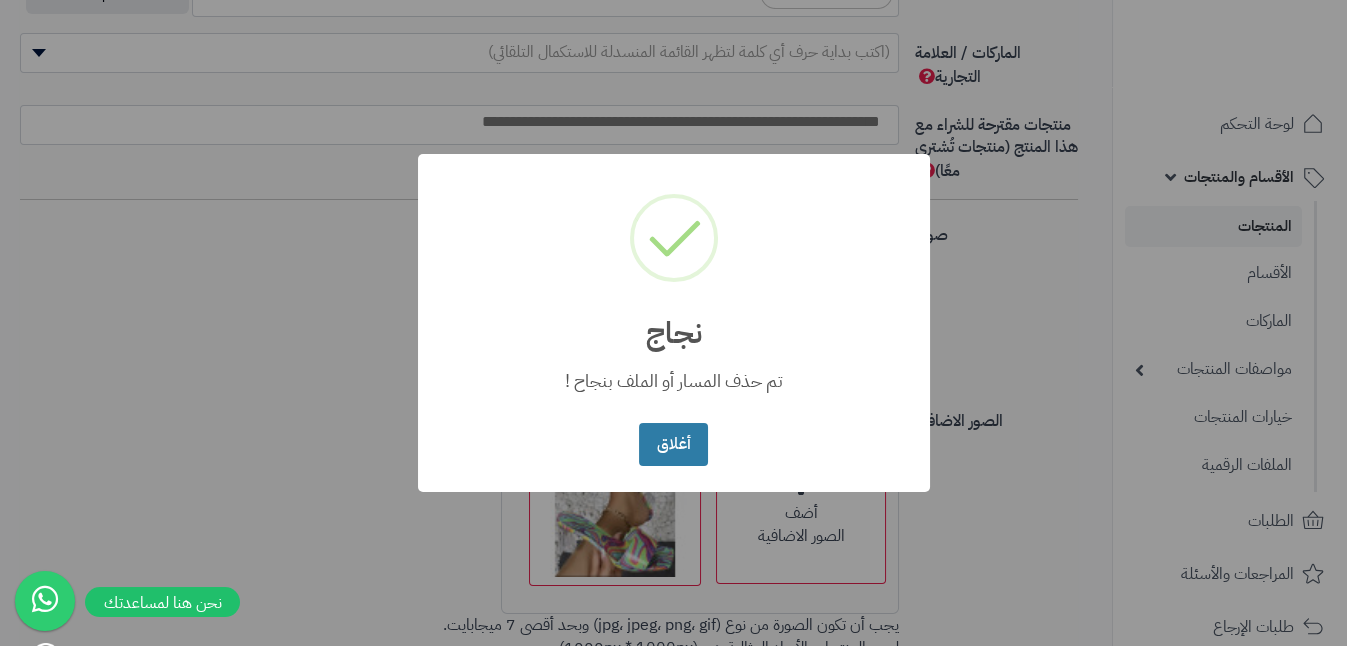 click on "أغلاق" at bounding box center [673, 444] 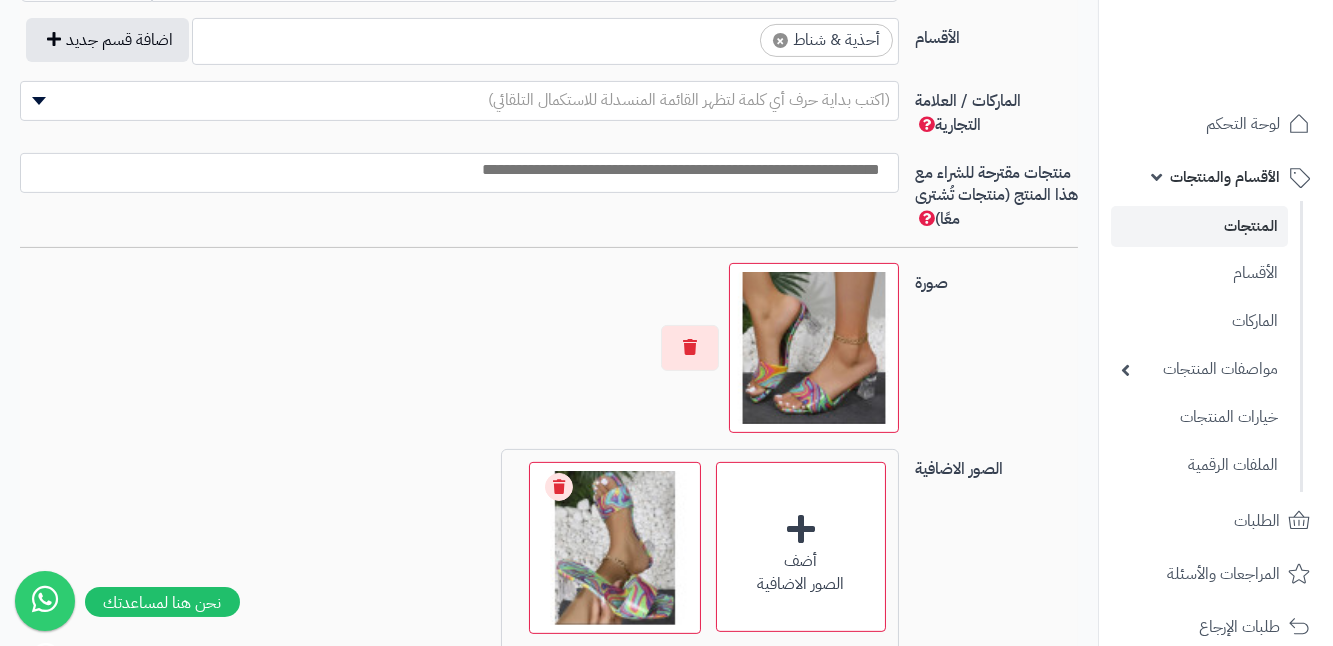 scroll, scrollTop: 1241, scrollLeft: 0, axis: vertical 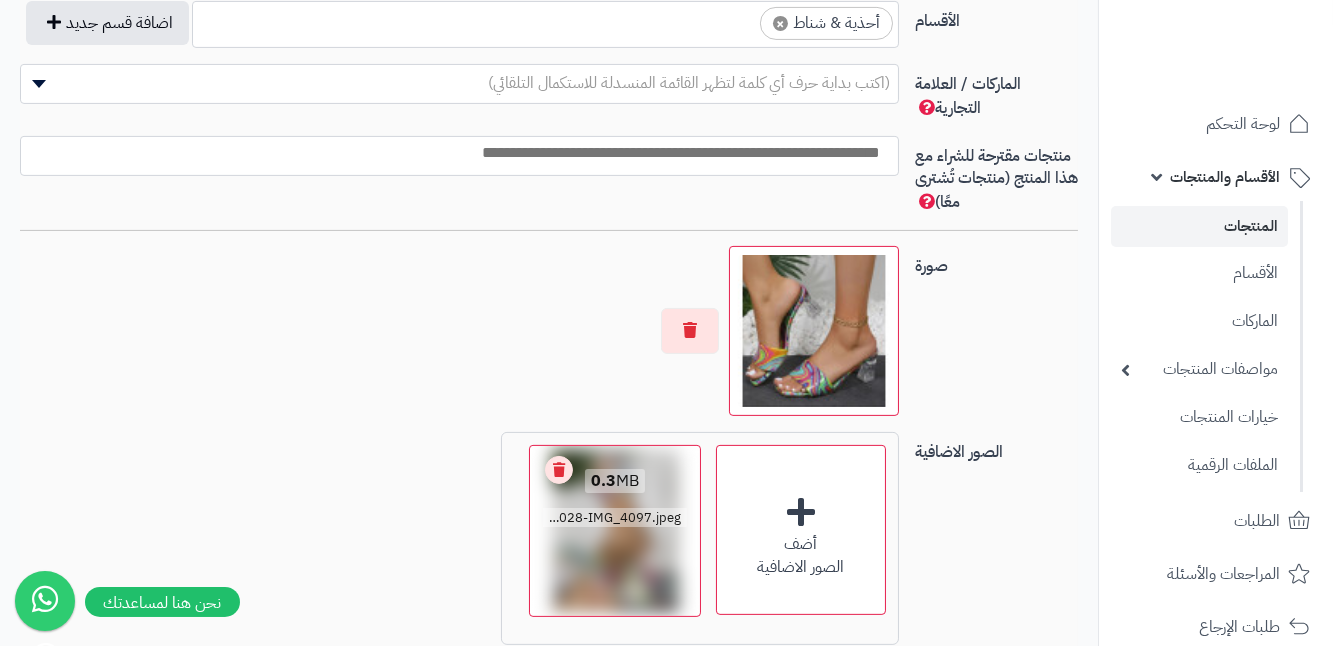 click on "Remove file" at bounding box center (559, 470) 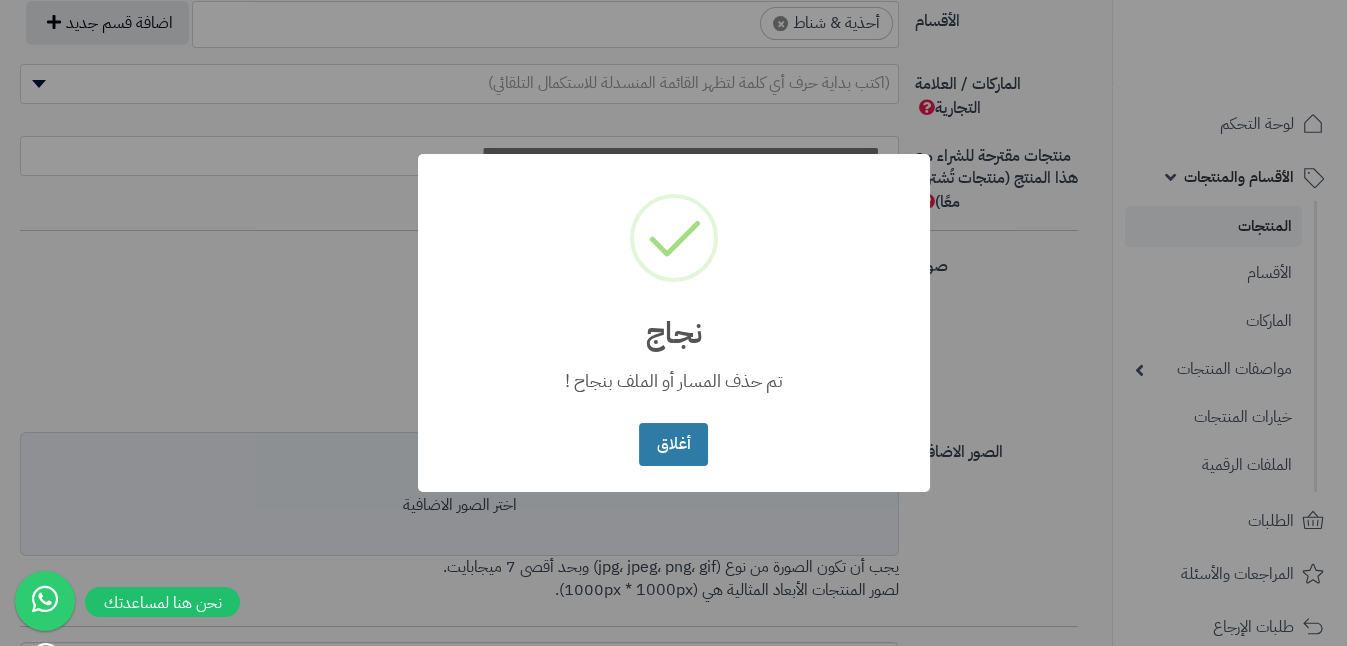click on "أغلاق" at bounding box center [673, 444] 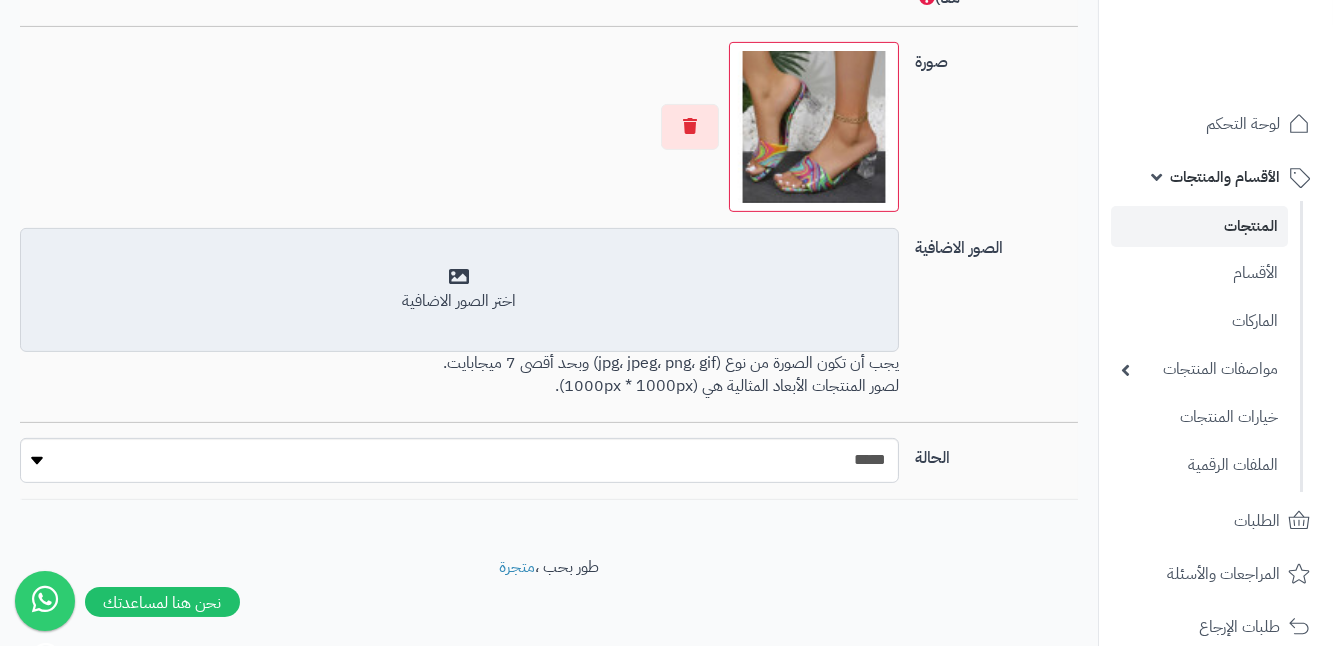 scroll, scrollTop: 1448, scrollLeft: 0, axis: vertical 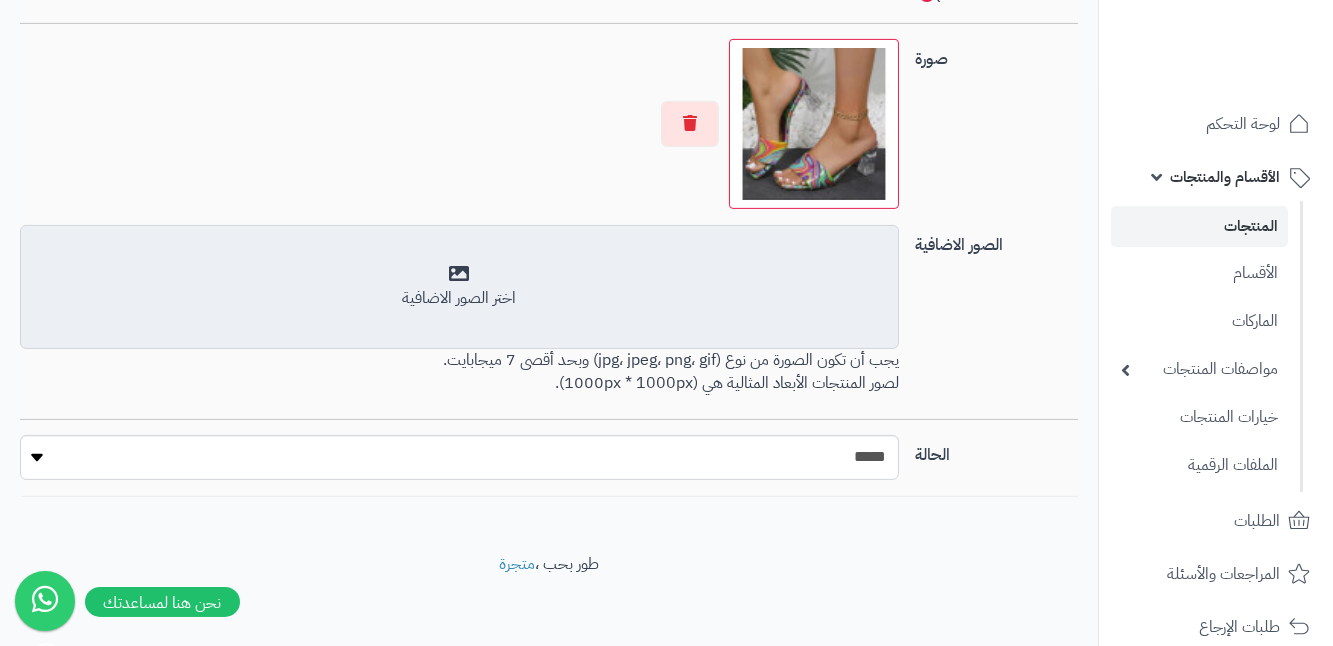 click on "أضف الصور الاضافية
اختر الصور الاضافية" at bounding box center (459, 287) 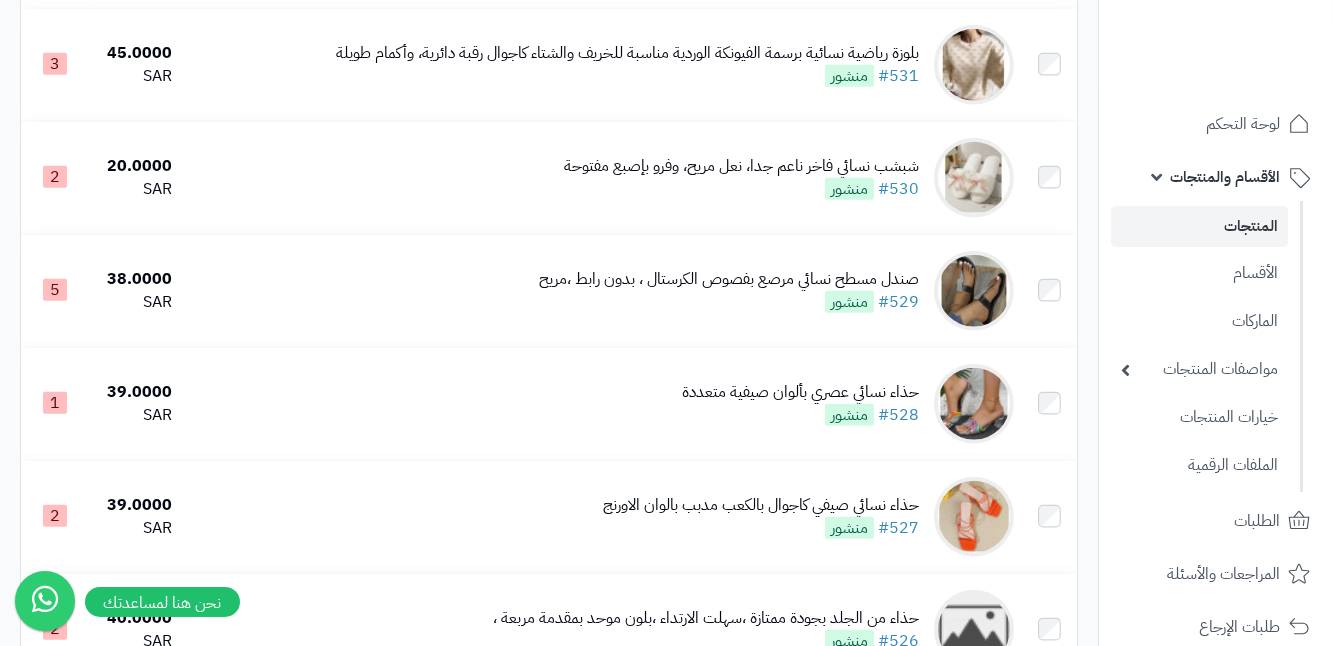 scroll, scrollTop: 4727, scrollLeft: 0, axis: vertical 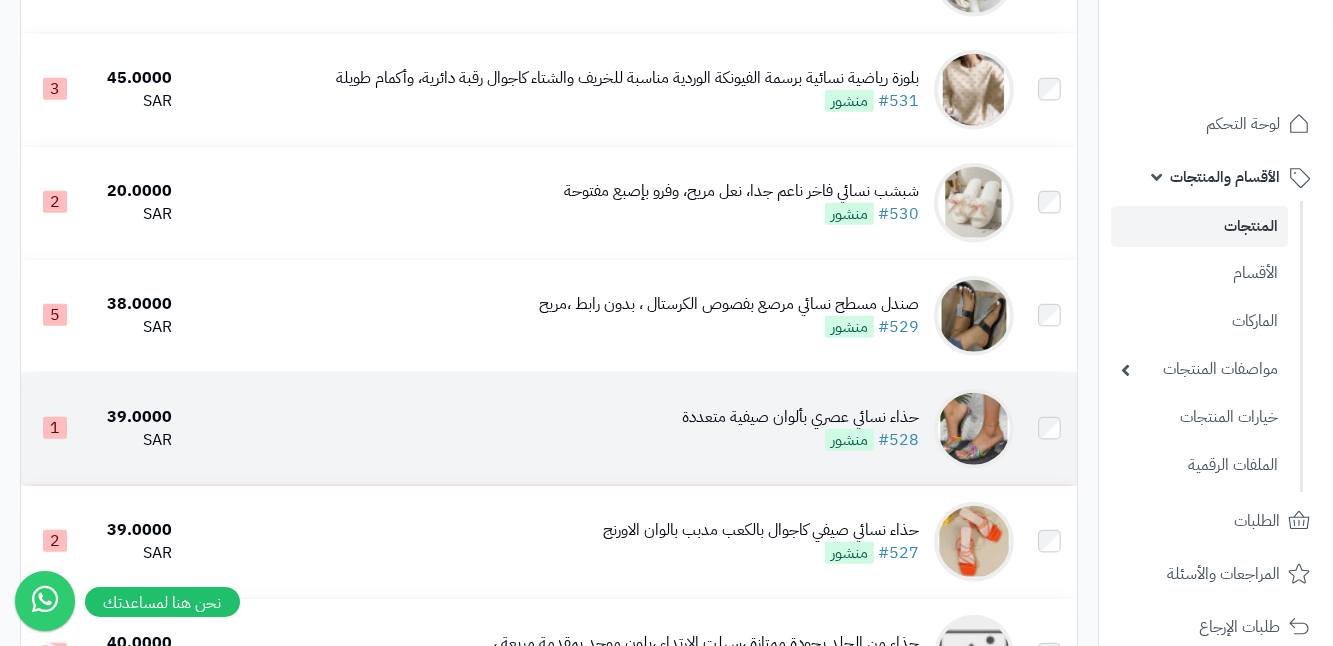 click at bounding box center [974, 429] 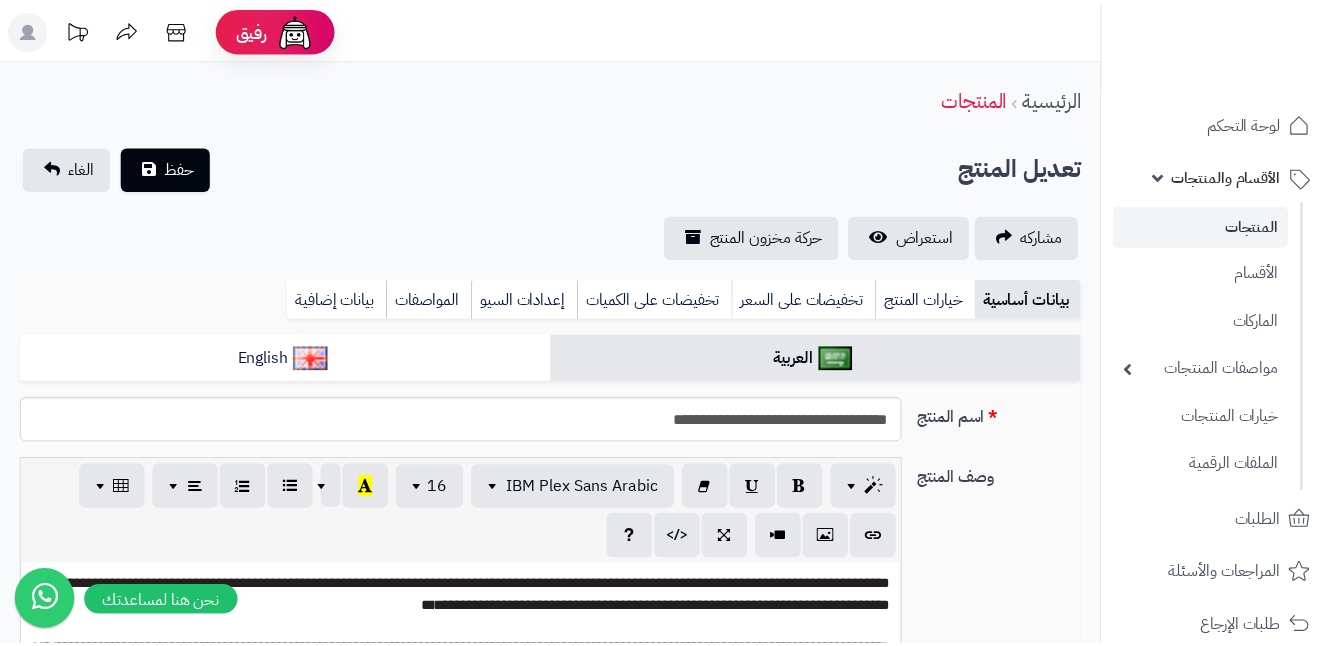 scroll, scrollTop: 0, scrollLeft: 0, axis: both 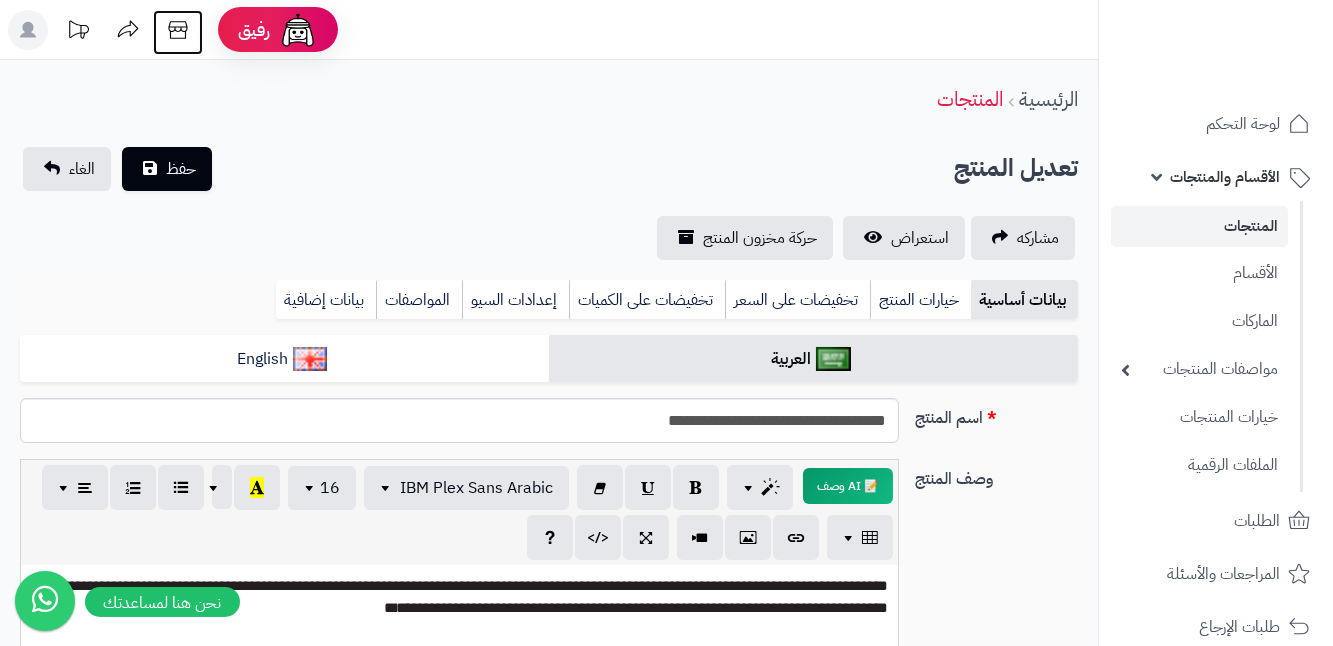 click 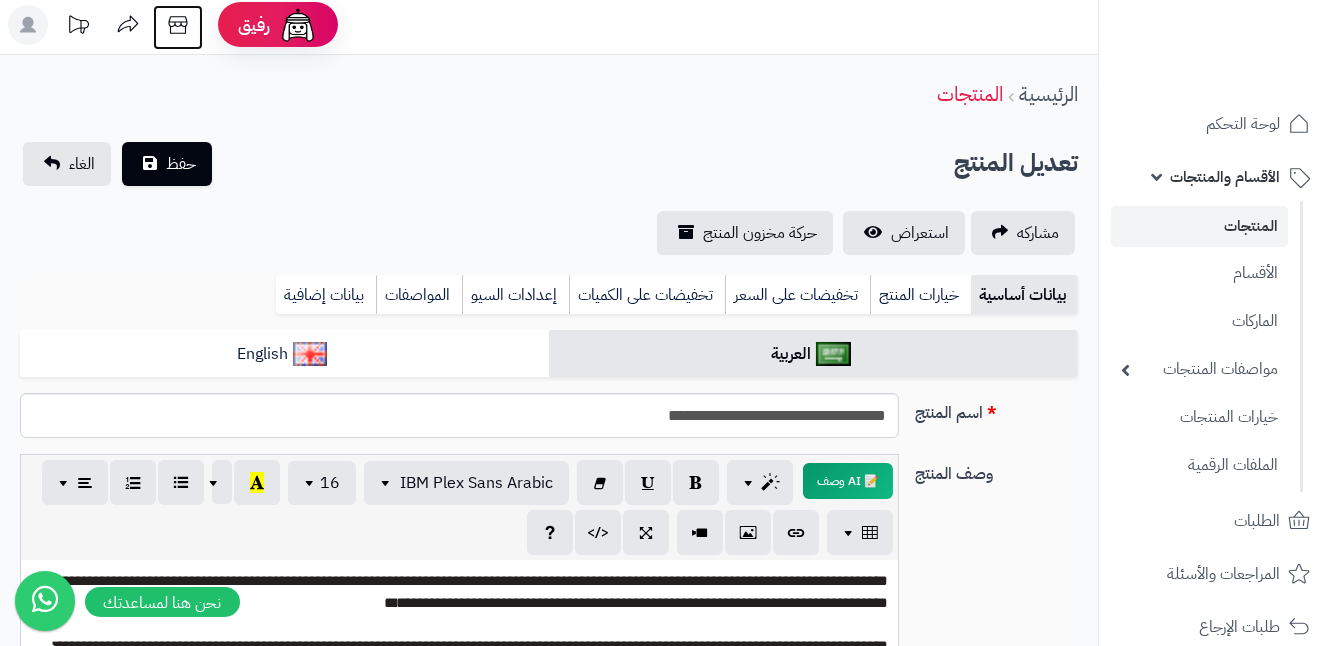 scroll, scrollTop: 0, scrollLeft: 0, axis: both 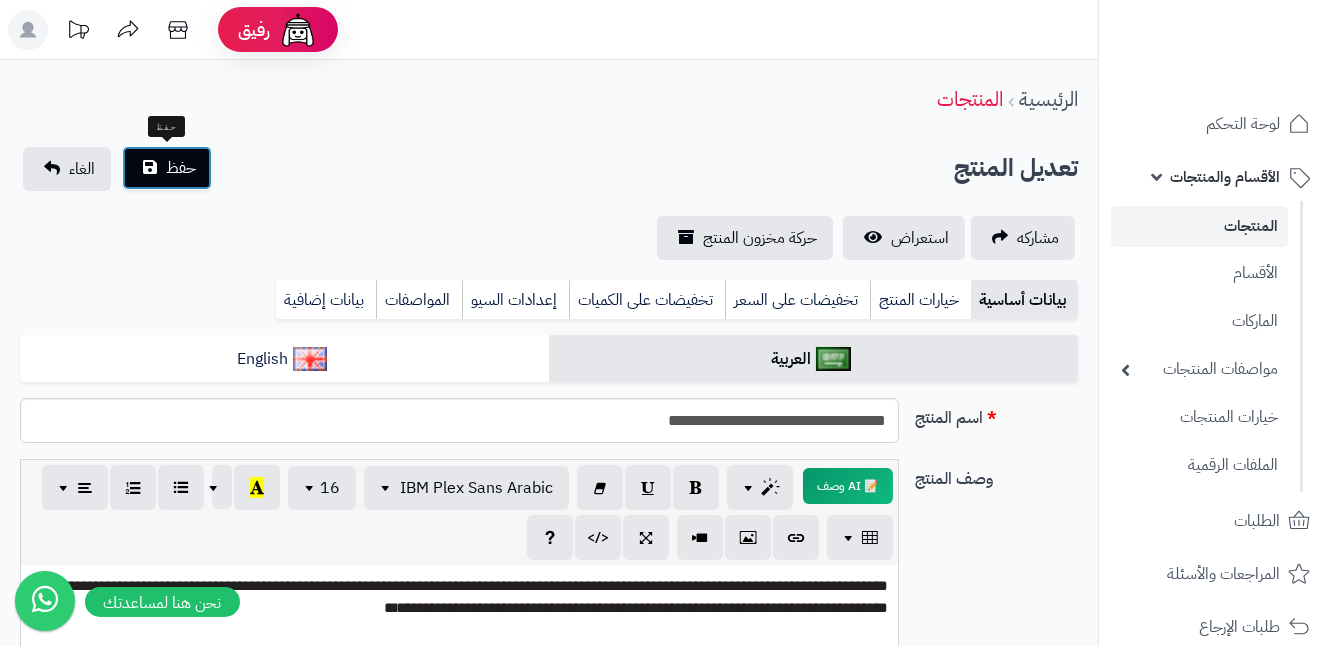 click on "حفظ" at bounding box center [181, 168] 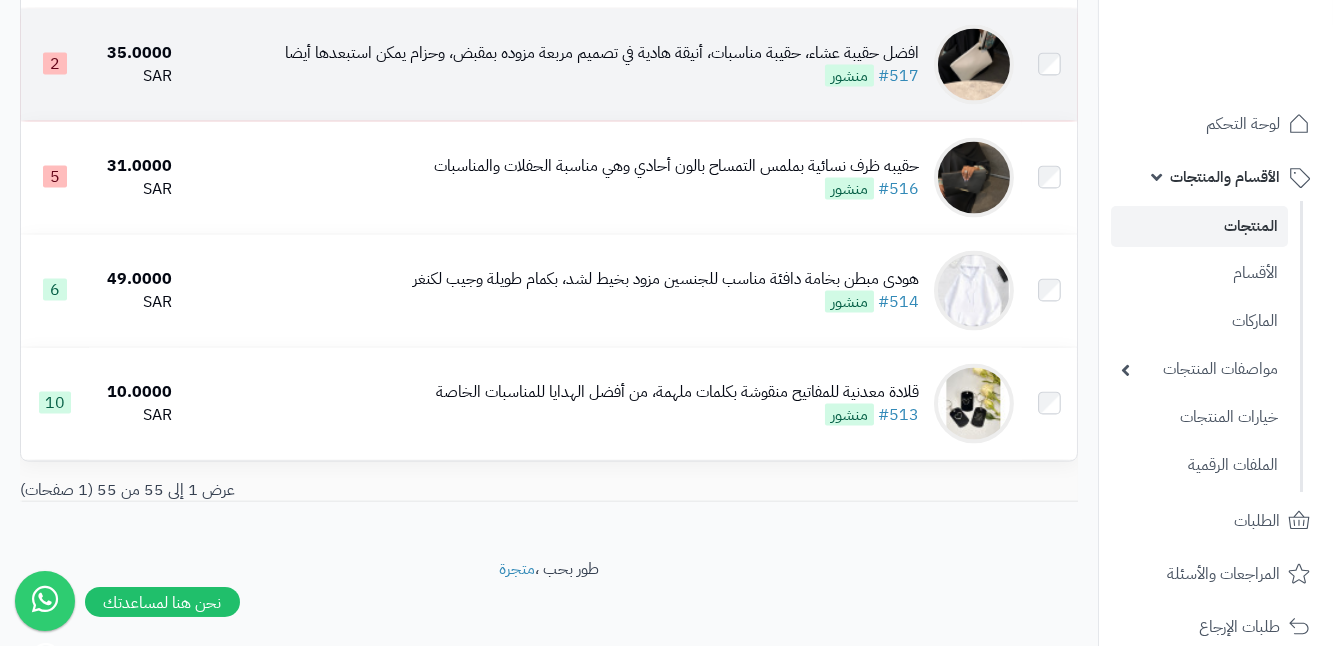 scroll, scrollTop: 6156, scrollLeft: 0, axis: vertical 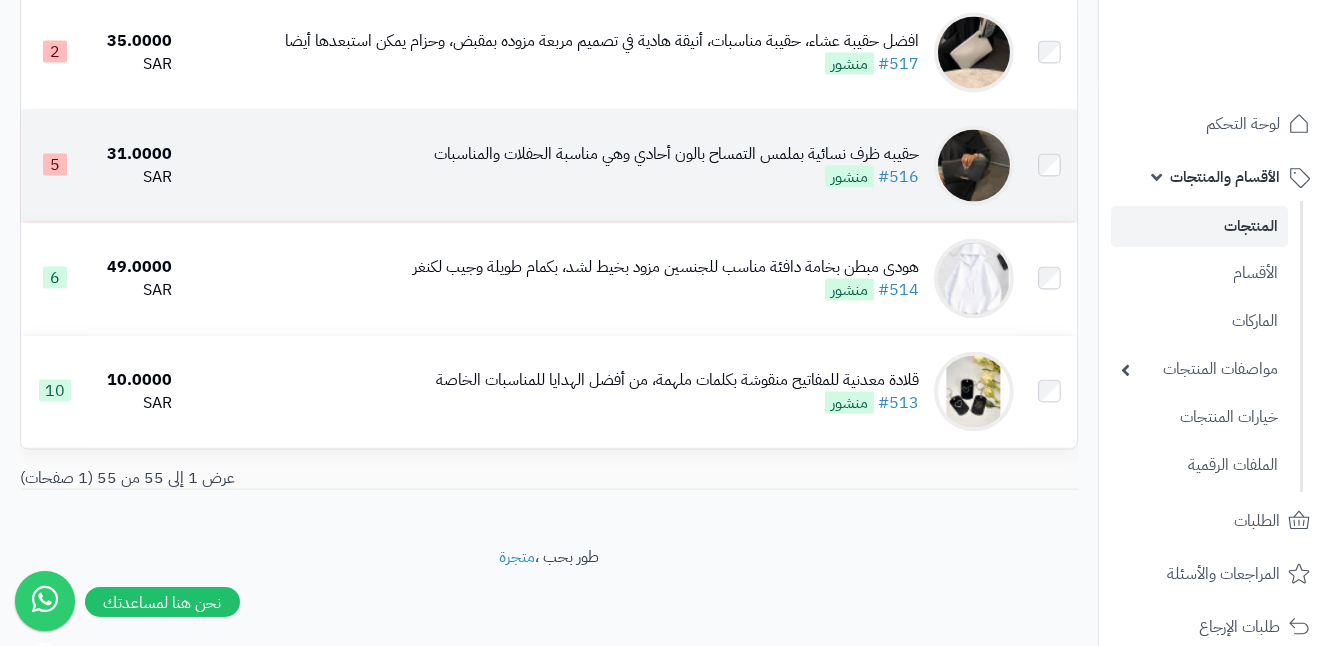 click on "حقيبه ظرف نسائية بملمس التمساح بالون أحادي وهي مناسبة الحفلات والمناسبات" at bounding box center (676, 154) 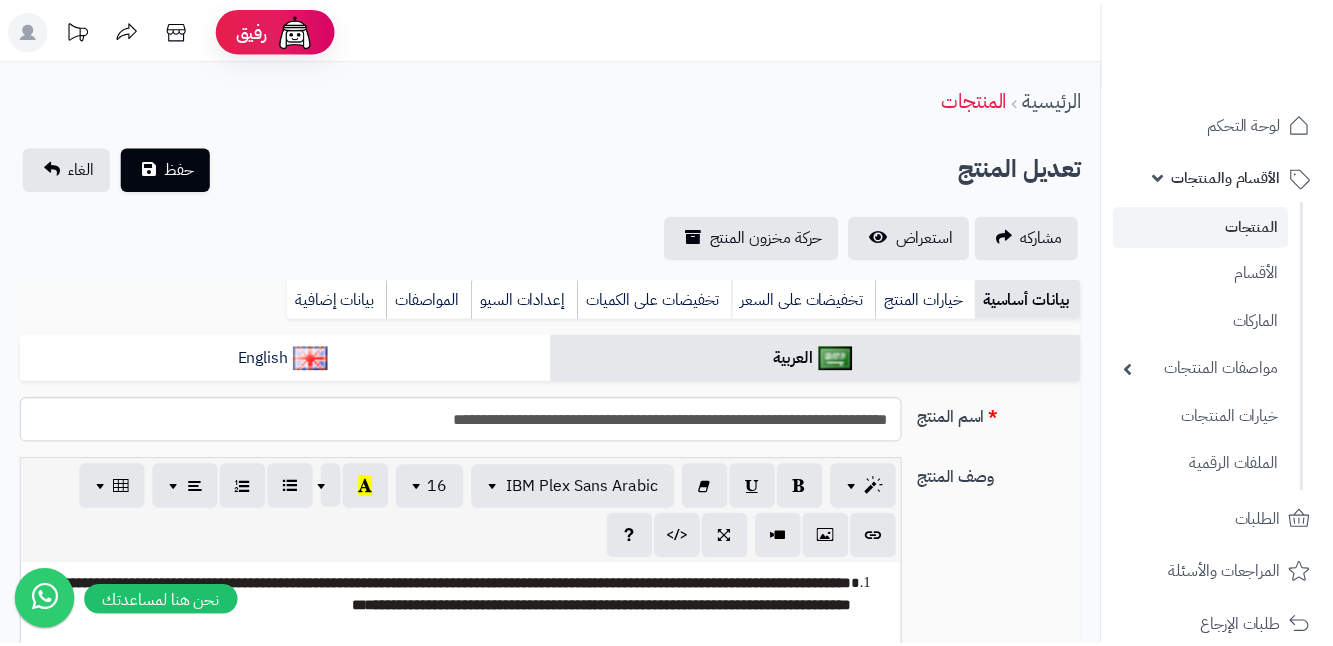 scroll, scrollTop: 0, scrollLeft: 0, axis: both 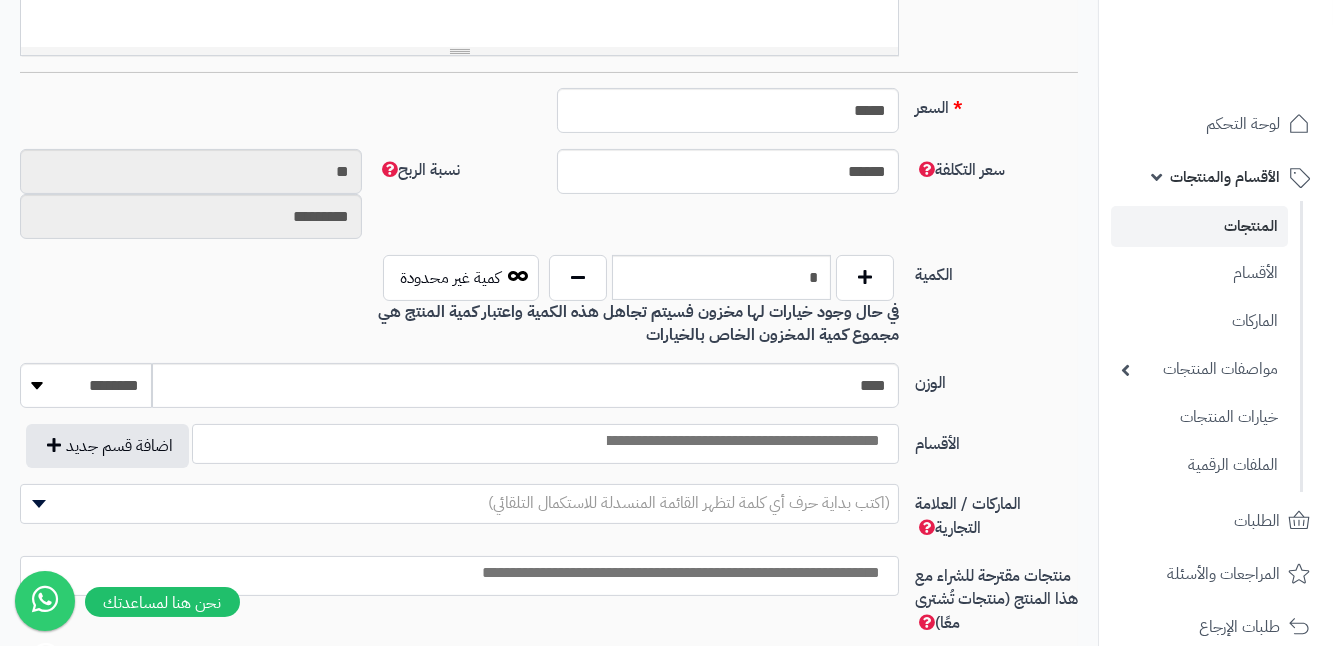 click at bounding box center [545, 444] 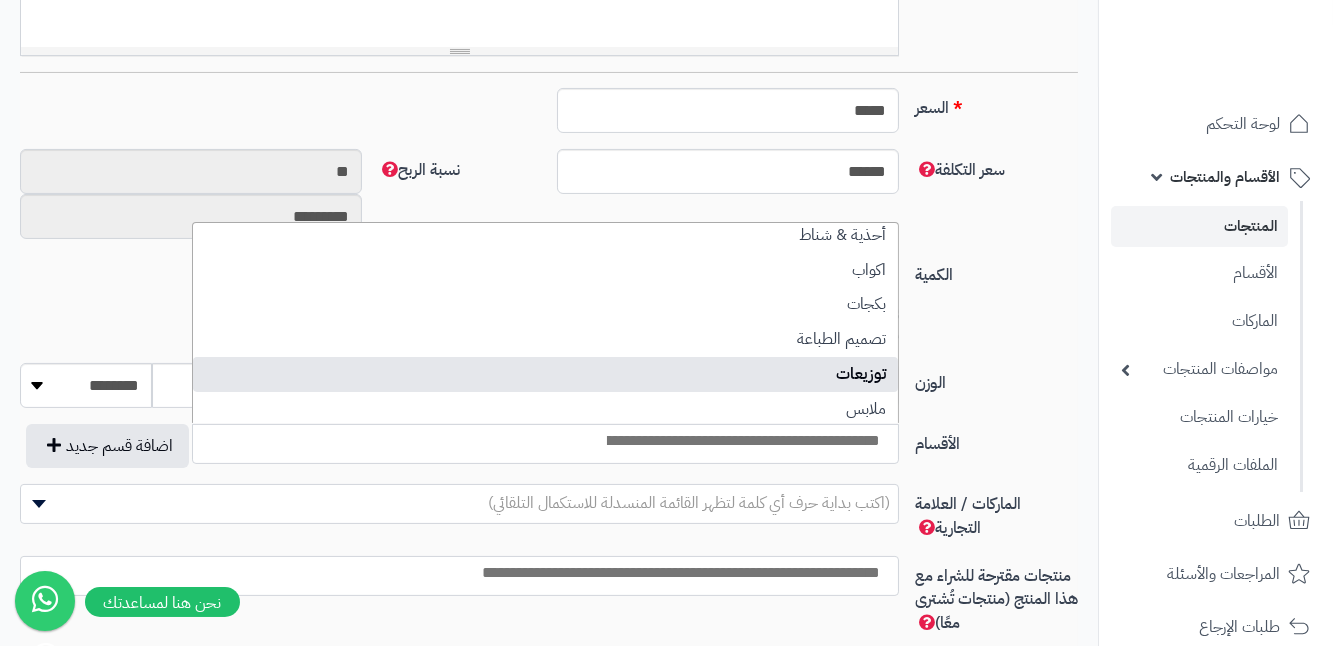 scroll, scrollTop: 8, scrollLeft: 0, axis: vertical 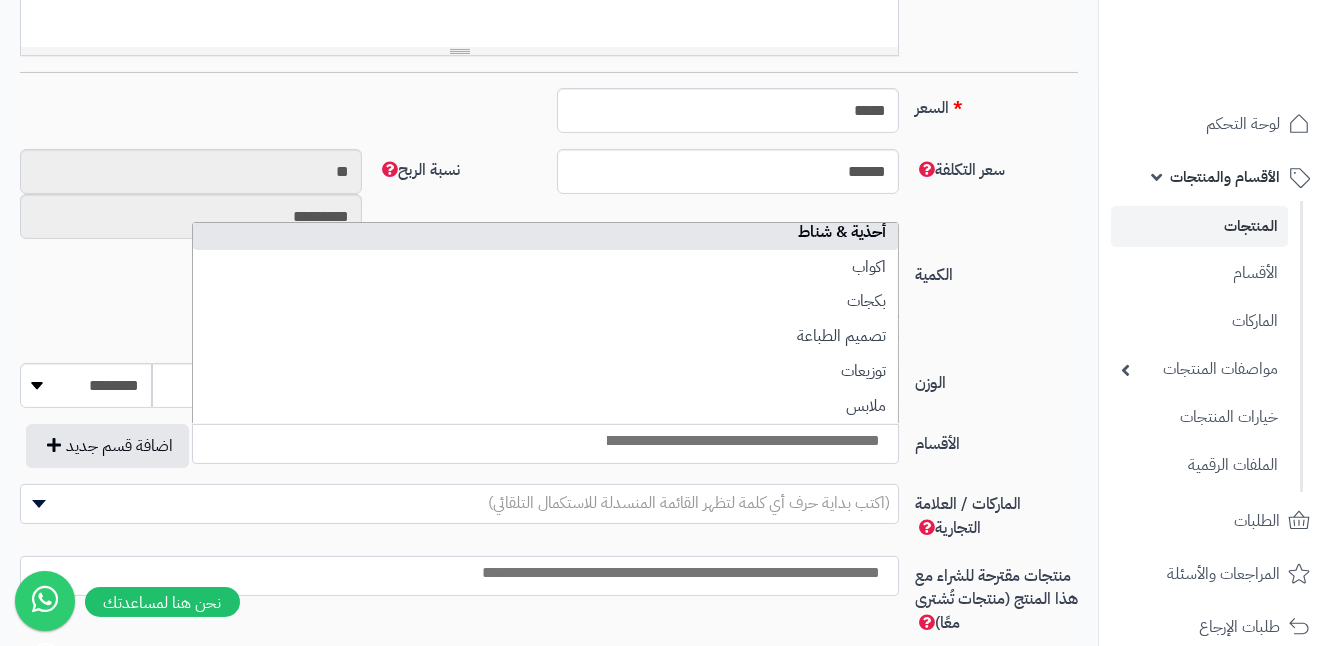 select on "***" 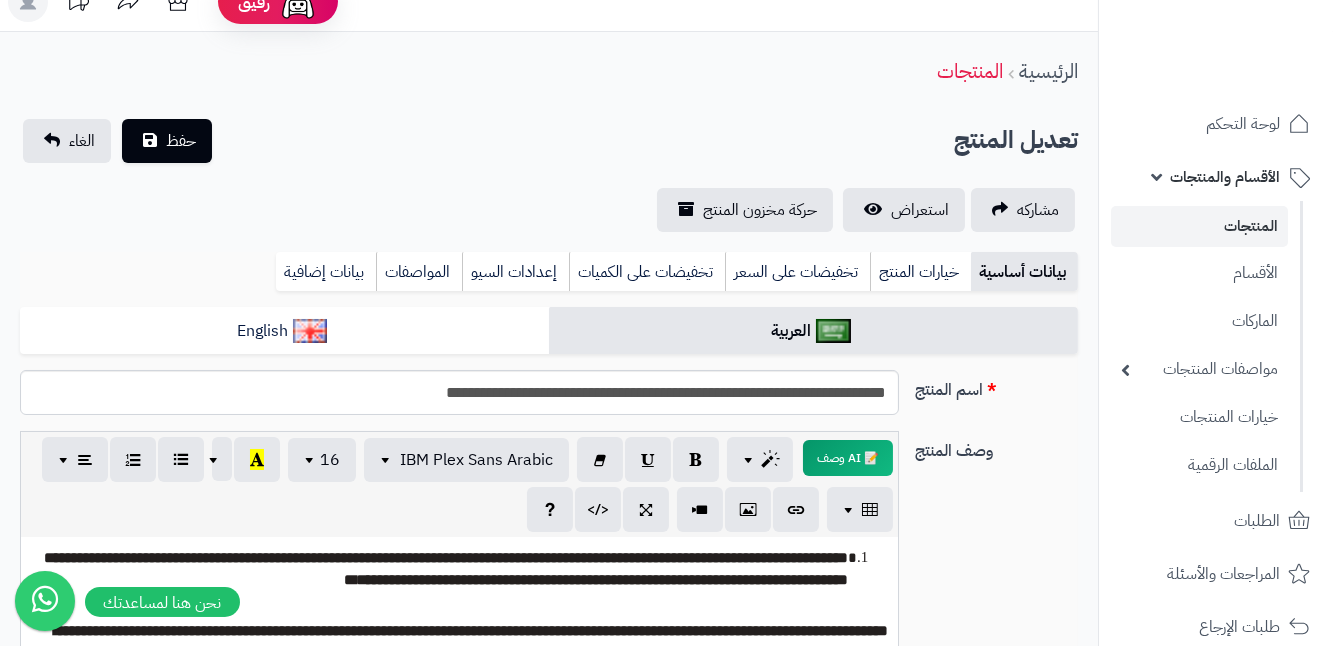 scroll, scrollTop: 0, scrollLeft: 0, axis: both 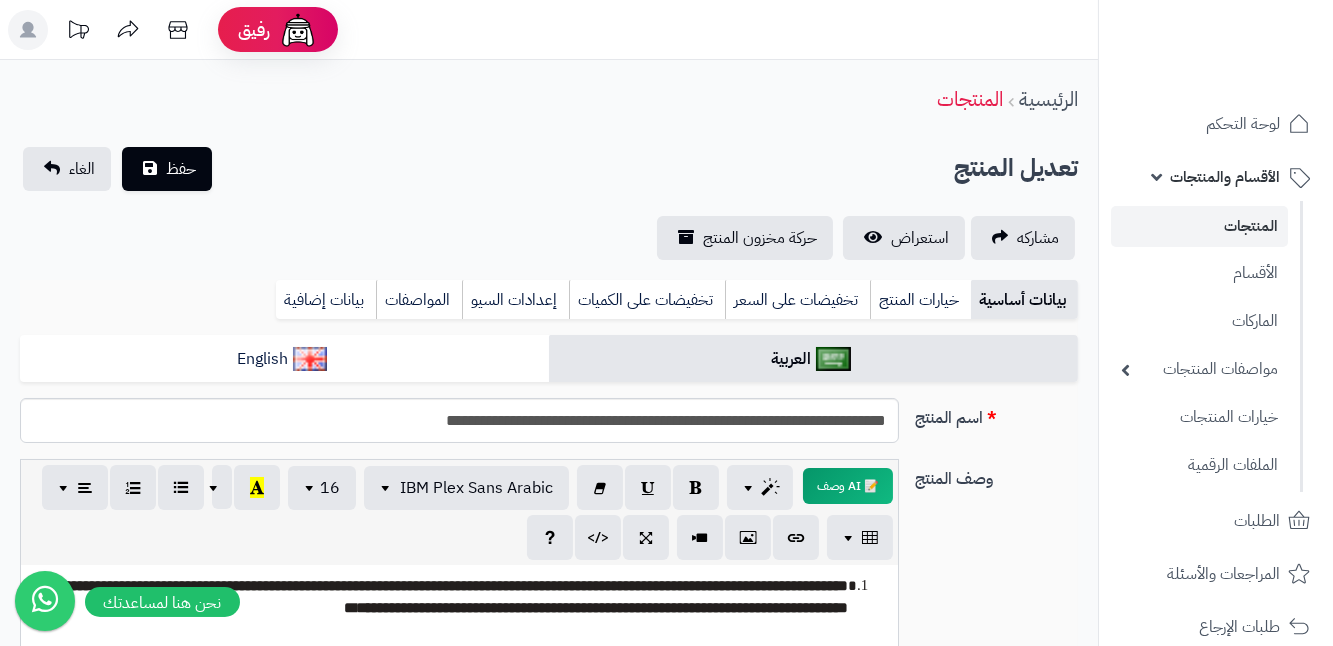 click on "**********" at bounding box center [549, 203] 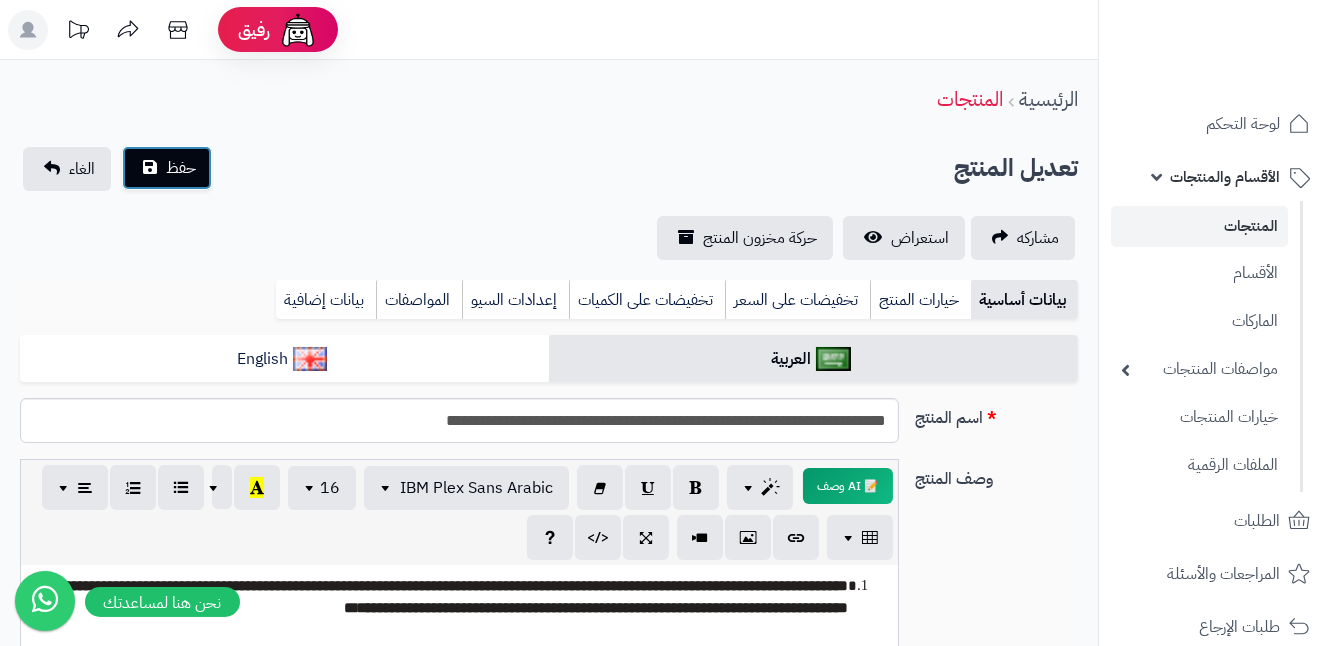 click on "حفظ" at bounding box center (167, 168) 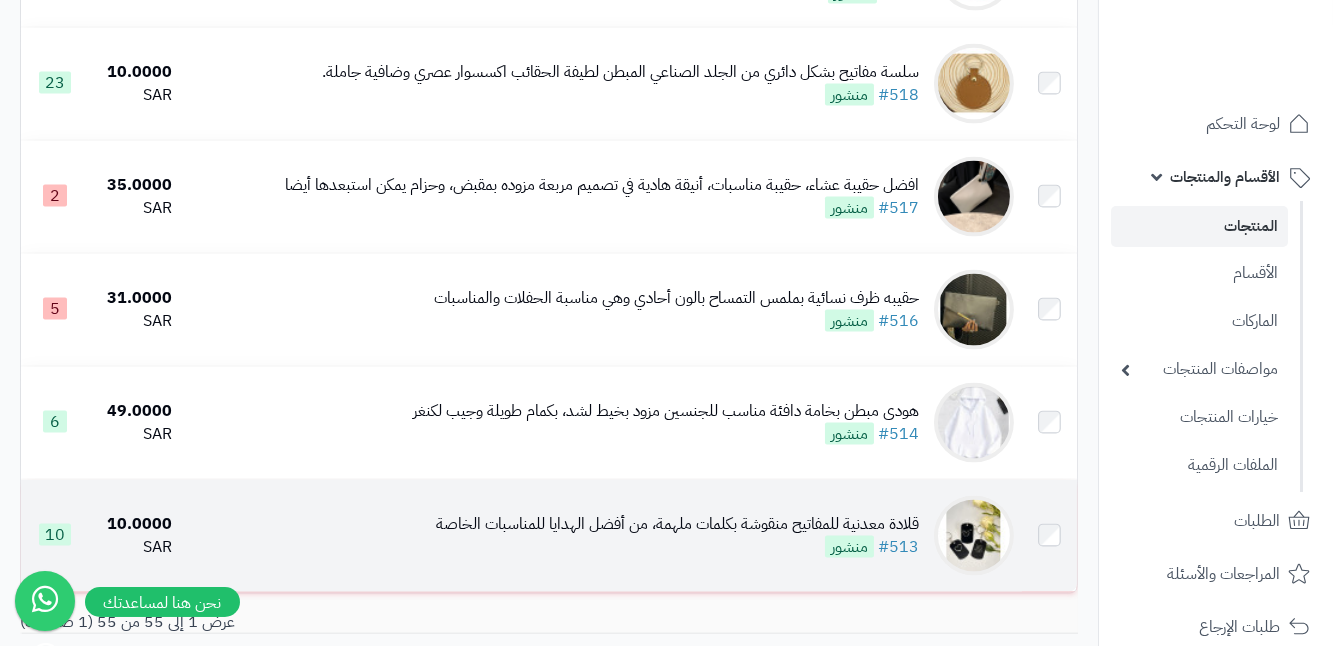 scroll, scrollTop: 5974, scrollLeft: 0, axis: vertical 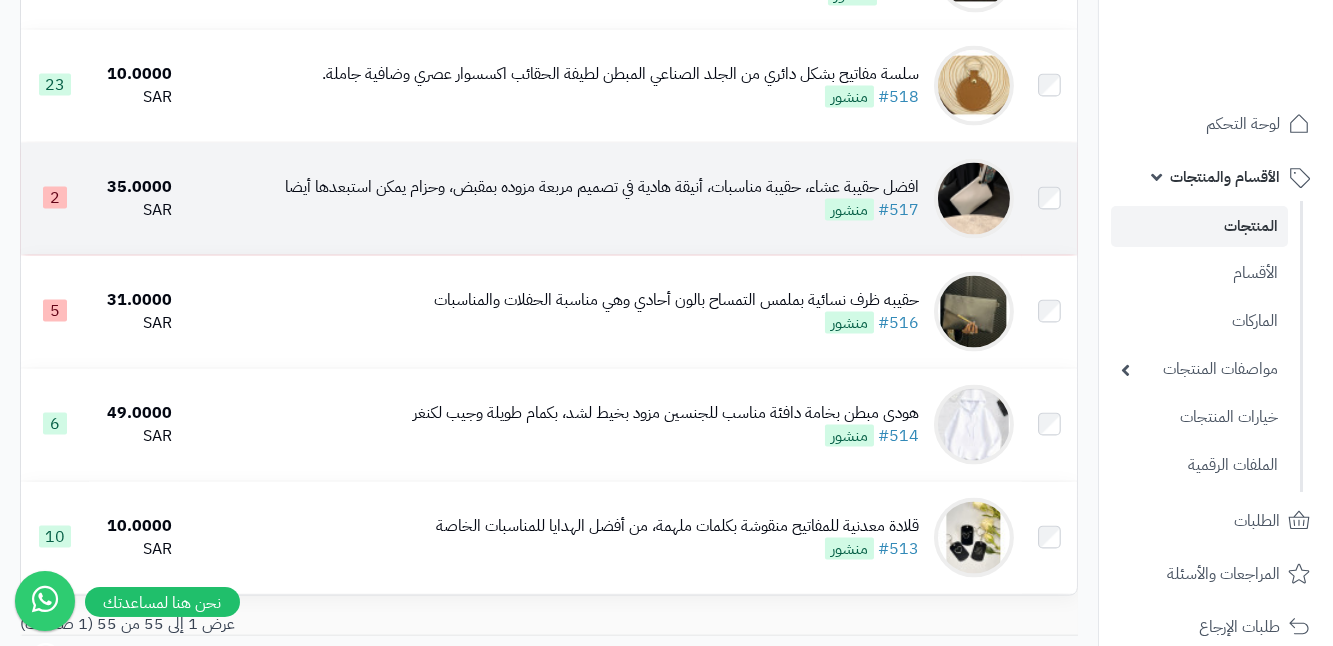 click on "افضل حقيبة عشاء، حقيبة مناسبات، أنيقة هادية في تصميم مربعة مزوده بمقبض، وحزام يمكن استبعدها أيضا
#[NUMBER]
منشور" at bounding box center (602, 199) 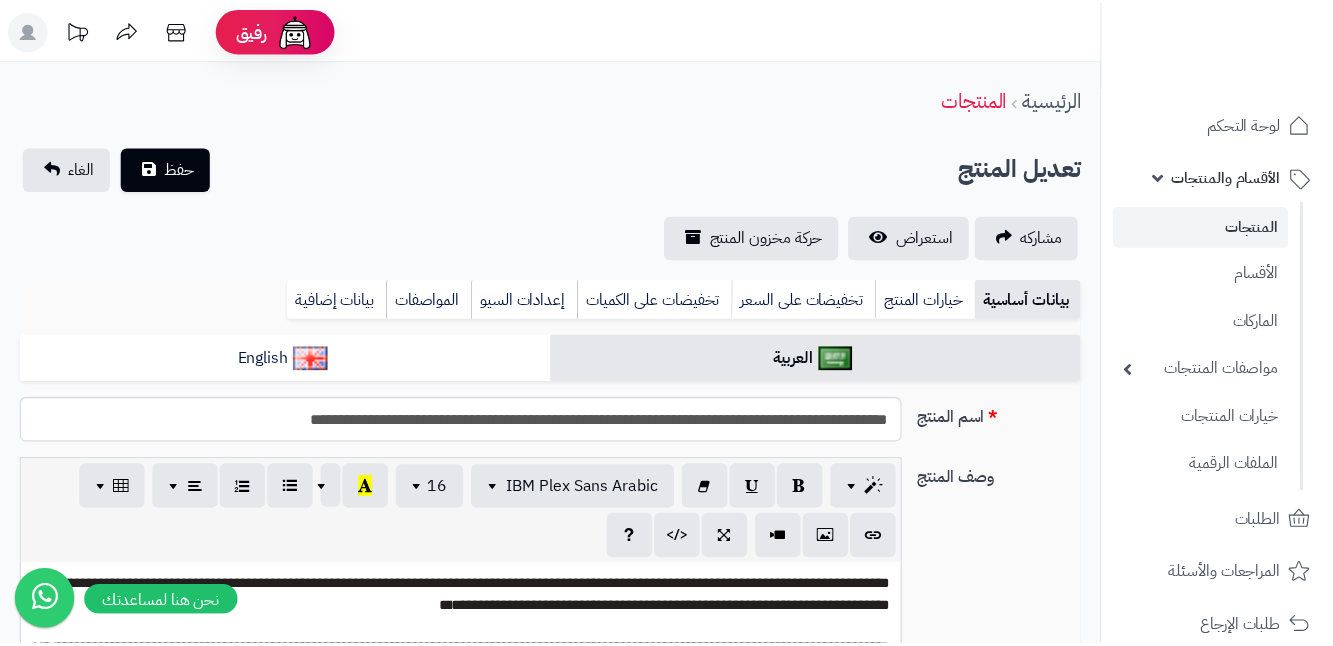 scroll, scrollTop: 0, scrollLeft: 0, axis: both 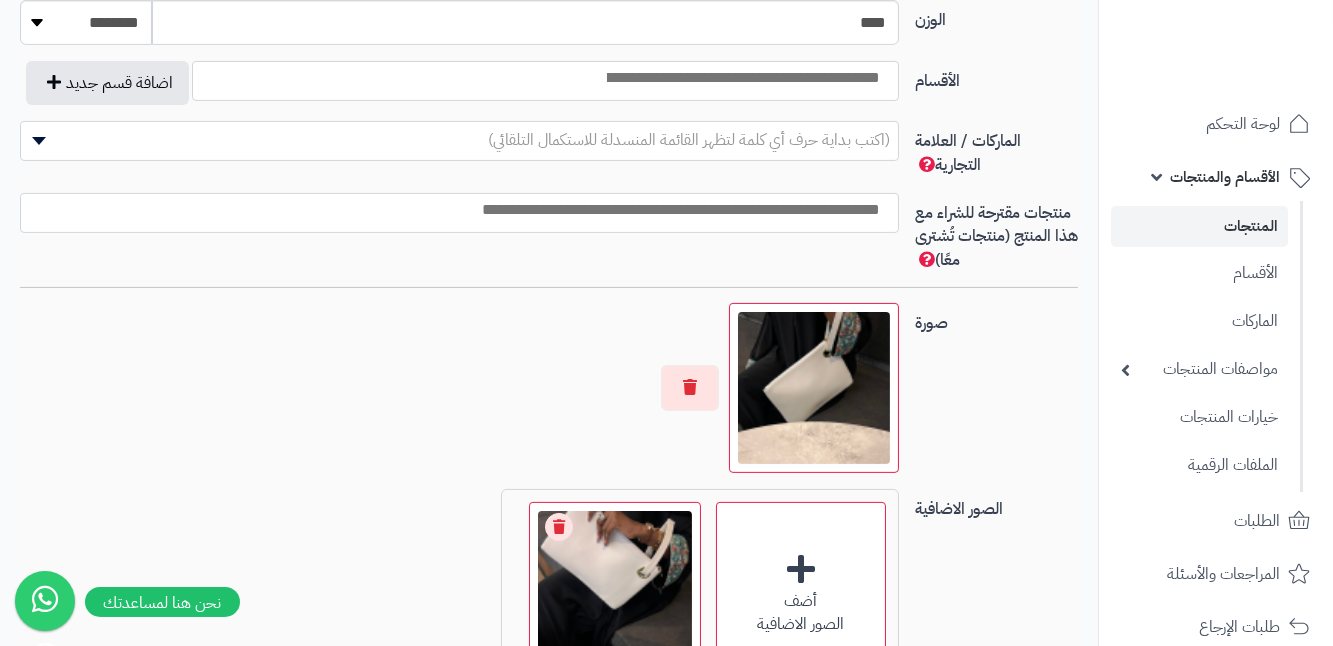 click at bounding box center (742, 78) 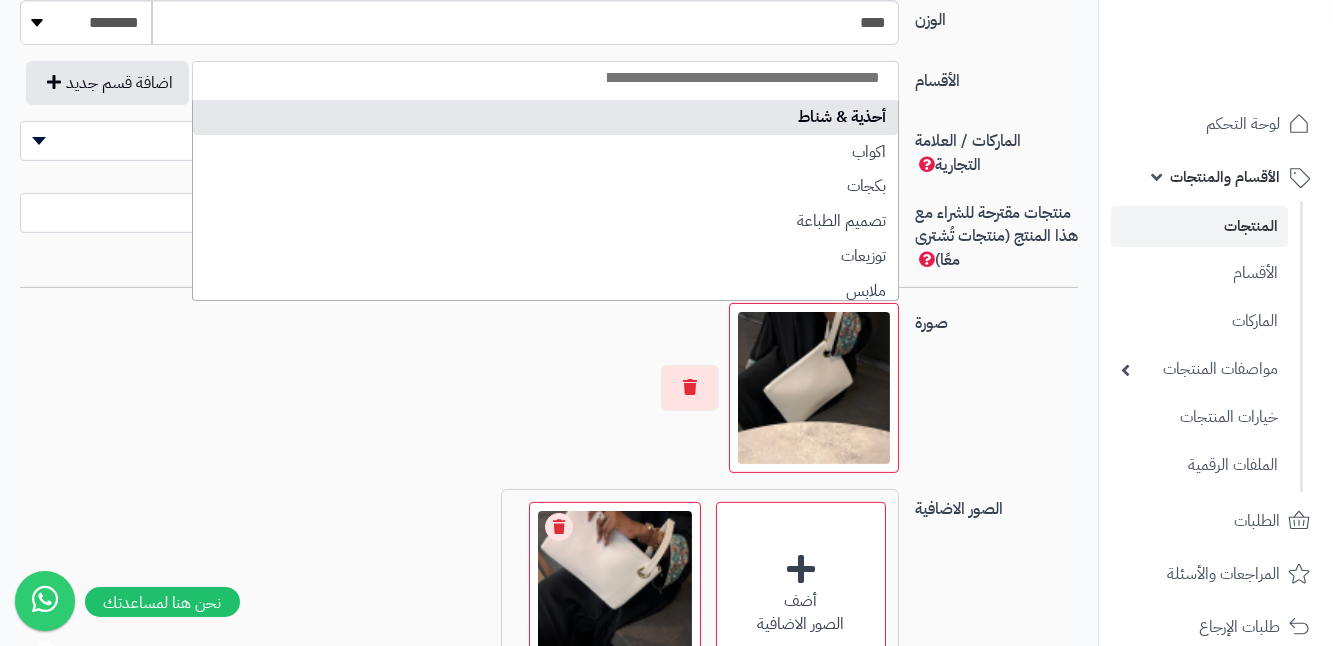 select on "***" 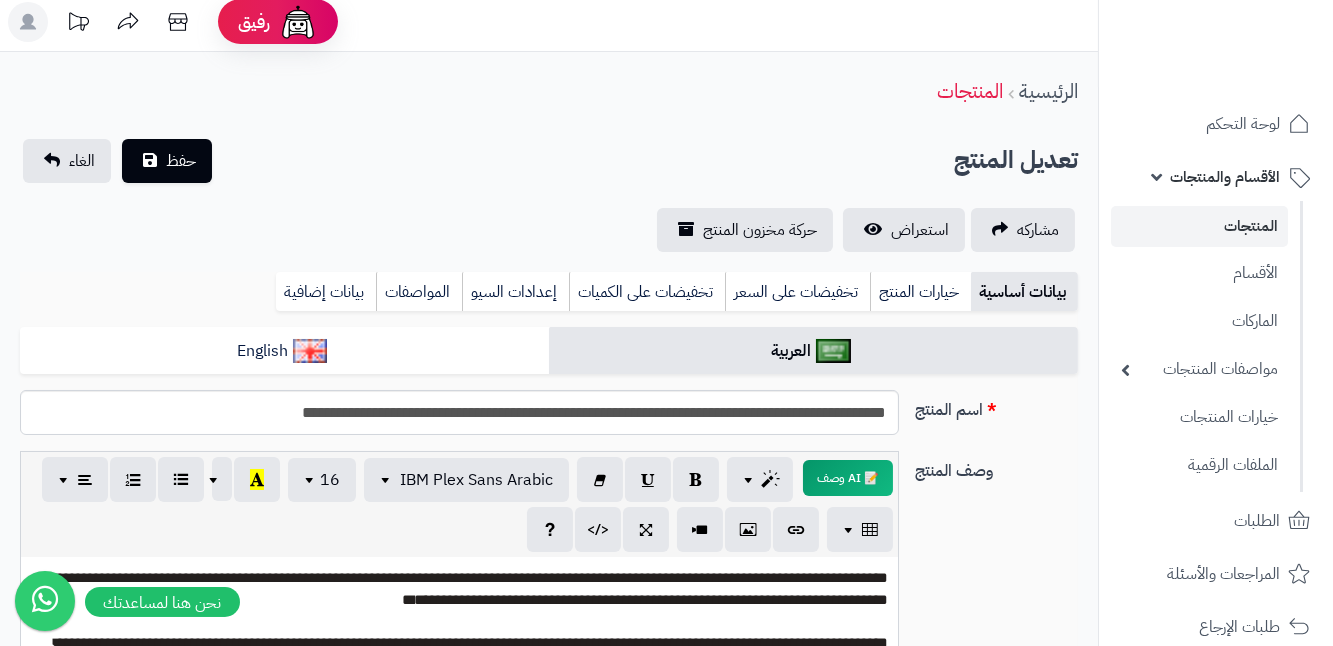 scroll, scrollTop: 0, scrollLeft: 0, axis: both 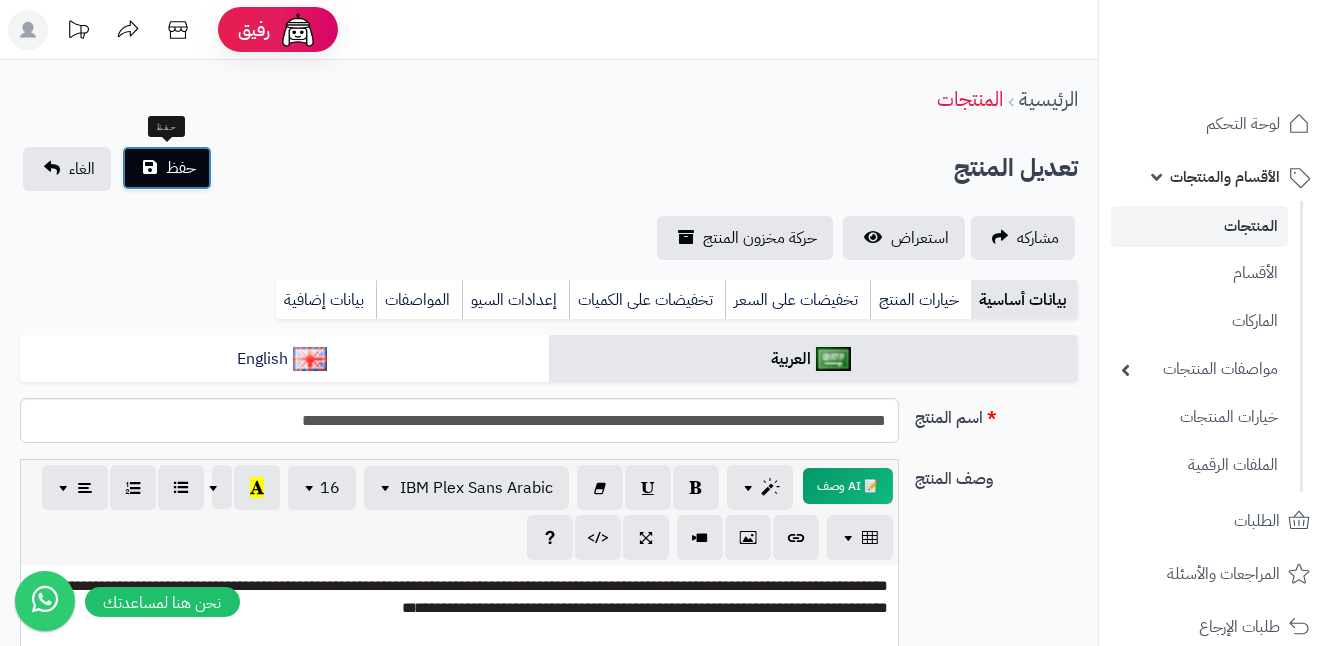 click on "حفظ" at bounding box center [167, 168] 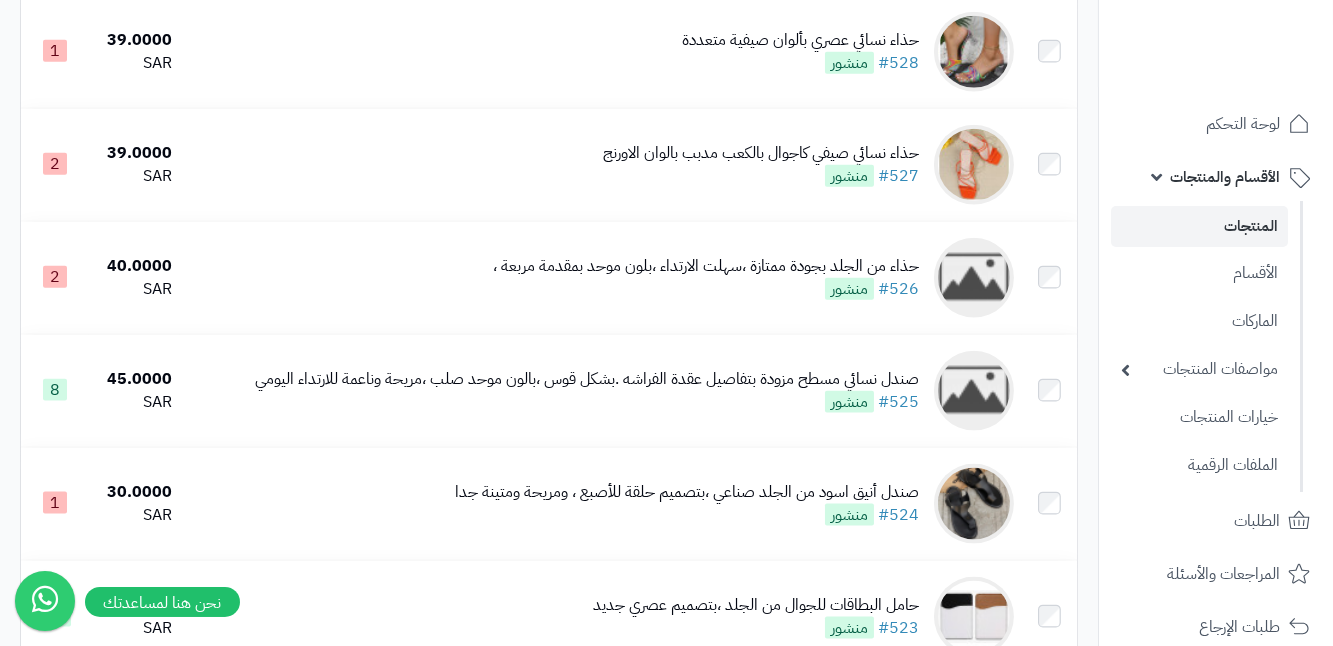 scroll, scrollTop: 5181, scrollLeft: 0, axis: vertical 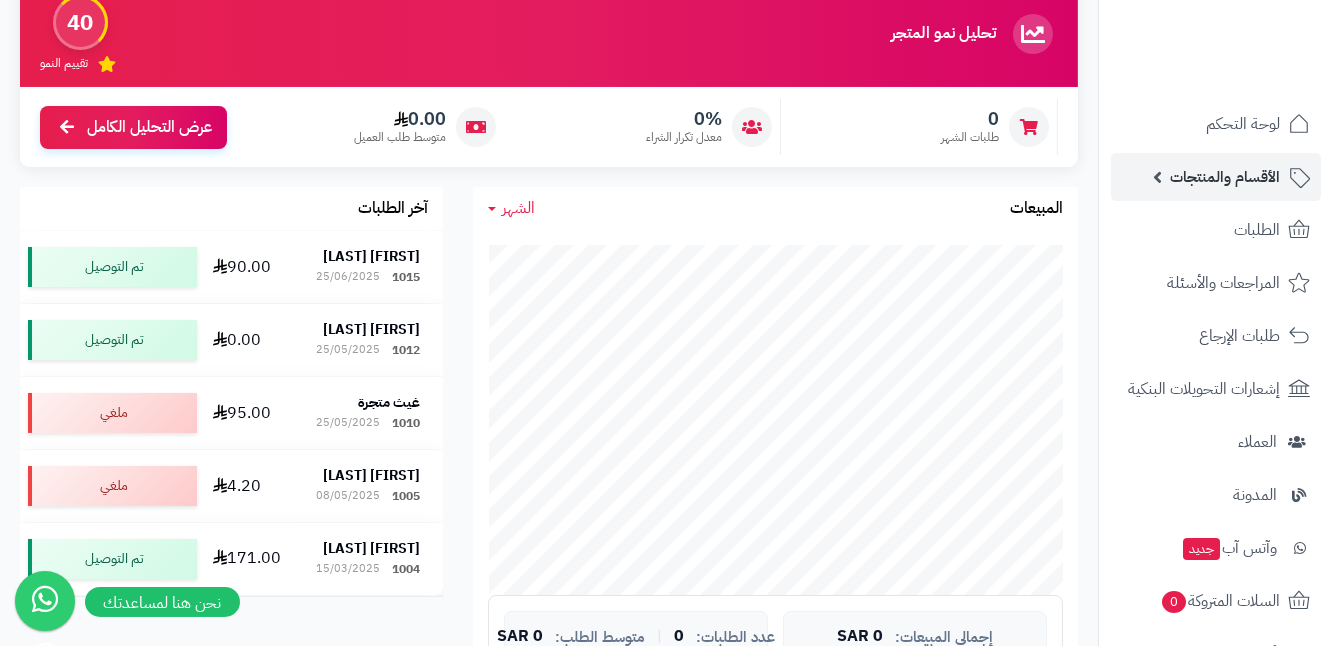 click on "الأقسام والمنتجات" at bounding box center (1225, 177) 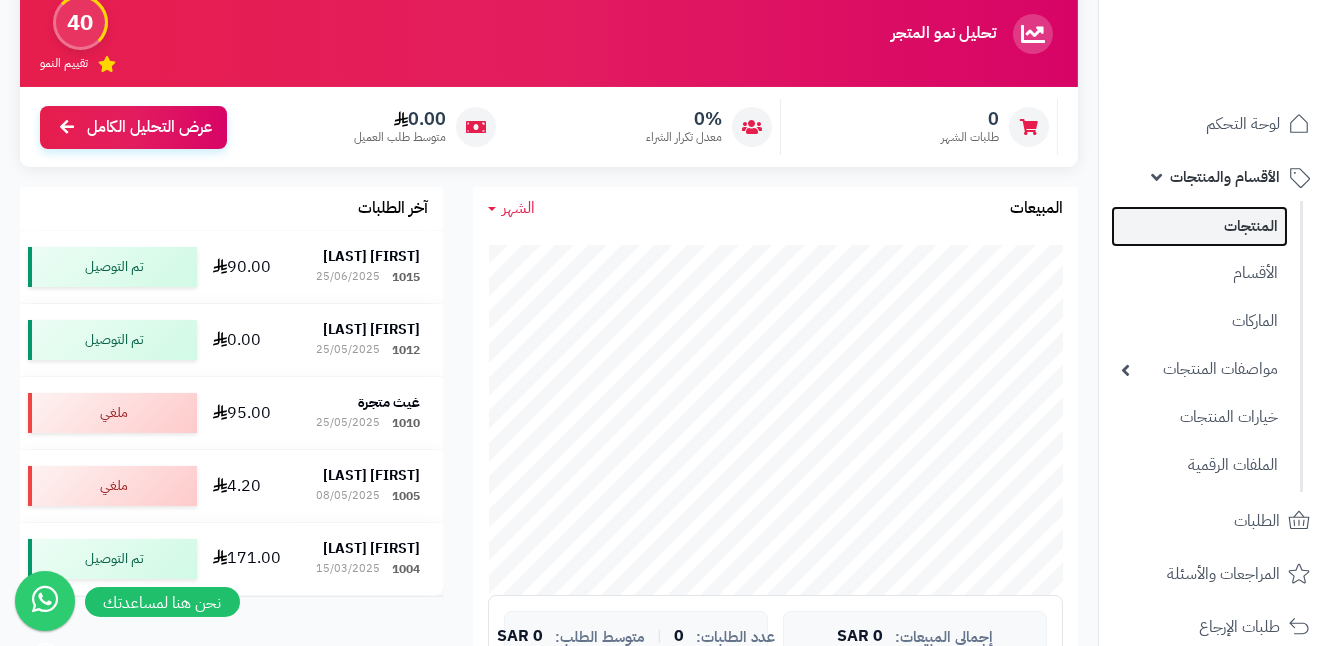 click on "المنتجات" at bounding box center [1199, 226] 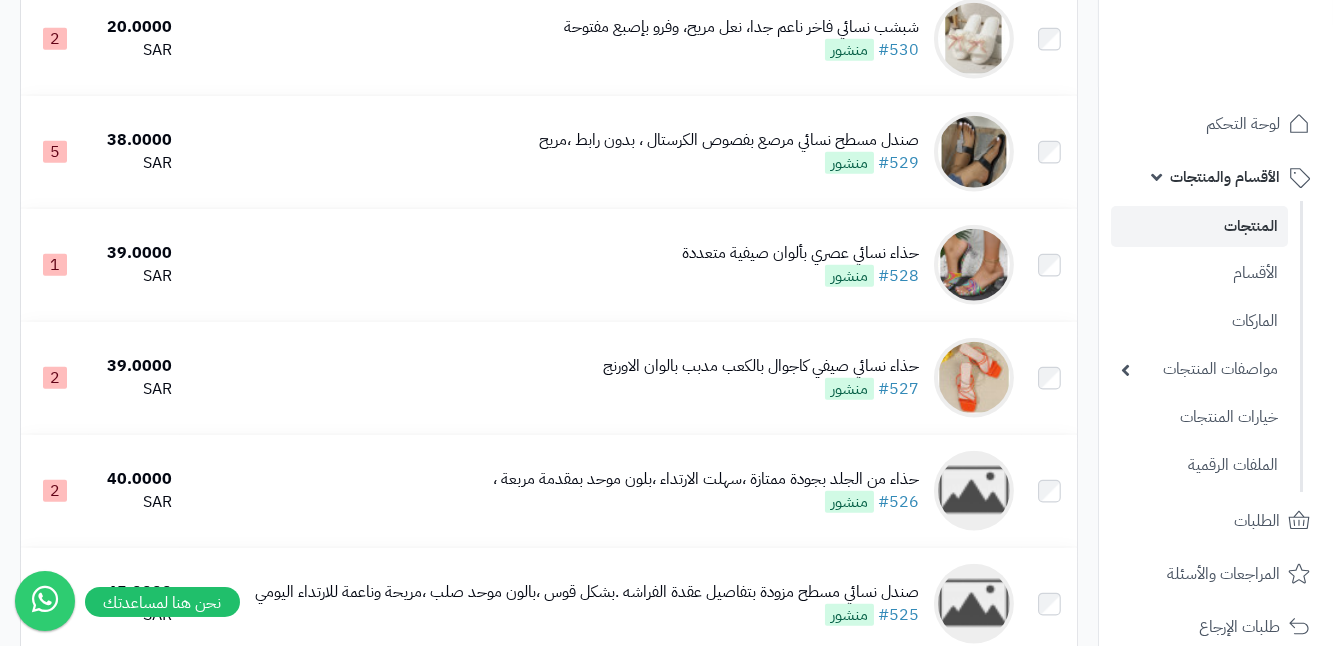 scroll, scrollTop: 4818, scrollLeft: 0, axis: vertical 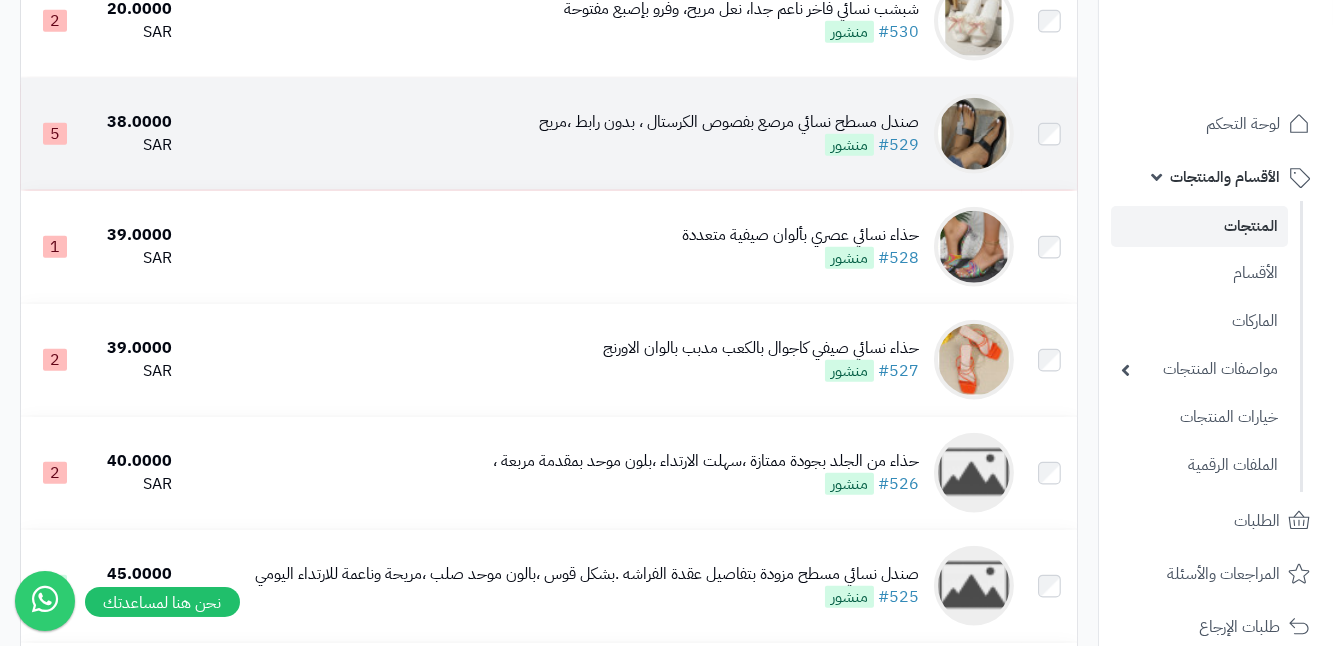 click at bounding box center (974, 134) 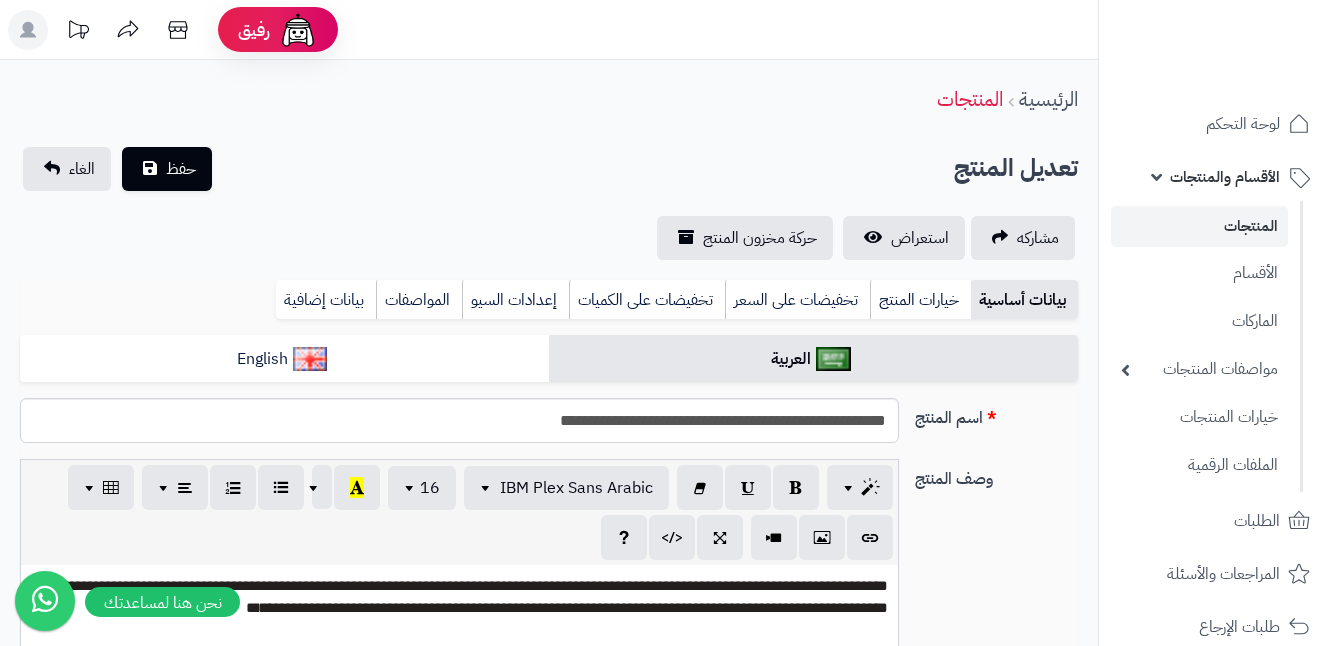 scroll, scrollTop: 0, scrollLeft: 0, axis: both 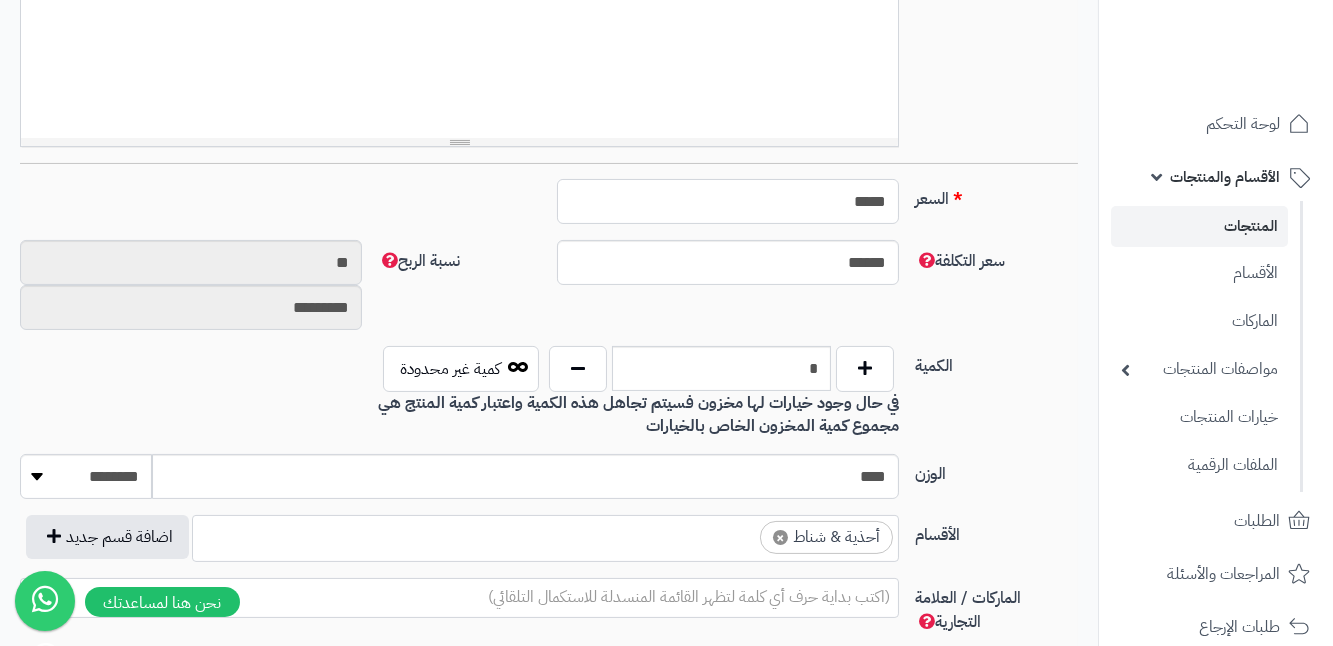 click on "*****" at bounding box center [728, 201] 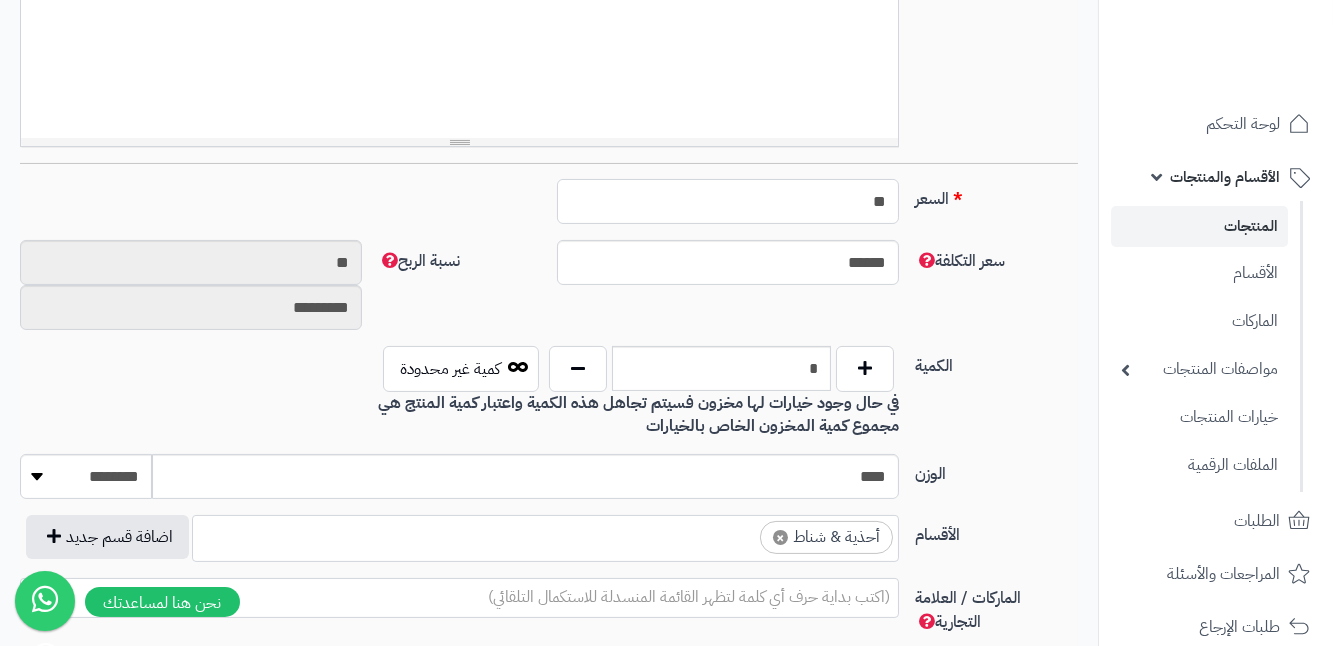 type on "*" 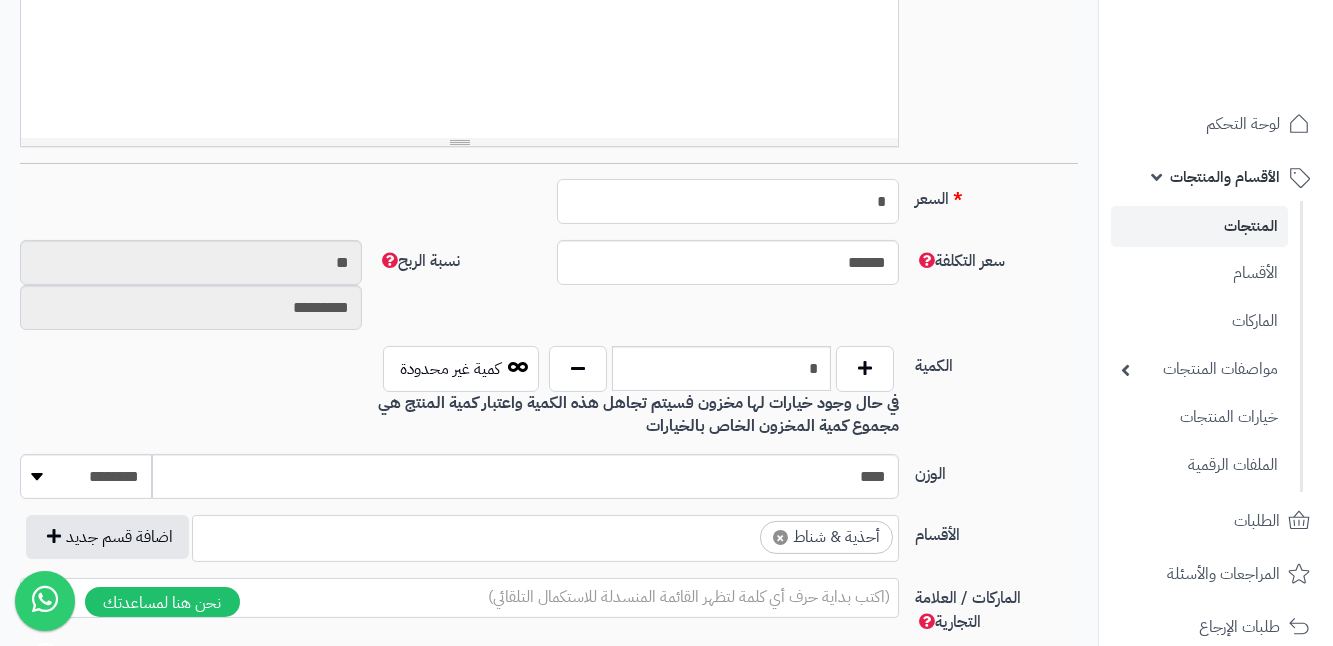 type on "********" 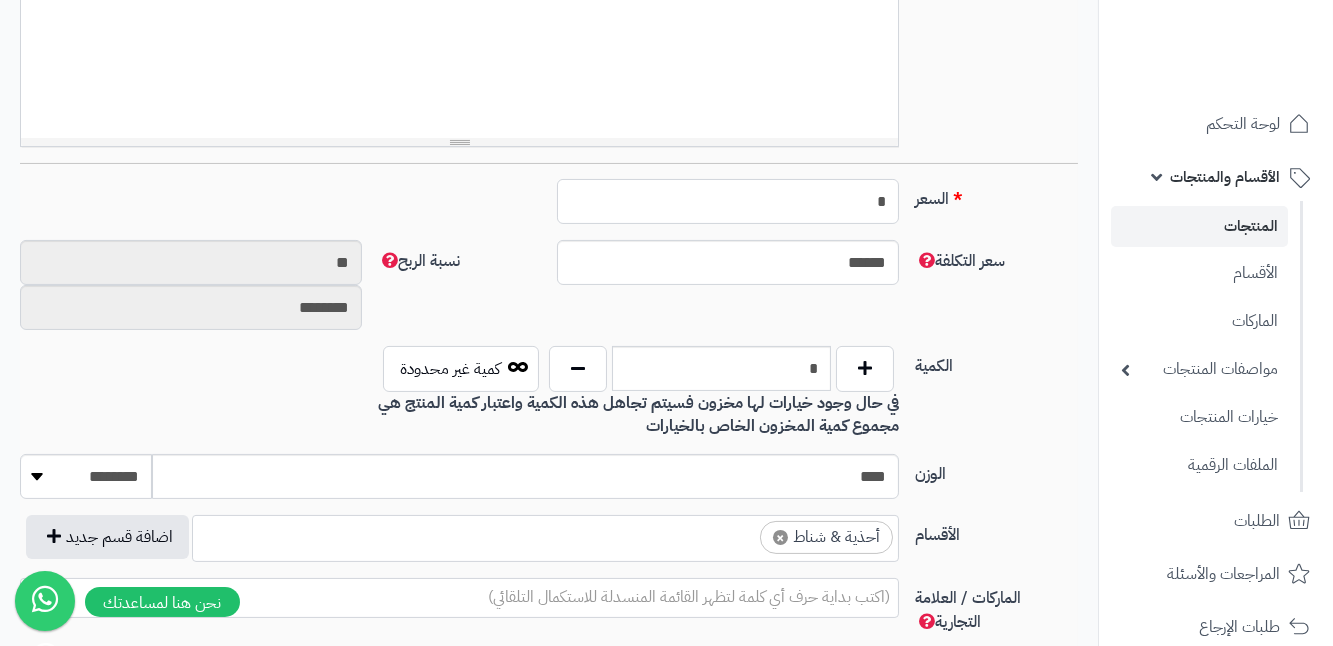 type 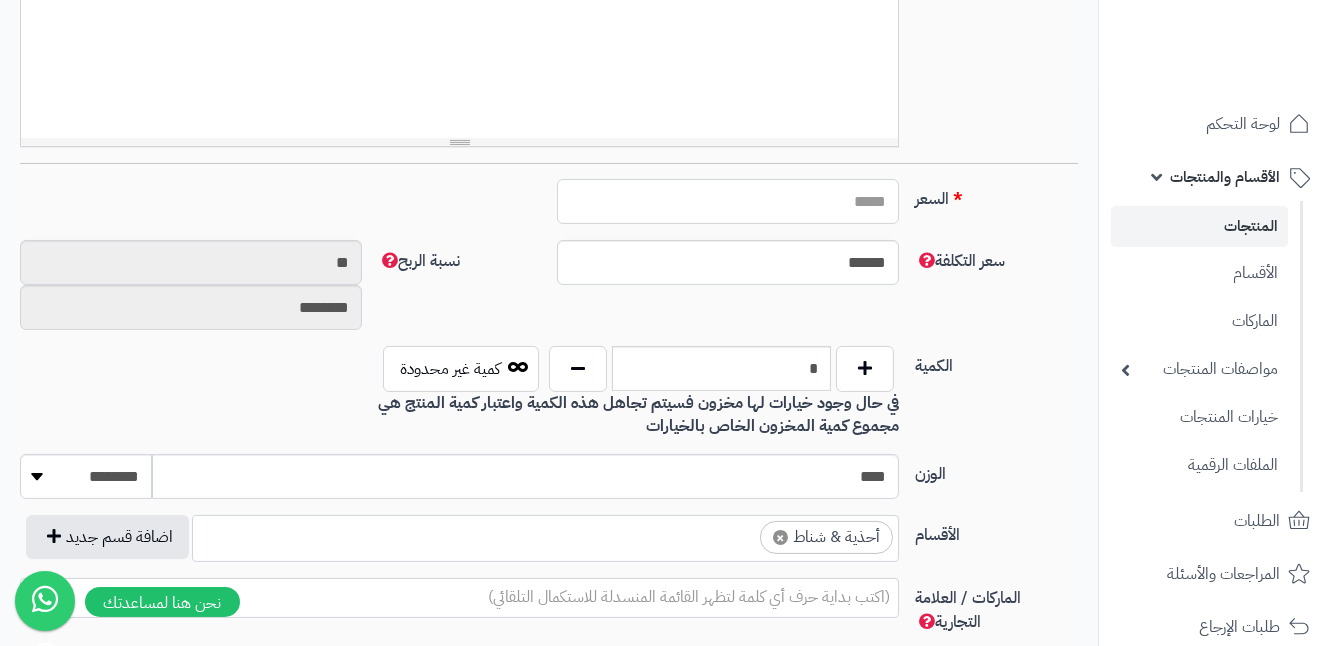 type on "*****" 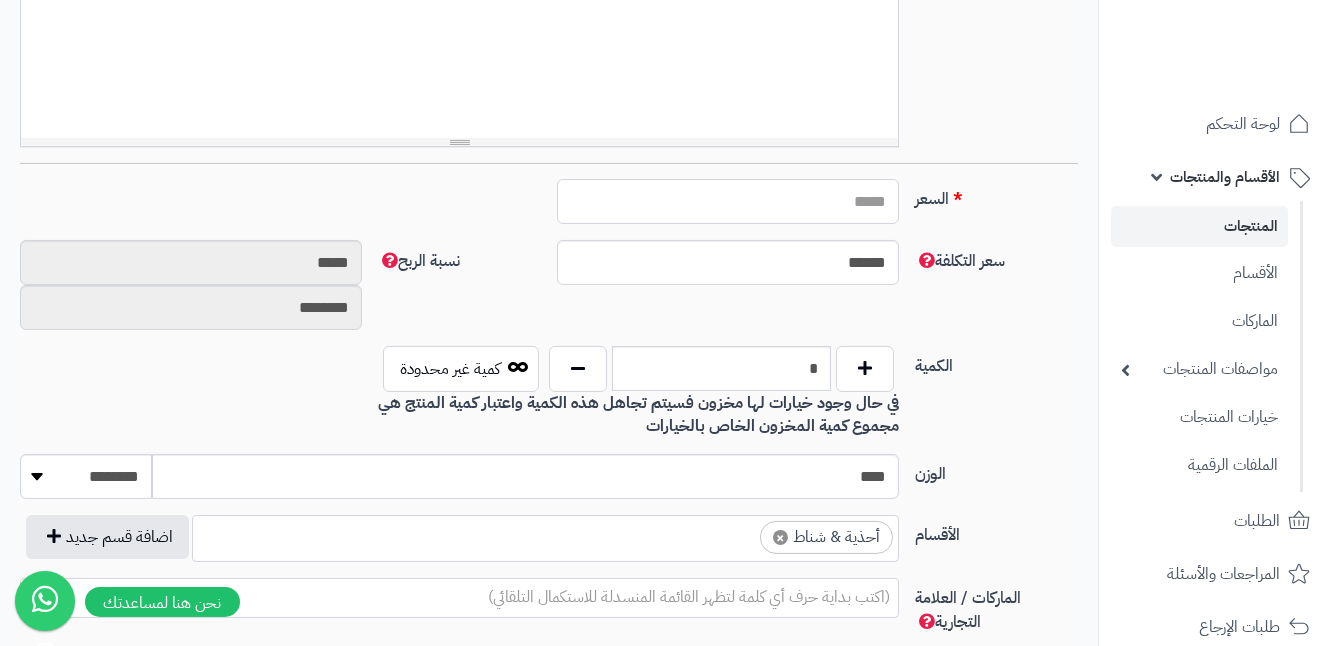 type on "*" 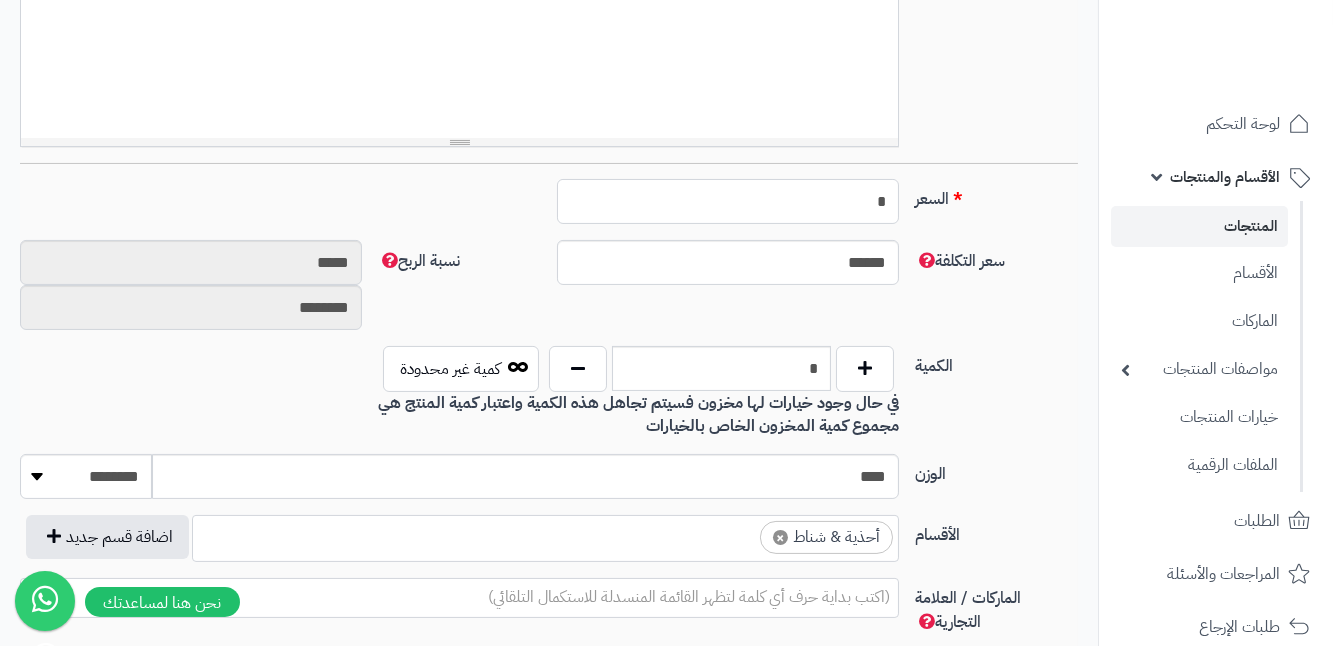 type on "**" 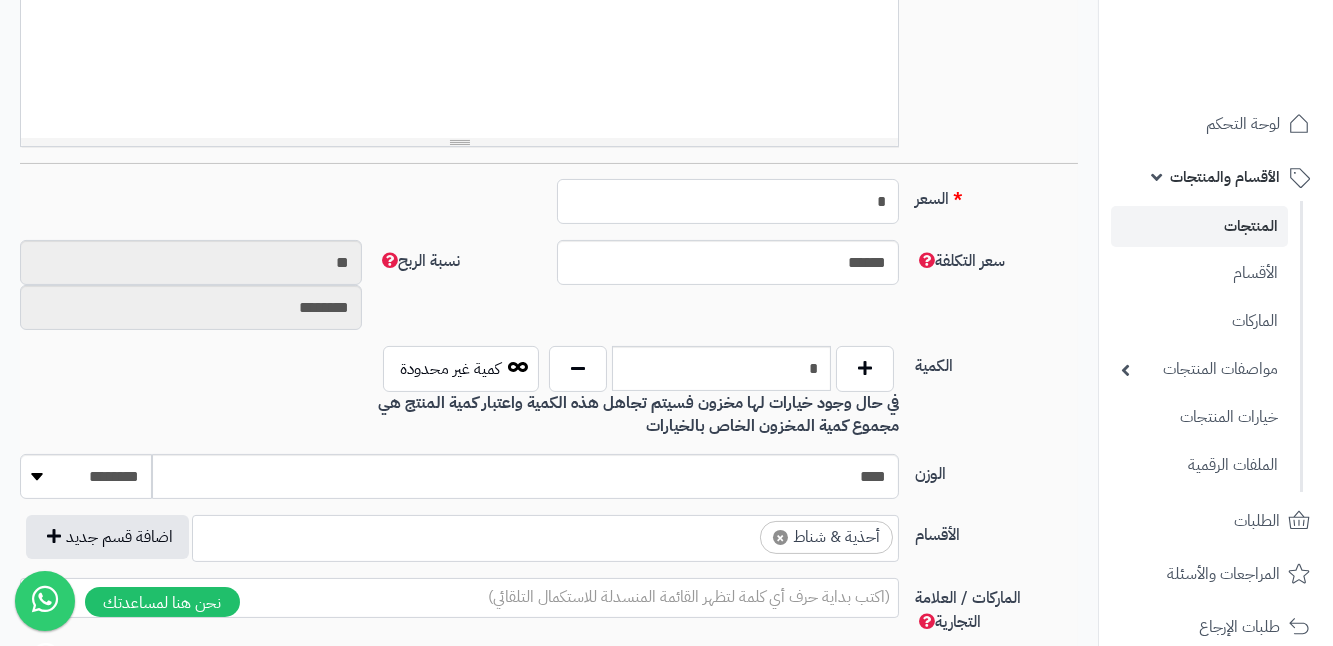 type on "**" 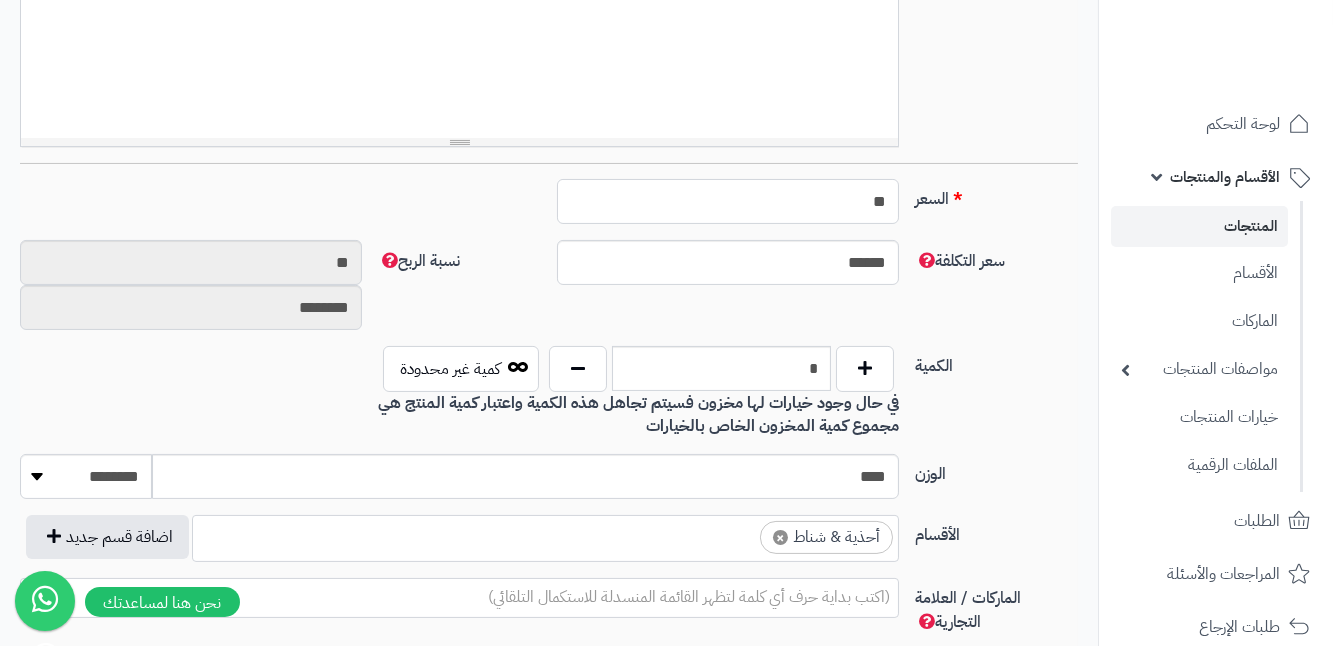 type on "*********" 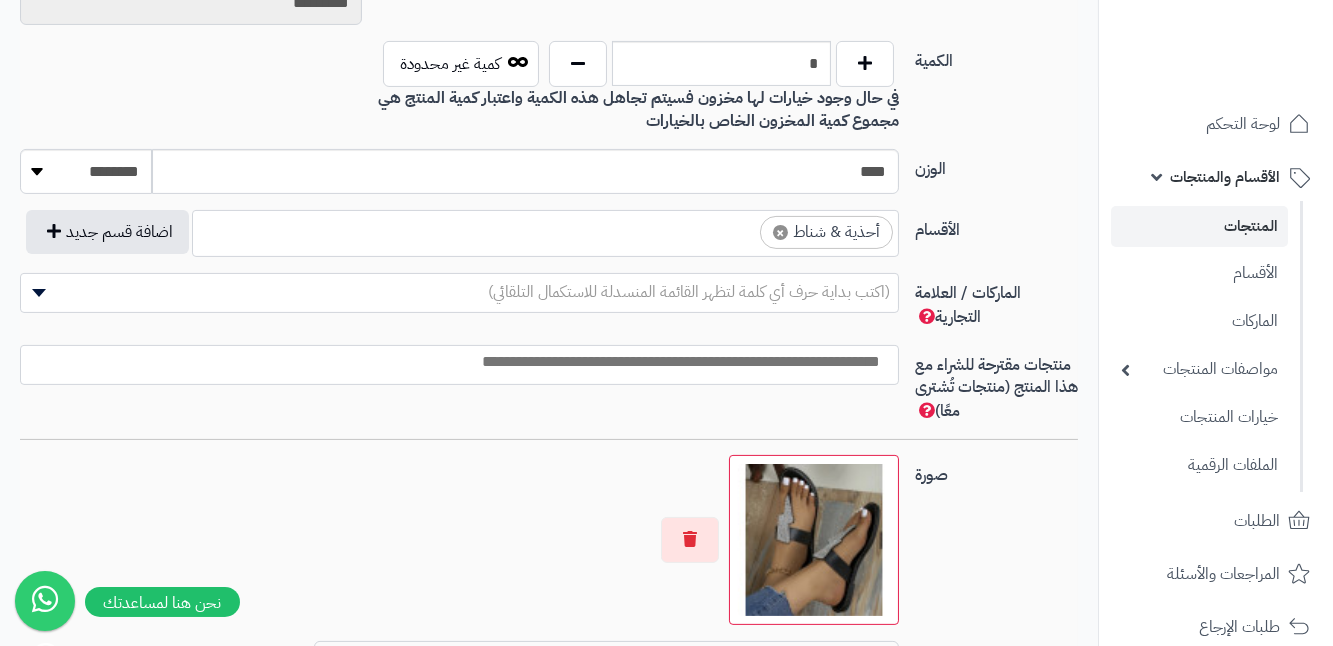 scroll, scrollTop: 1272, scrollLeft: 0, axis: vertical 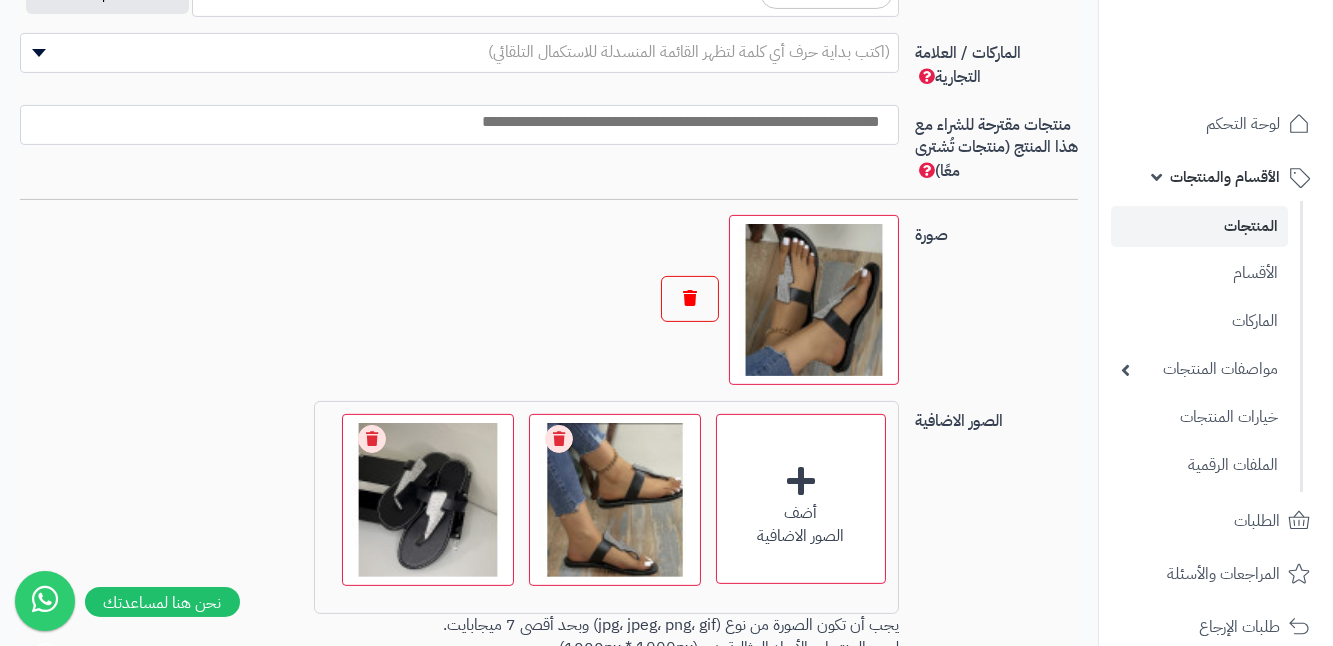 type on "**" 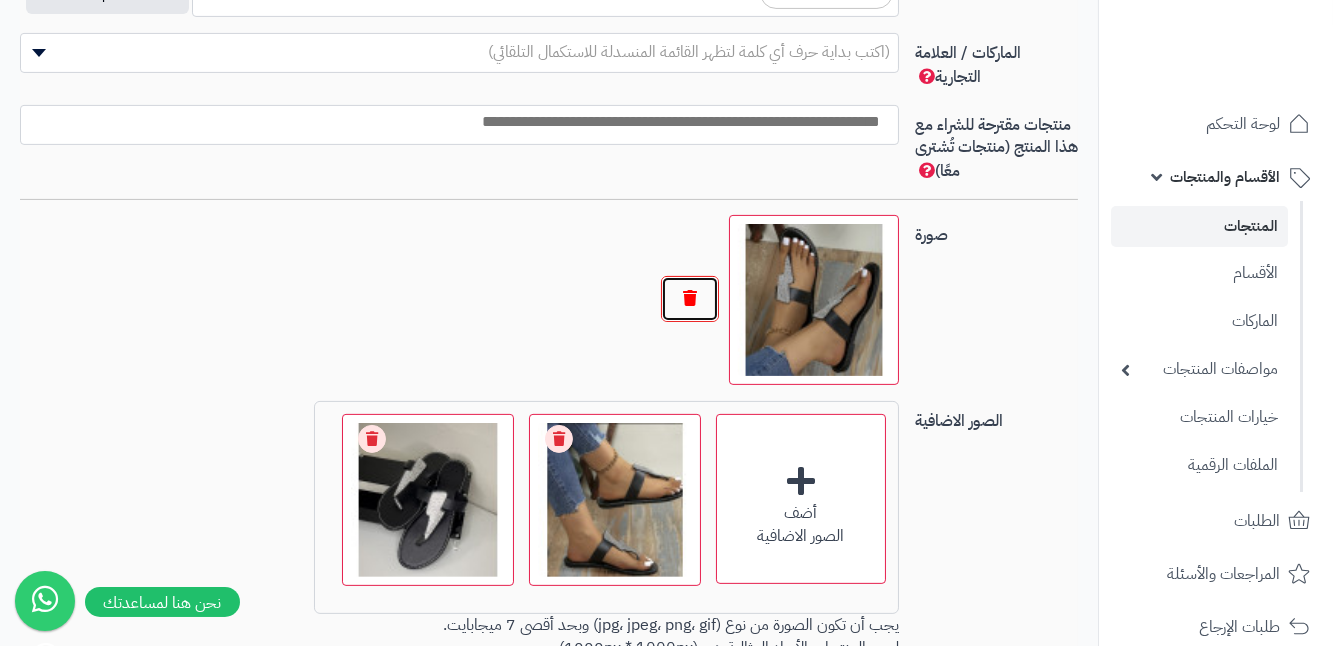 click at bounding box center [690, 299] 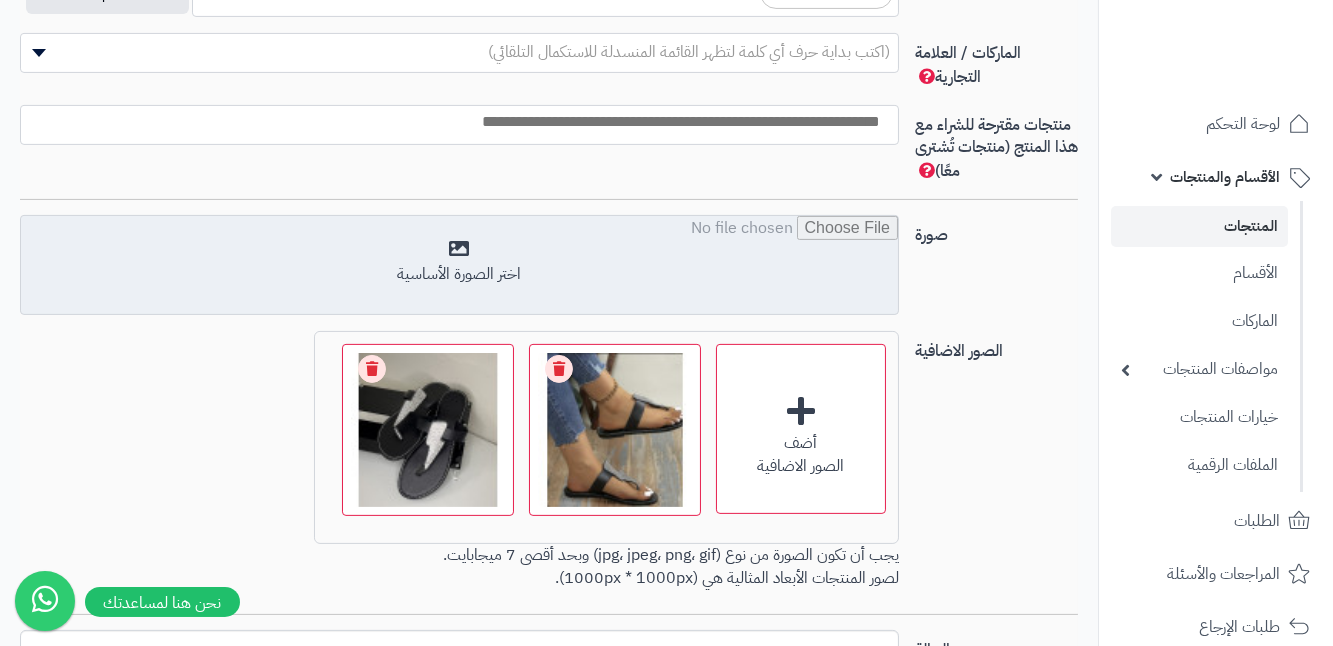 click at bounding box center (459, 266) 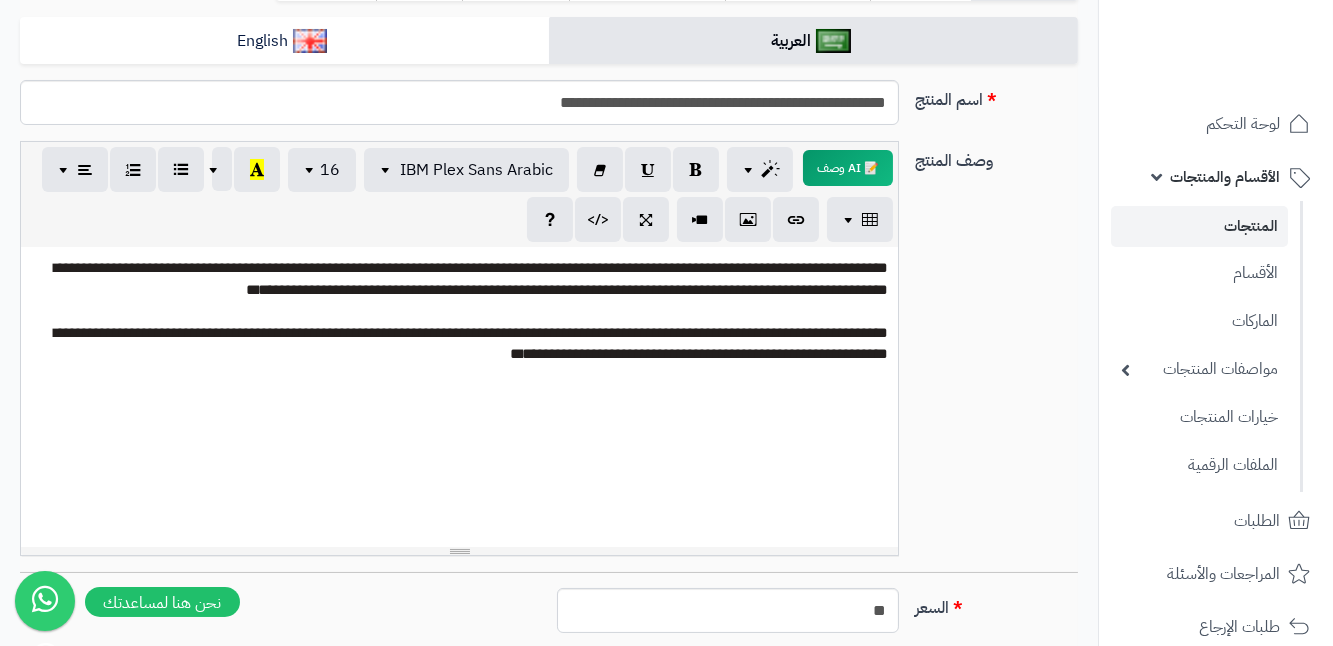 scroll, scrollTop: 0, scrollLeft: 0, axis: both 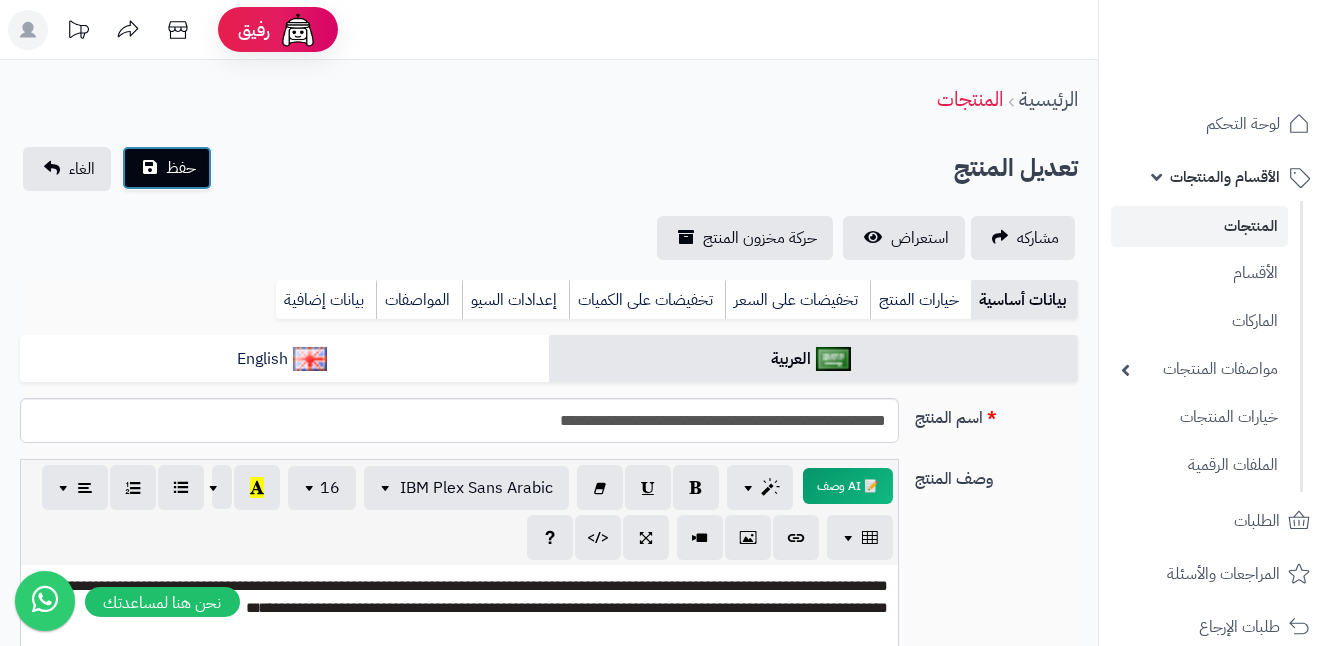 click on "حفظ" at bounding box center (167, 168) 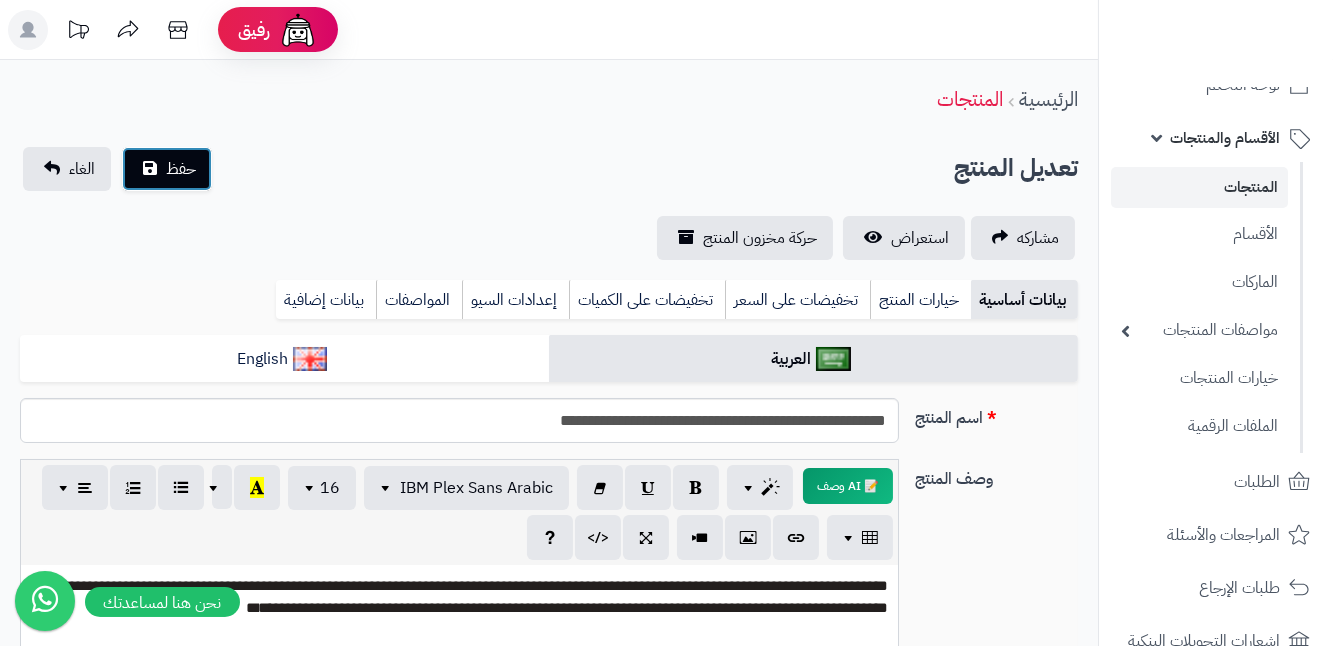 scroll, scrollTop: 90, scrollLeft: 0, axis: vertical 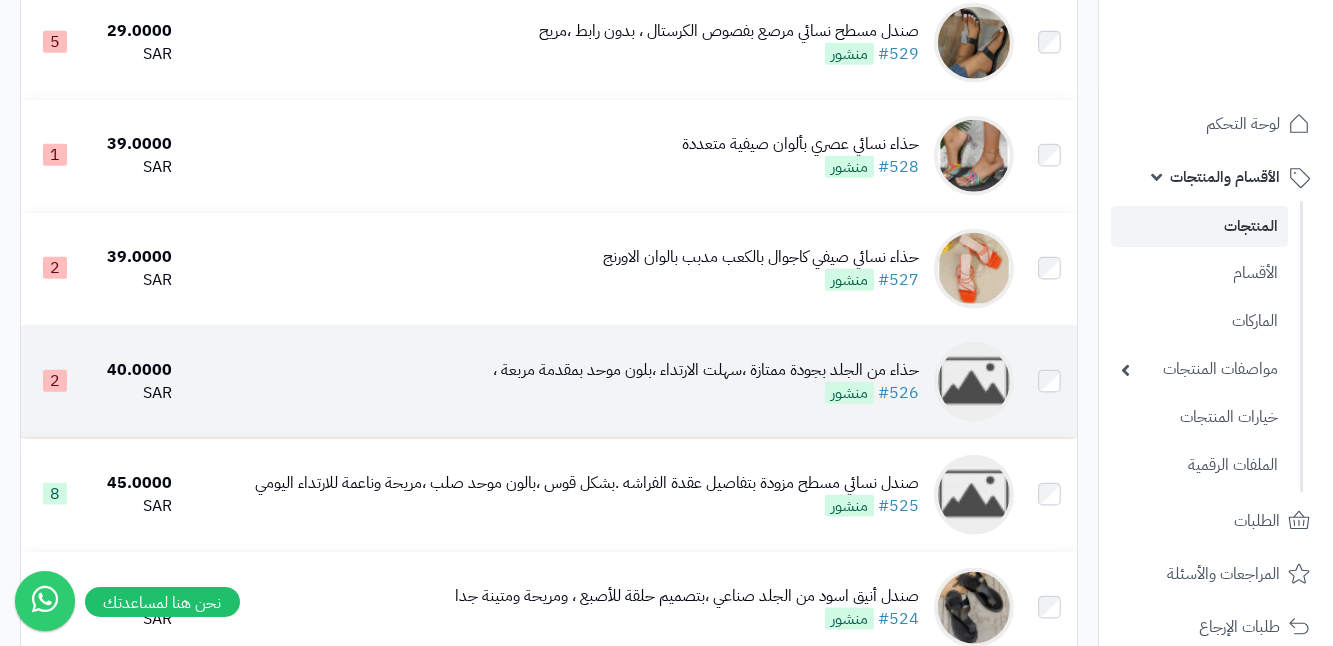 click at bounding box center (974, 382) 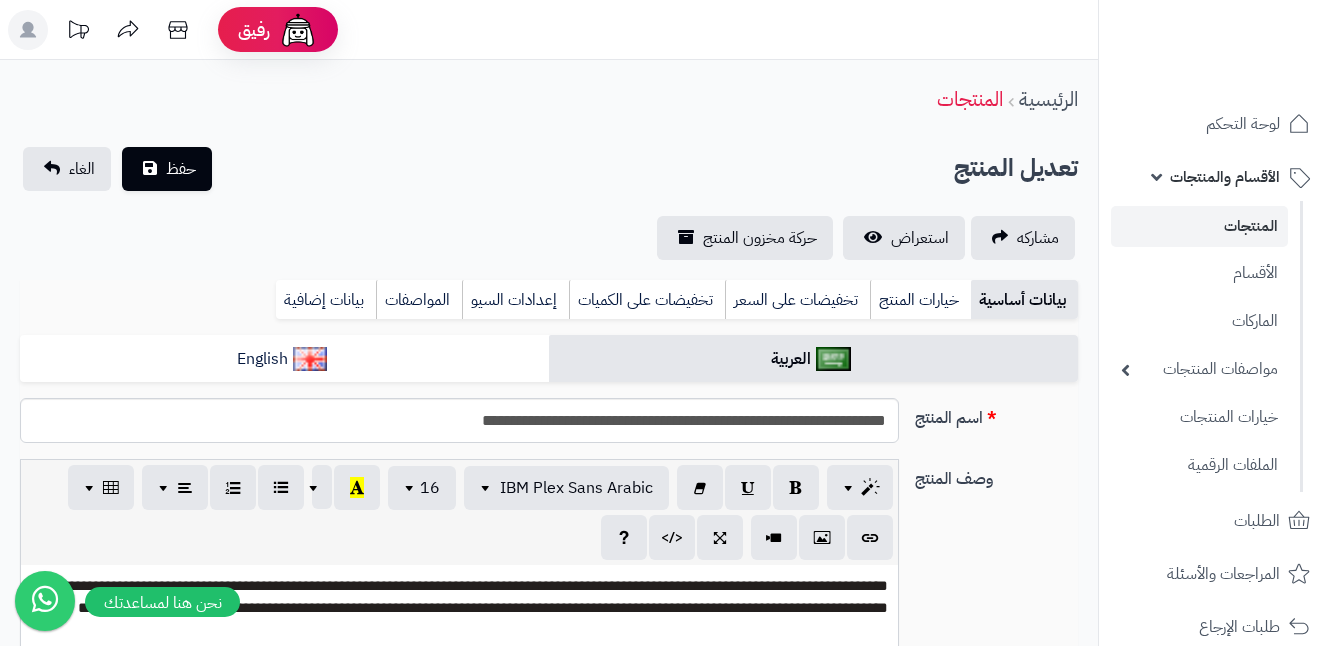 scroll, scrollTop: 0, scrollLeft: 0, axis: both 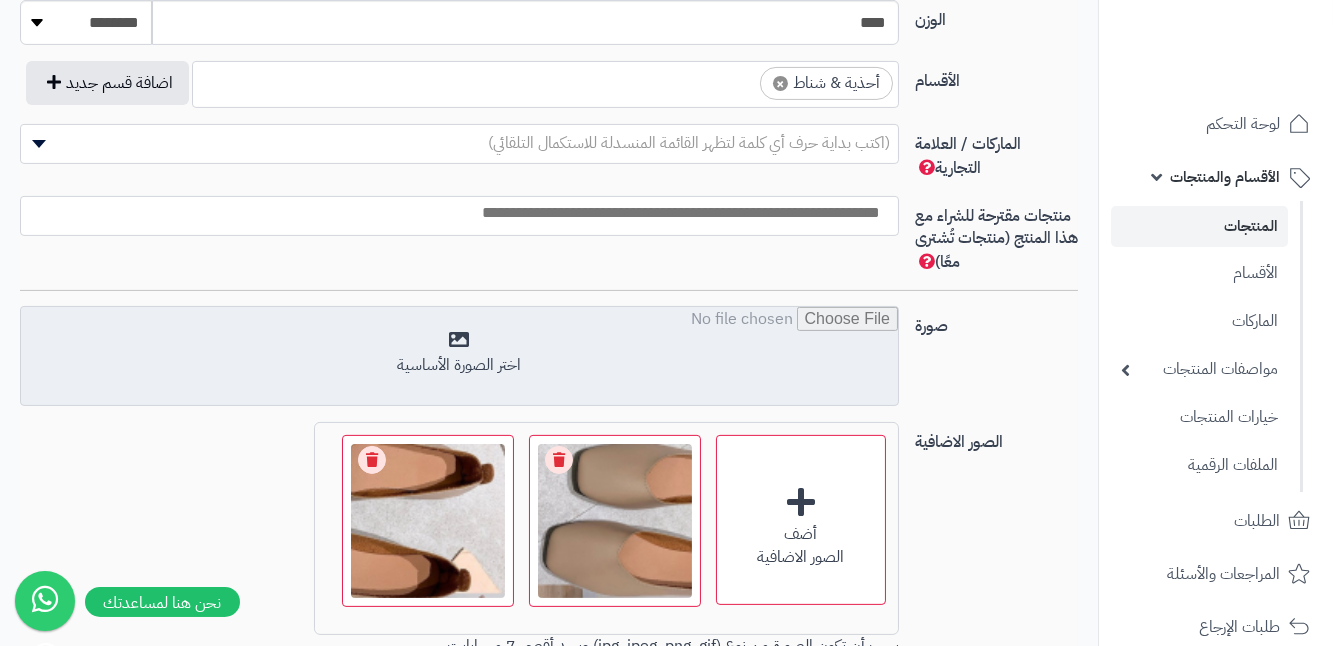 click at bounding box center [459, 357] 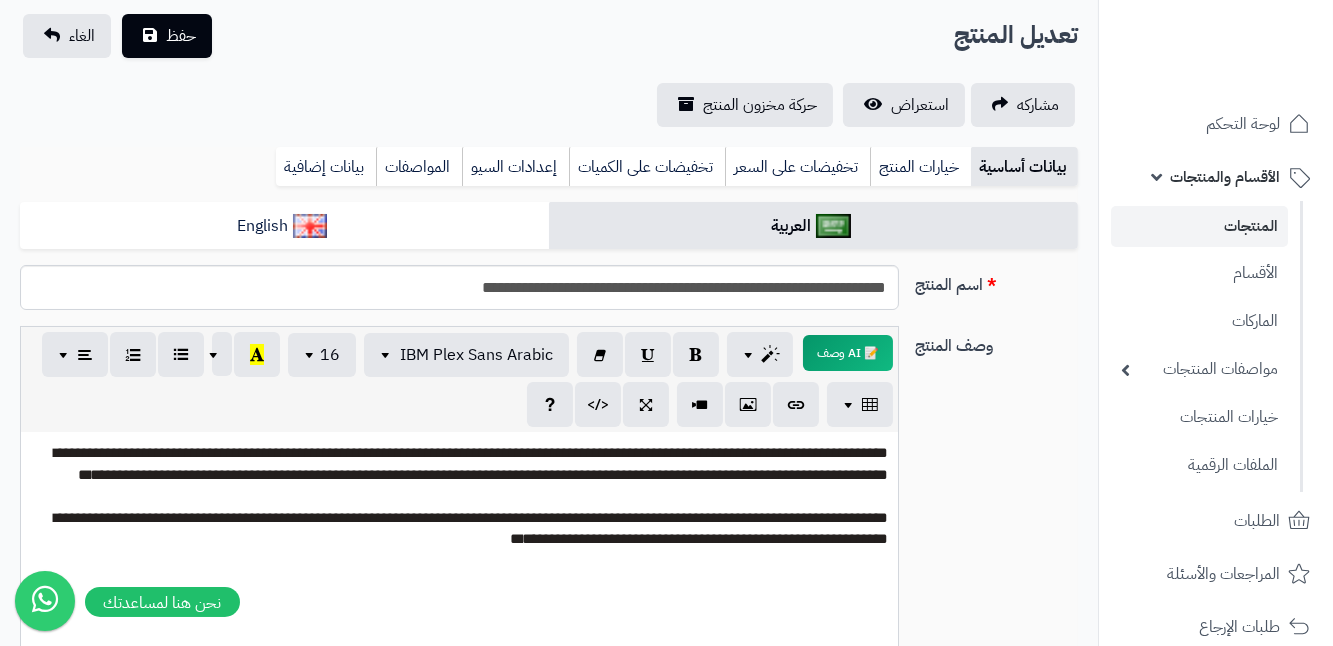 scroll, scrollTop: 0, scrollLeft: 0, axis: both 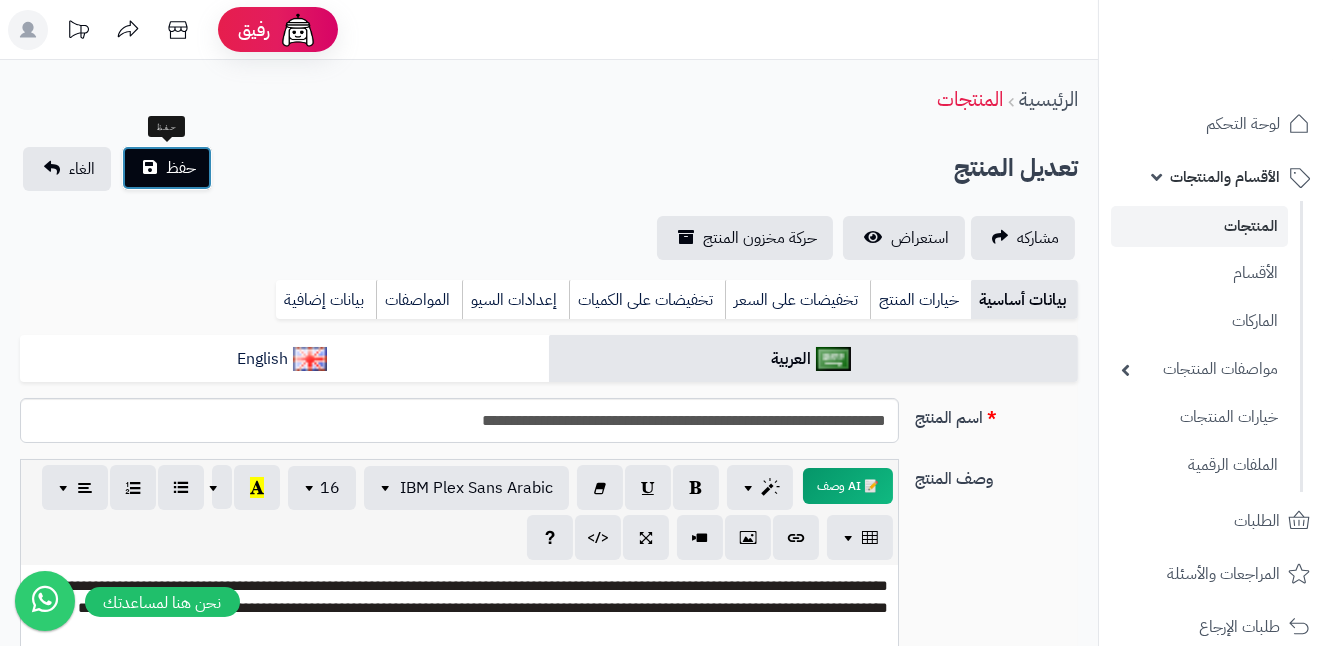 click on "حفظ" at bounding box center [167, 168] 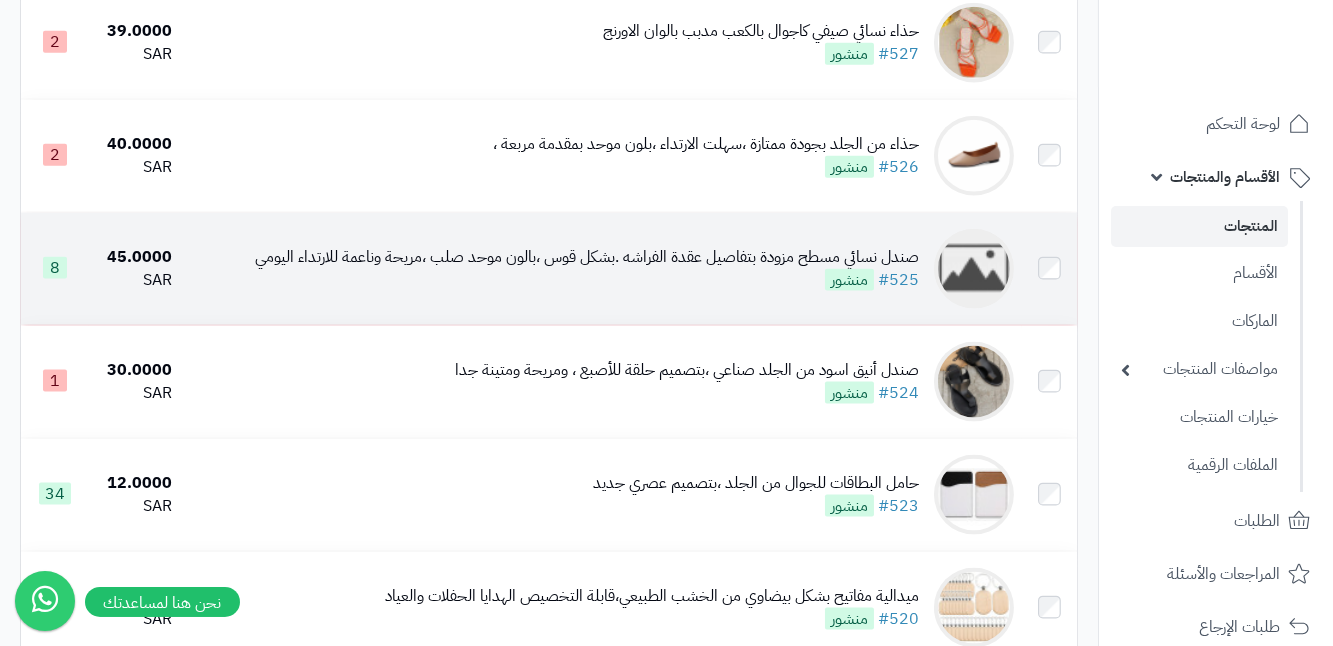 scroll, scrollTop: 5272, scrollLeft: 0, axis: vertical 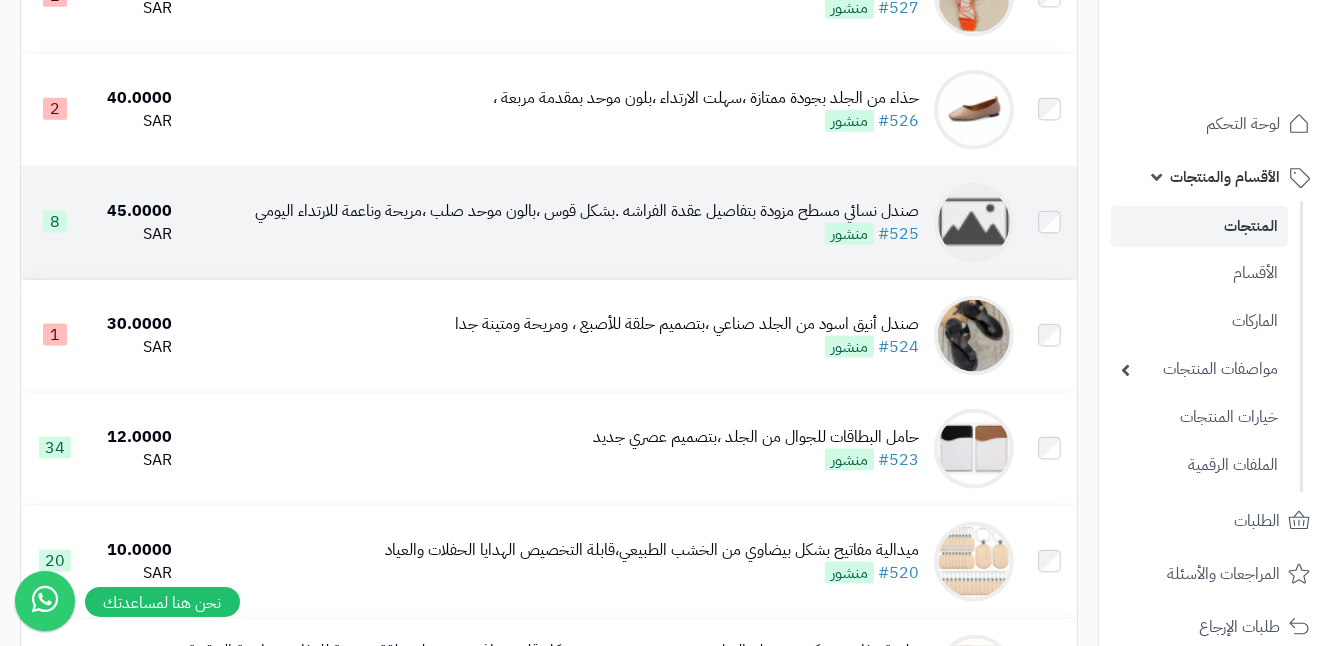 click on "صندل نسائي مسطح مزودة بتفاصيل عقدة الفراشه .بشكل قوس ،بالون موحد صلب ،مريحة وناعمة للارتداء اليومي
#525
منشور" at bounding box center (601, 223) 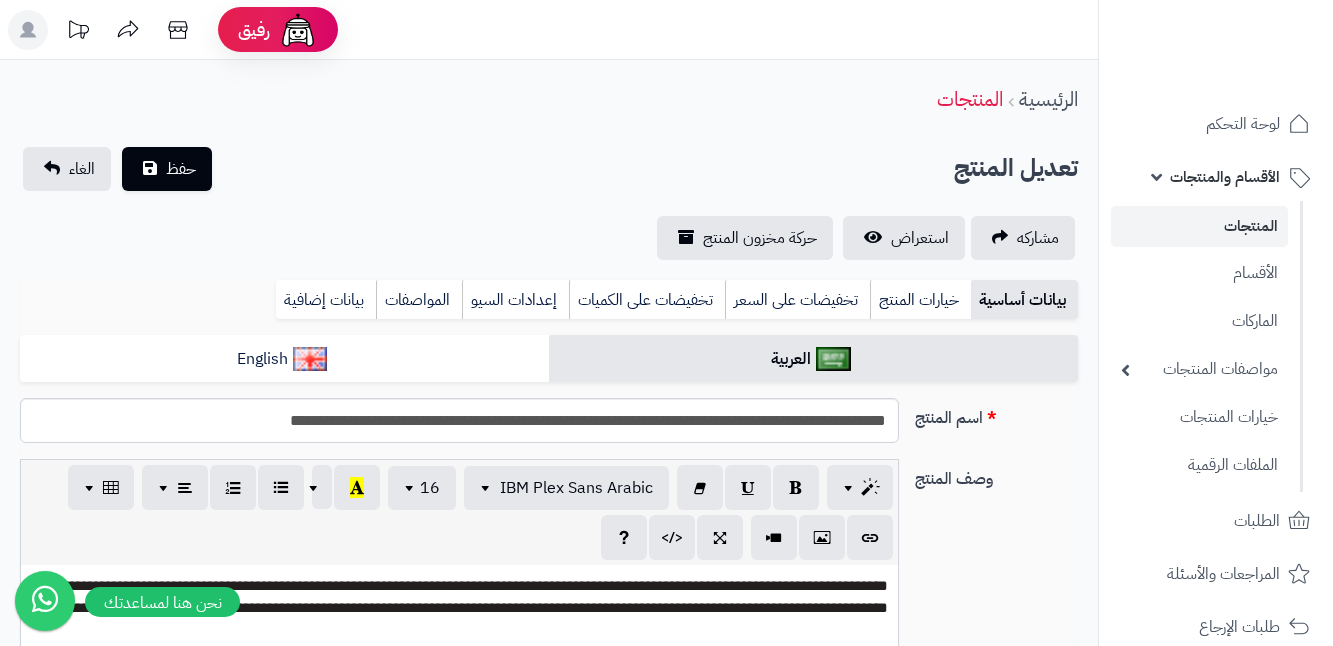 scroll, scrollTop: 0, scrollLeft: 0, axis: both 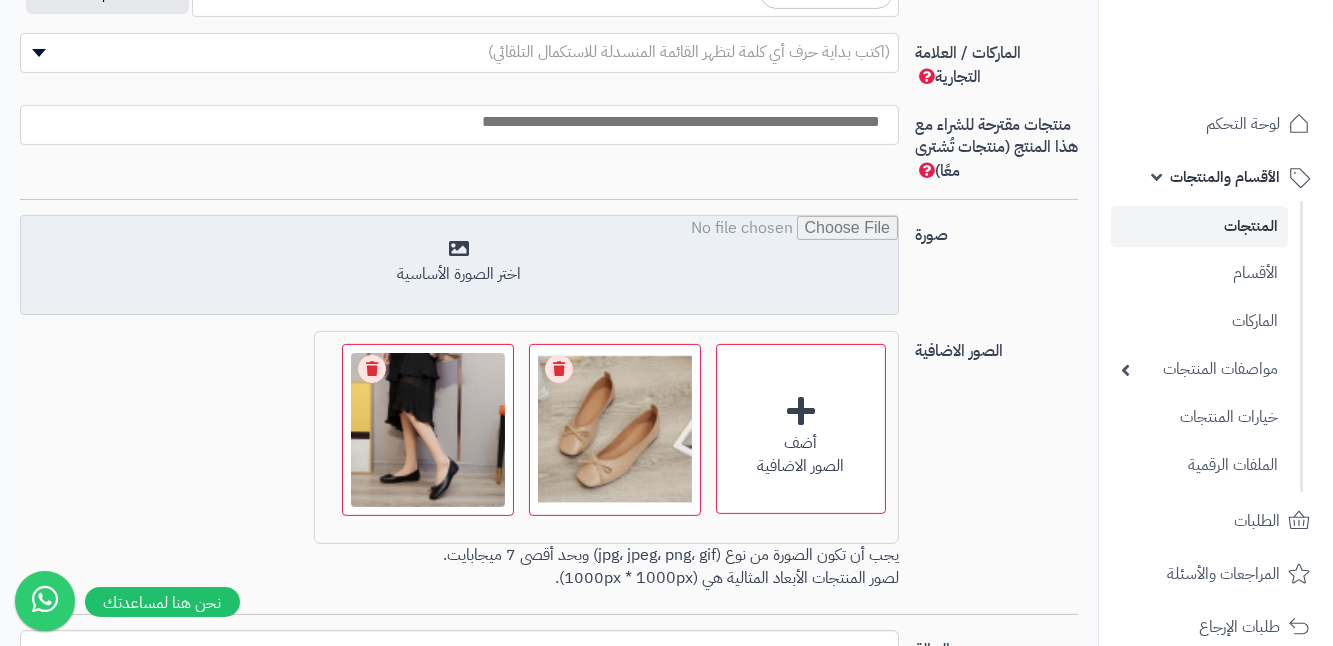 click at bounding box center (459, 266) 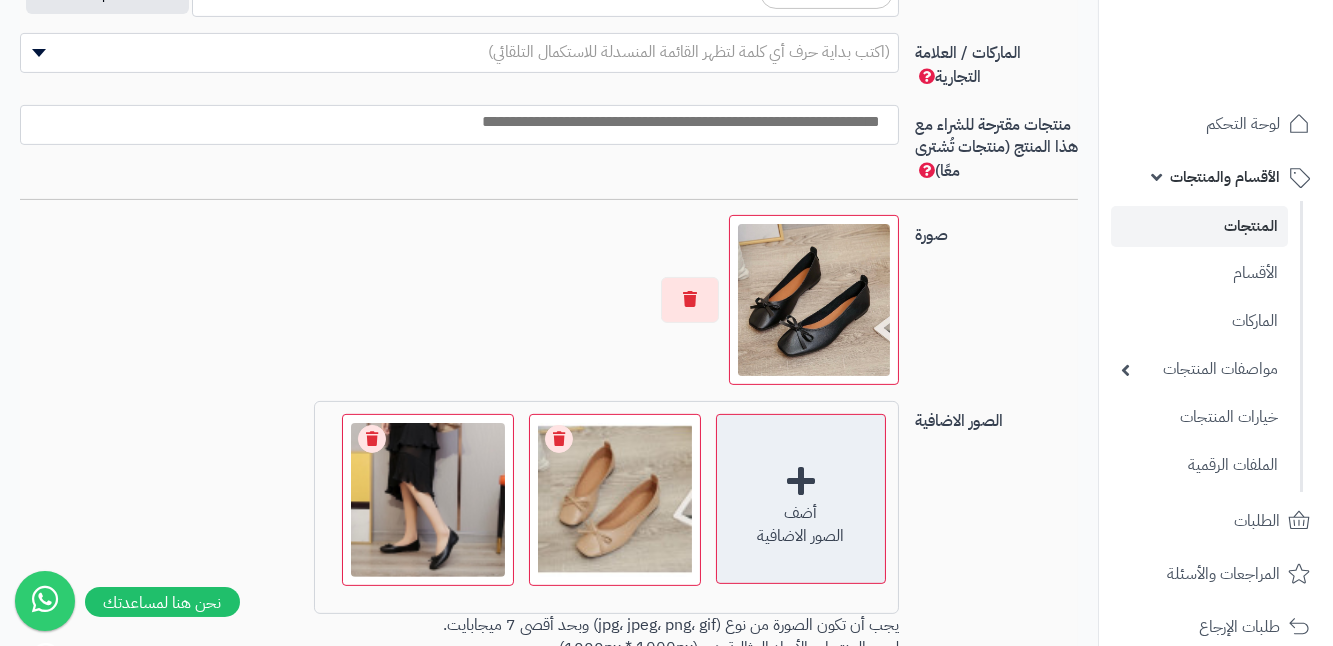 click on "أضف الصور الاضافية" at bounding box center [801, 499] 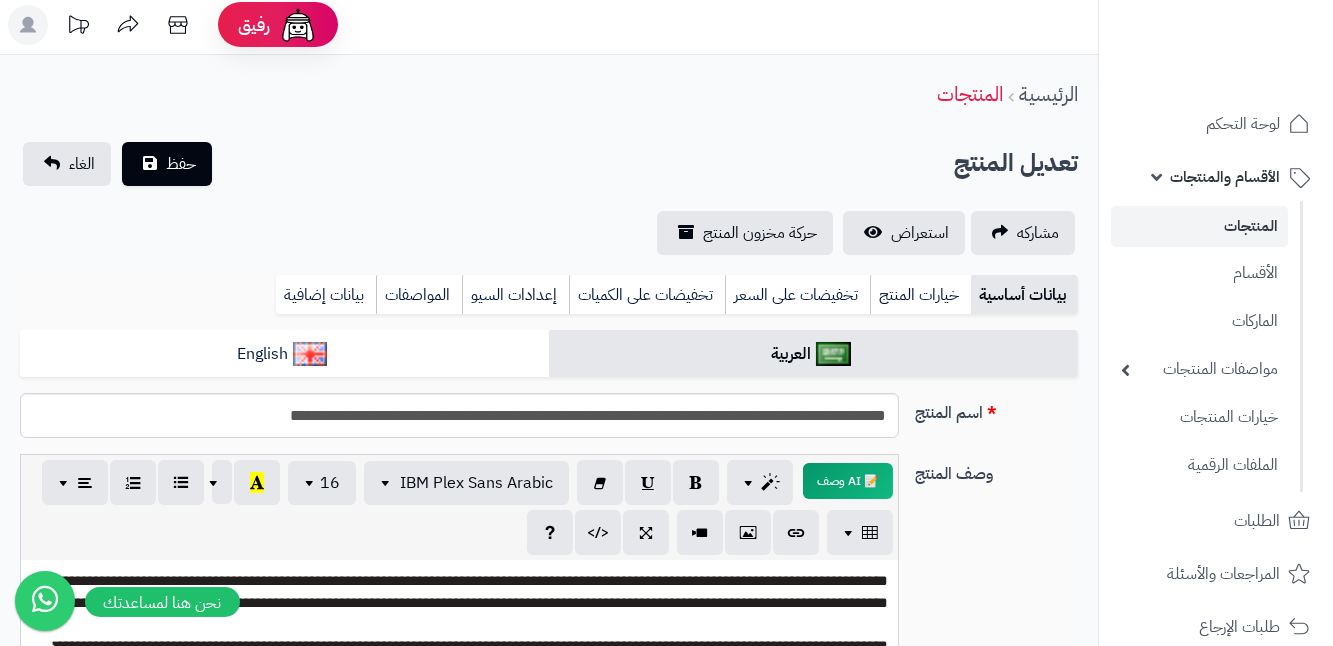 scroll, scrollTop: 0, scrollLeft: 0, axis: both 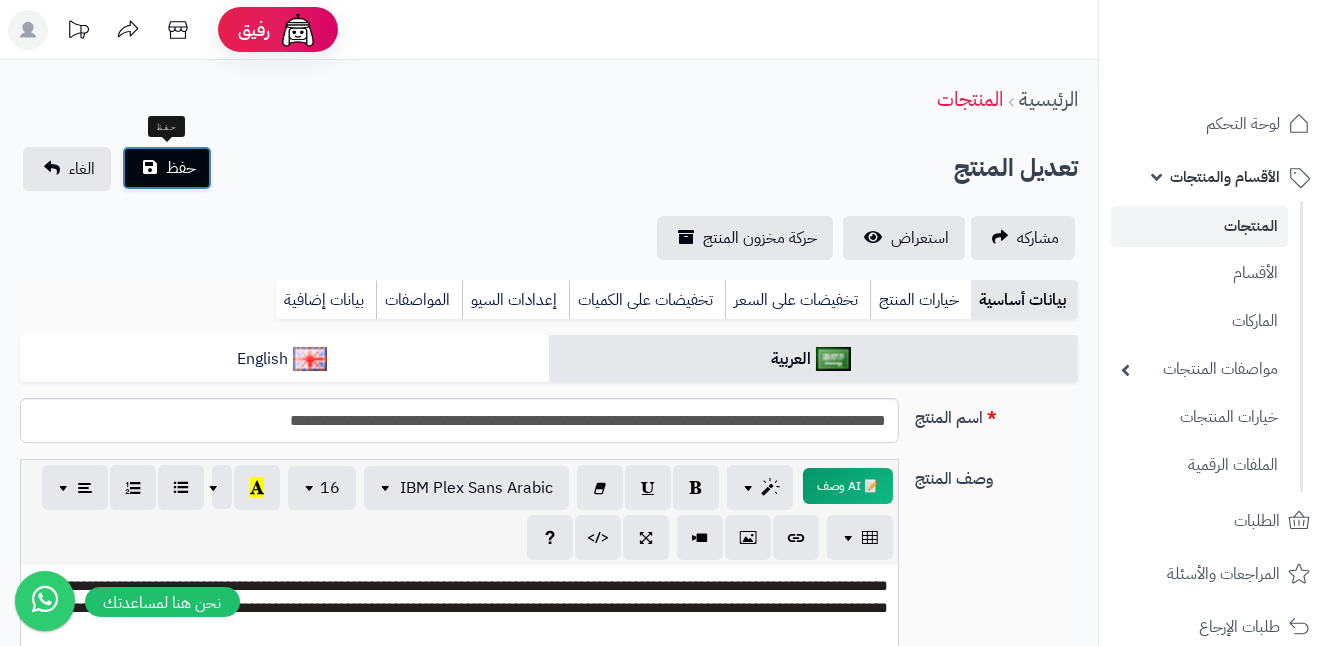 click on "حفظ" at bounding box center [167, 168] 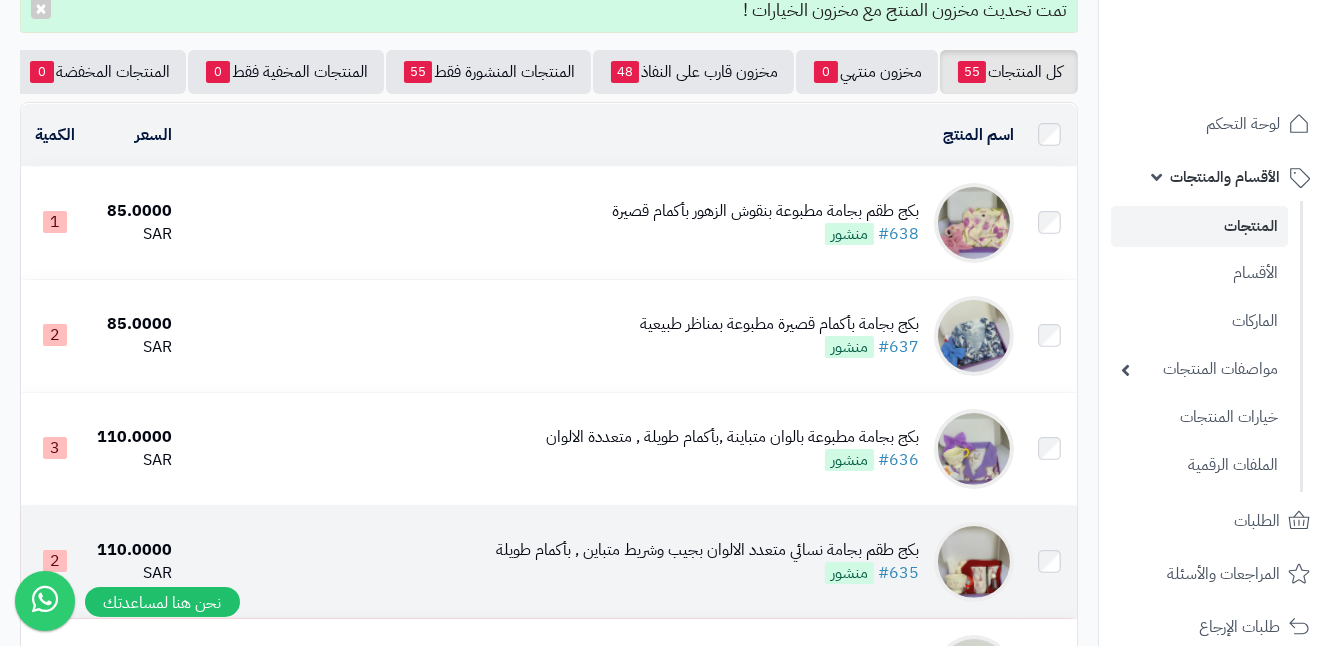 scroll, scrollTop: 0, scrollLeft: 0, axis: both 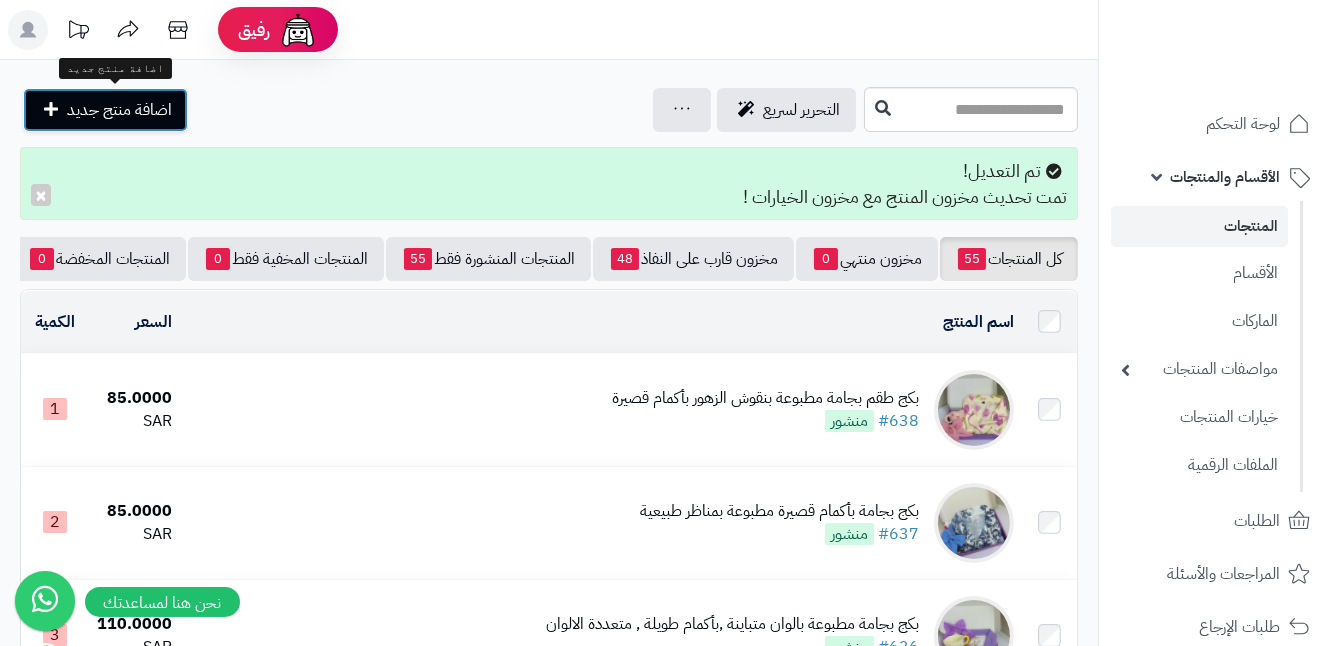 click on "اضافة منتج جديد" at bounding box center (119, 110) 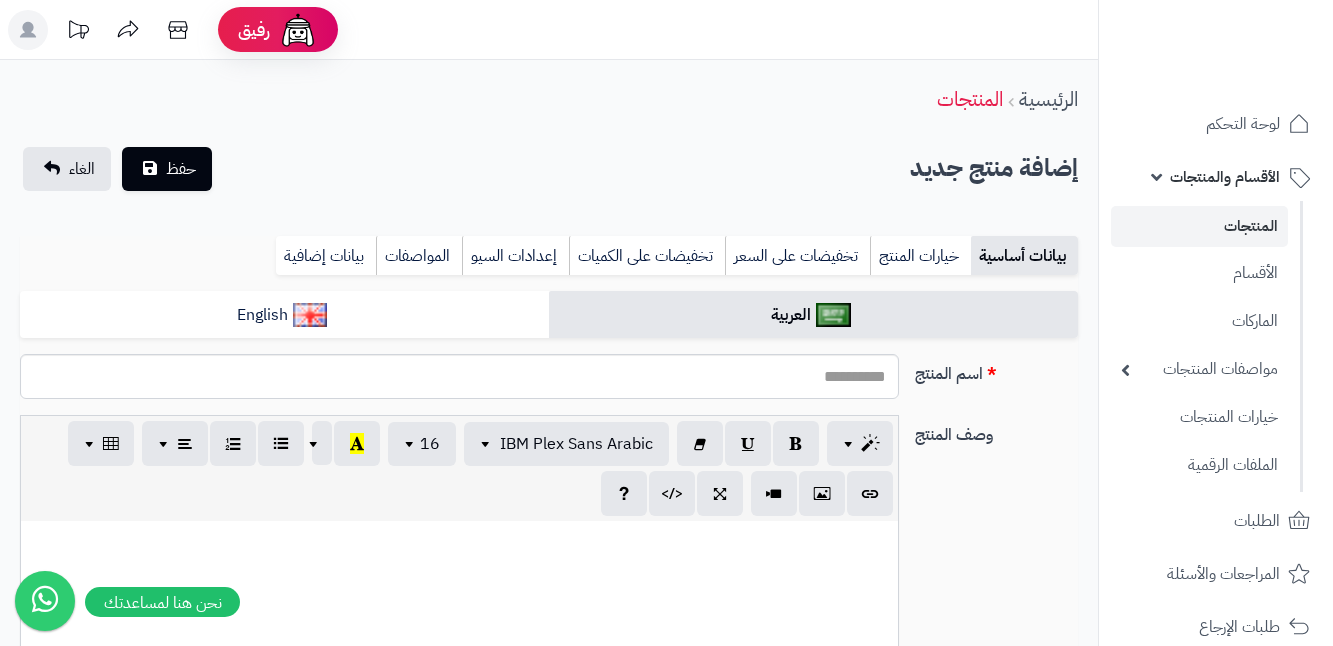 select 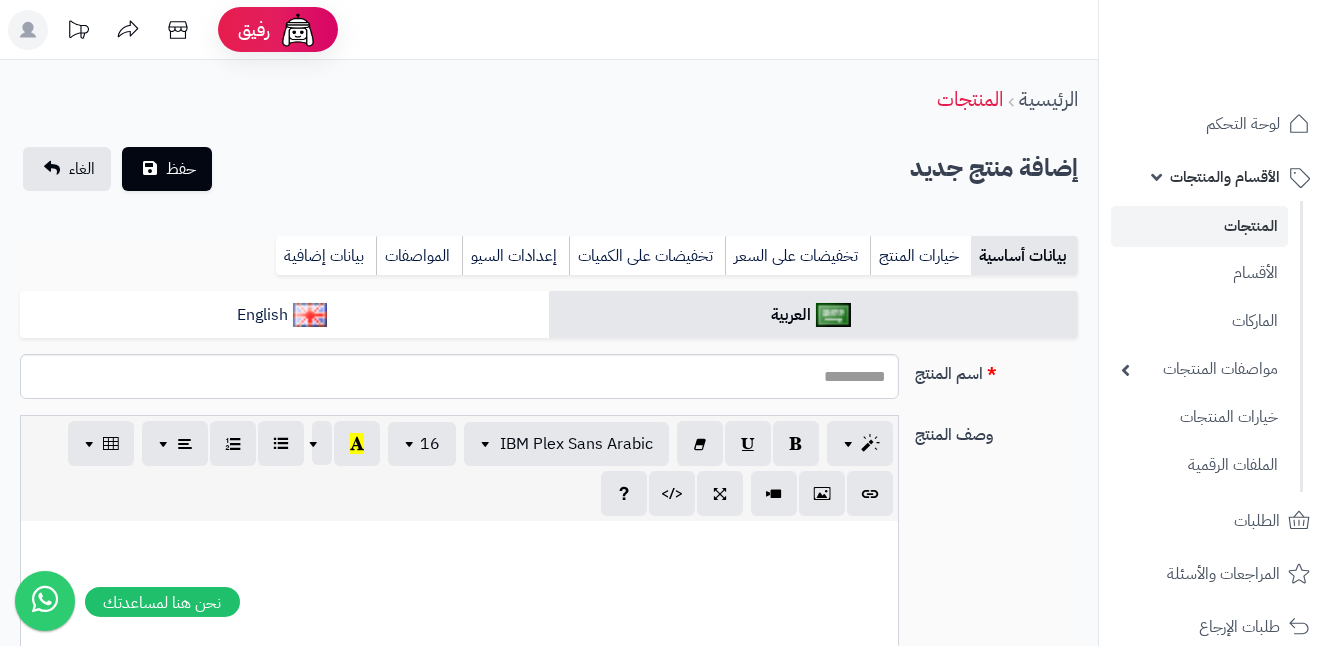 scroll, scrollTop: 0, scrollLeft: 13, axis: horizontal 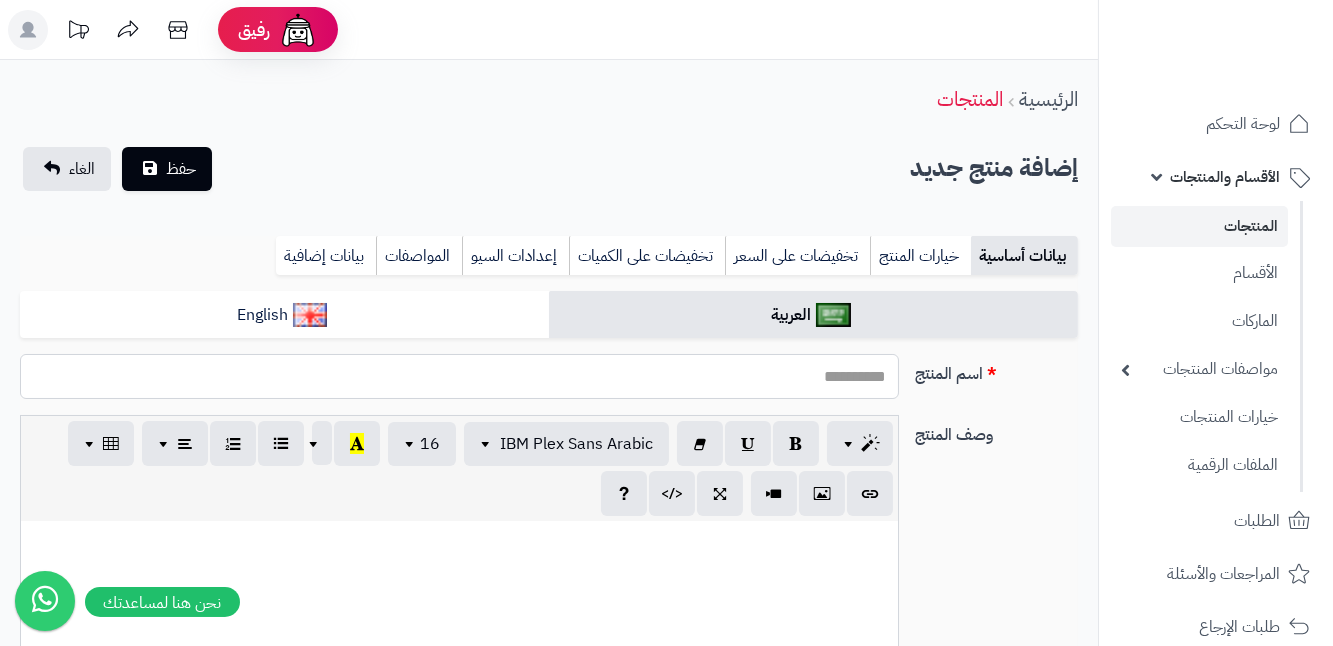 click on "اسم المنتج" at bounding box center [459, 376] 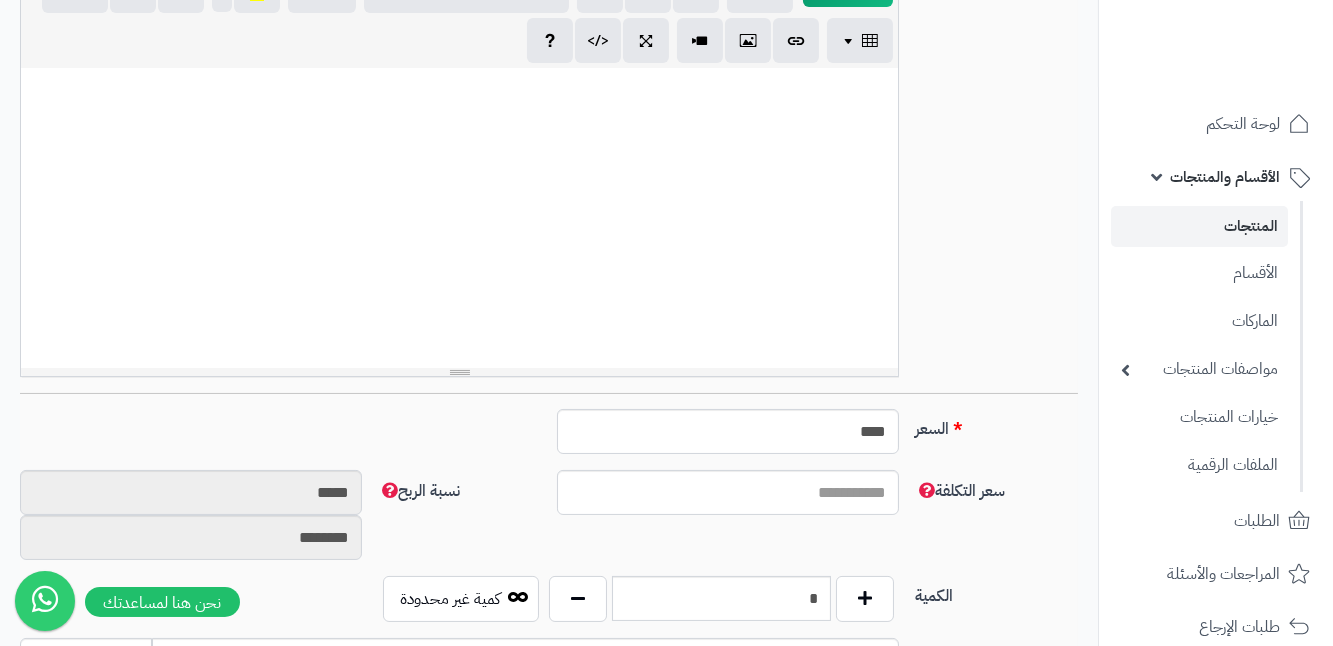 scroll, scrollTop: 454, scrollLeft: 0, axis: vertical 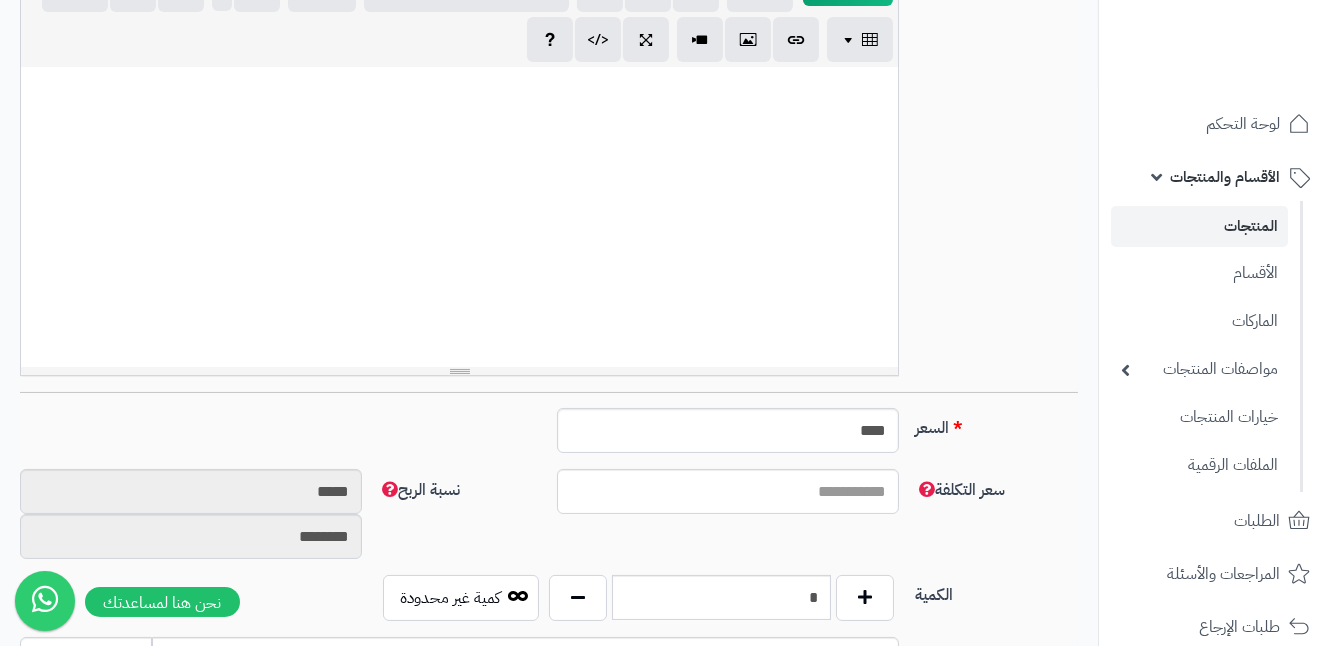 type on "**********" 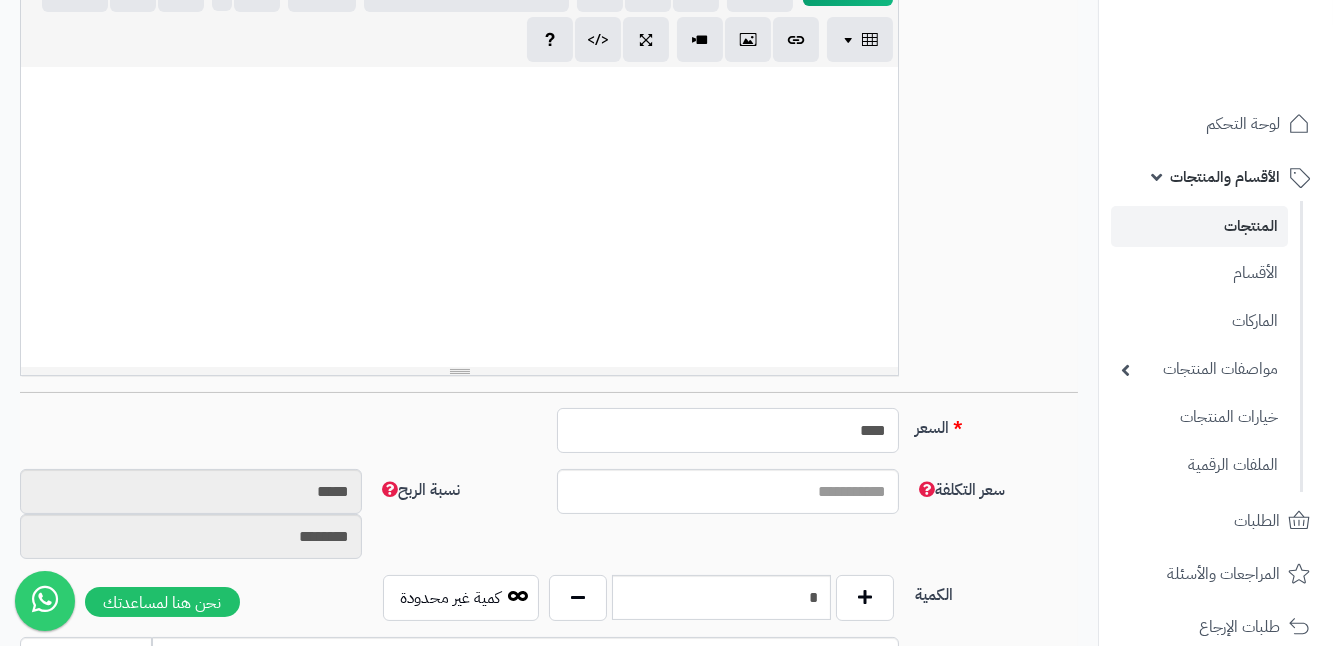 click on "****" at bounding box center [728, 430] 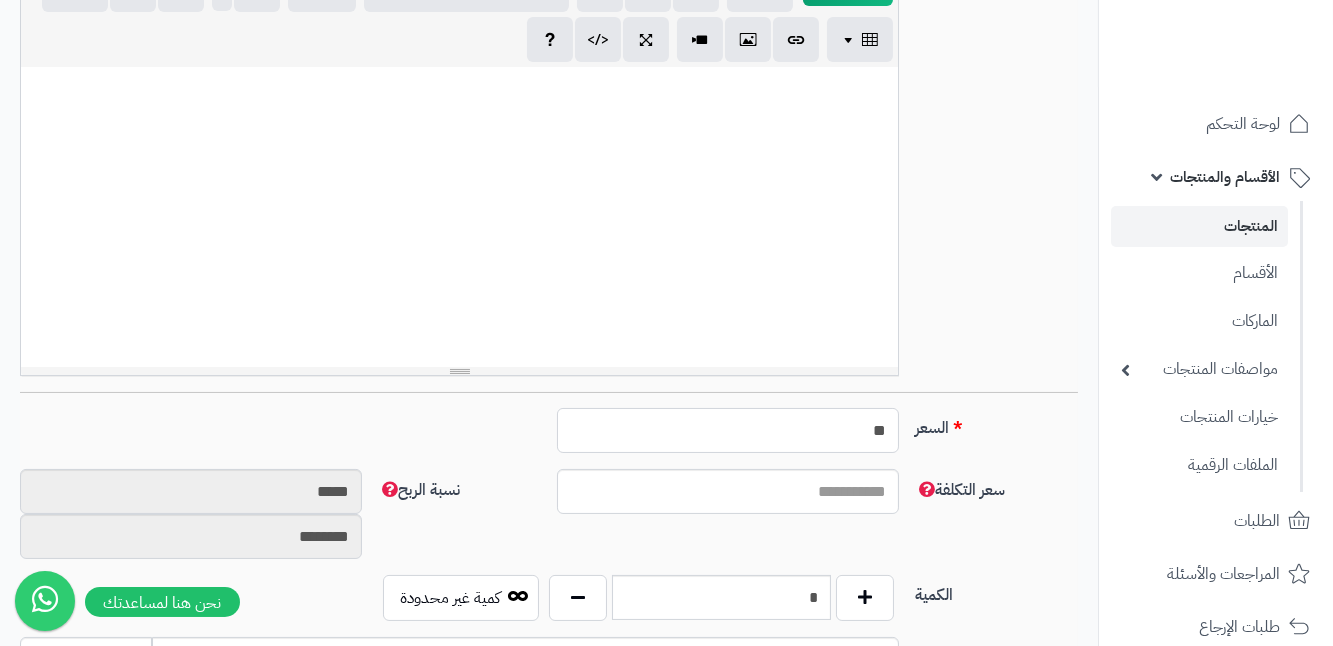 type on "*" 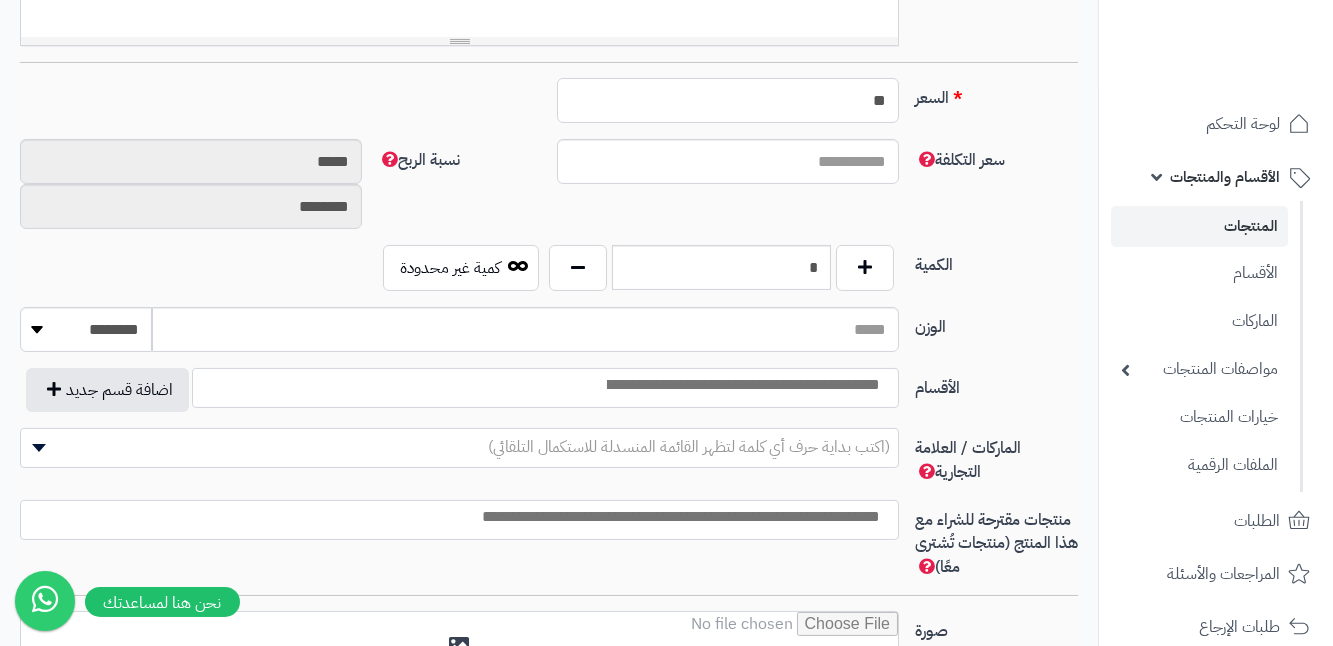 scroll, scrollTop: 818, scrollLeft: 0, axis: vertical 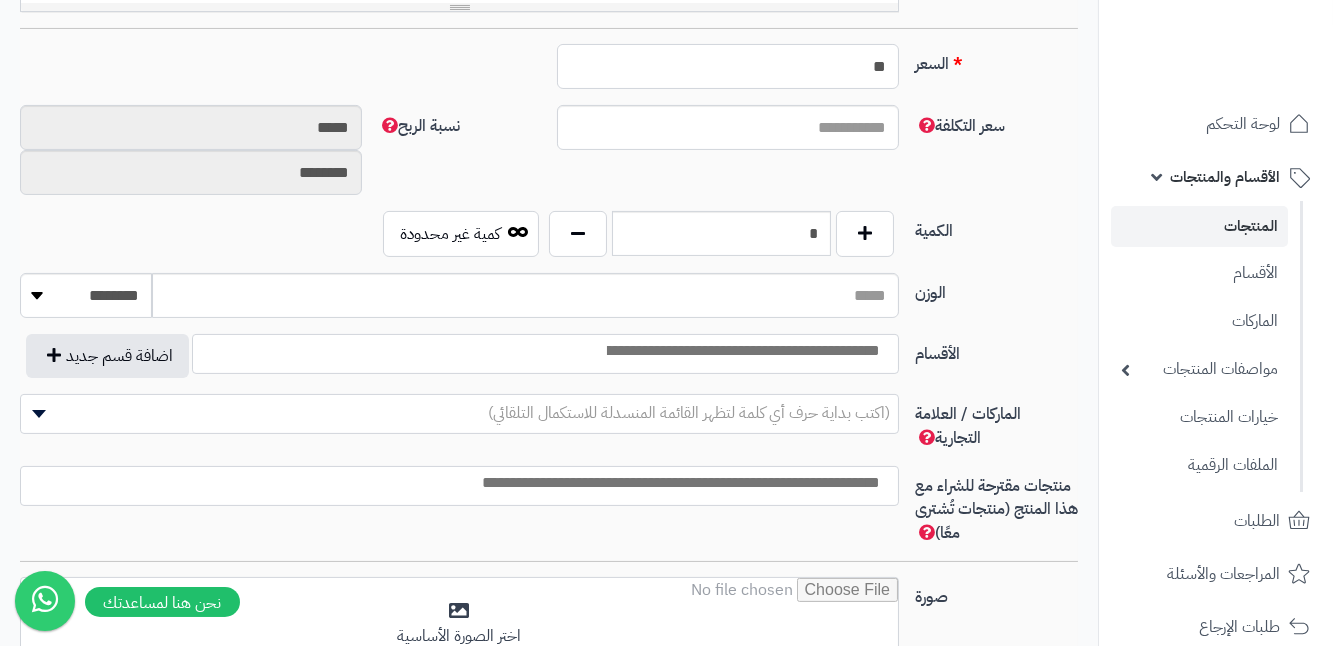 type on "**" 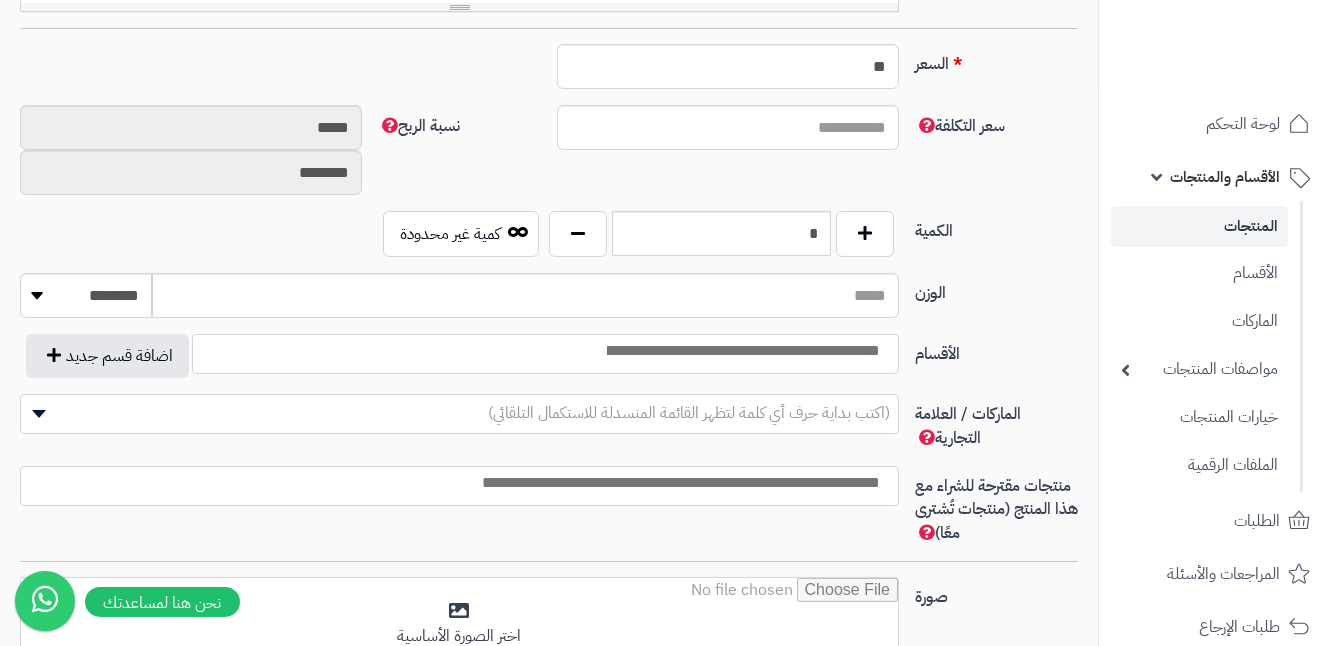 click at bounding box center [742, 351] 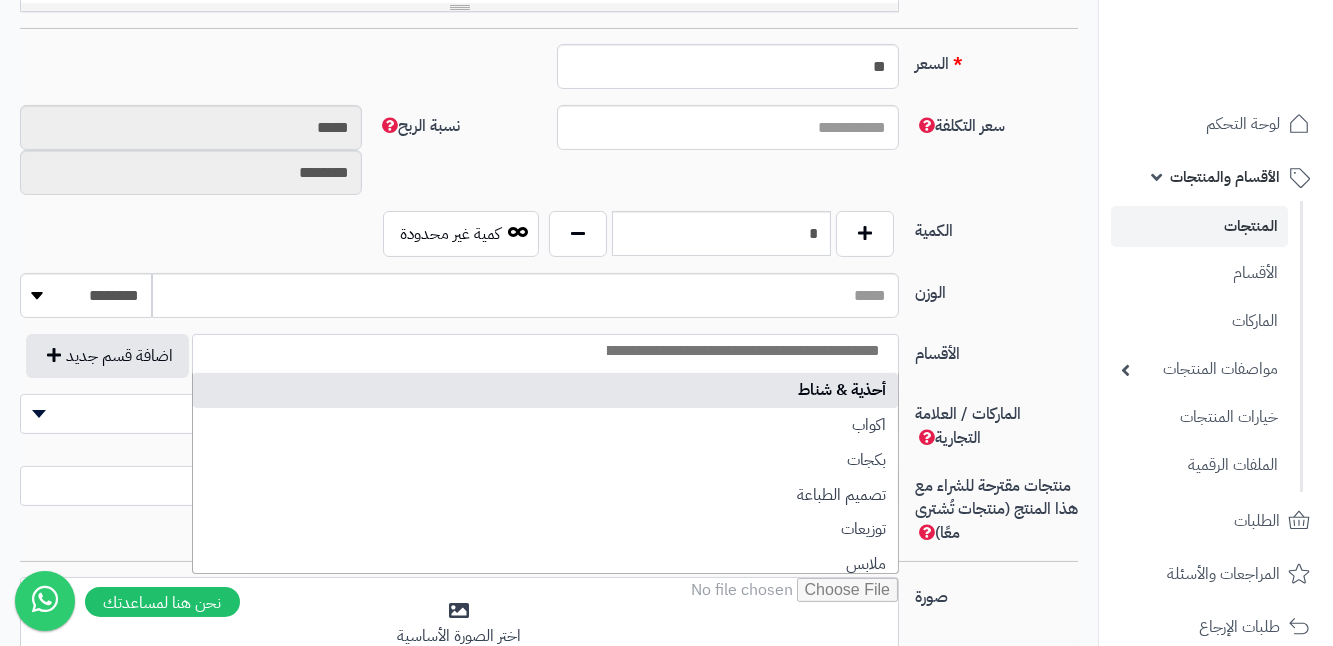 select on "***" 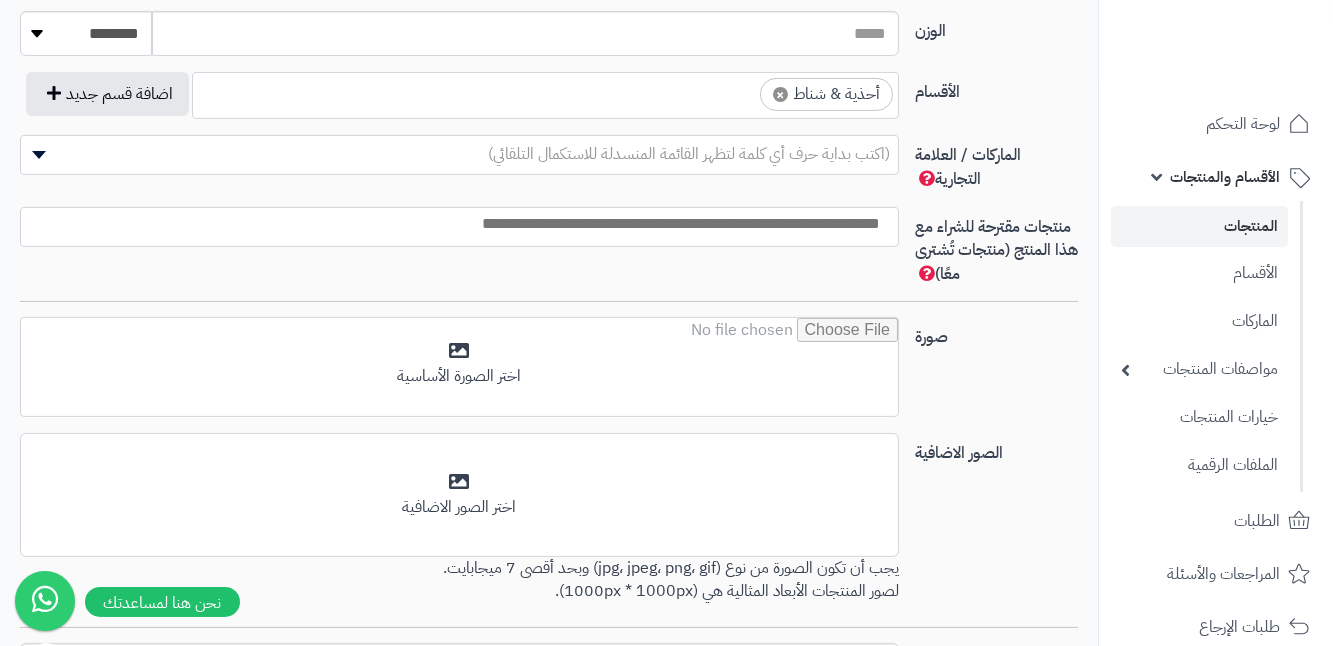 scroll, scrollTop: 1181, scrollLeft: 0, axis: vertical 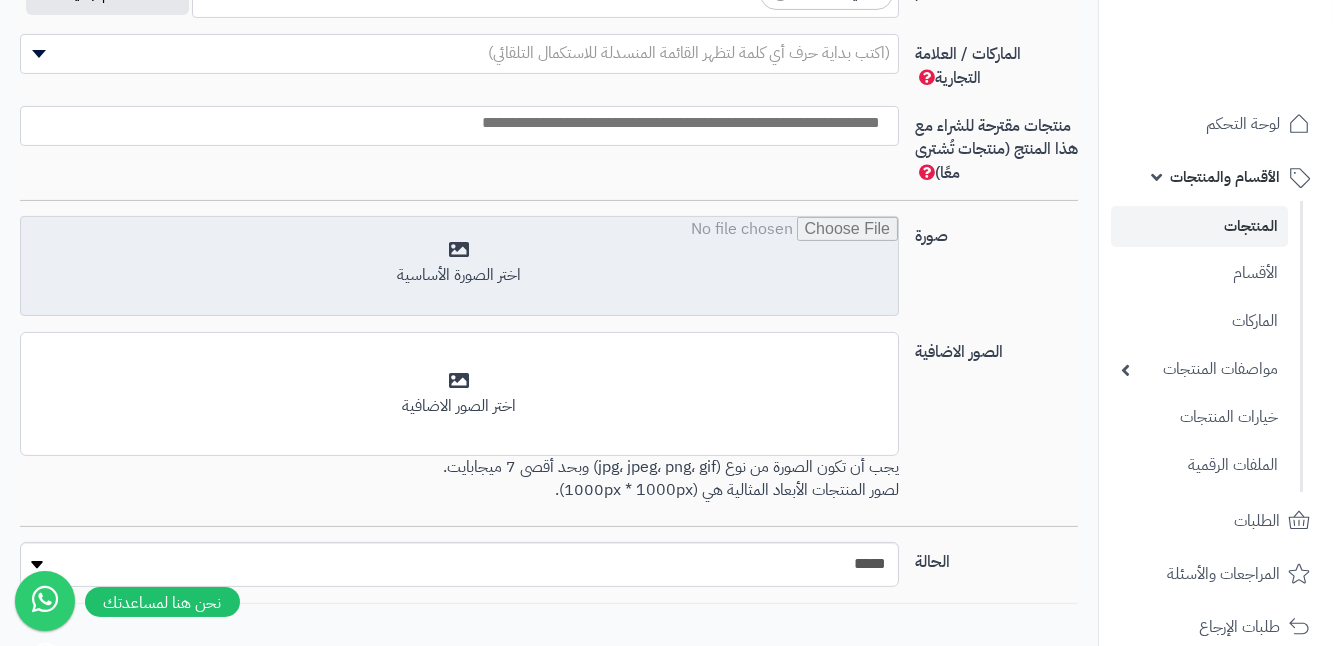 click at bounding box center [459, 267] 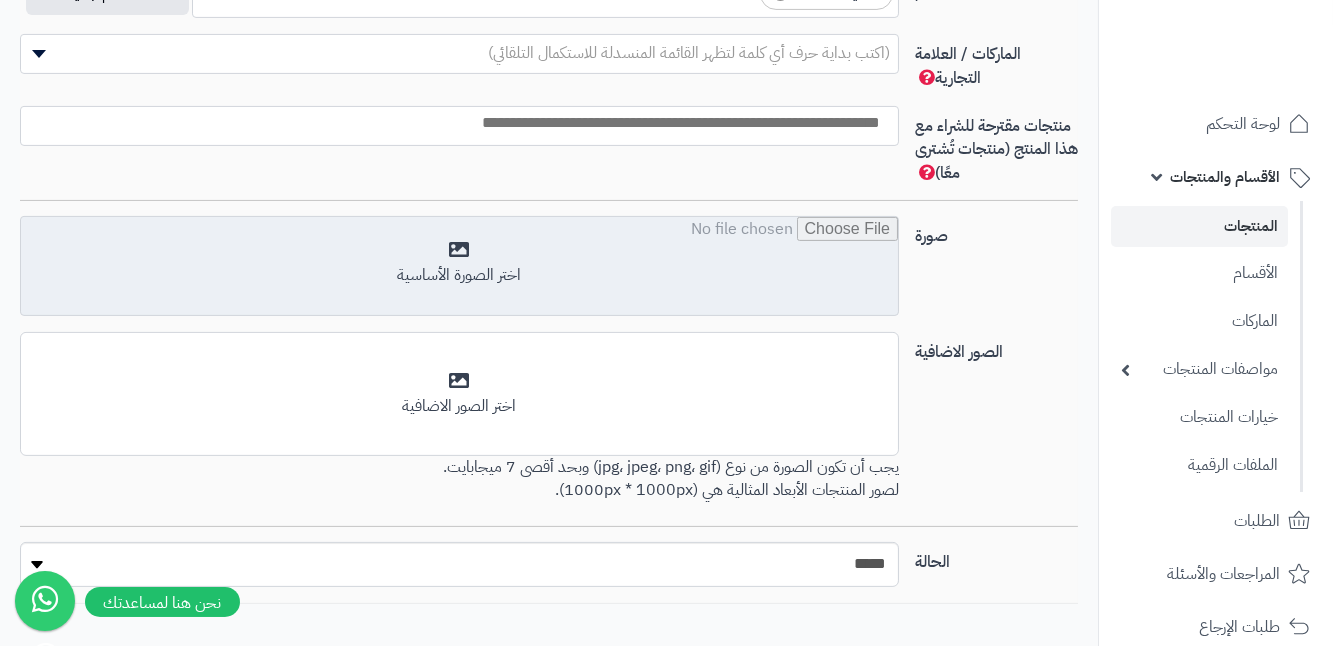 type on "**********" 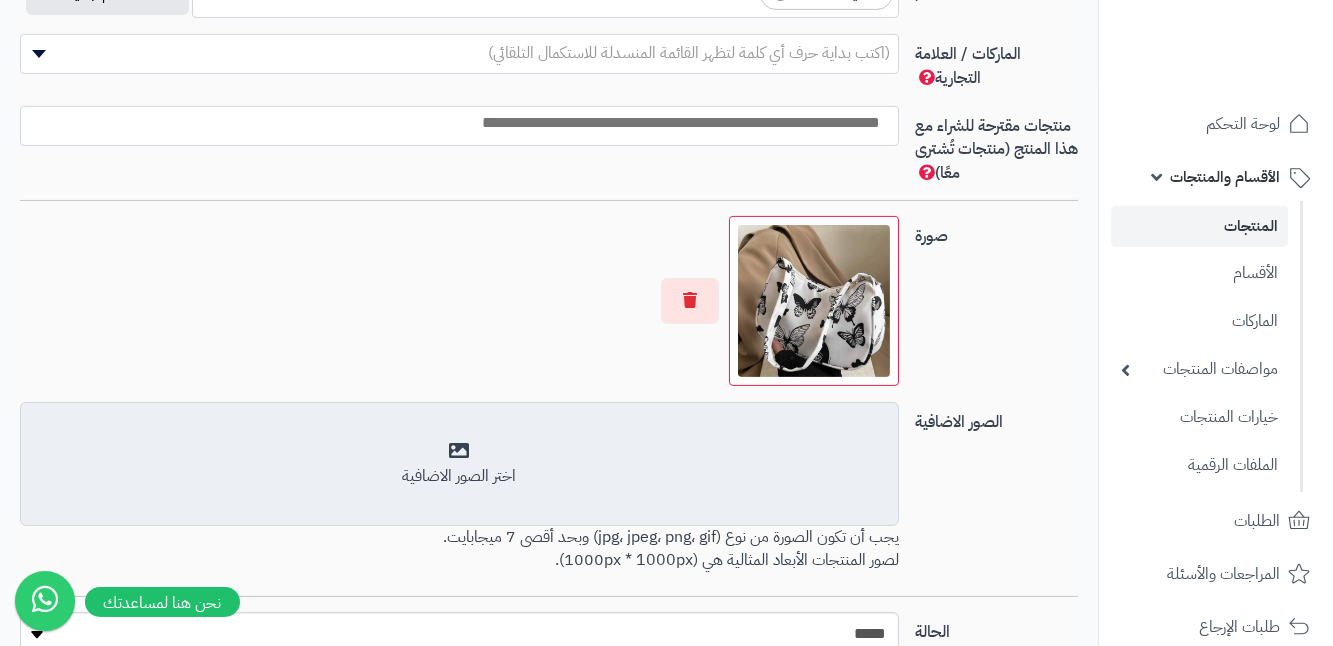 click on "اختر الصور الاضافية" at bounding box center (459, 476) 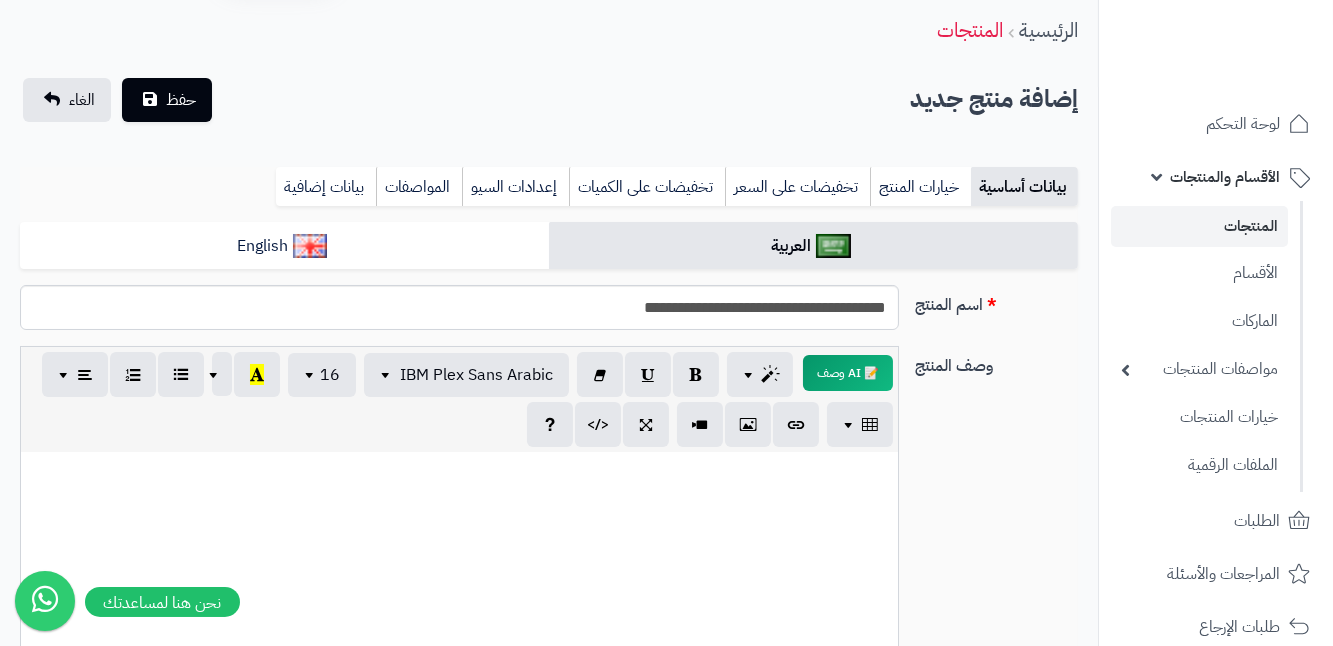 scroll, scrollTop: 0, scrollLeft: 0, axis: both 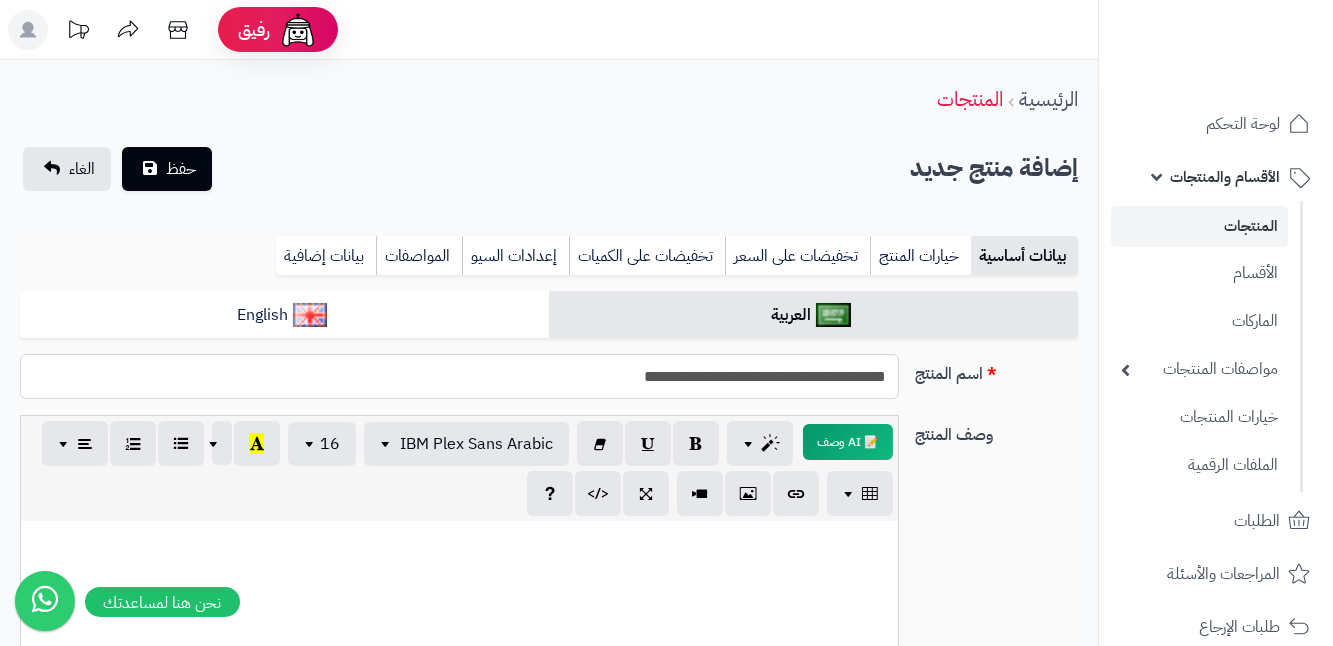 drag, startPoint x: 615, startPoint y: 388, endPoint x: 885, endPoint y: 398, distance: 270.18512 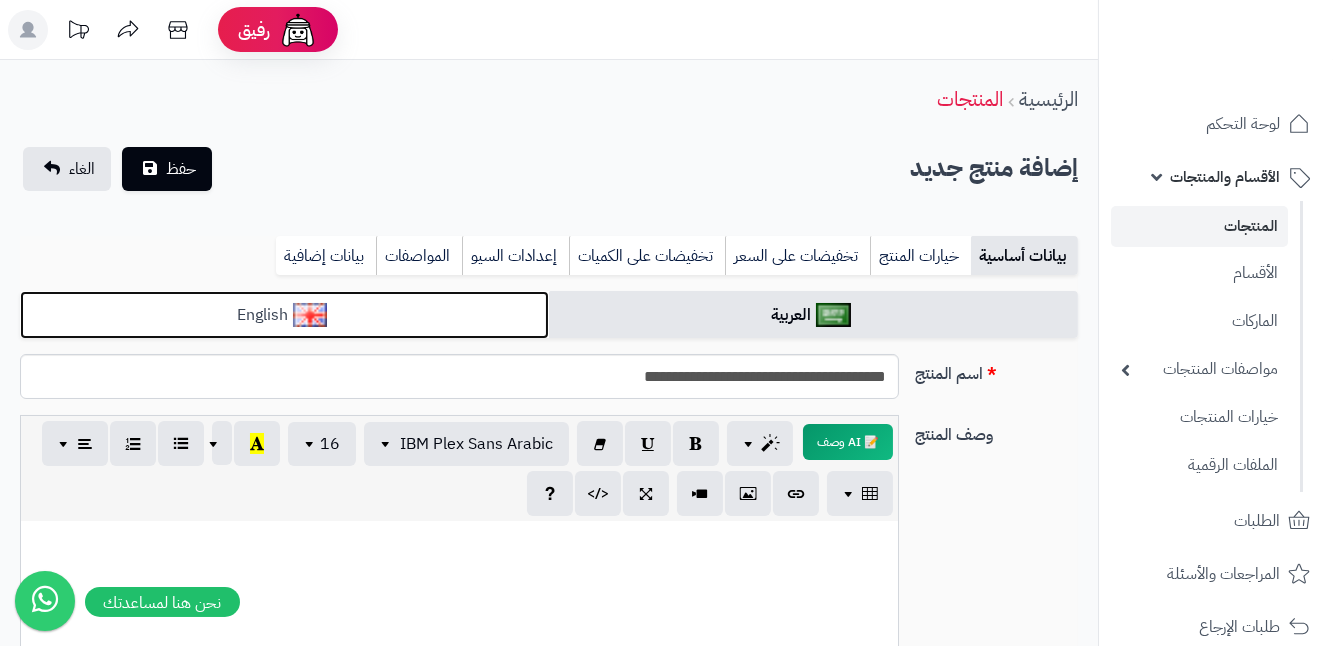 click at bounding box center [310, 315] 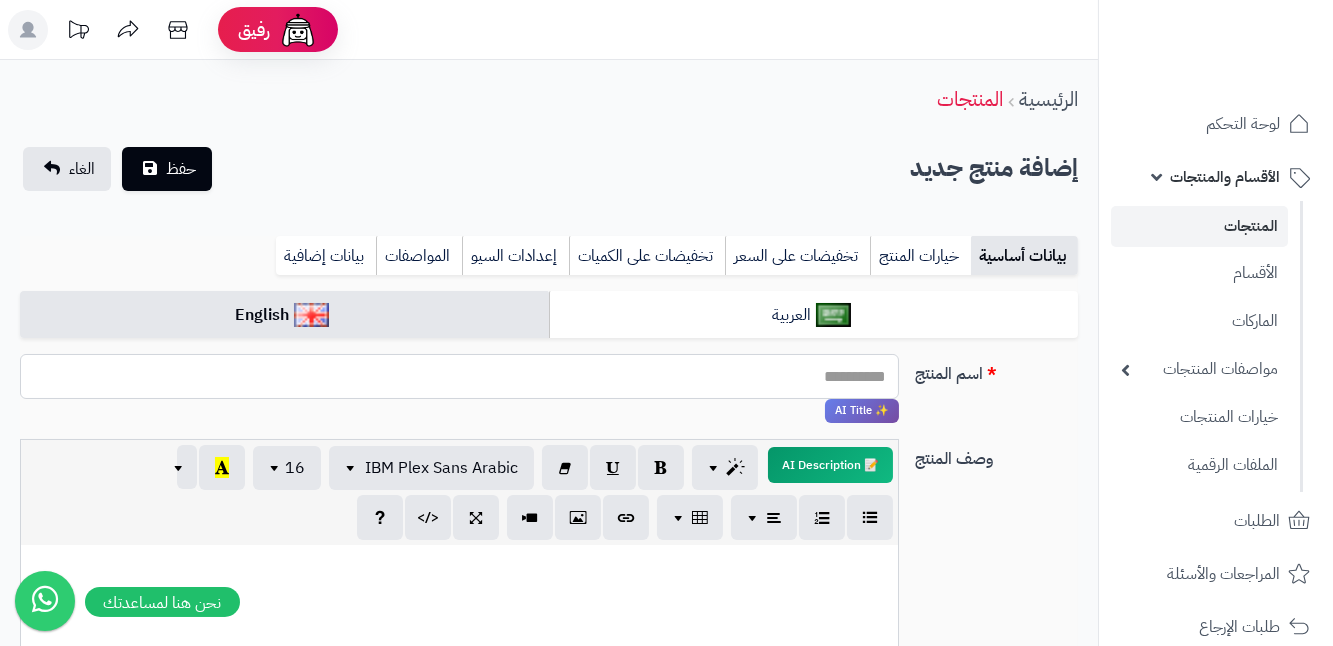 paste on "**********" 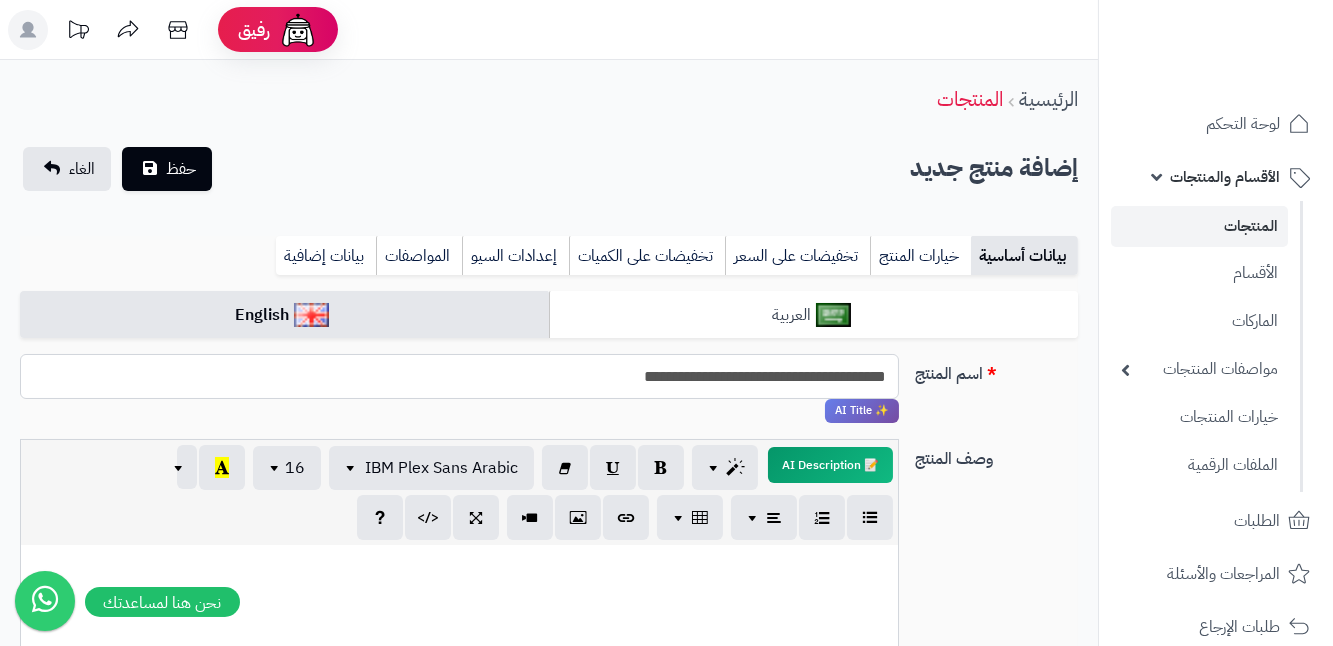 type on "**********" 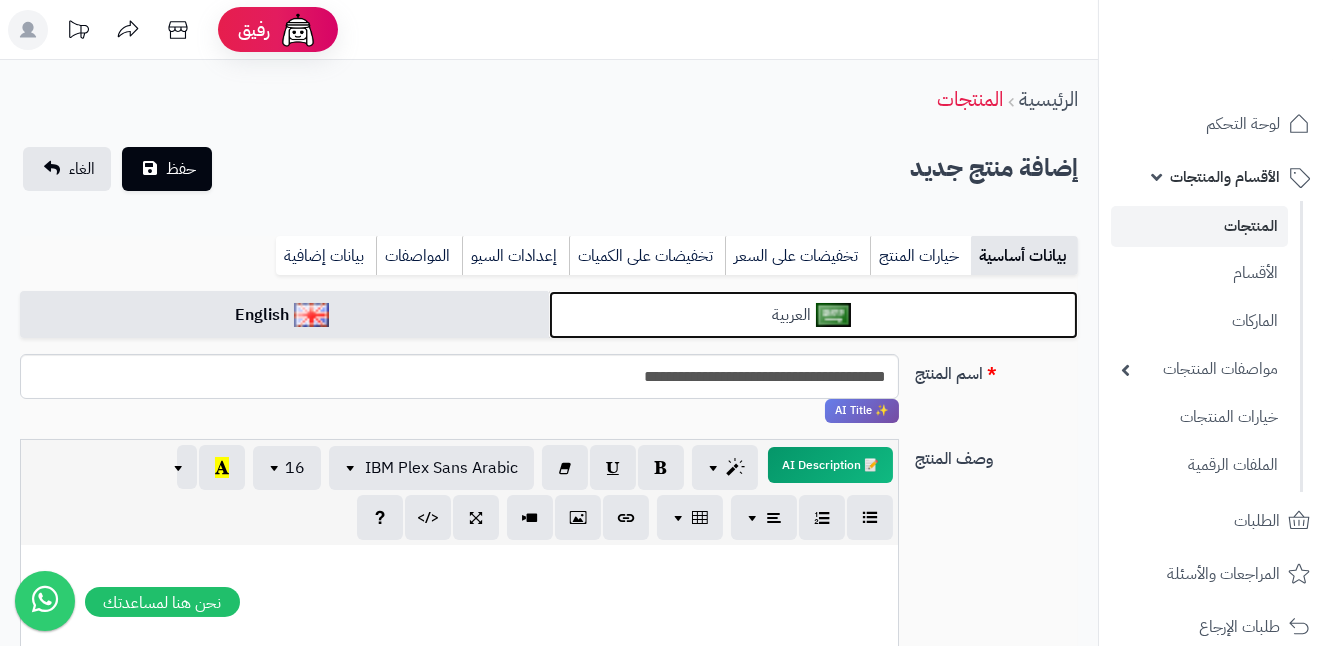 click on "العربية" at bounding box center (813, 315) 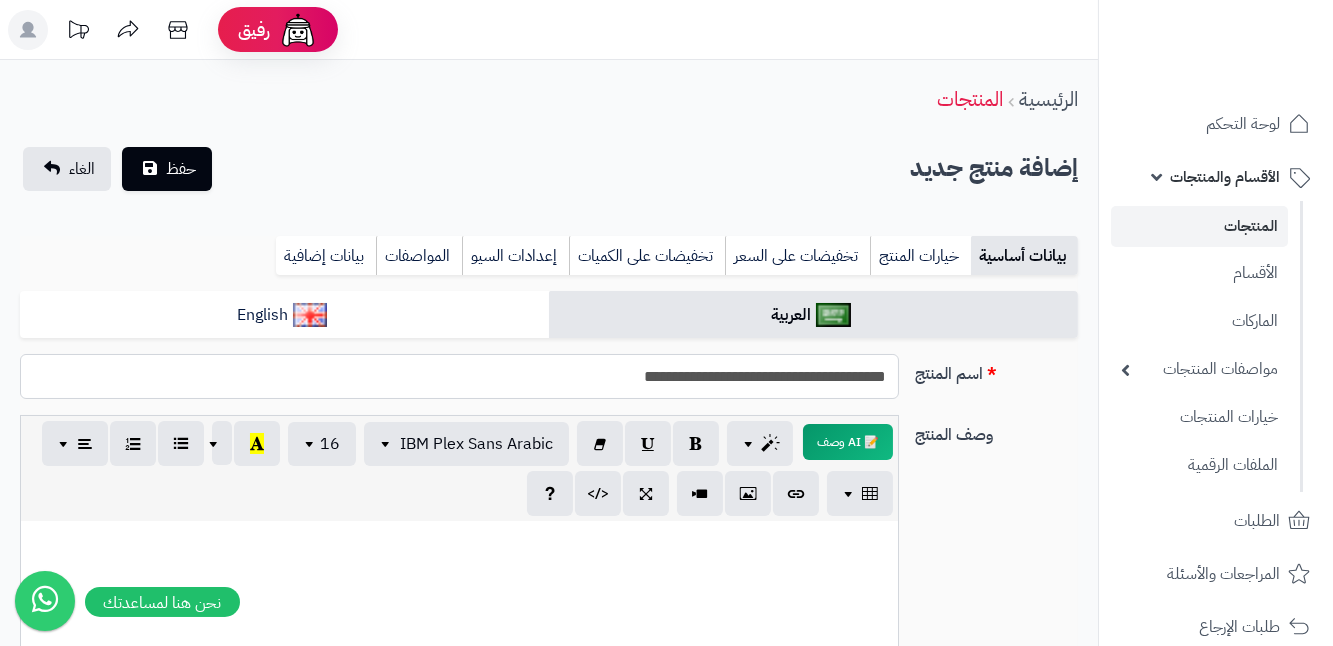 click on "**********" at bounding box center [459, 376] 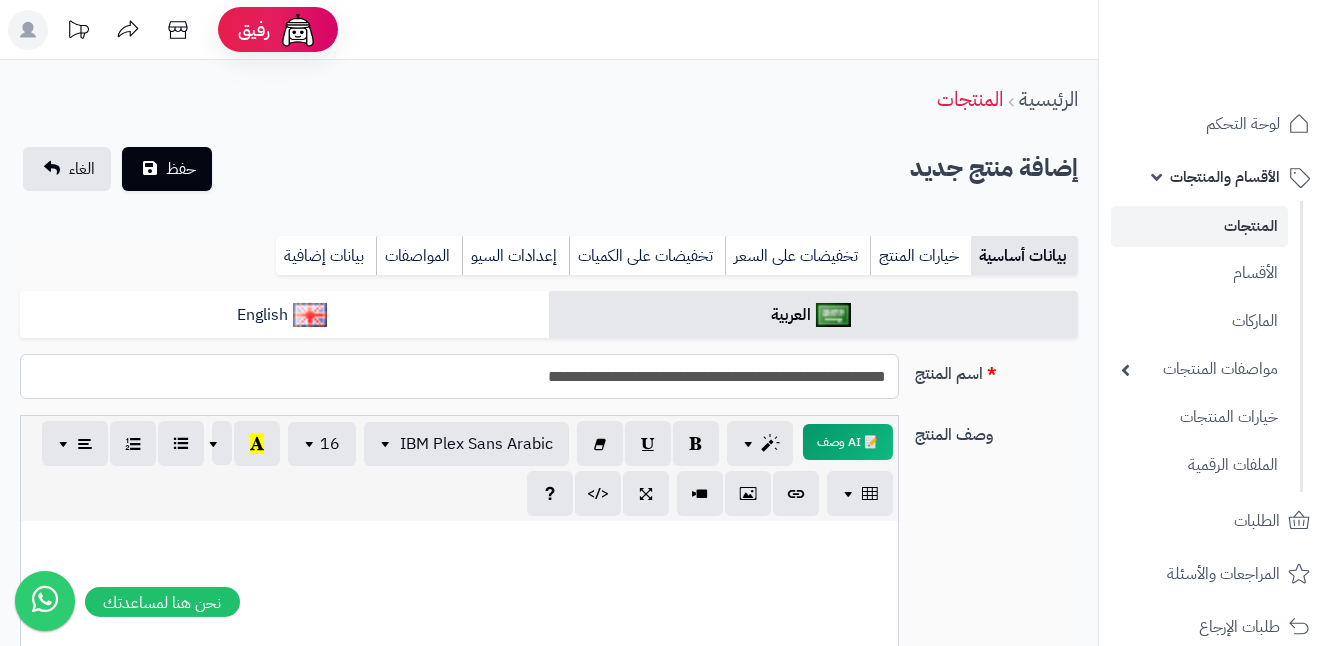 click on "**********" at bounding box center [459, 376] 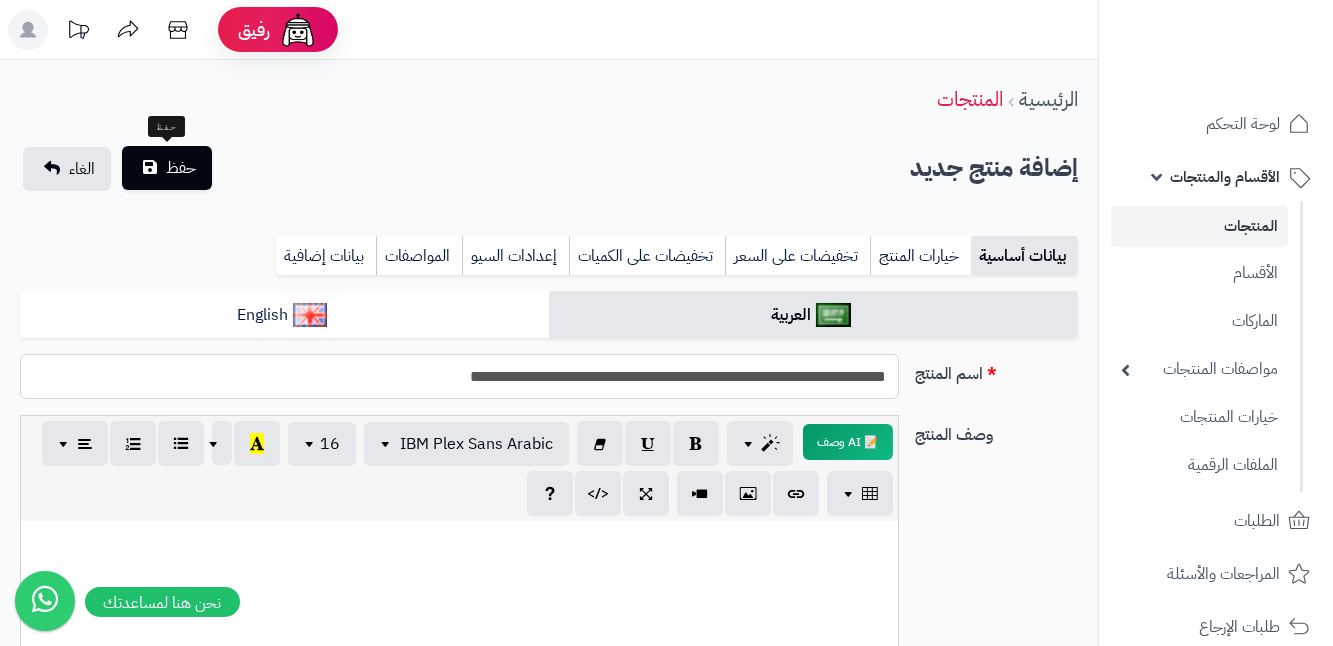 type on "**********" 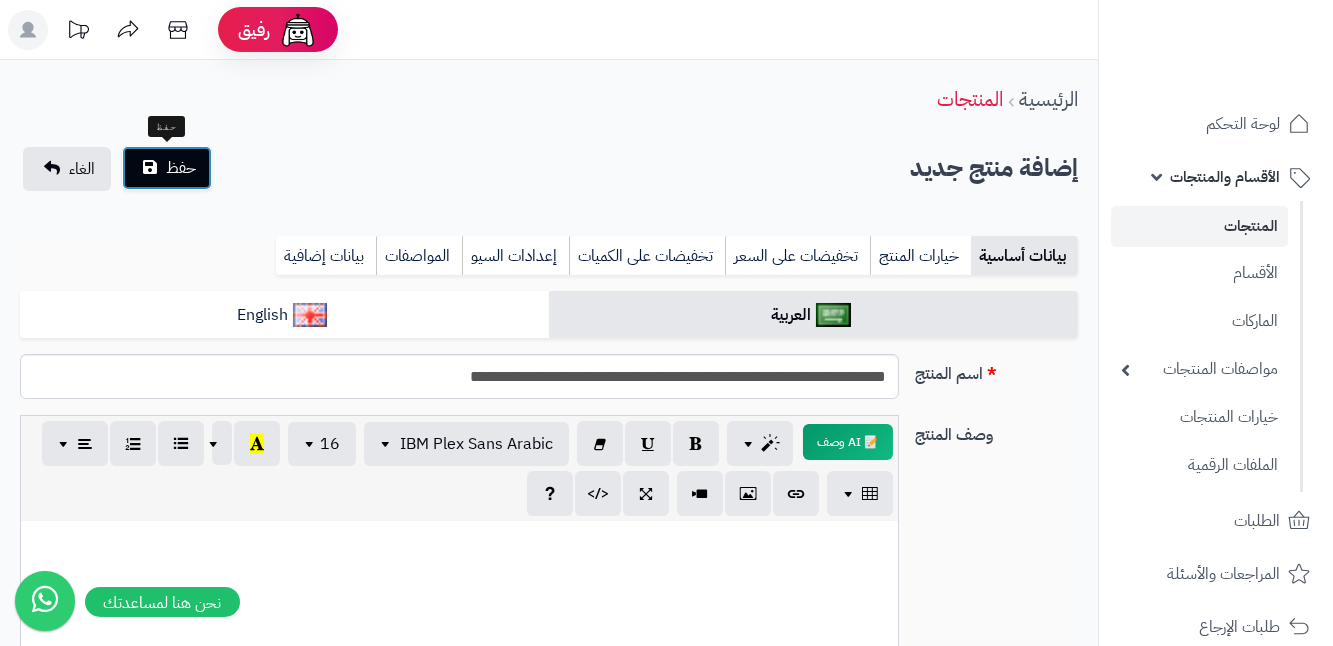 click on "حفظ" at bounding box center [181, 168] 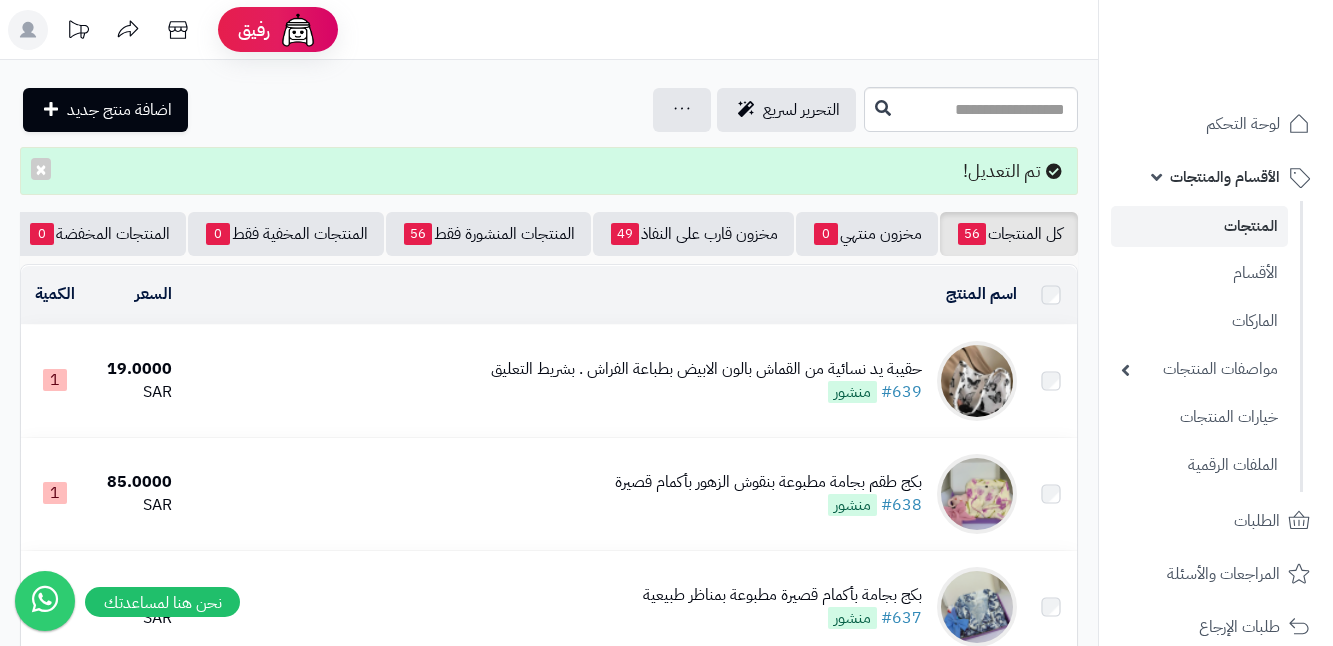 scroll, scrollTop: 0, scrollLeft: 0, axis: both 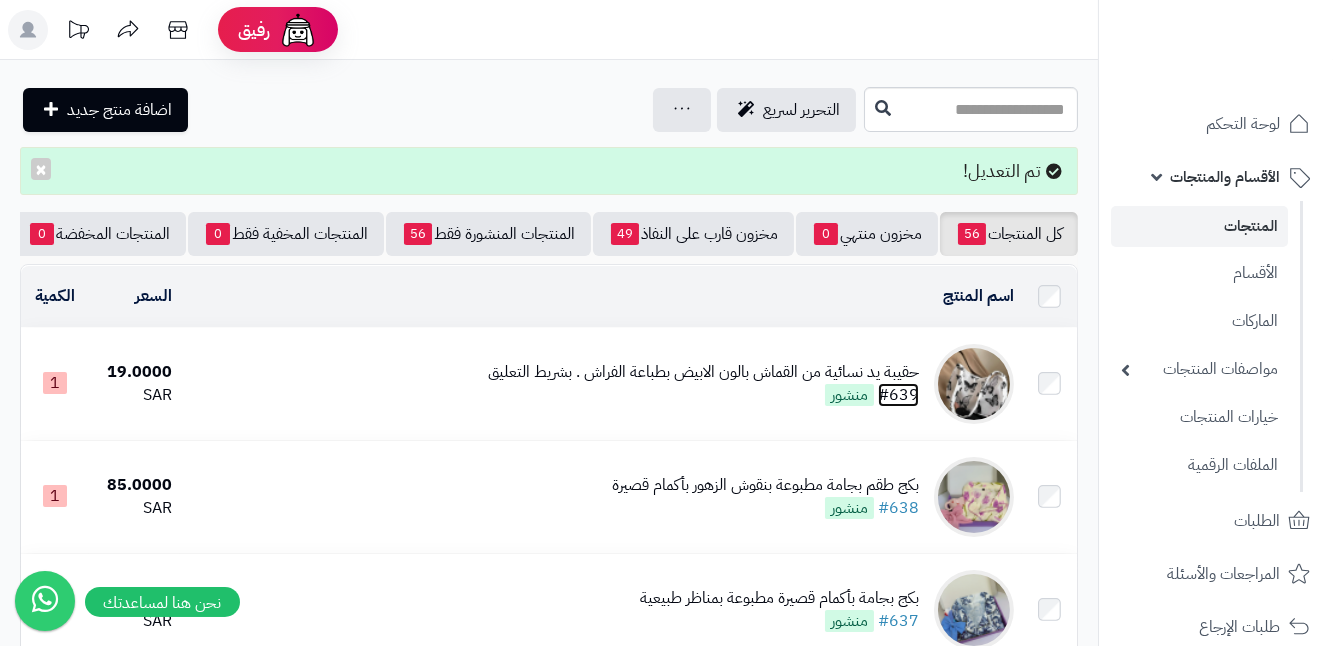 click on "#639" at bounding box center [898, 395] 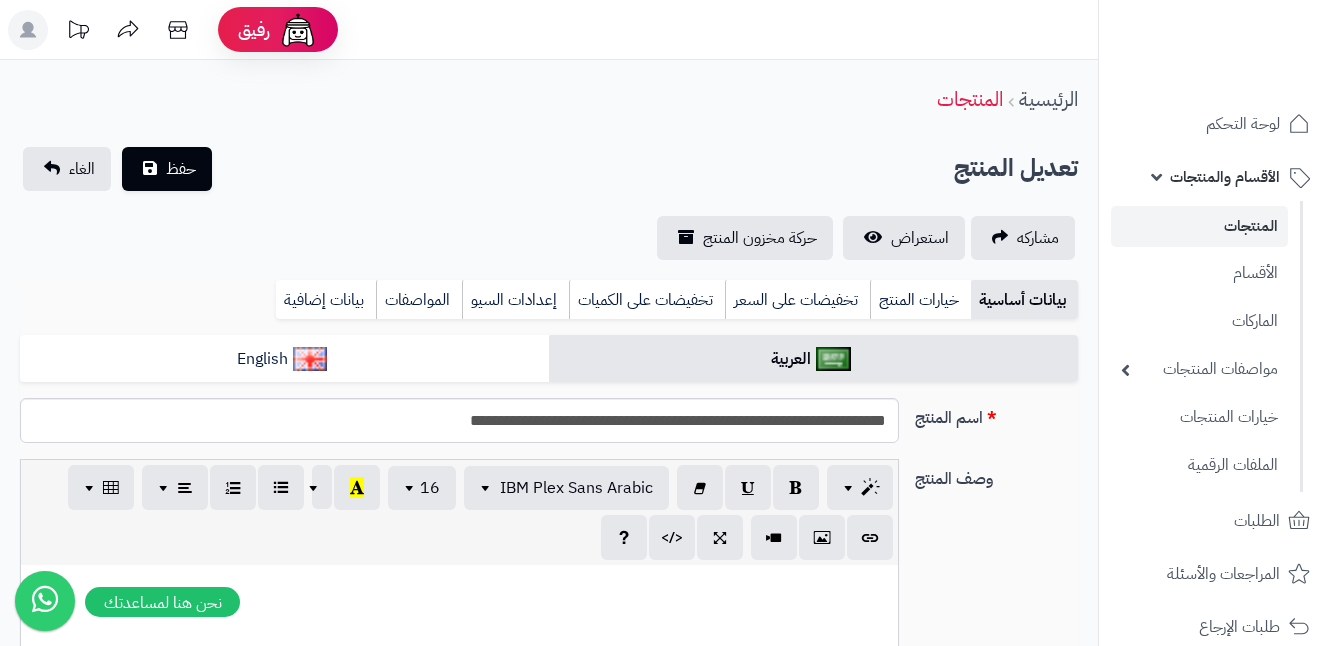 scroll, scrollTop: 0, scrollLeft: 0, axis: both 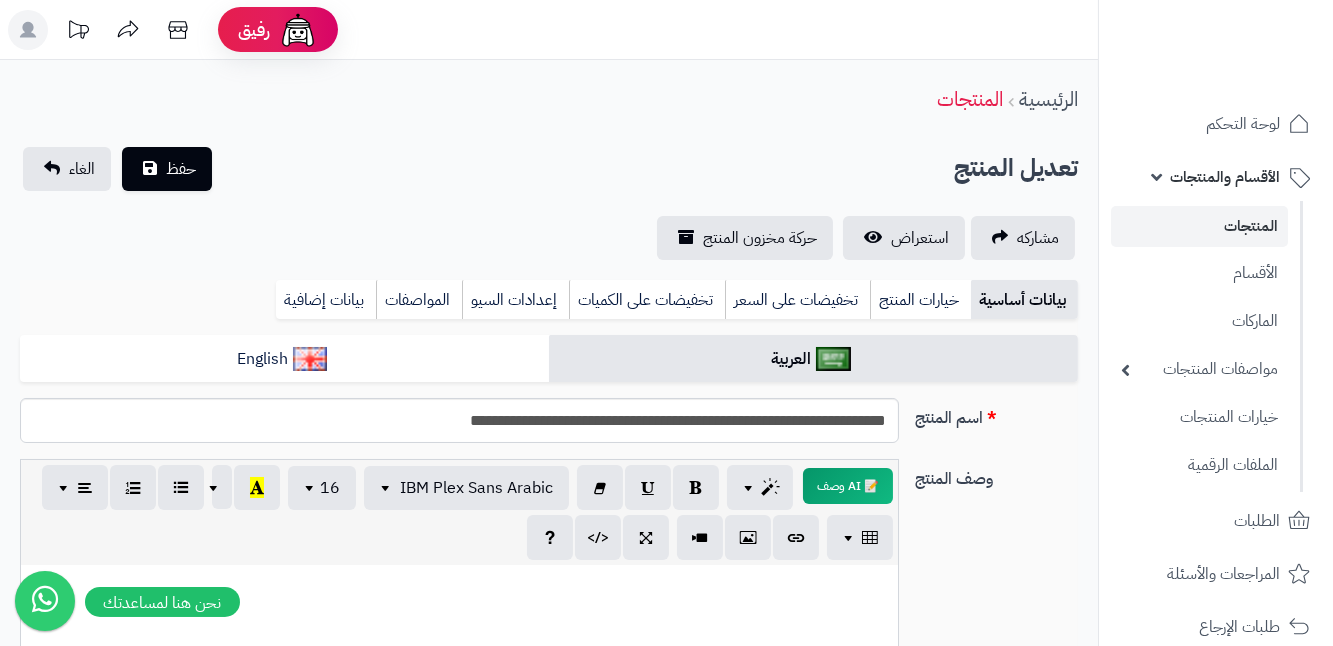 click at bounding box center (459, 586) 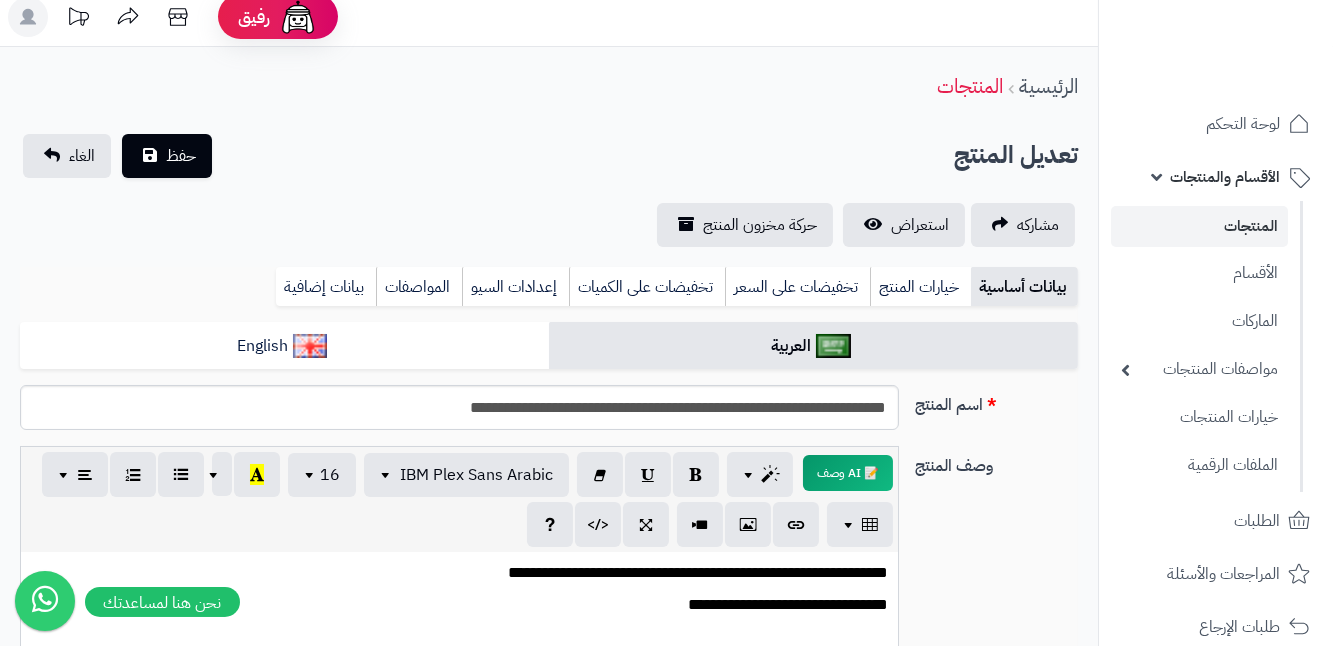 scroll, scrollTop: 0, scrollLeft: 0, axis: both 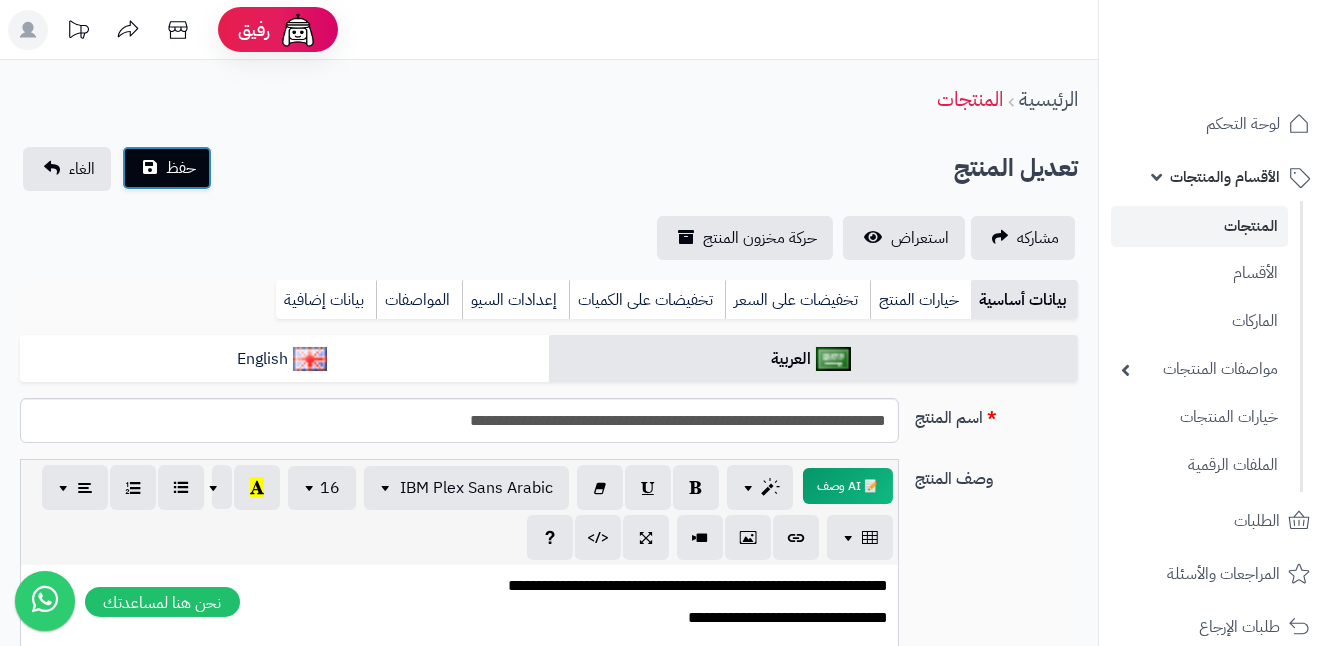 click on "حفظ" at bounding box center [181, 168] 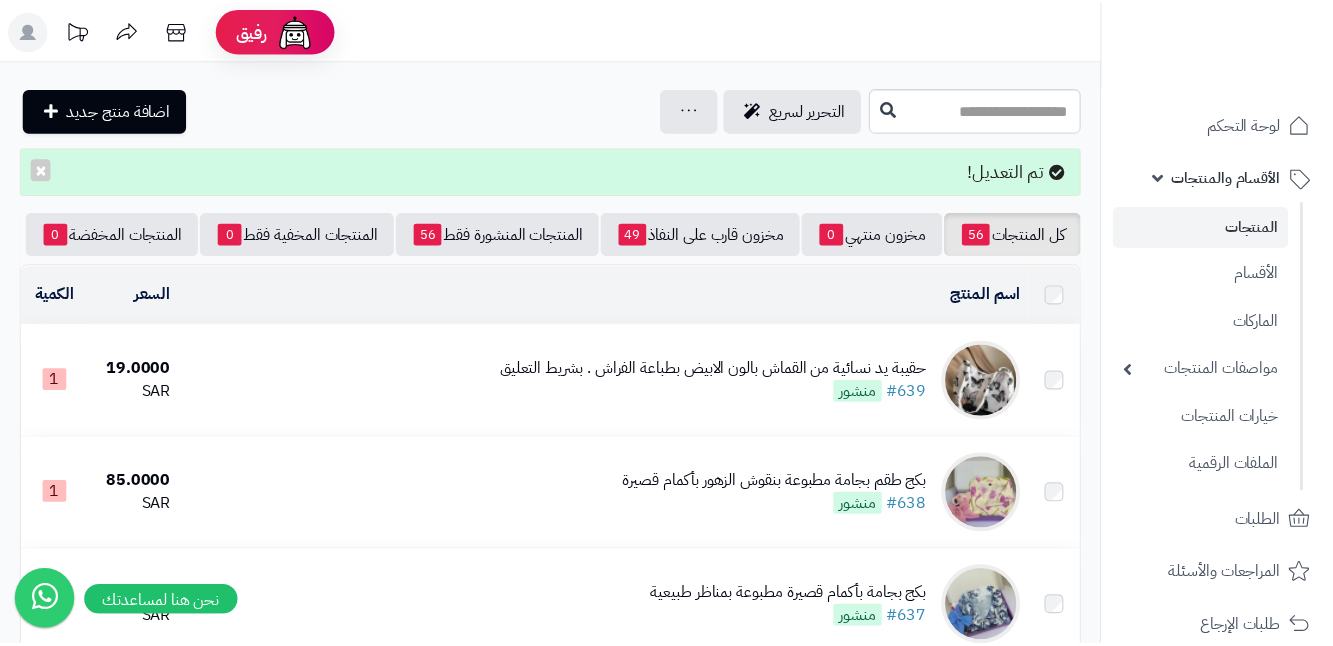 scroll, scrollTop: 0, scrollLeft: 0, axis: both 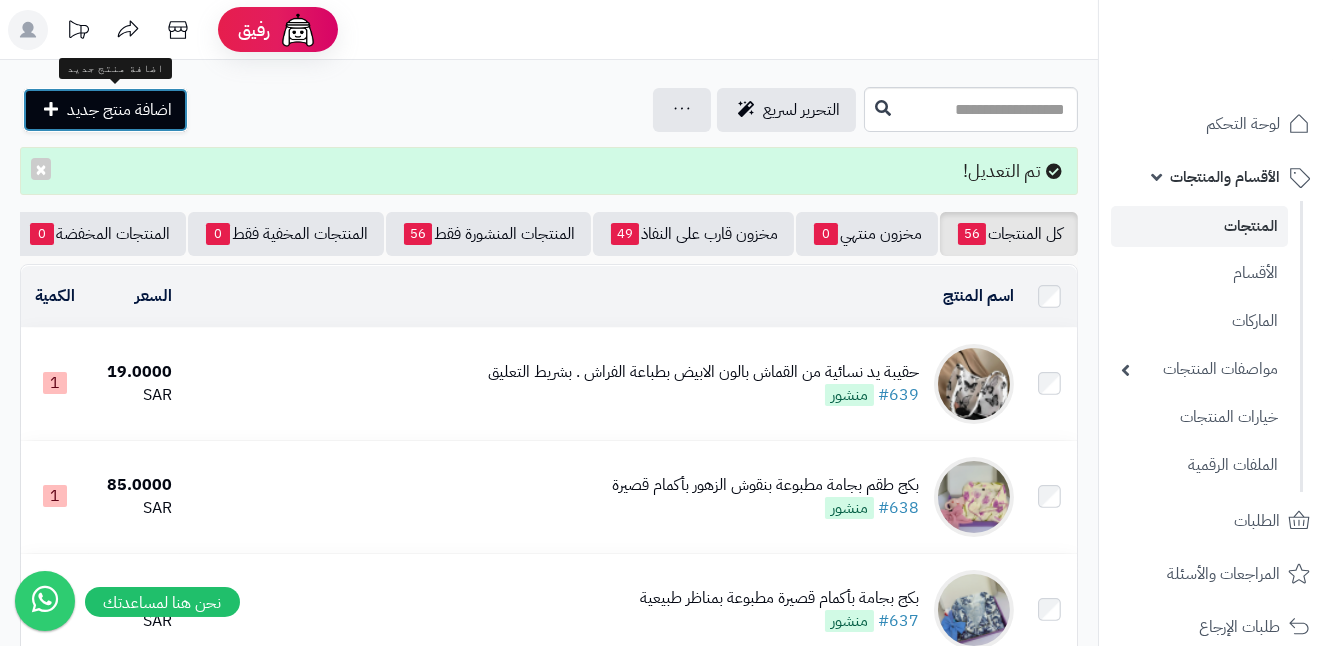 click on "اضافة منتج جديد" at bounding box center (119, 110) 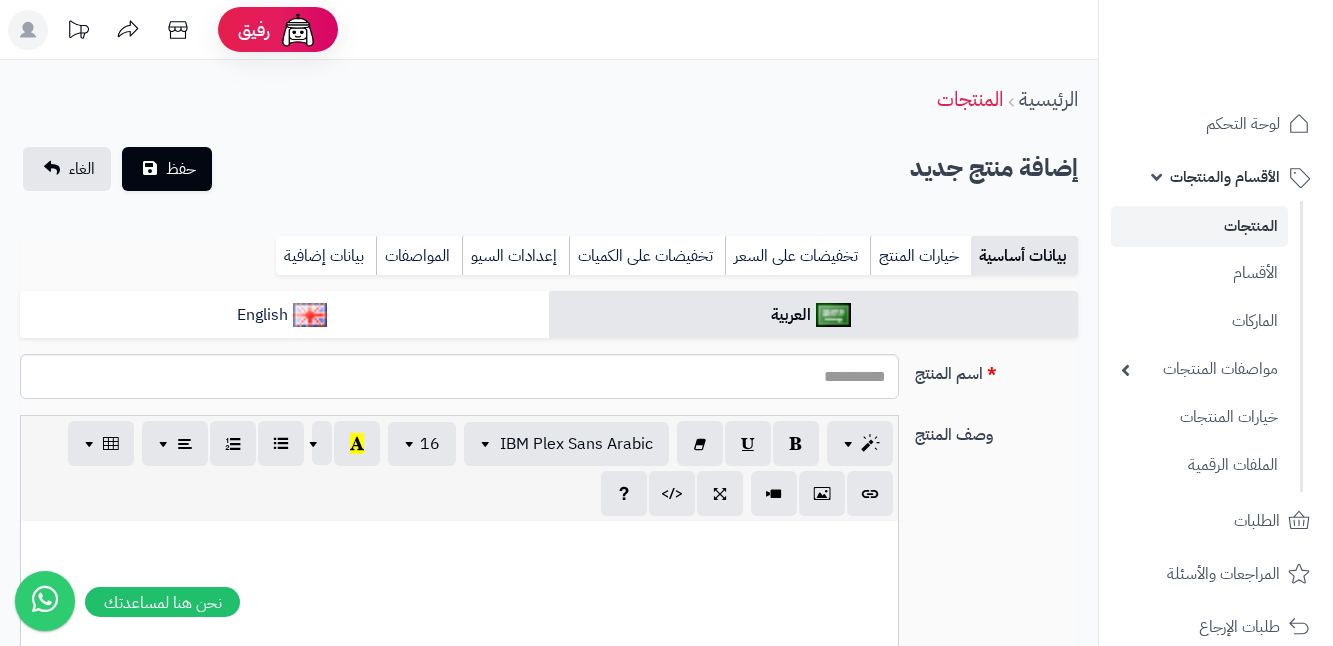 select 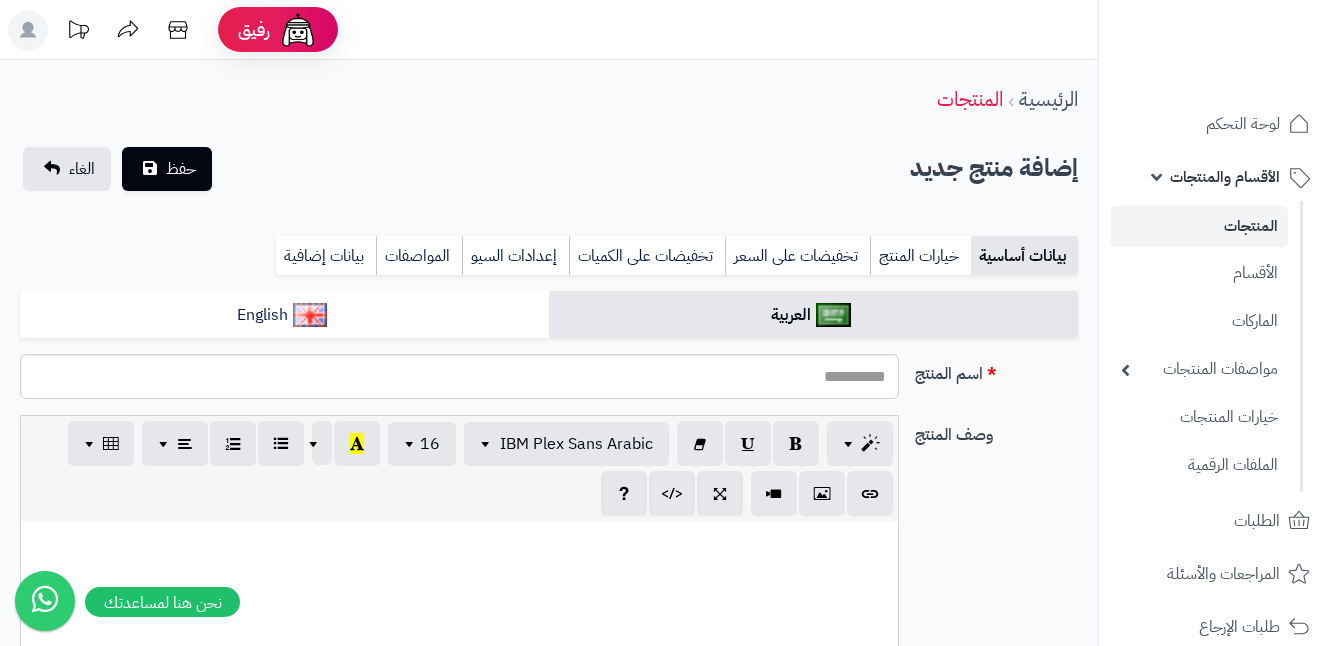 scroll, scrollTop: 0, scrollLeft: 0, axis: both 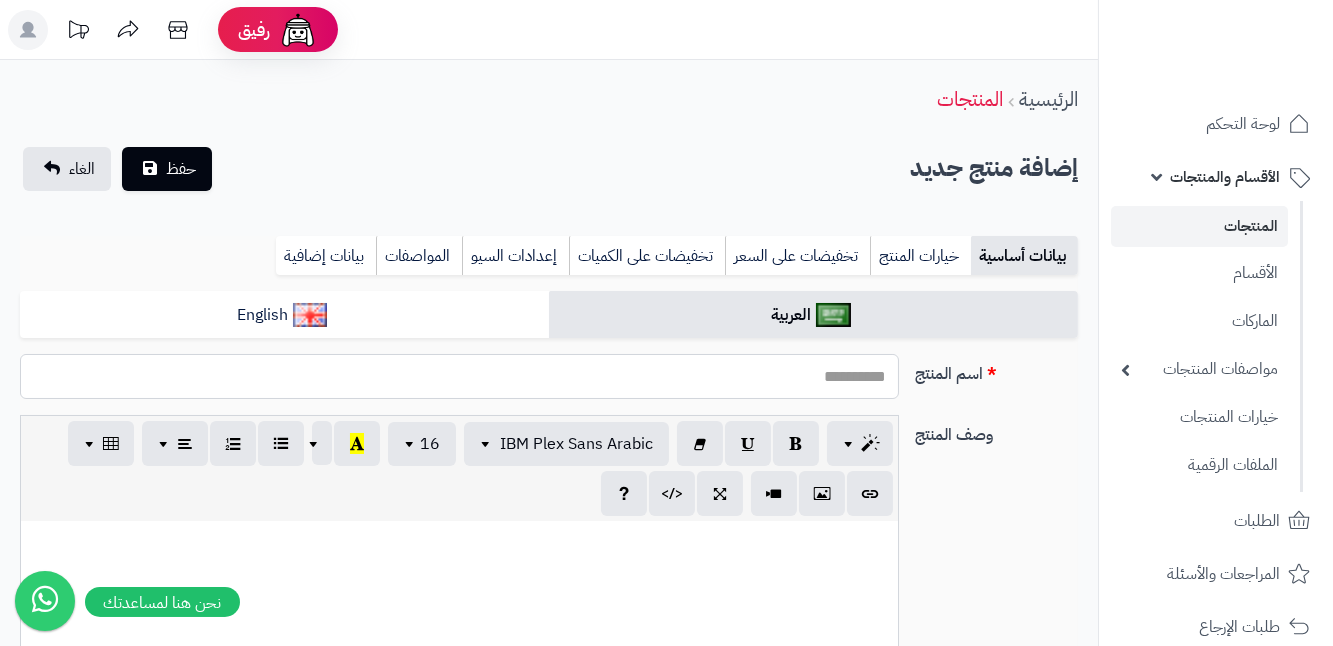 click on "اسم المنتج" at bounding box center (459, 376) 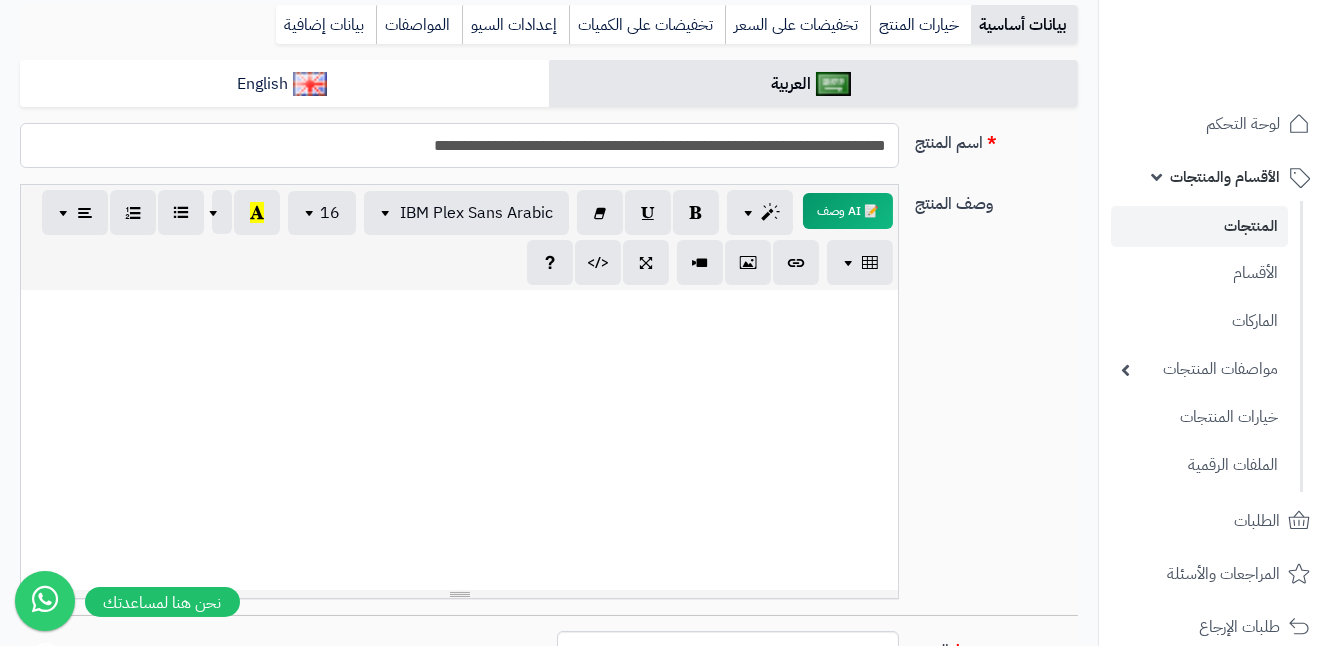 scroll, scrollTop: 272, scrollLeft: 0, axis: vertical 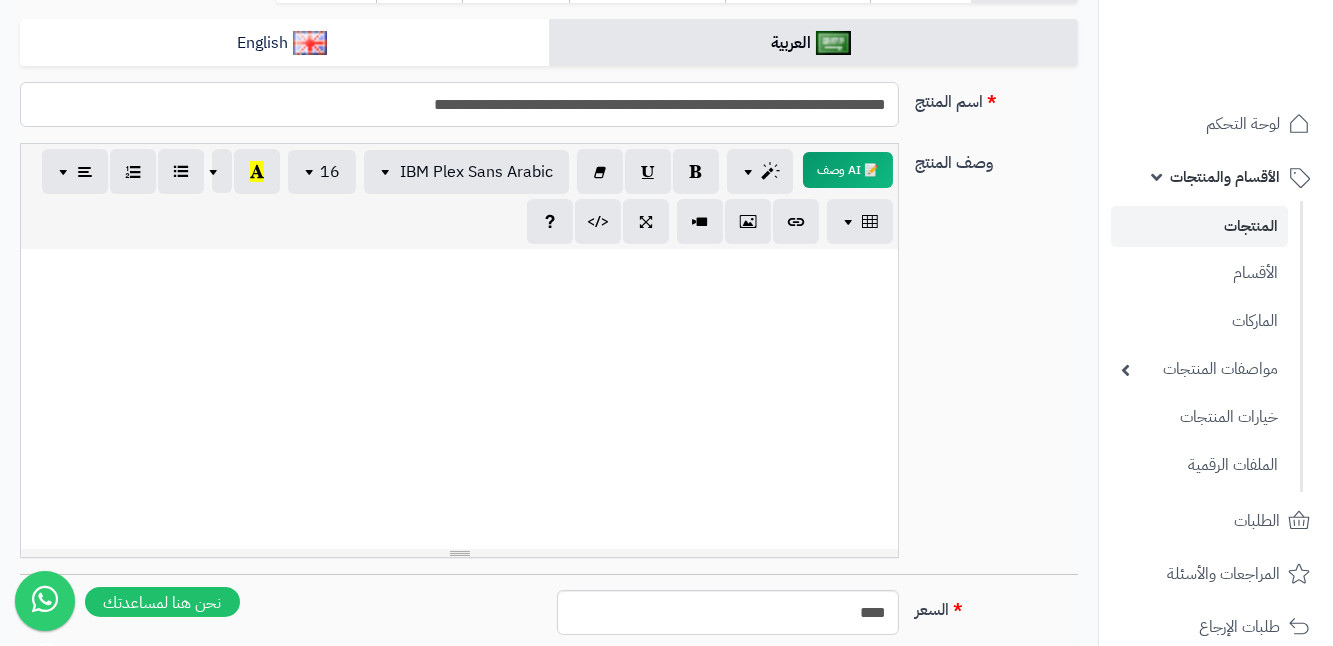 type on "**********" 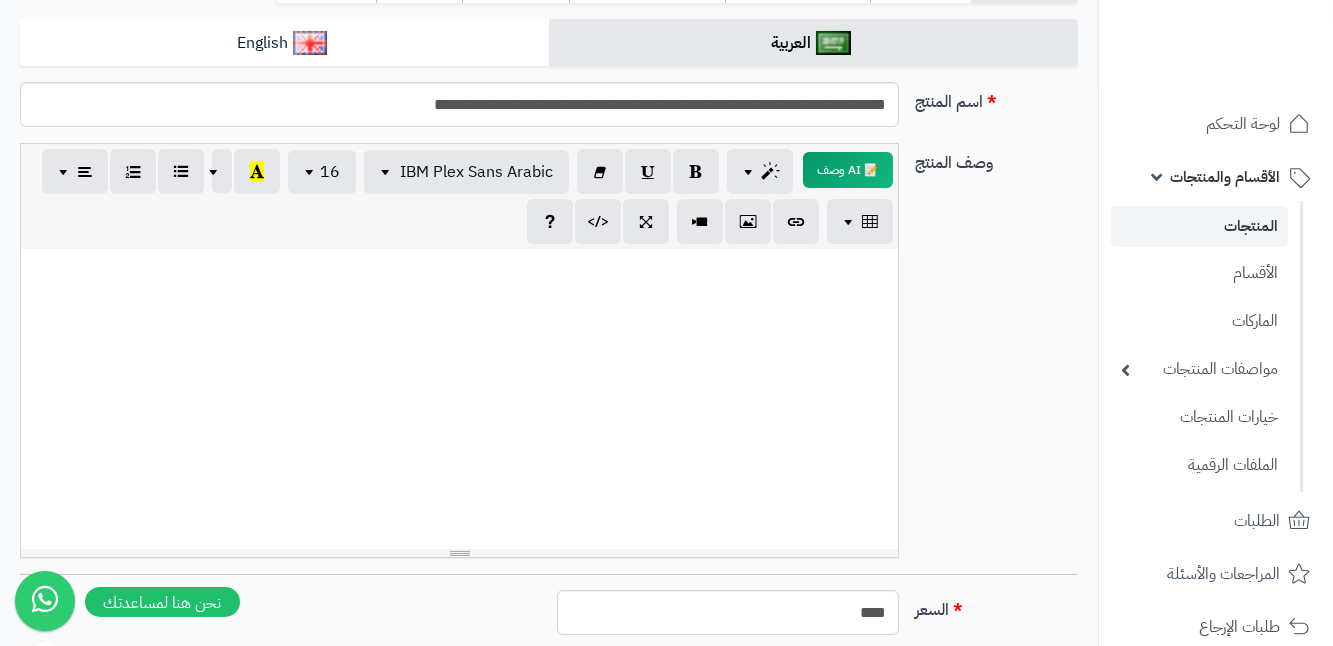 click at bounding box center [459, 270] 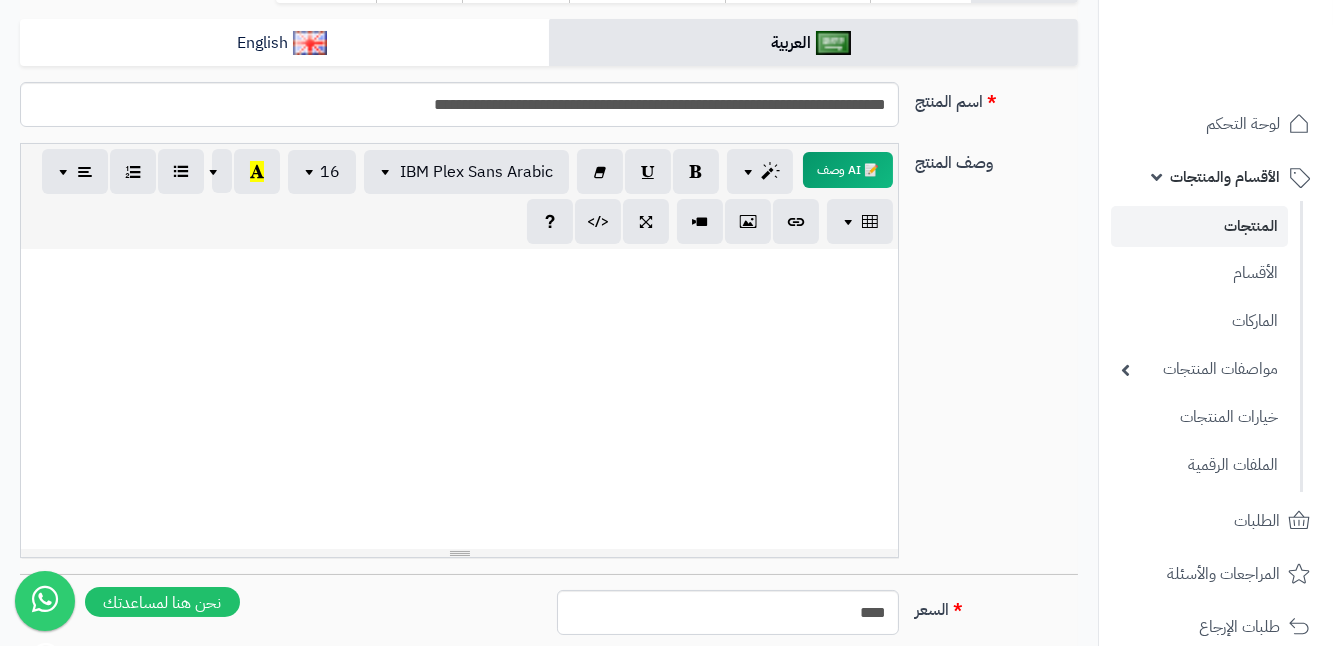 type 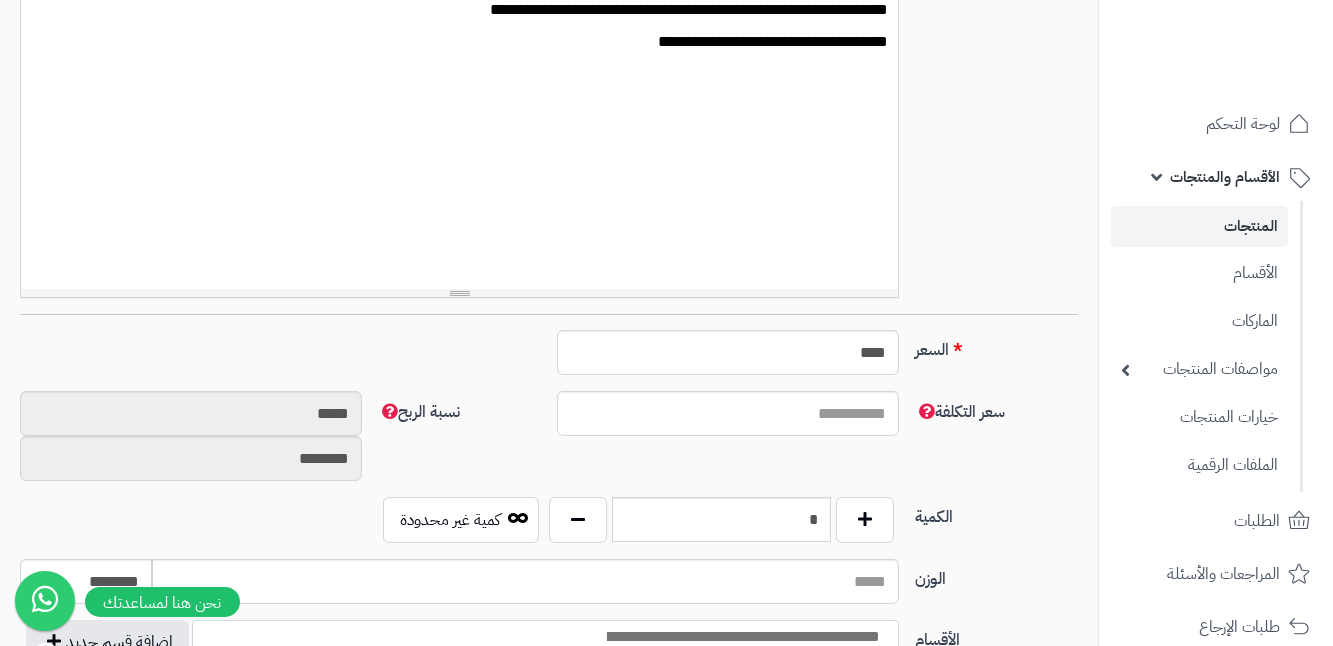 scroll, scrollTop: 545, scrollLeft: 0, axis: vertical 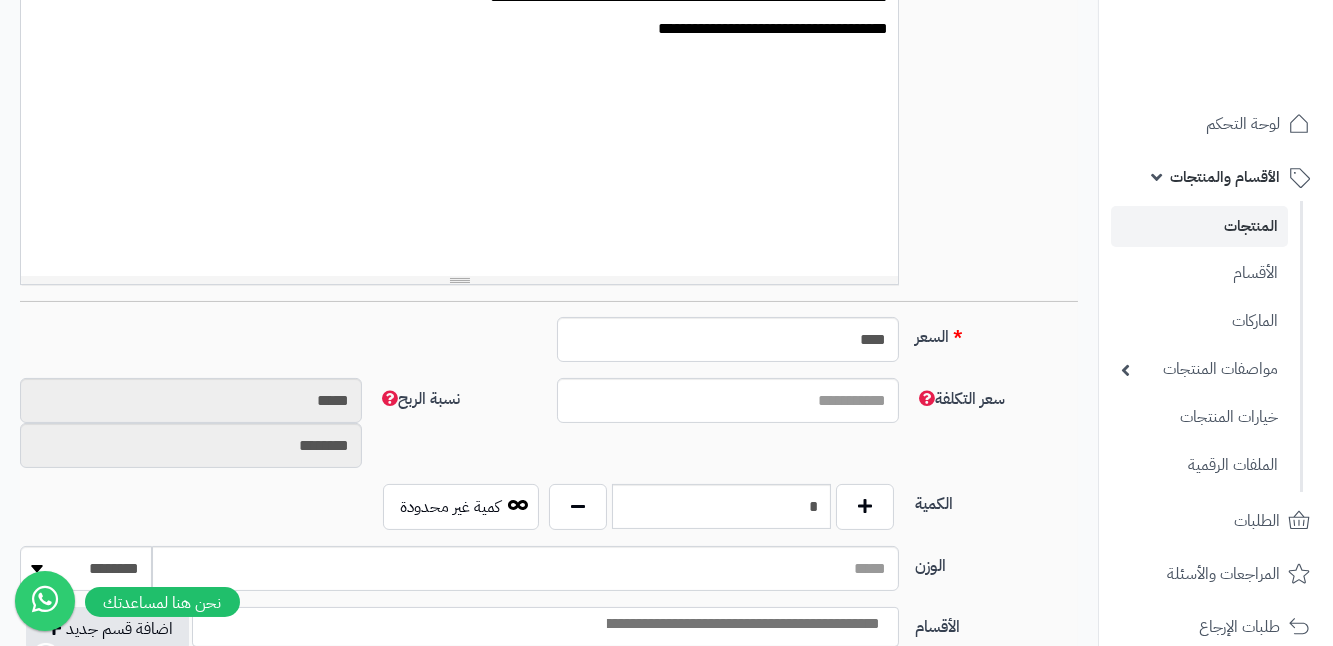 click on "**********" at bounding box center (549, 491) 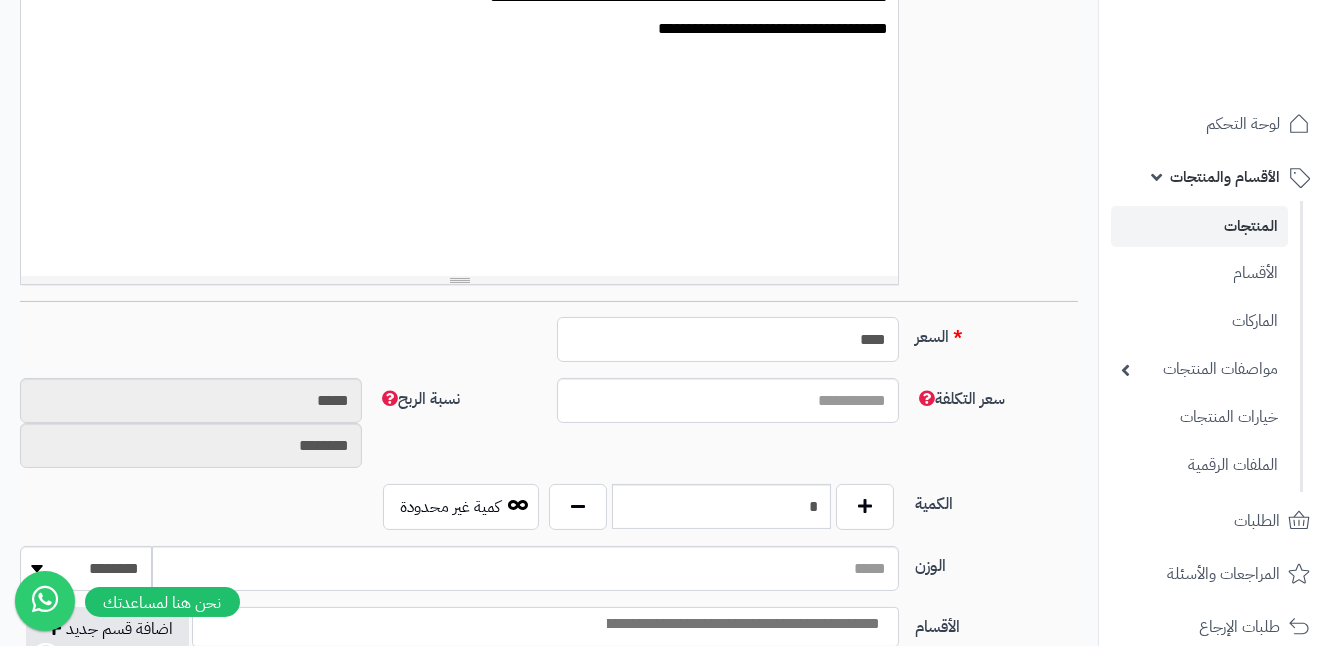 click on "****" at bounding box center (728, 339) 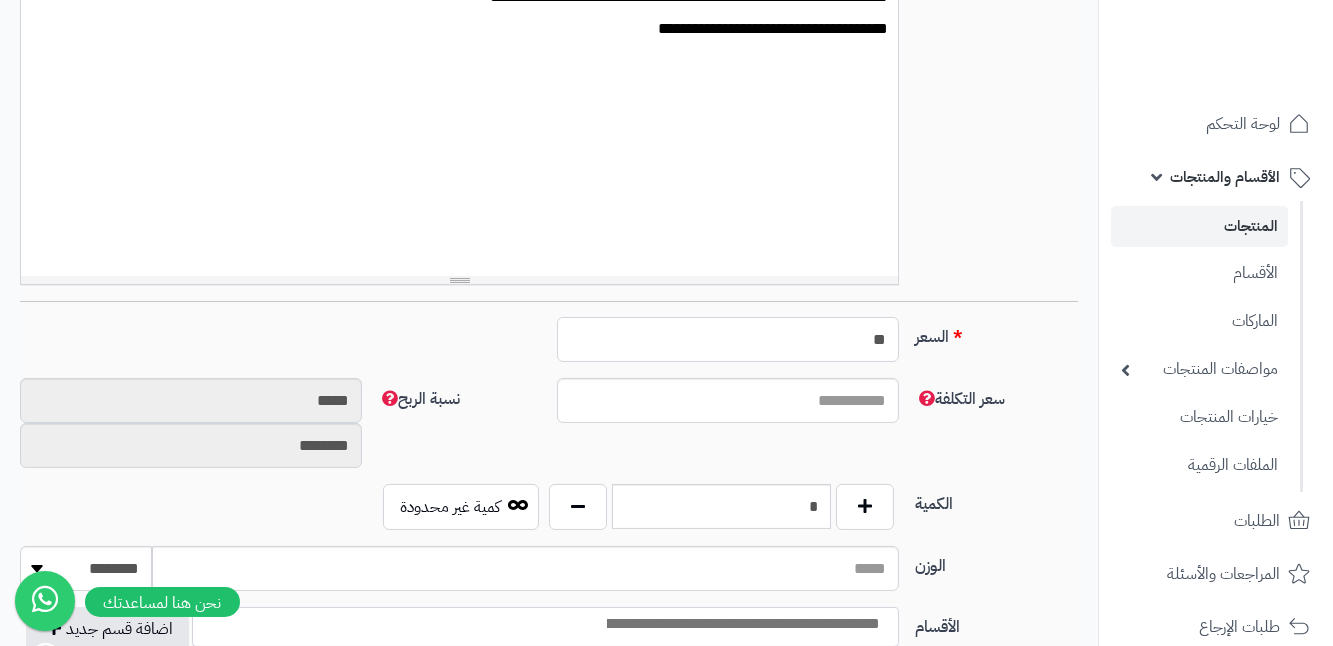 type on "*" 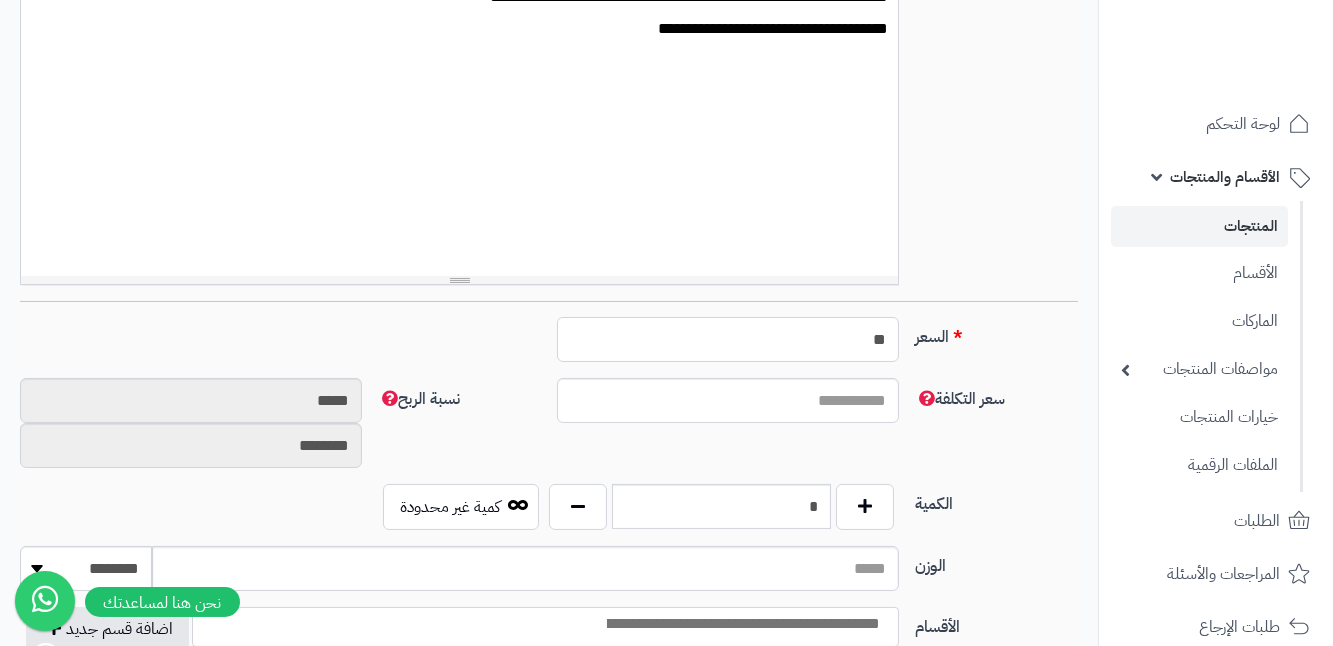 scroll, scrollTop: 818, scrollLeft: 0, axis: vertical 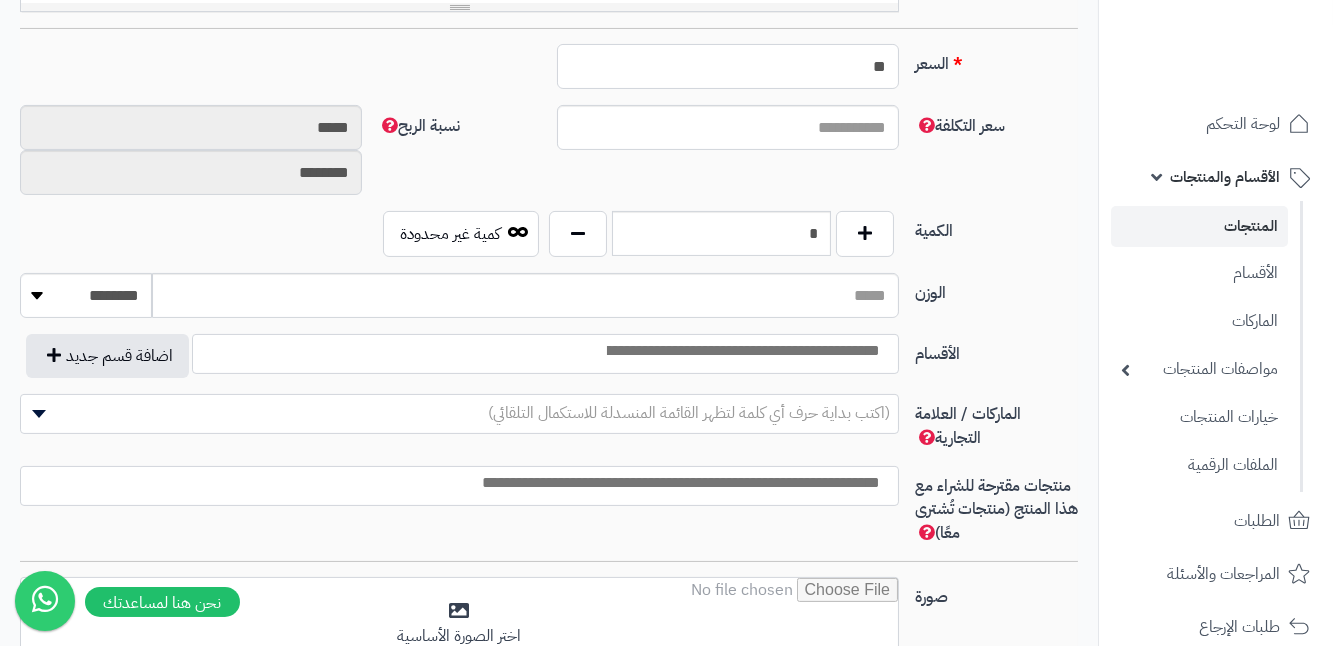 type on "**" 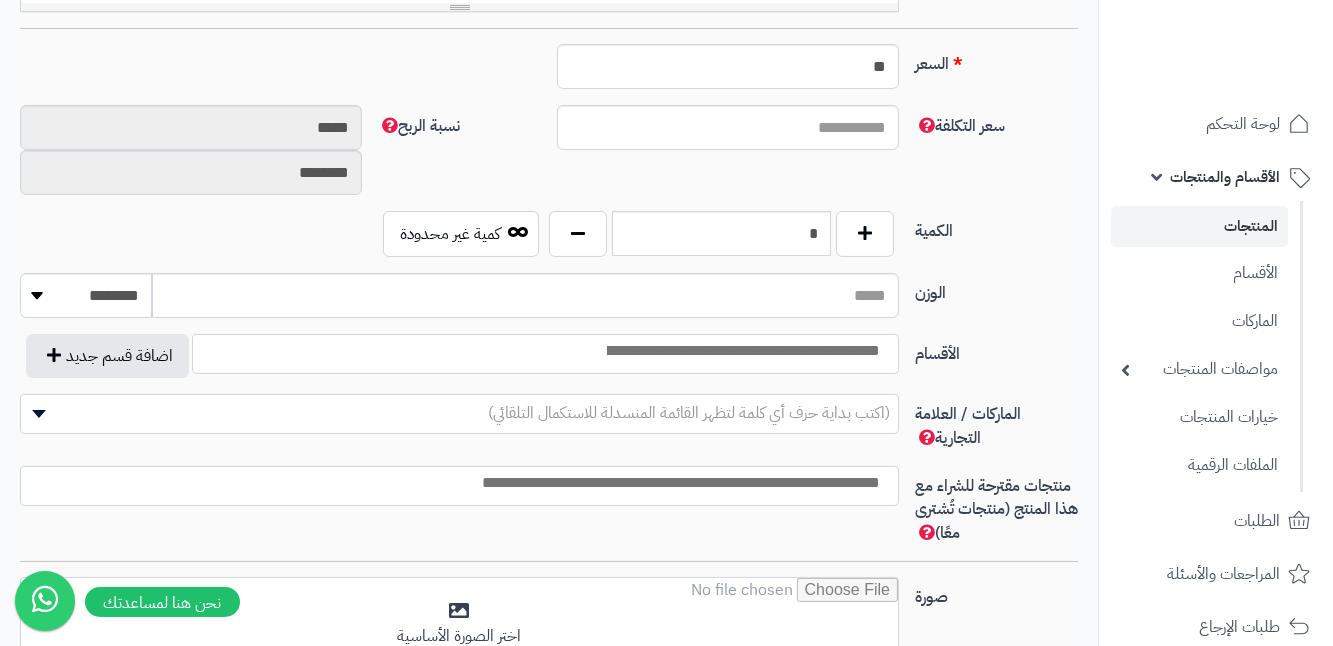 click at bounding box center (742, 351) 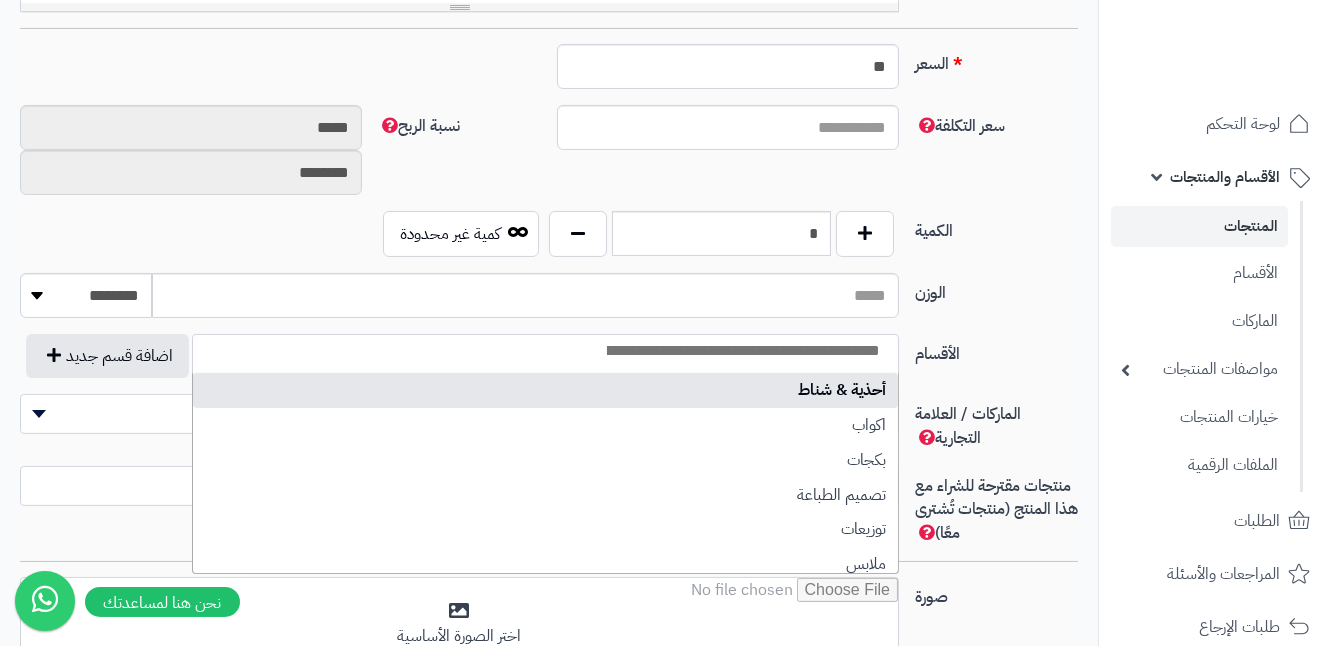 select on "***" 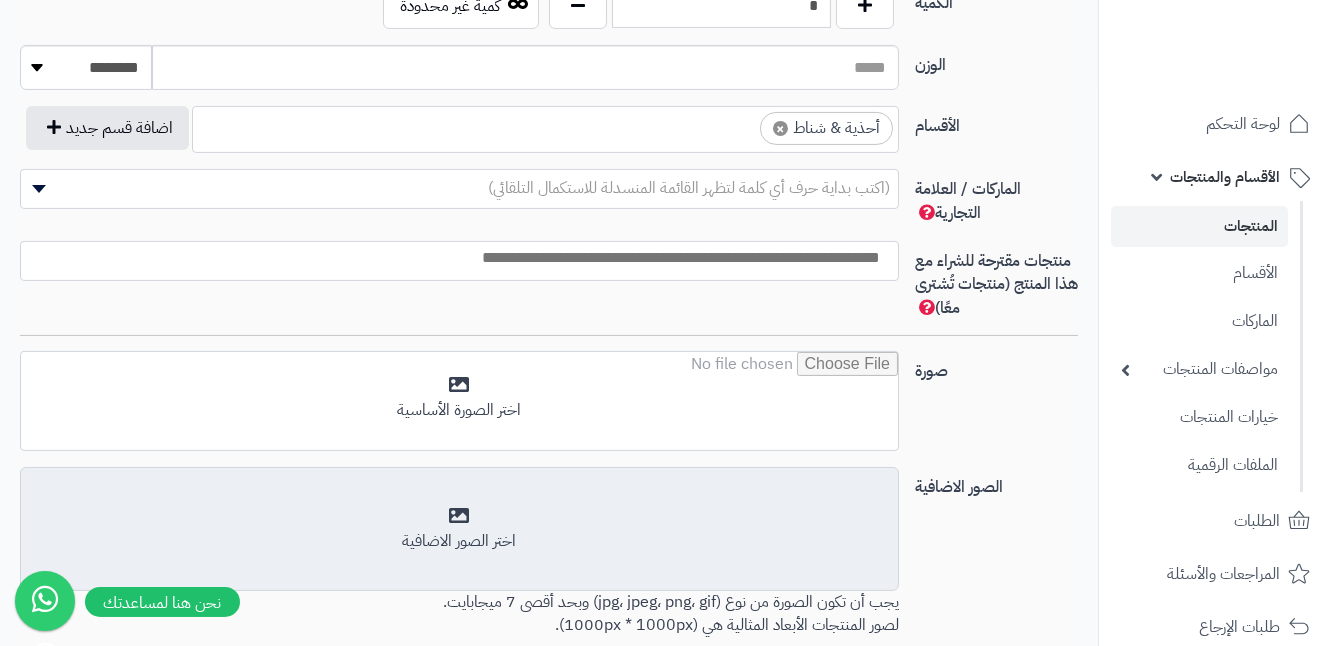 scroll, scrollTop: 1090, scrollLeft: 0, axis: vertical 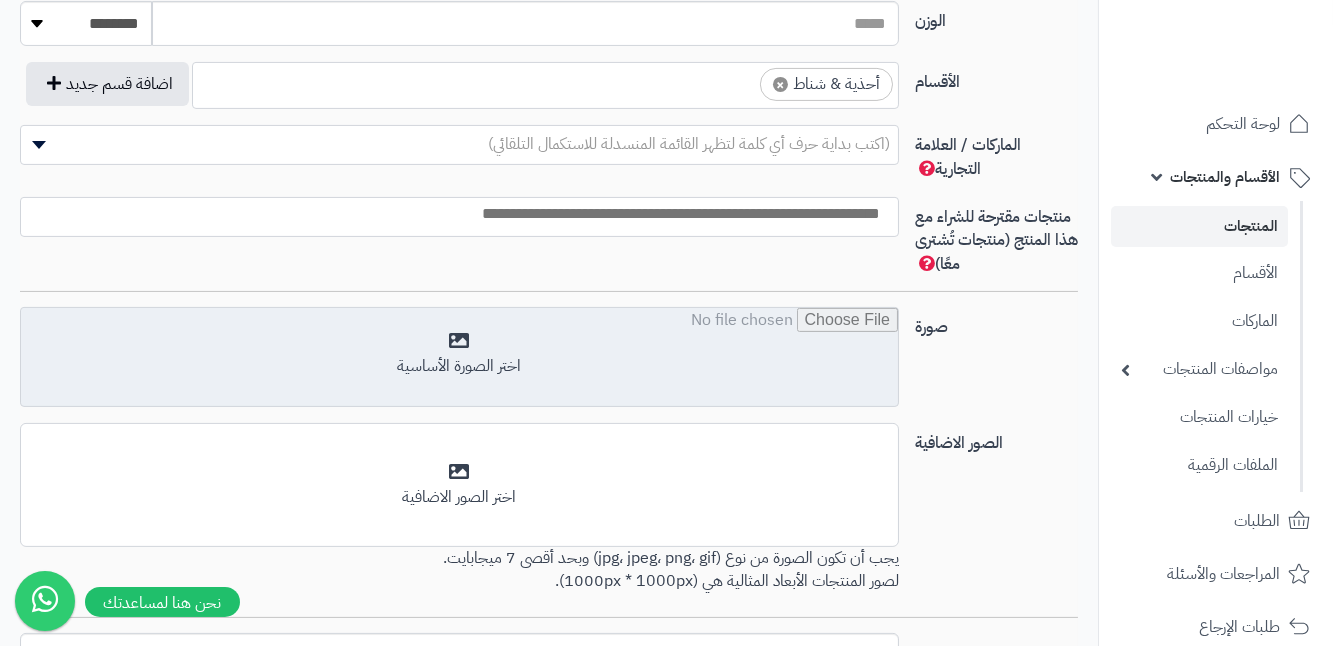 click at bounding box center [459, 358] 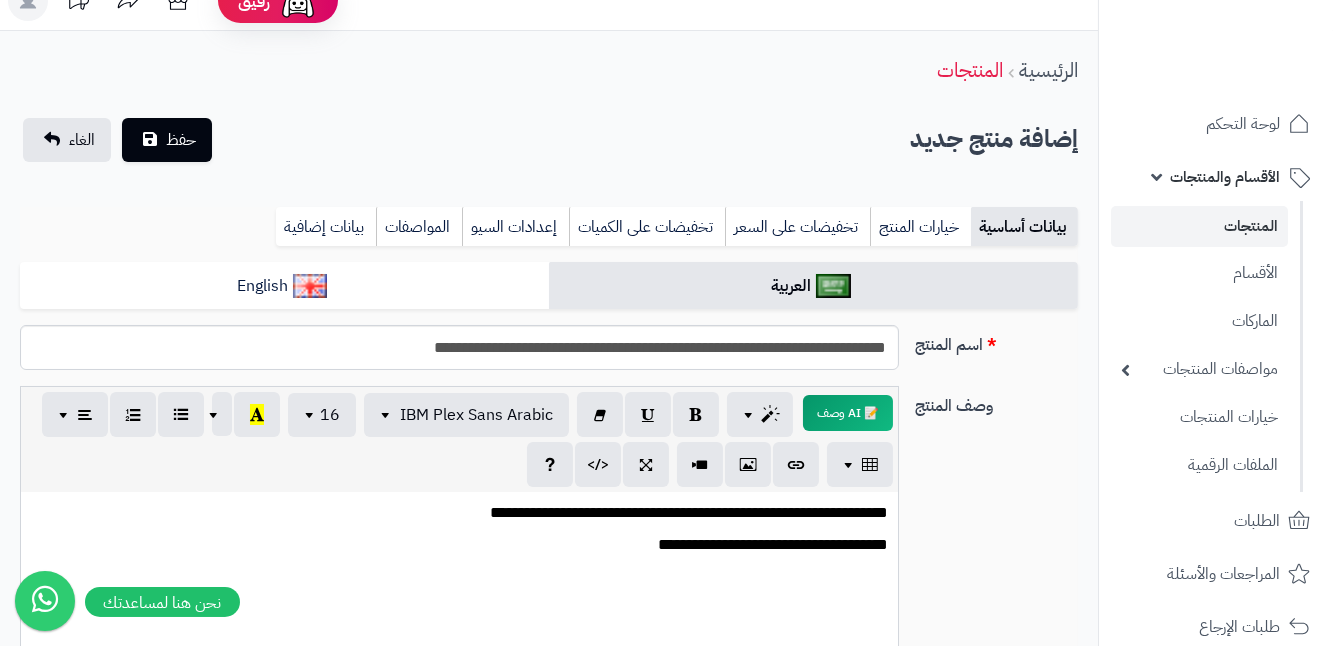 scroll, scrollTop: 0, scrollLeft: 0, axis: both 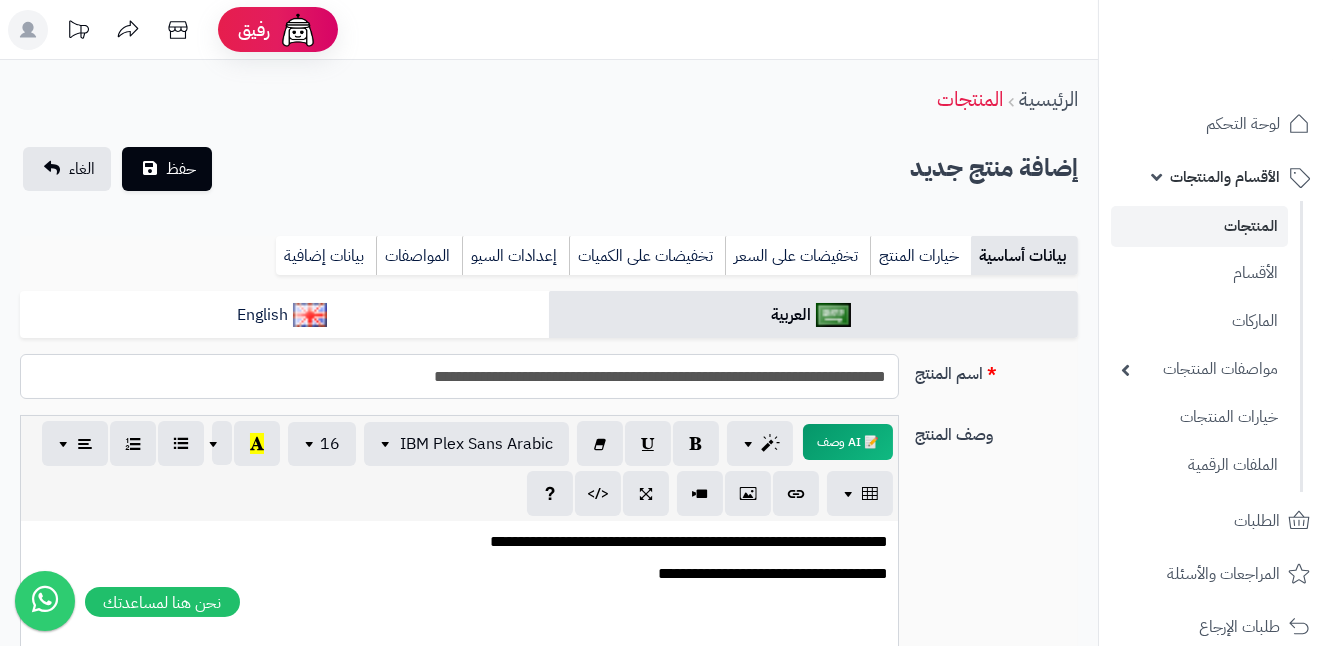 drag, startPoint x: 376, startPoint y: 377, endPoint x: 898, endPoint y: 370, distance: 522.04694 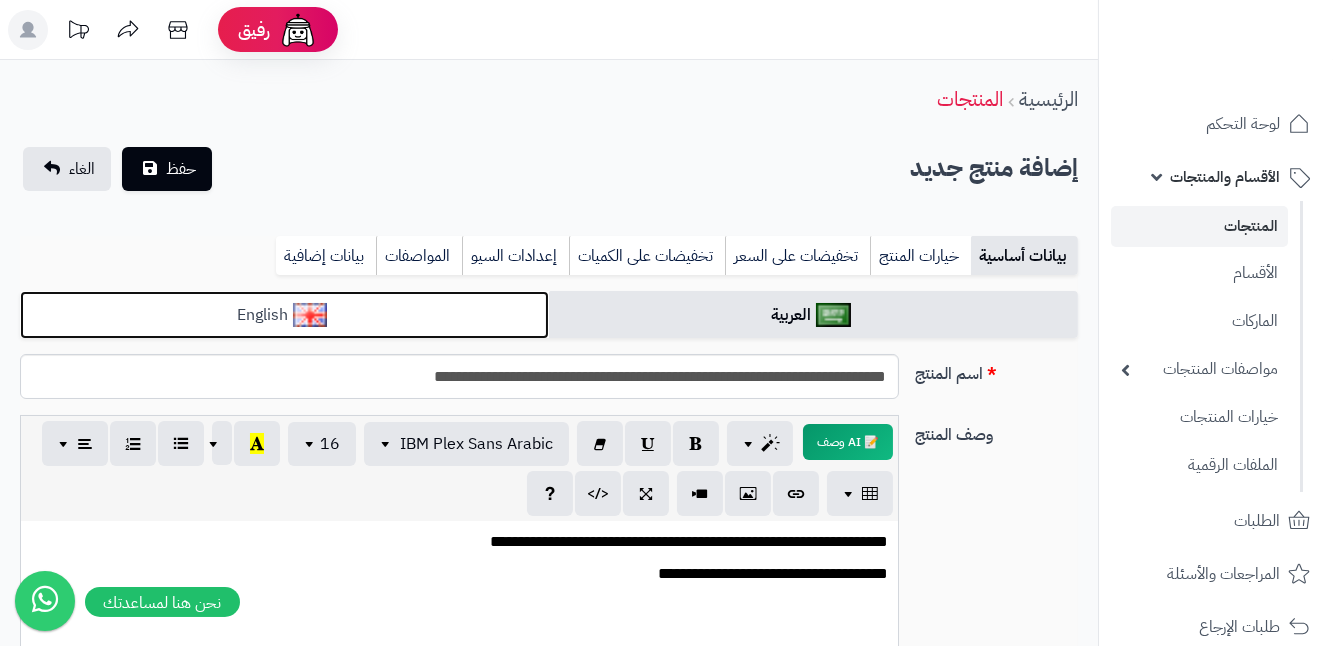 click on "English" at bounding box center (284, 315) 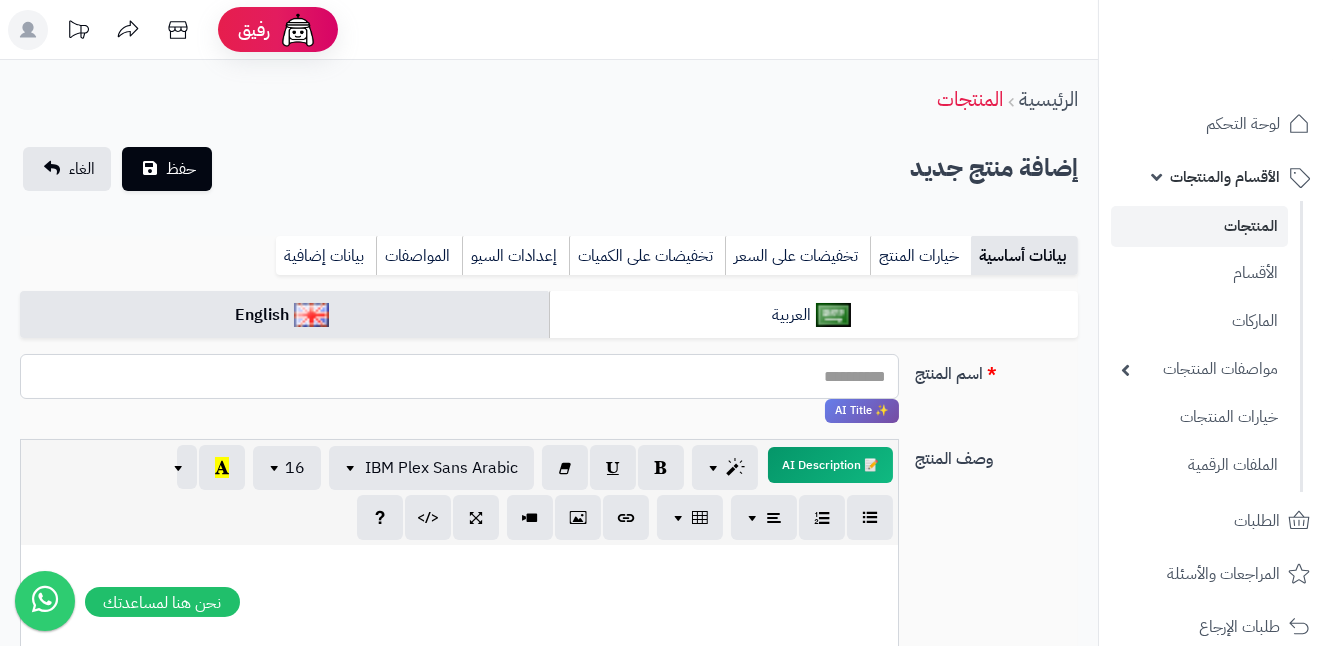 paste on "**********" 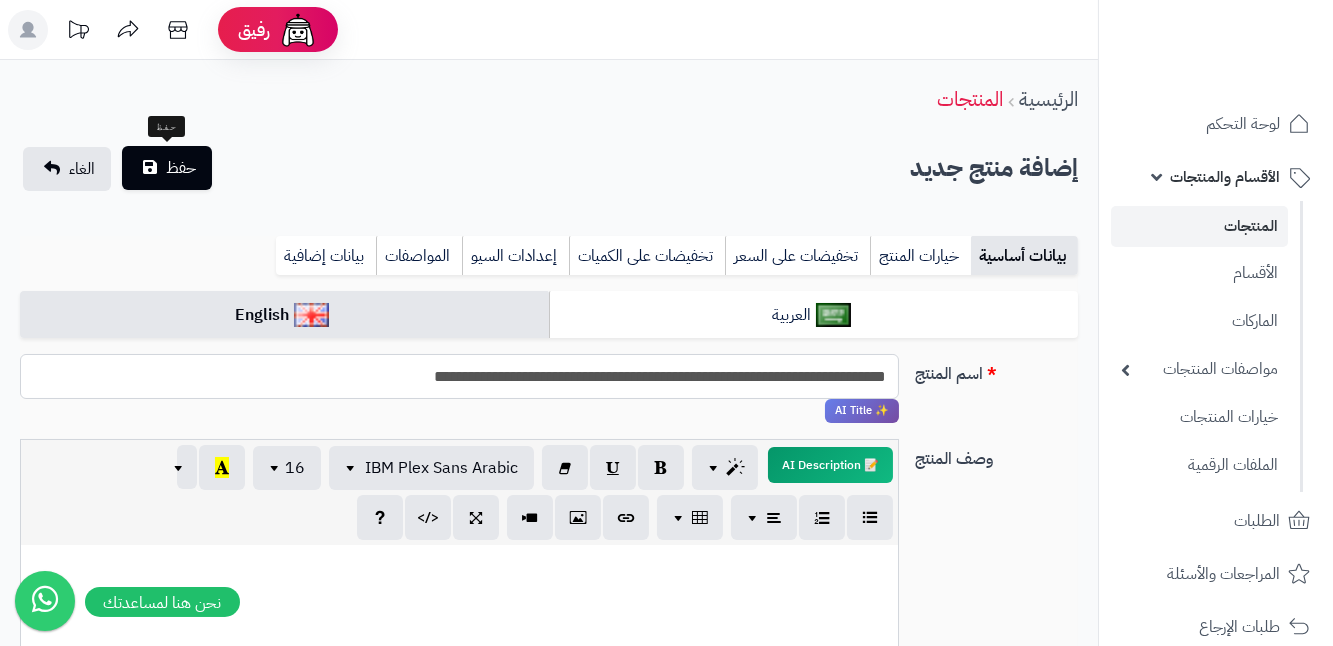 type on "**********" 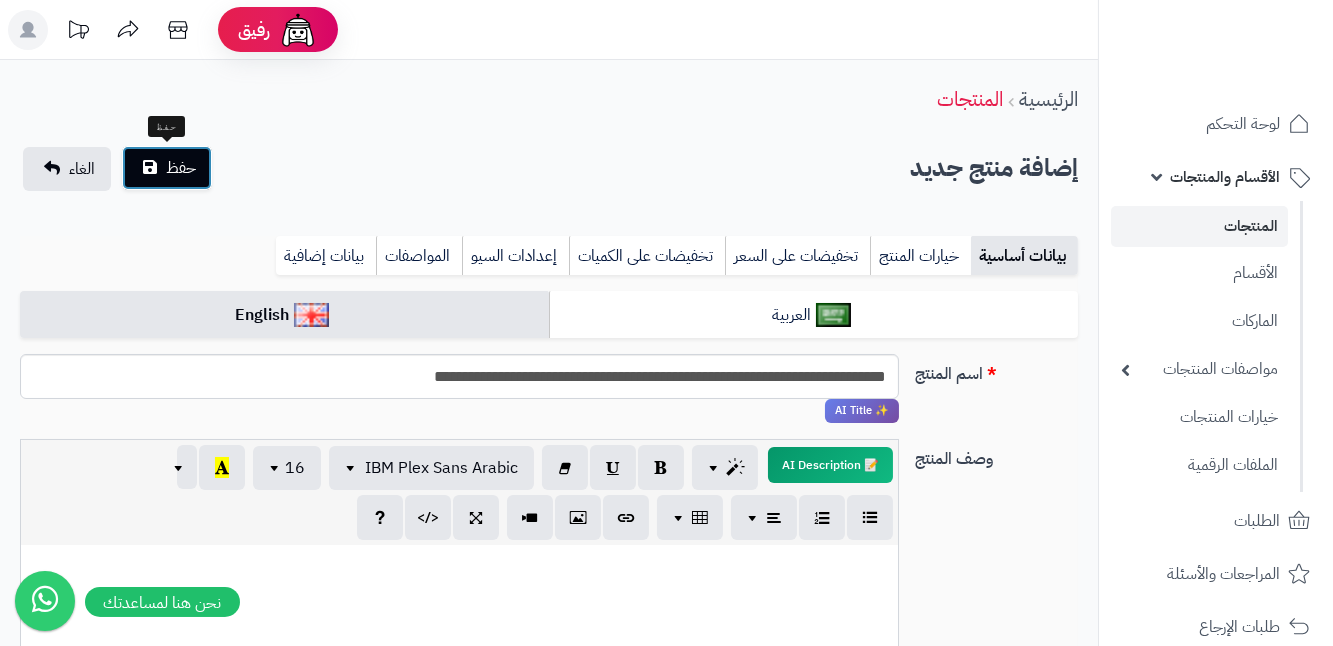 click on "حفظ" at bounding box center (167, 168) 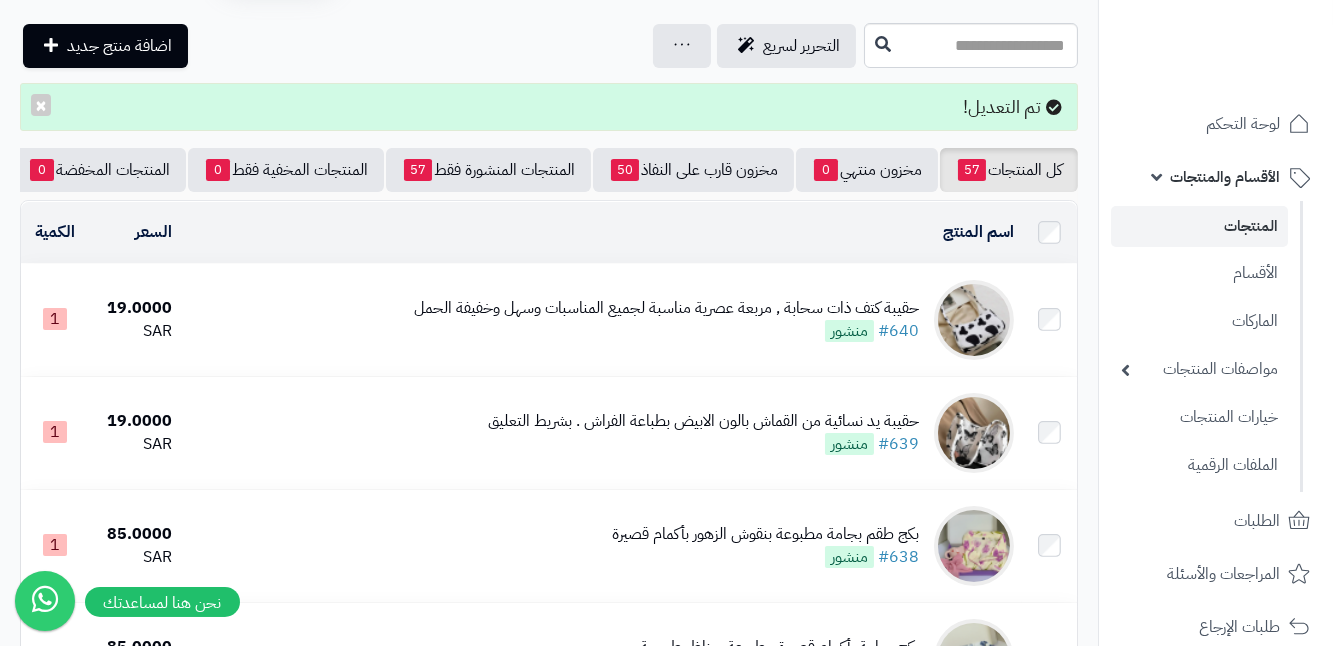 scroll, scrollTop: 0, scrollLeft: 0, axis: both 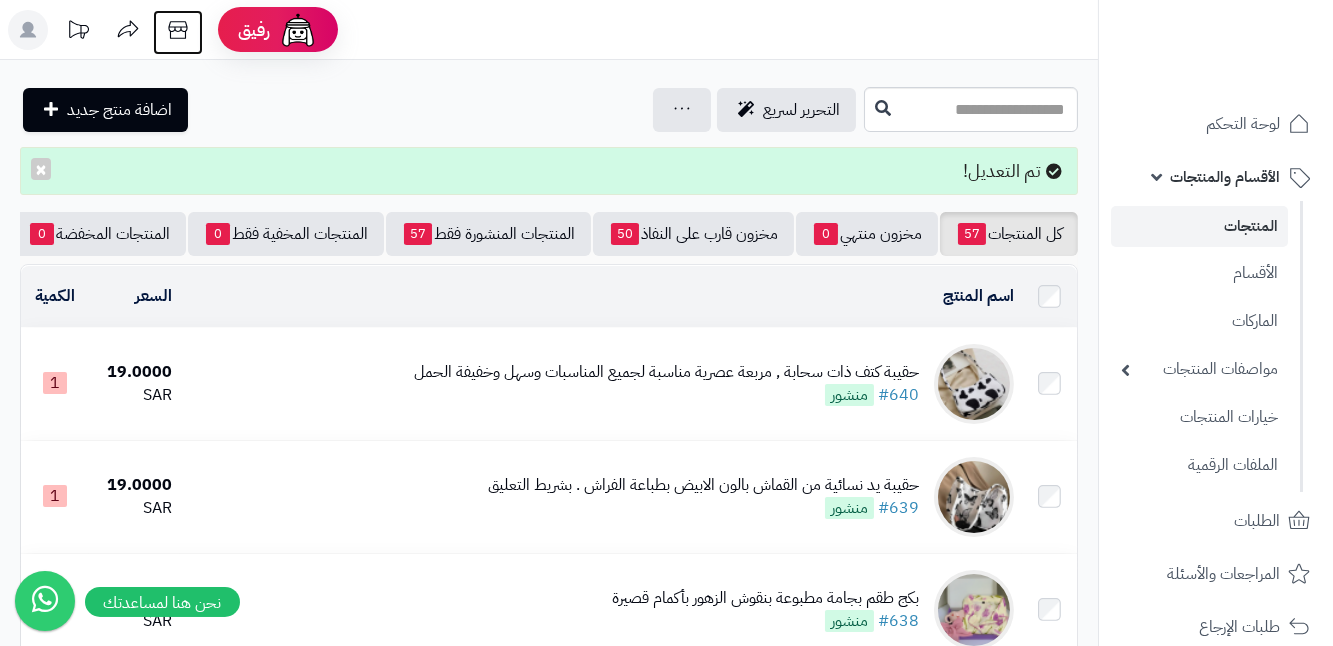 click 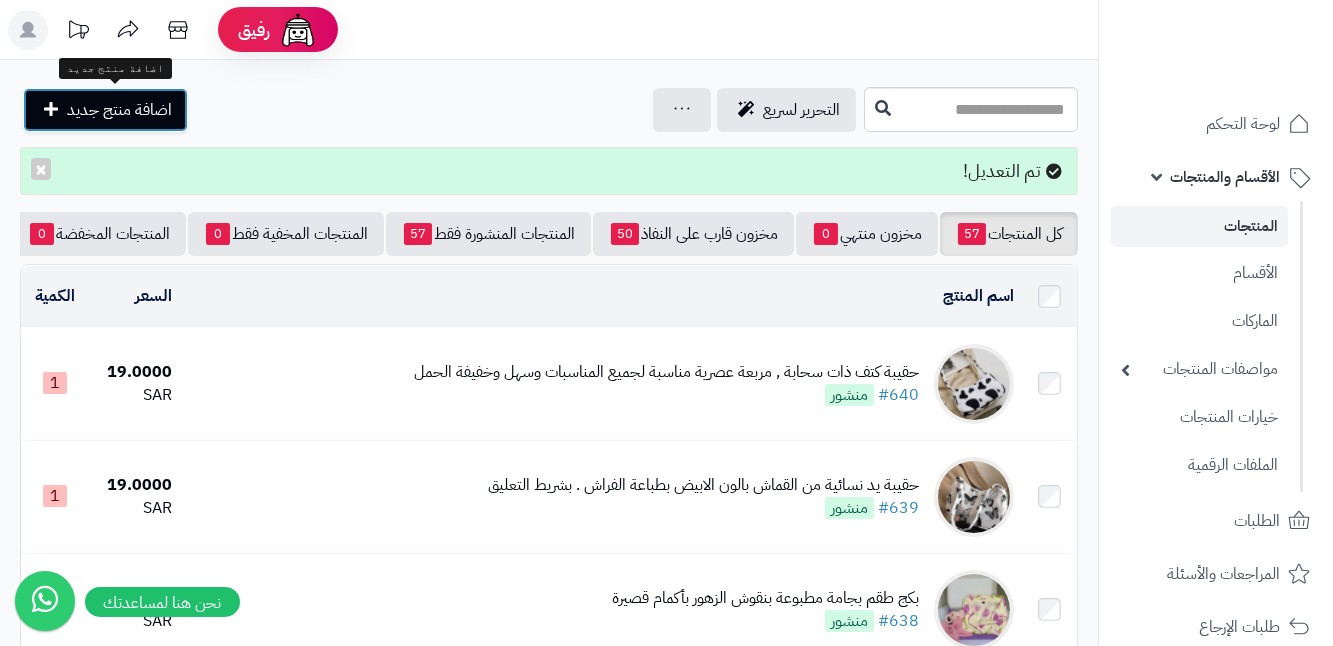 click on "اضافة منتج جديد" at bounding box center (105, 110) 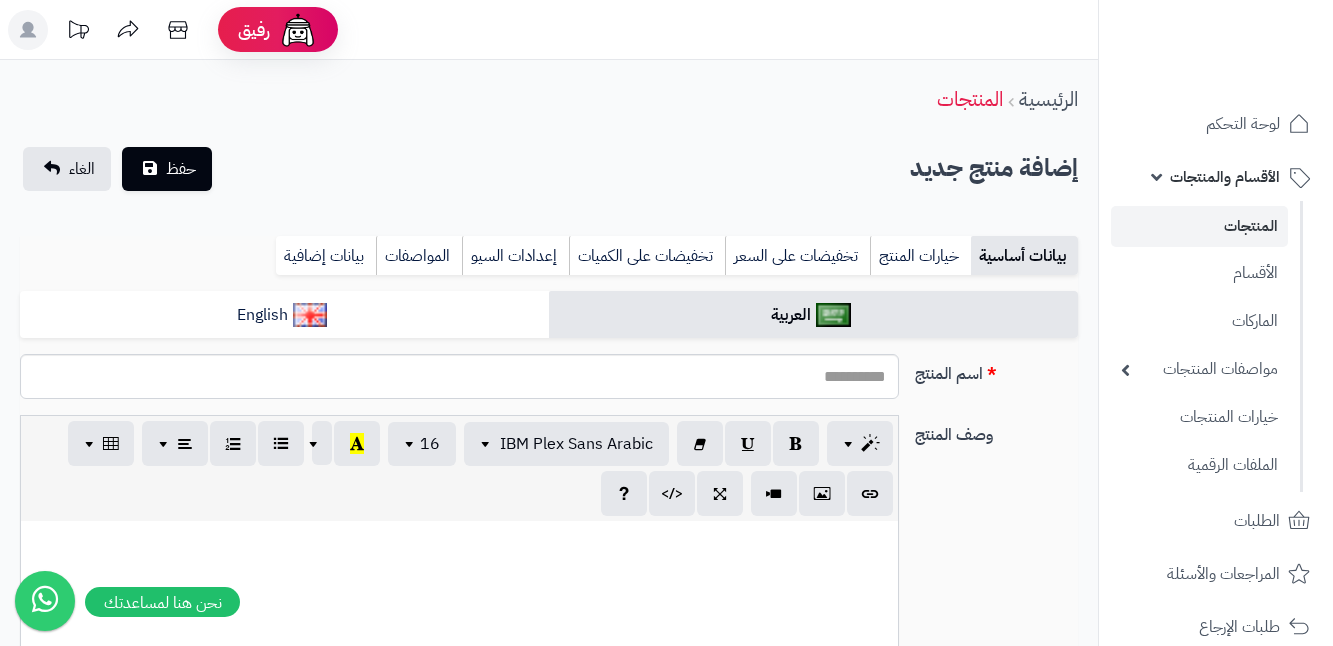 select 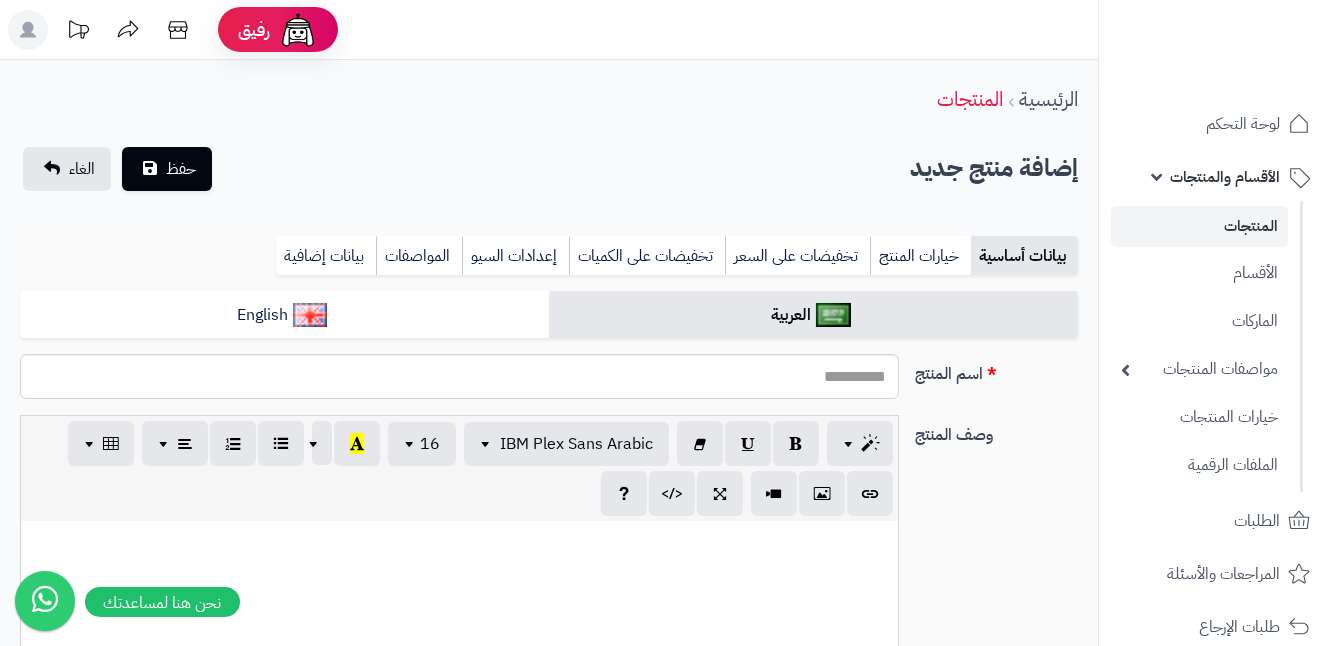 scroll, scrollTop: 0, scrollLeft: 13, axis: horizontal 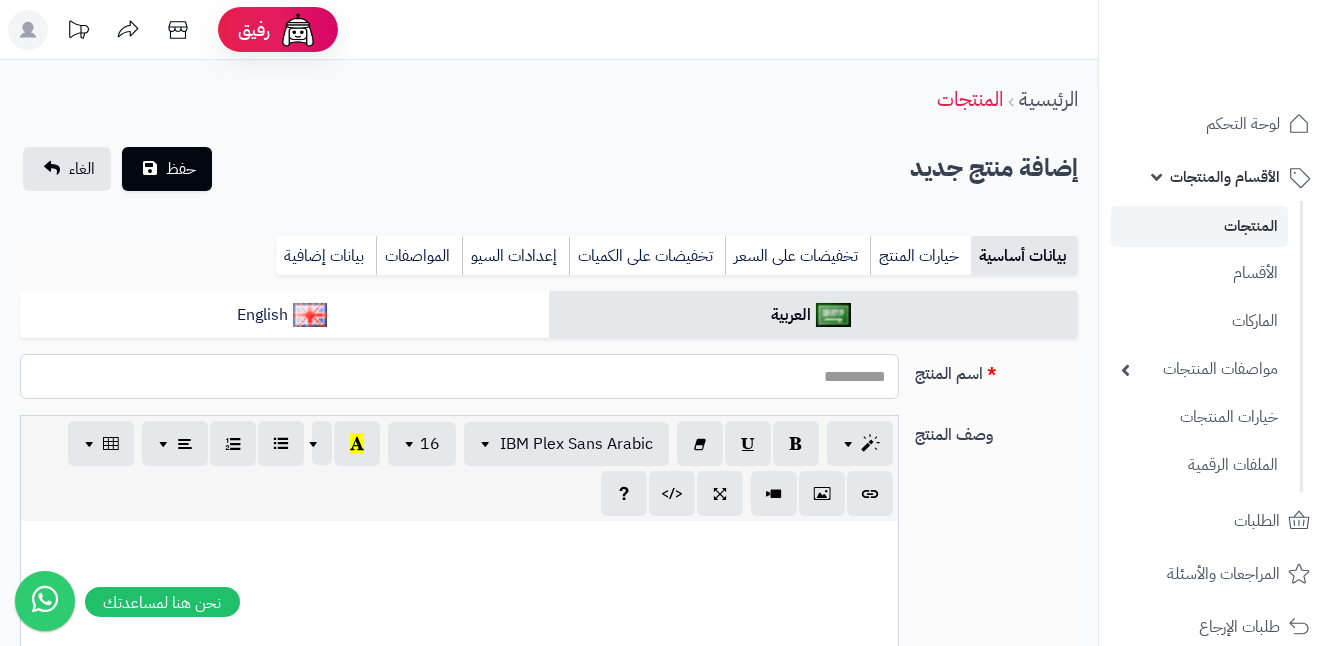 click on "اسم المنتج" at bounding box center (459, 376) 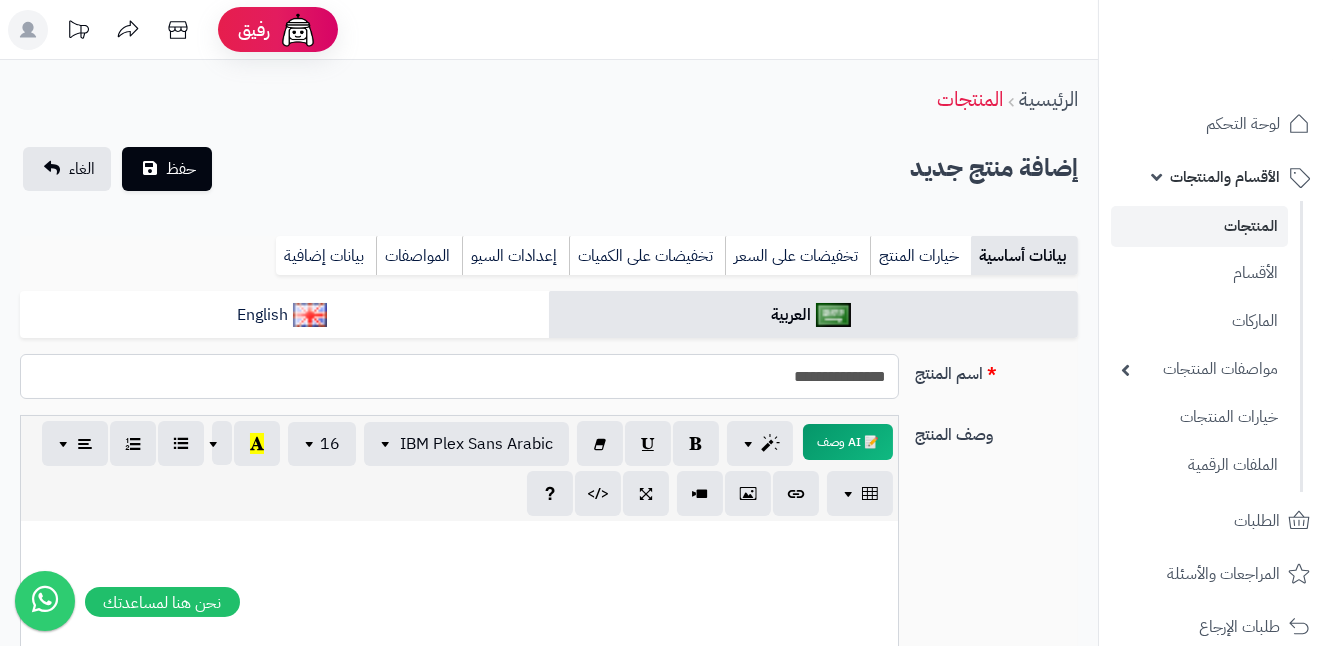 click on "**********" at bounding box center [459, 376] 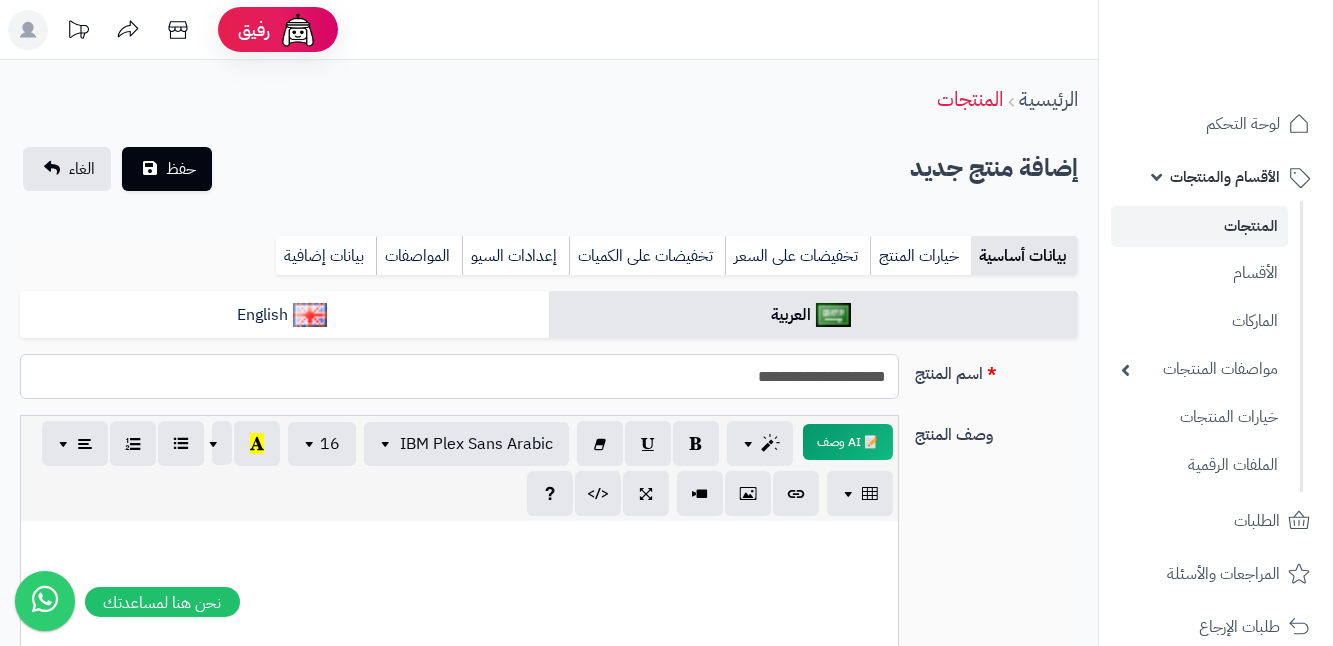 click on "**********" at bounding box center [459, 376] 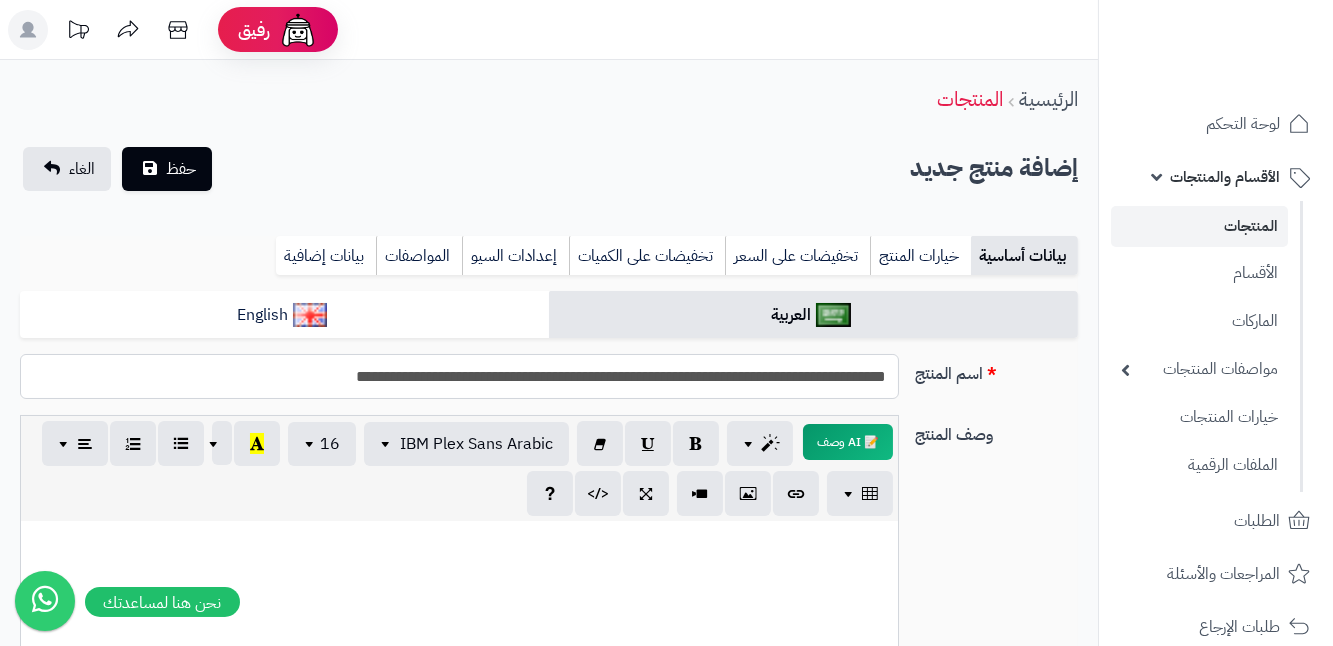 drag, startPoint x: 248, startPoint y: 371, endPoint x: 900, endPoint y: 486, distance: 662.0642 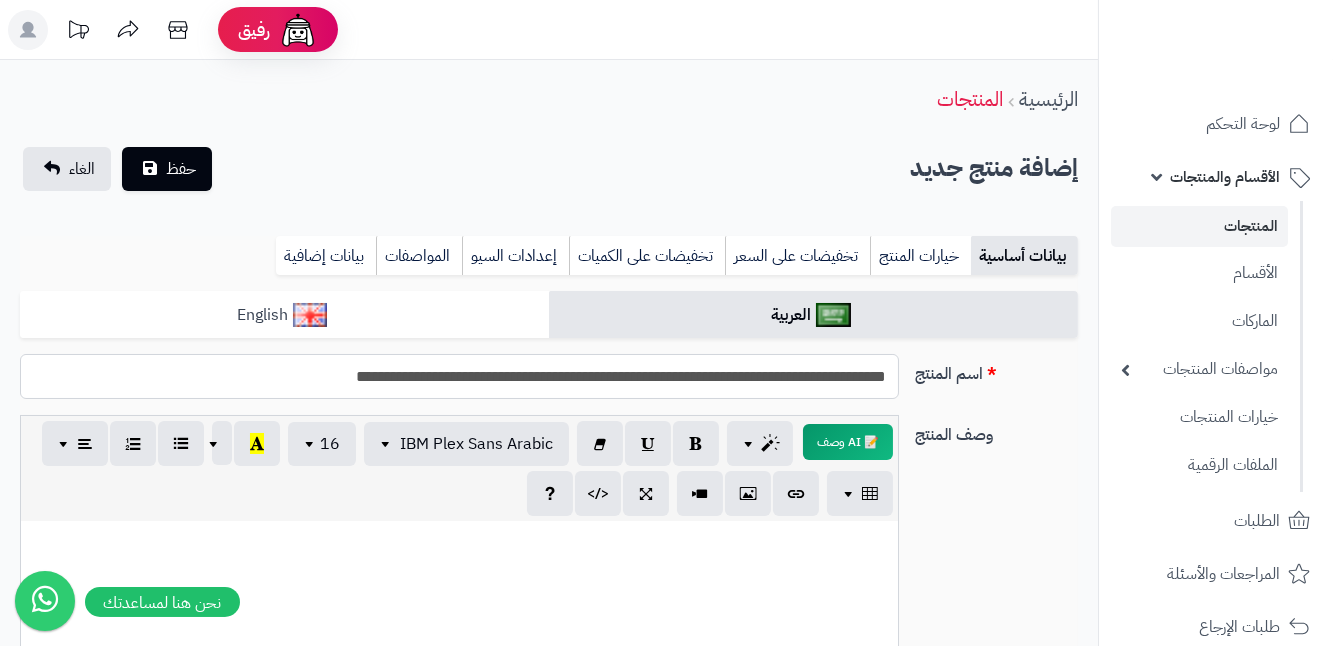 type on "**********" 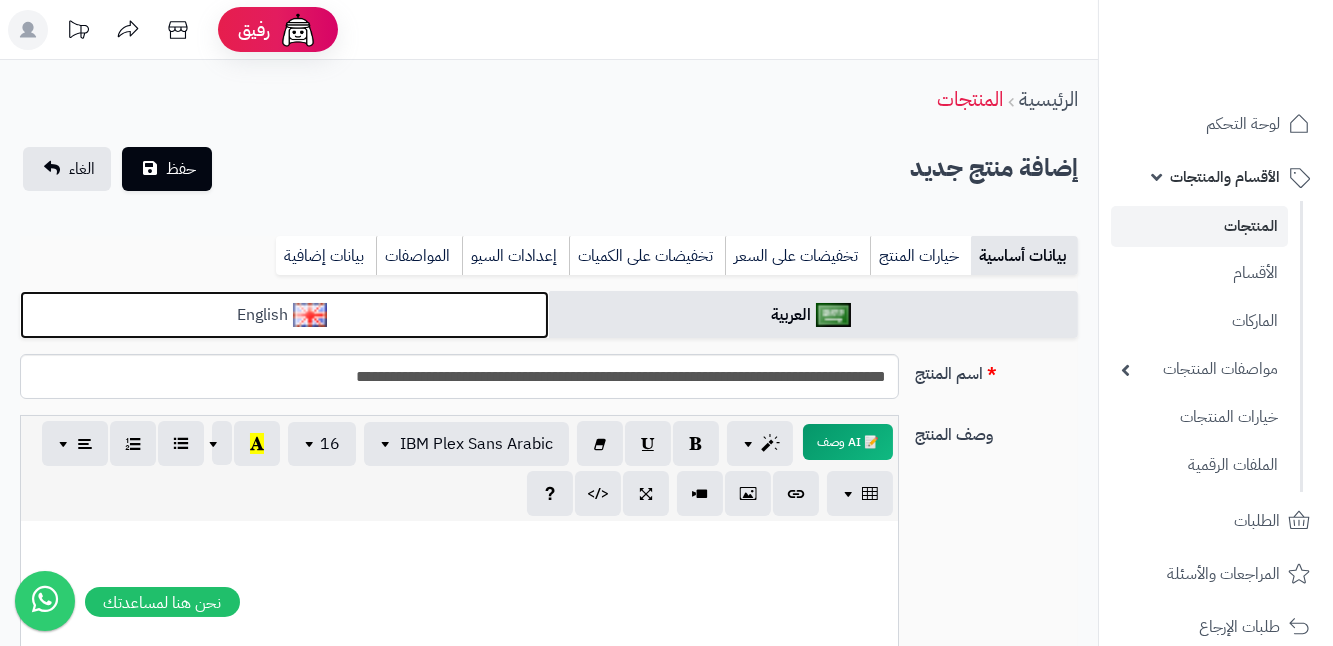 click on "English" at bounding box center (284, 315) 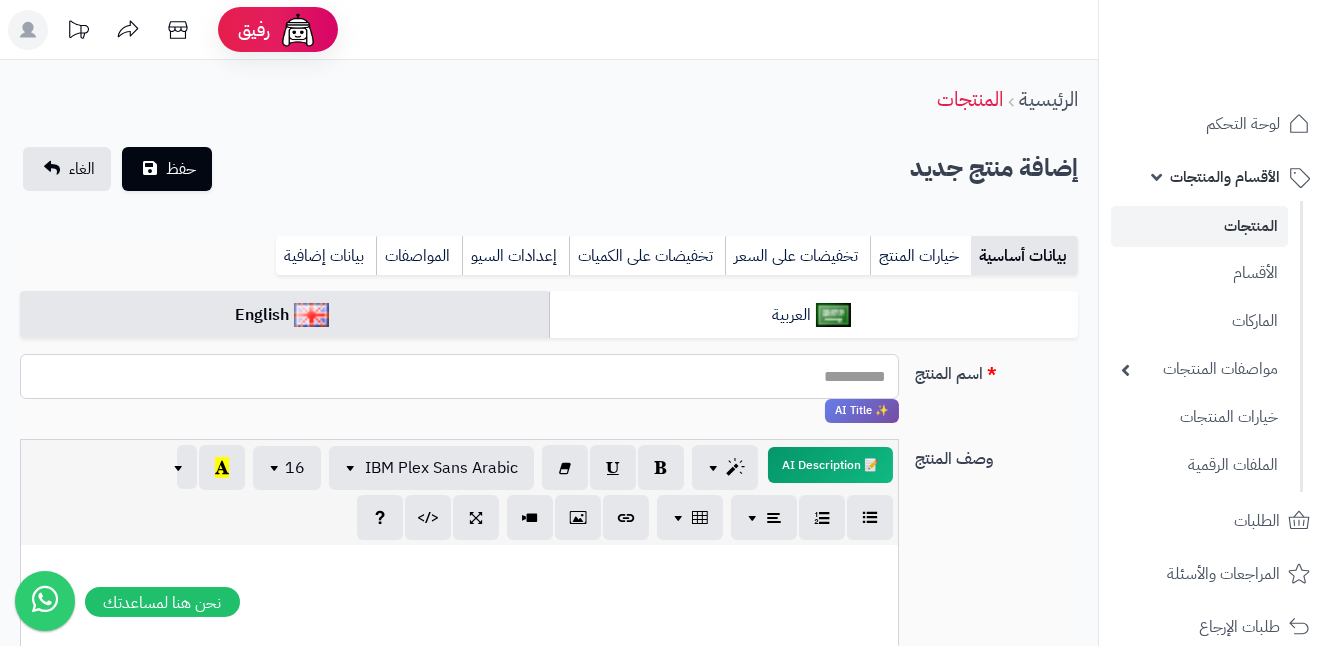 paste on "**********" 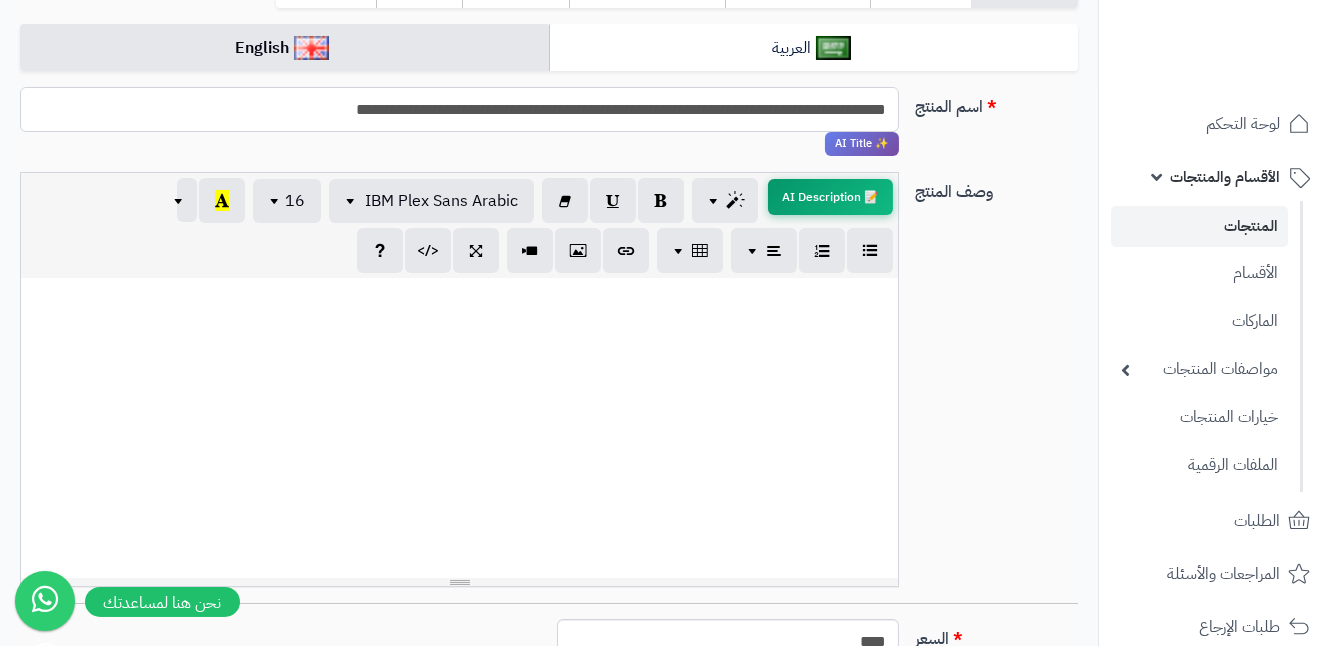 scroll, scrollTop: 272, scrollLeft: 0, axis: vertical 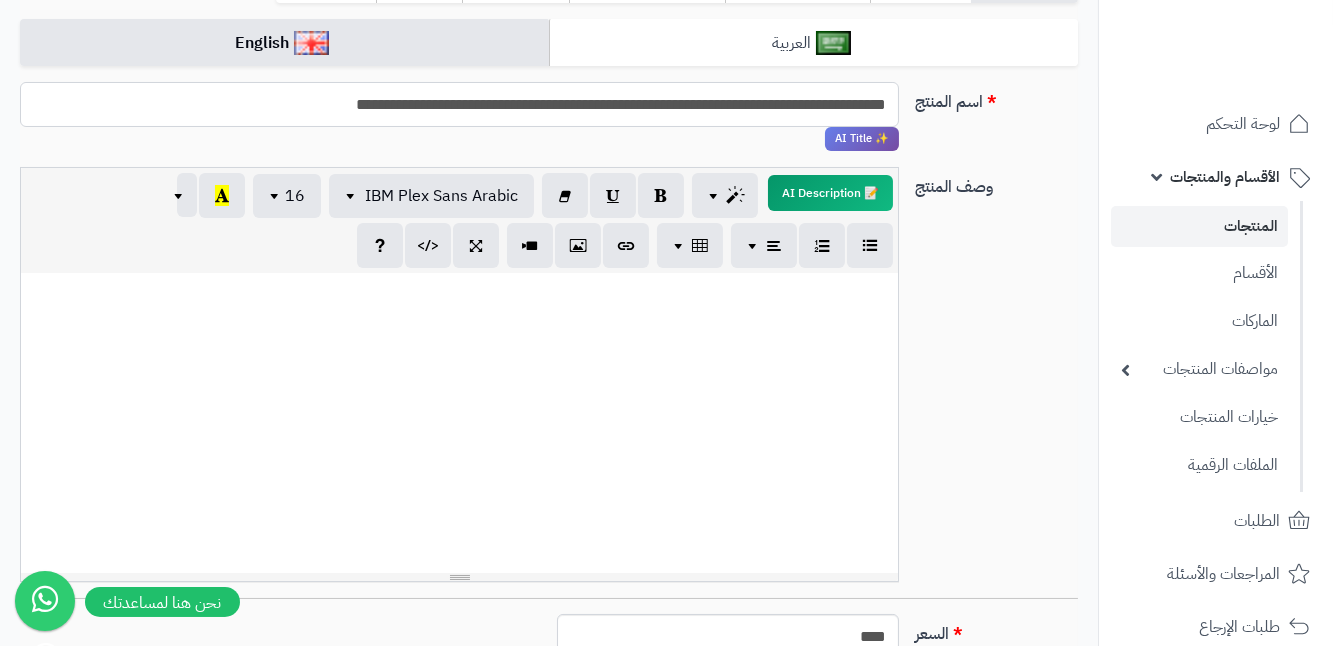 type on "**********" 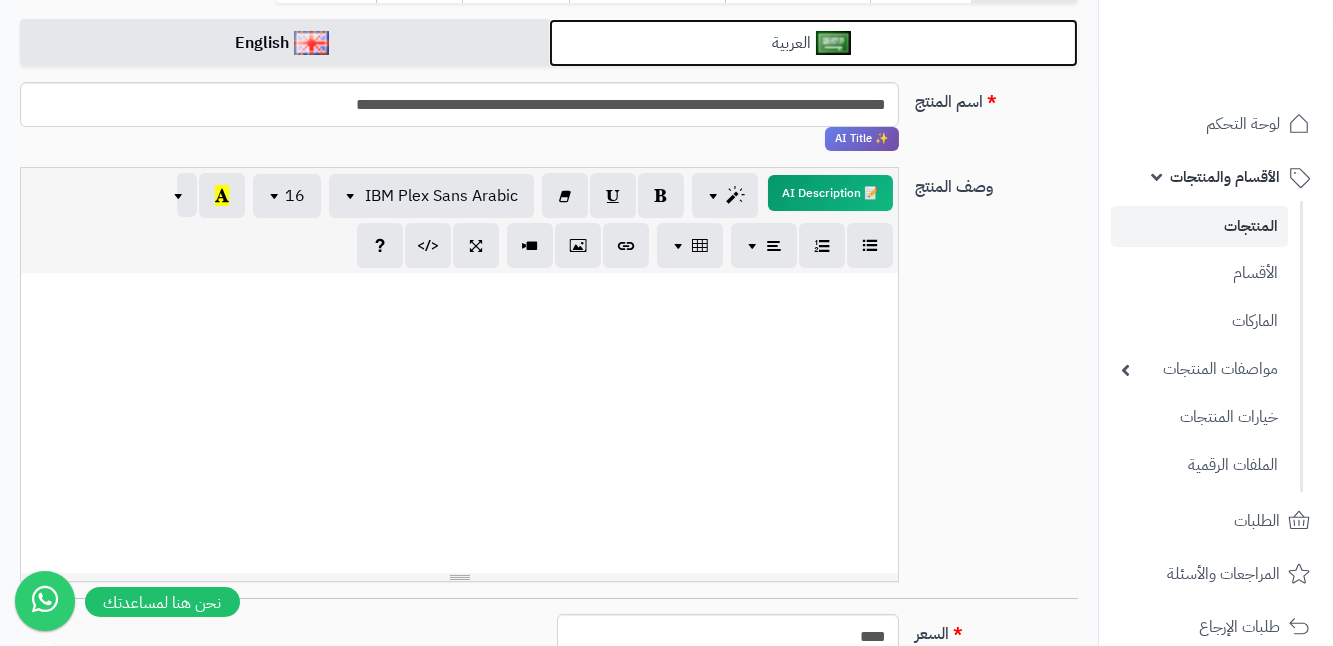 click on "العربية" at bounding box center [813, 43] 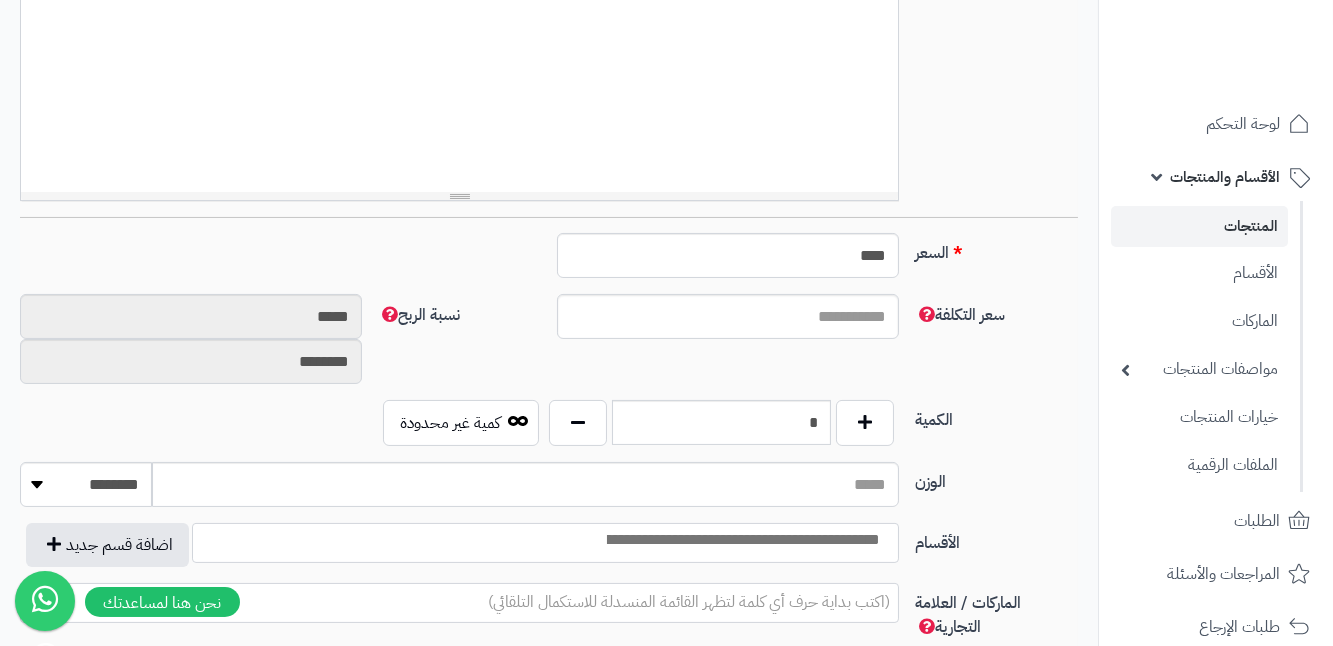 scroll, scrollTop: 636, scrollLeft: 0, axis: vertical 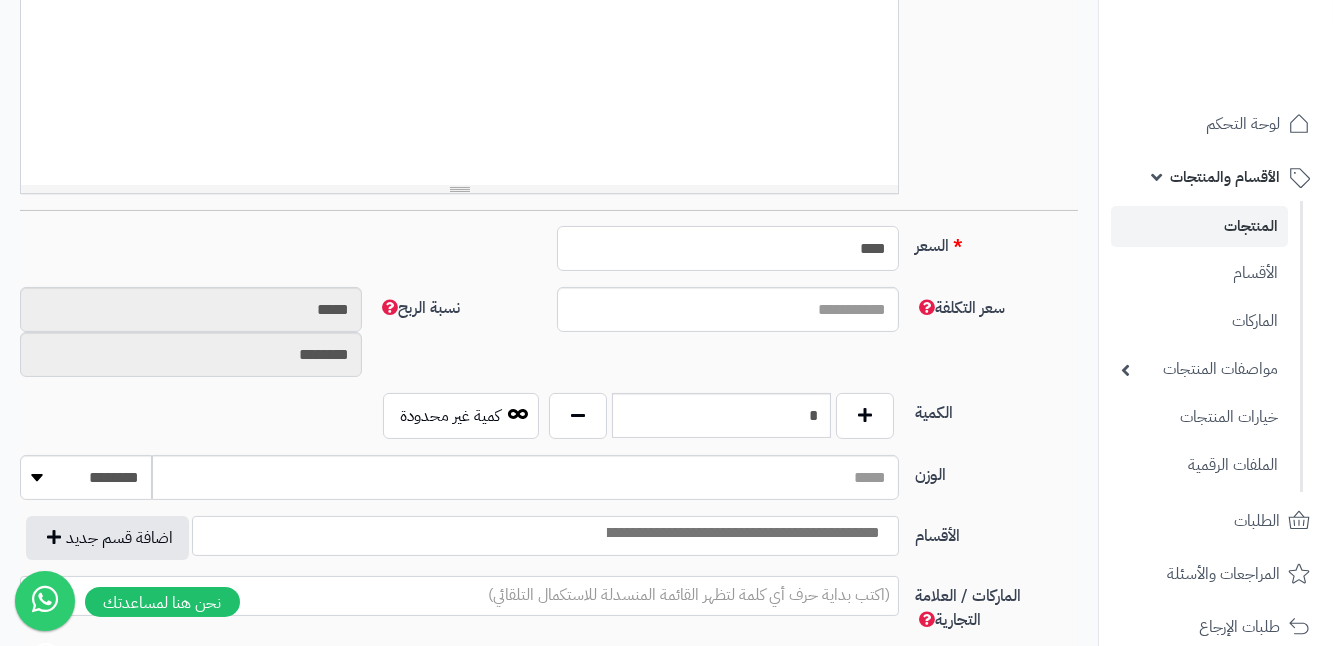click on "****" at bounding box center [728, 248] 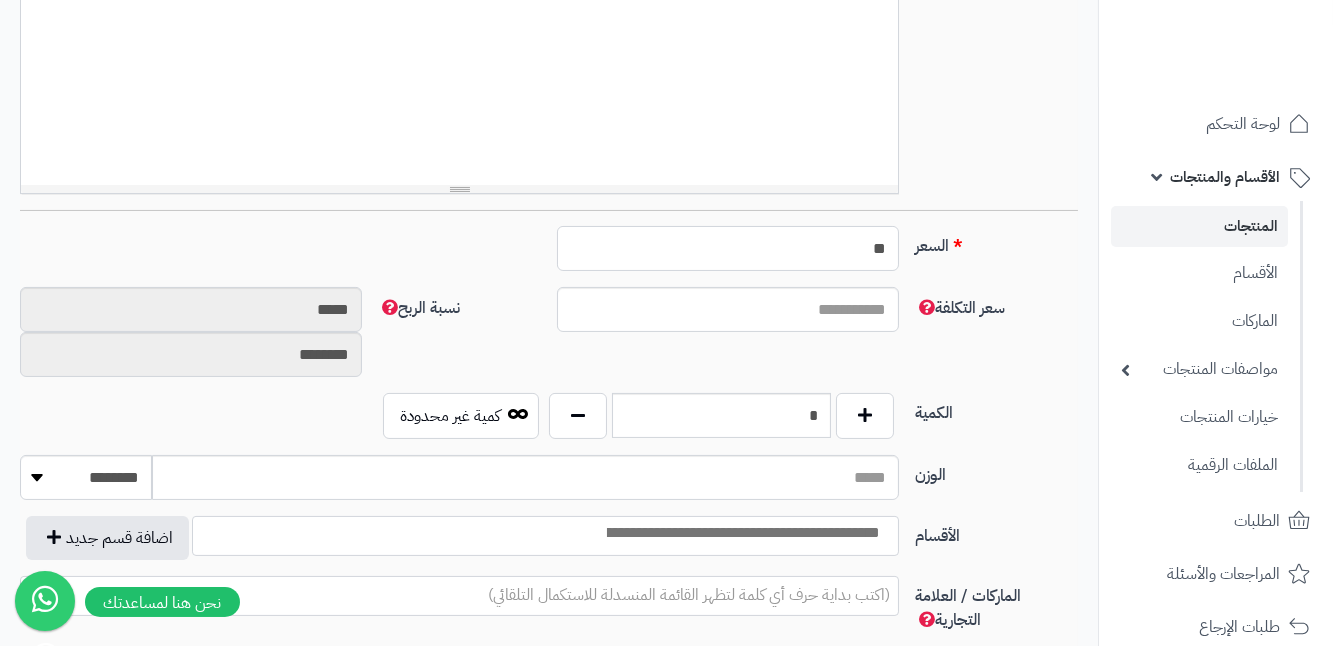 type on "*" 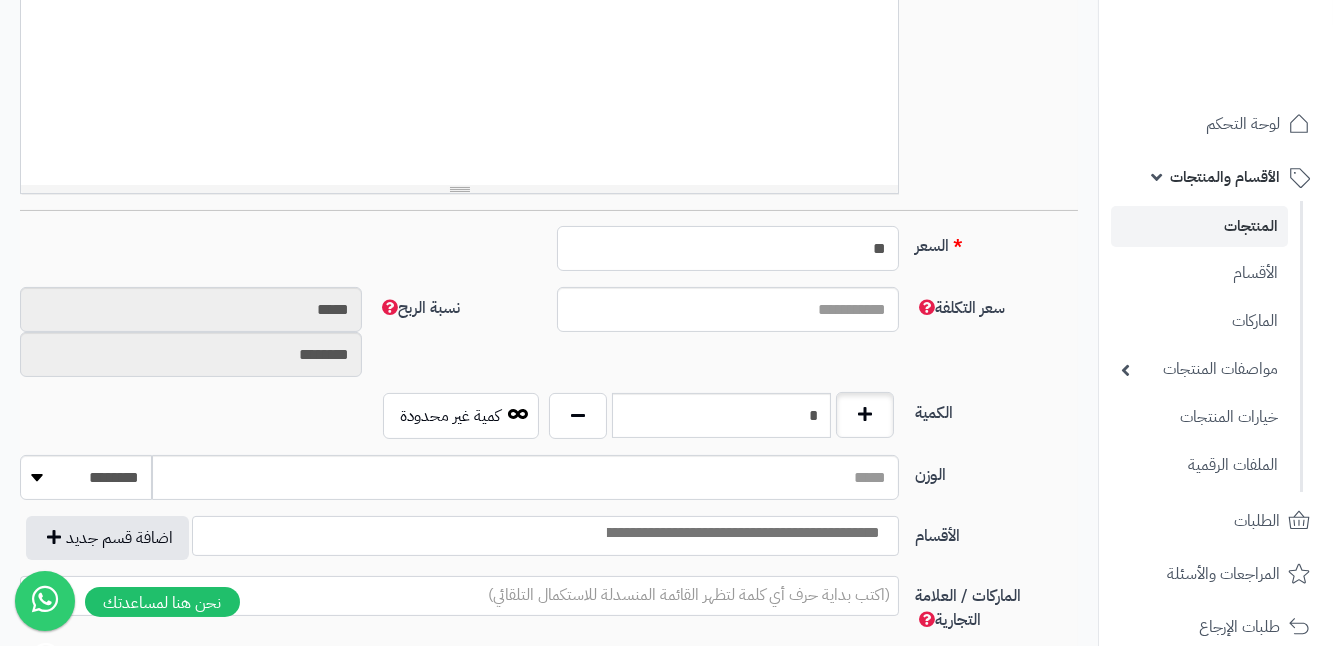 type on "**" 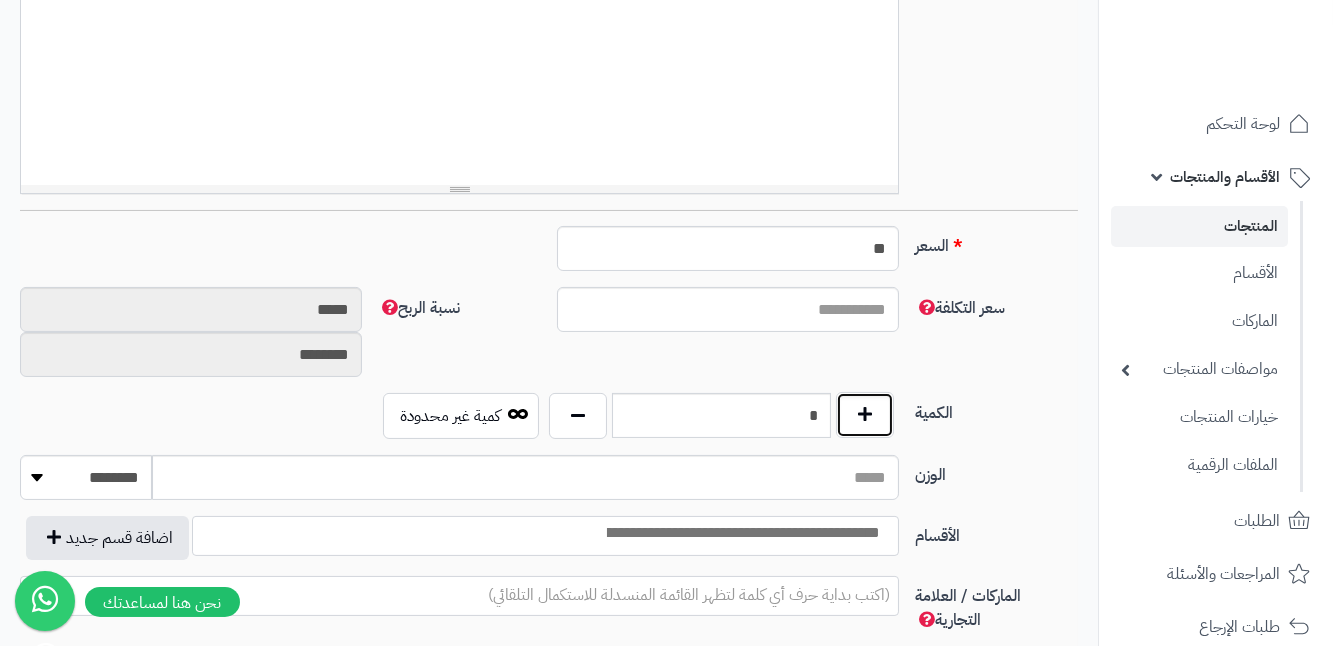click at bounding box center [865, 415] 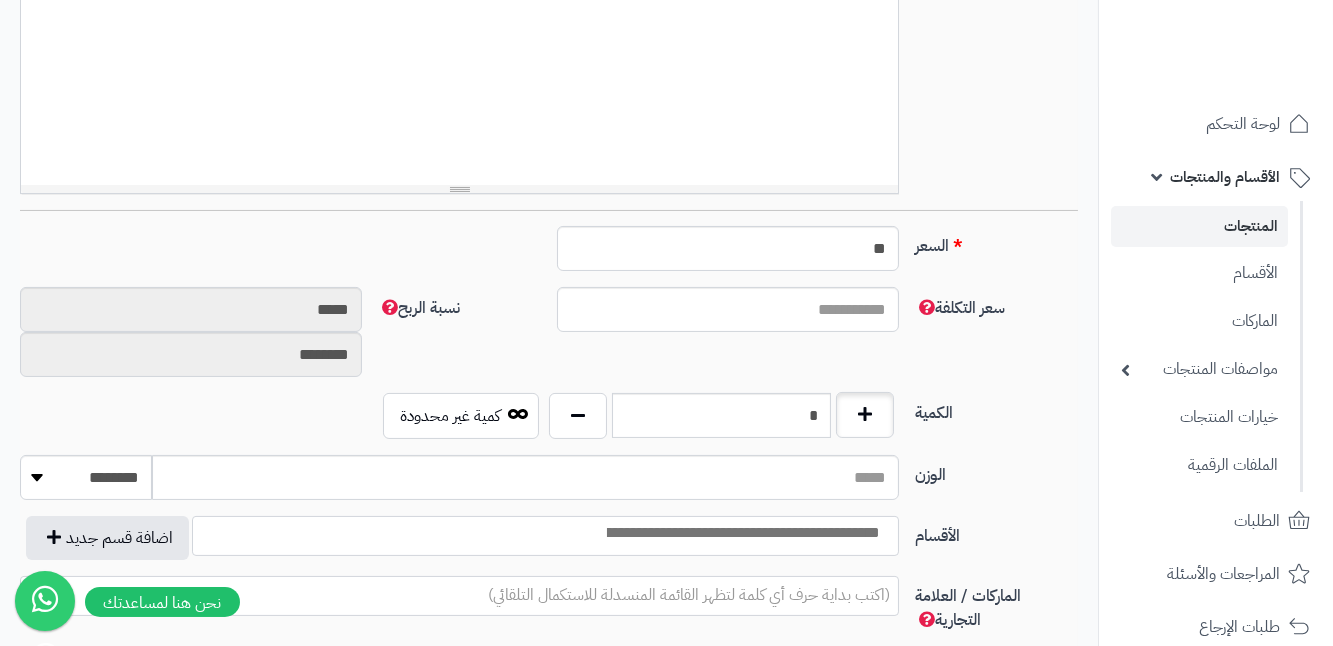 type on "*" 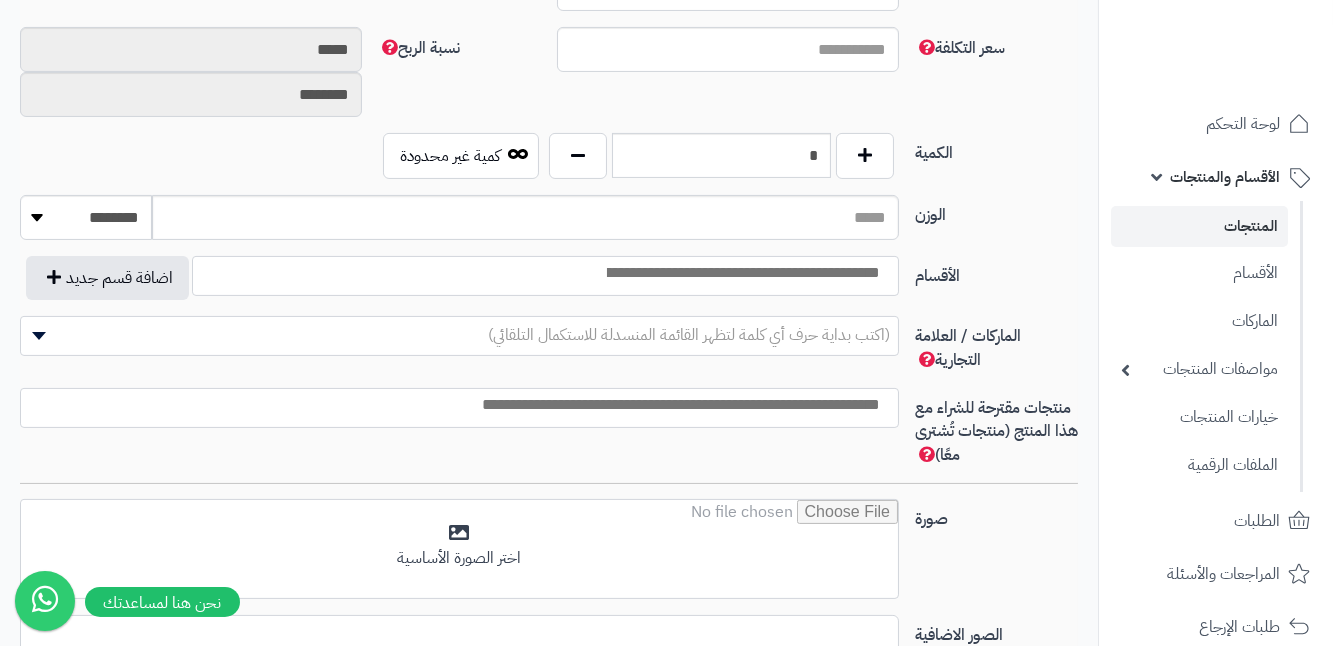 scroll, scrollTop: 909, scrollLeft: 0, axis: vertical 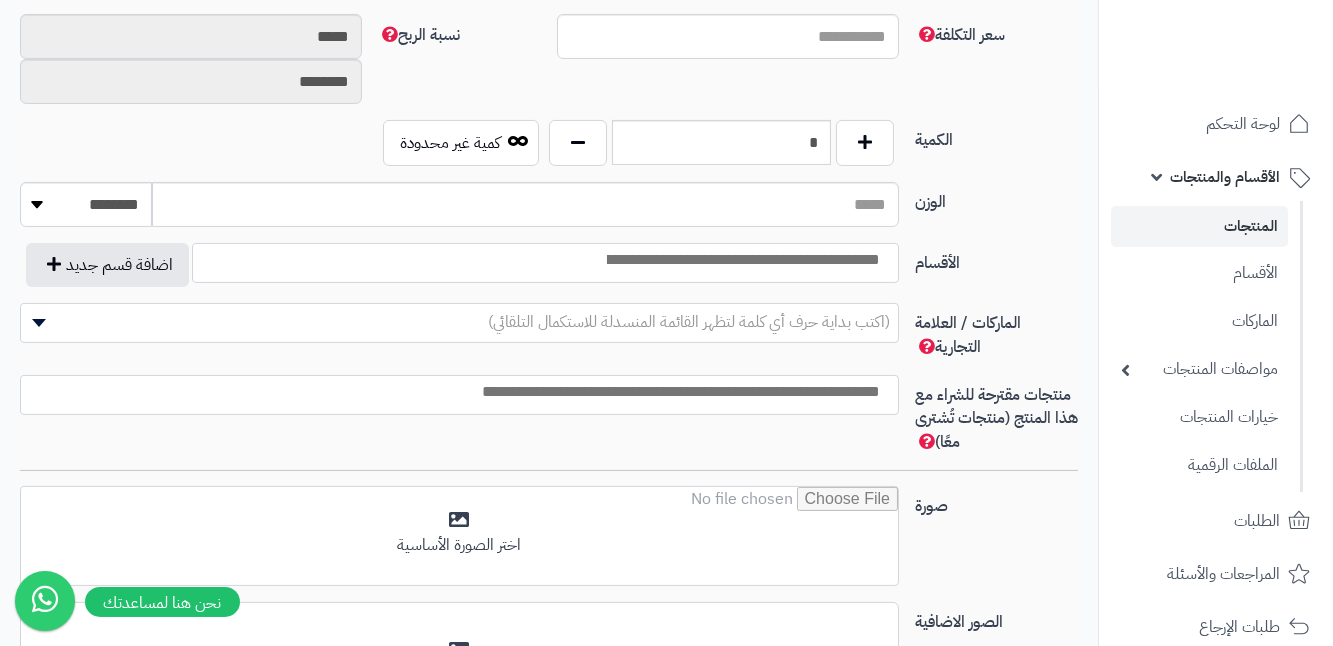 click at bounding box center (742, 260) 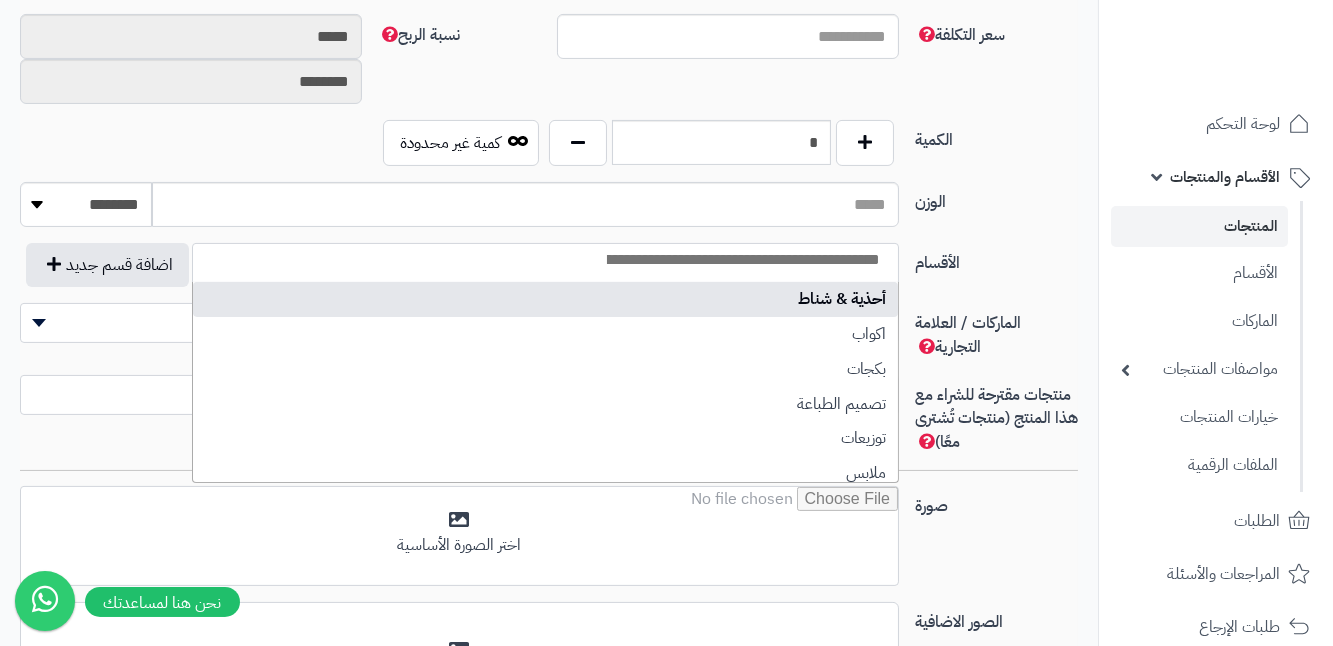 select on "***" 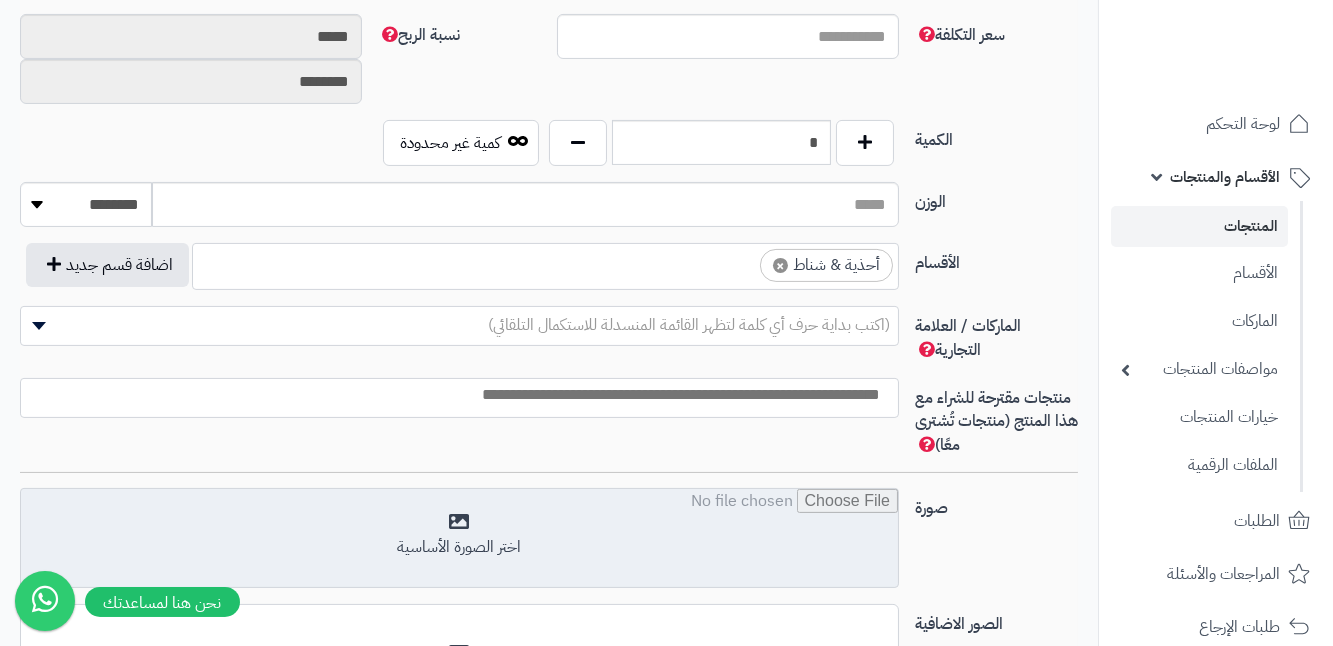 click at bounding box center [459, 539] 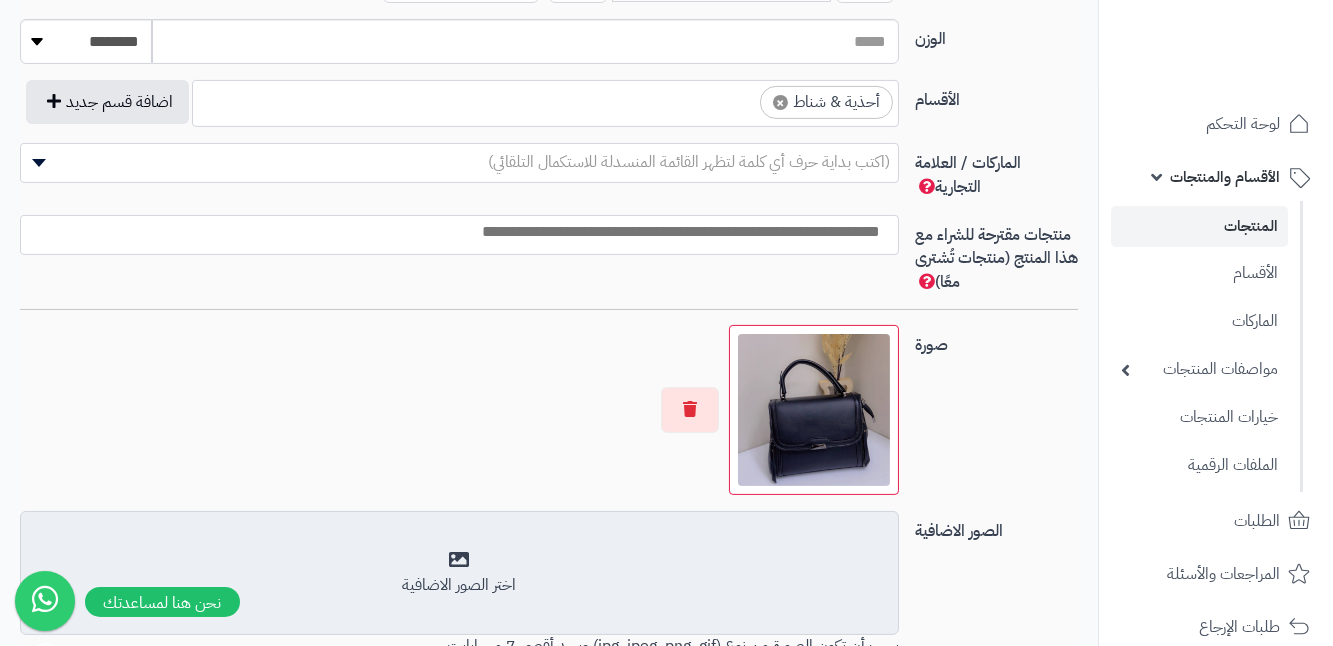 scroll, scrollTop: 1090, scrollLeft: 0, axis: vertical 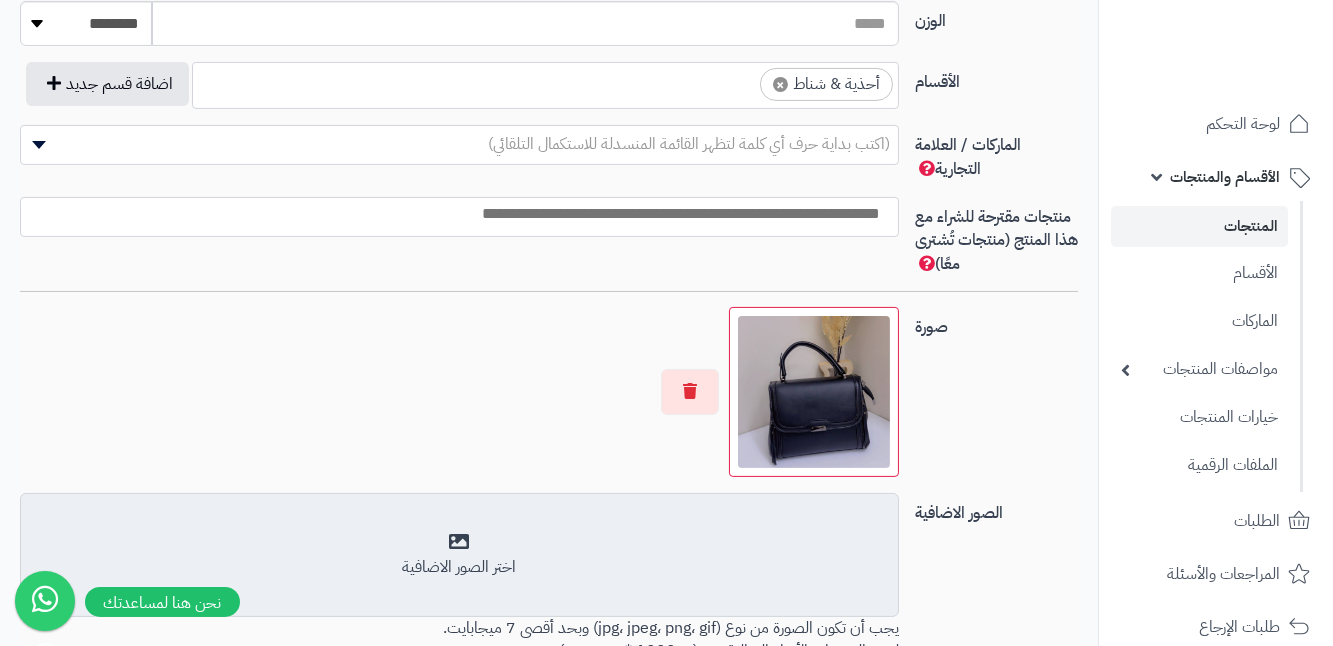 click on "اختر الصور الاضافية" at bounding box center (459, 555) 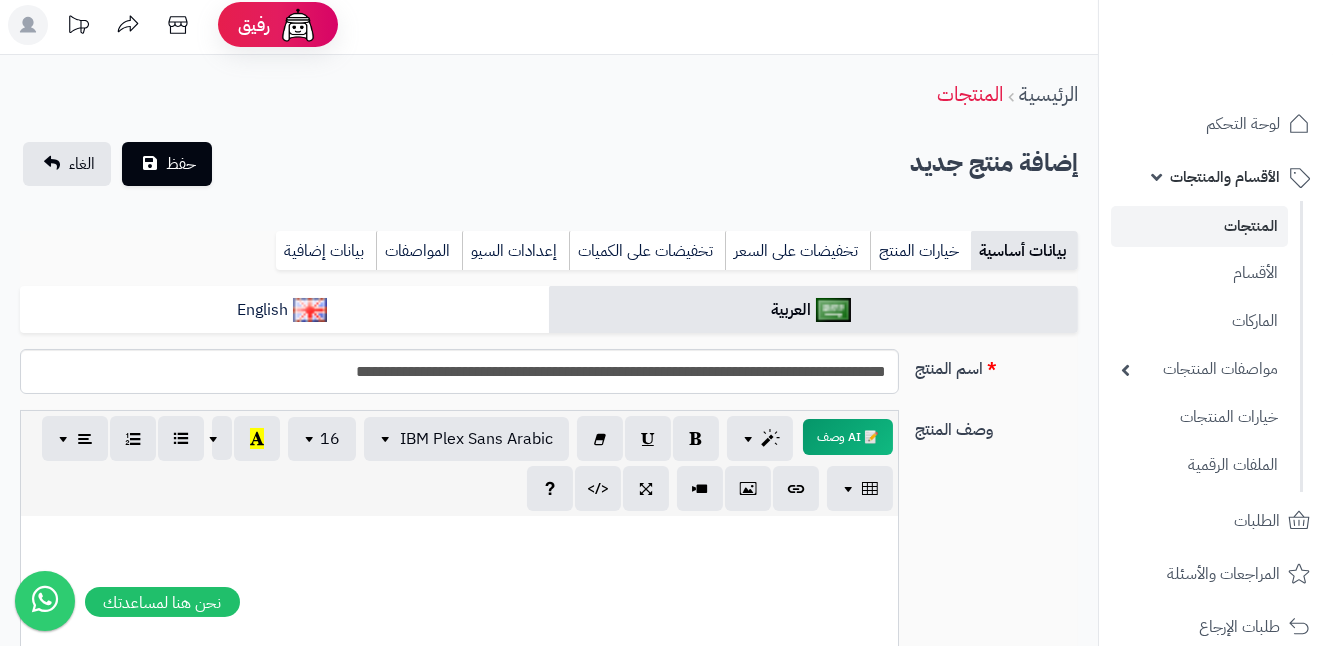 scroll, scrollTop: 0, scrollLeft: 0, axis: both 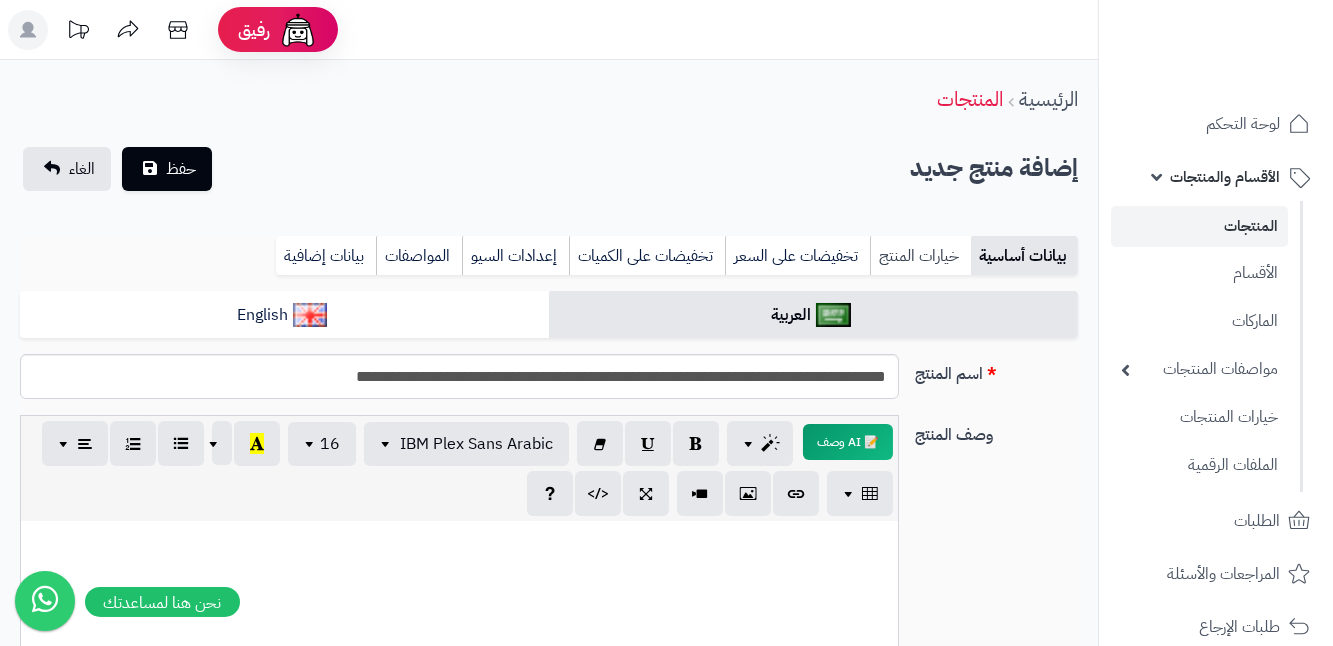 click on "خيارات المنتج" at bounding box center (920, 256) 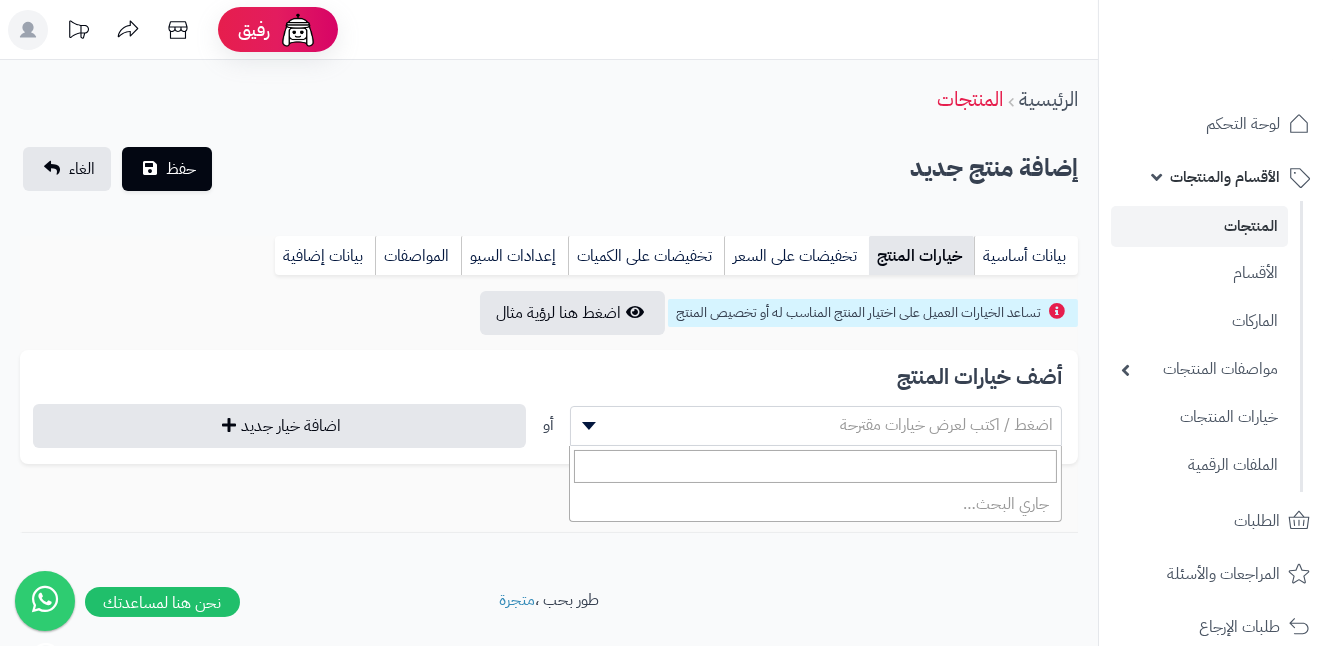 click on "اضغط / اكتب لعرض خيارات مقترحة" at bounding box center (816, 425) 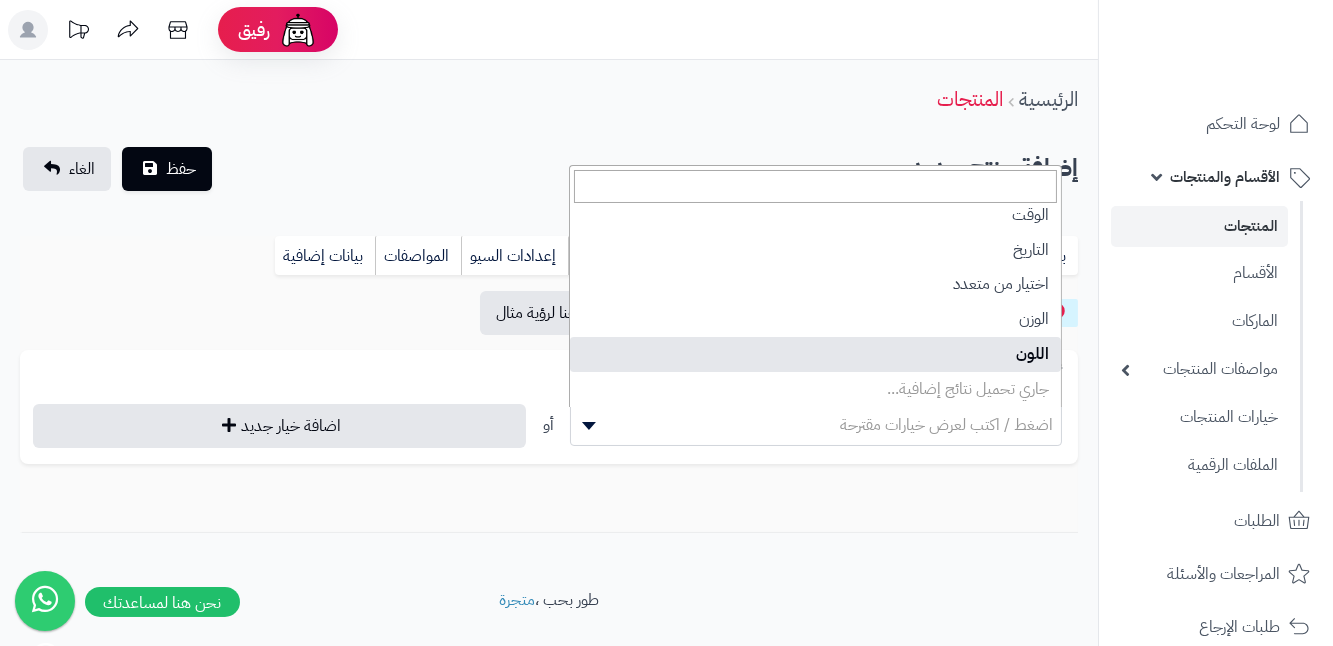 scroll, scrollTop: 357, scrollLeft: 0, axis: vertical 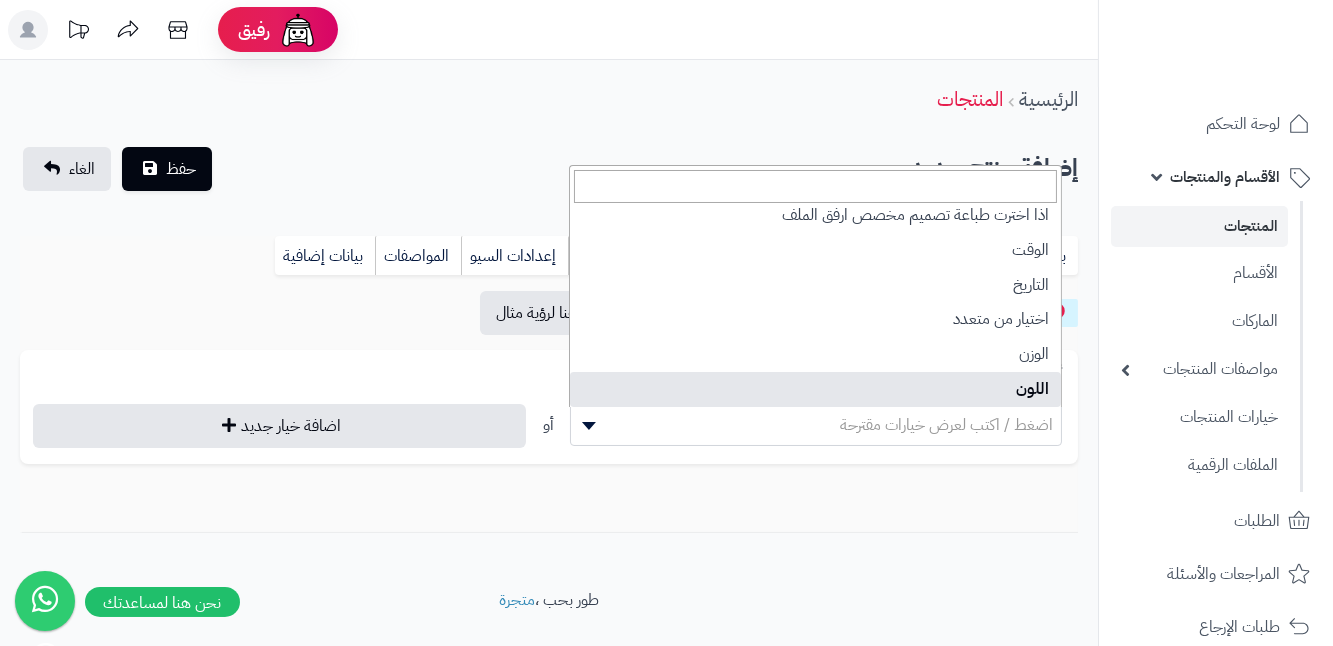 select on "**" 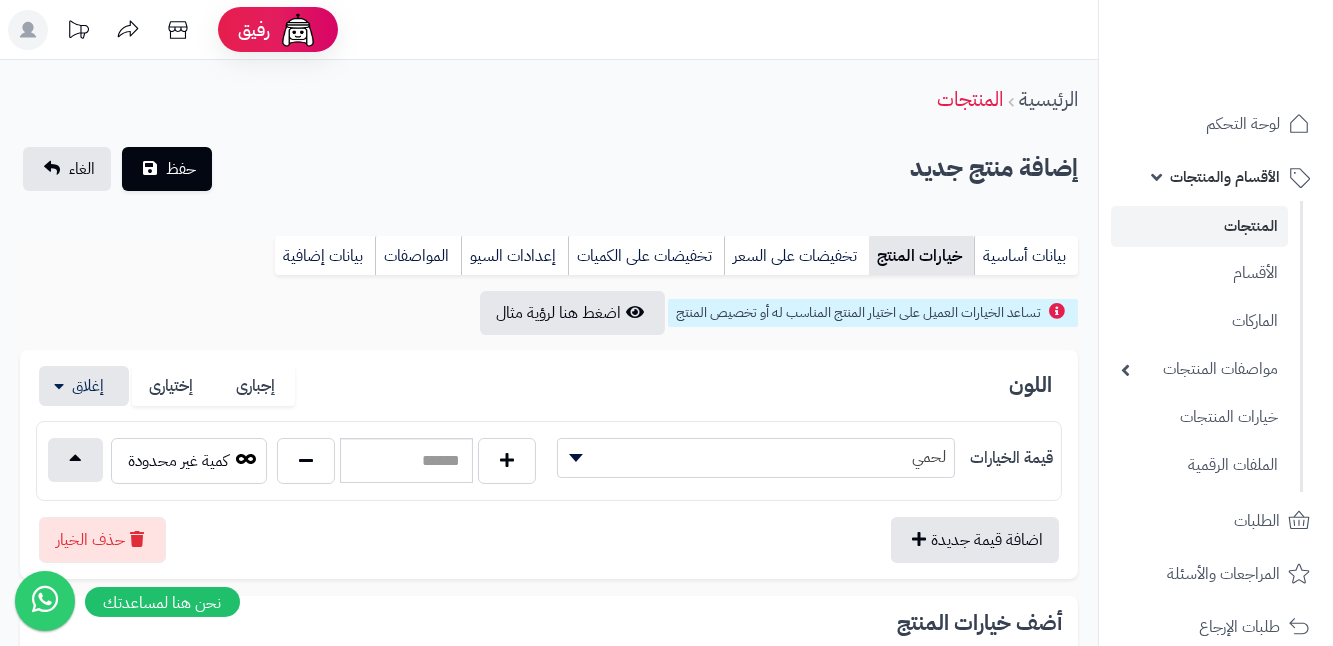 click at bounding box center (573, 458) 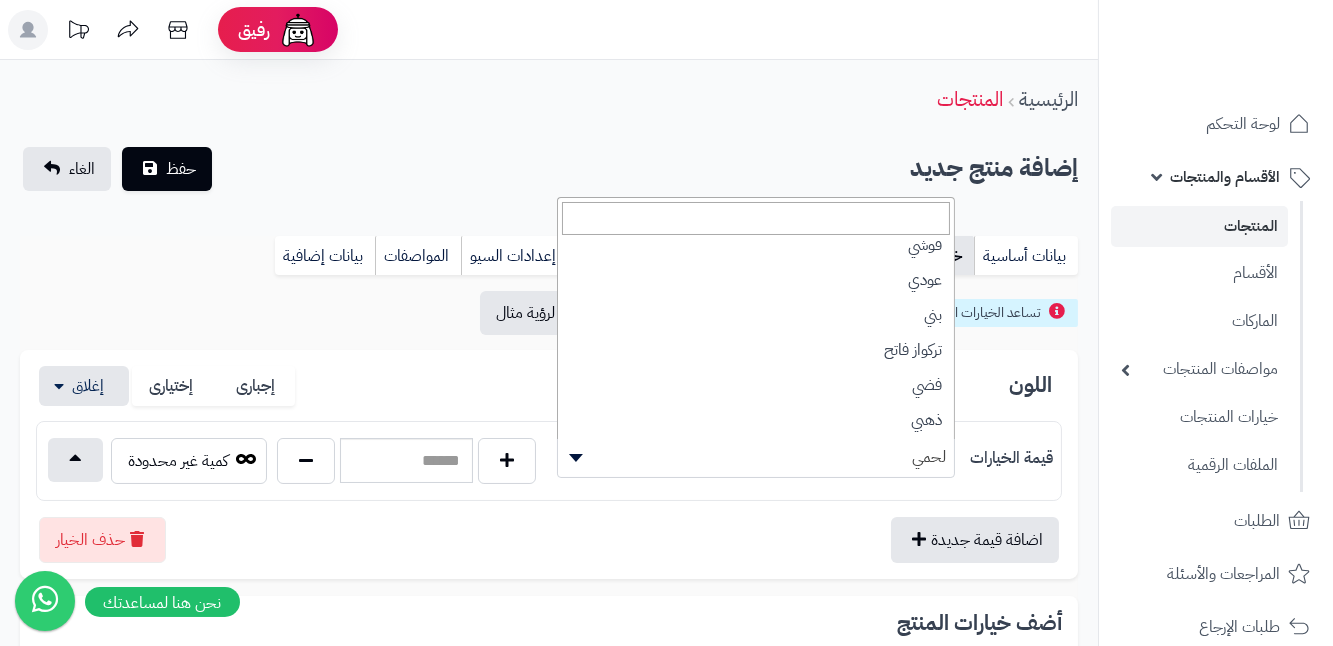 scroll, scrollTop: 818, scrollLeft: 0, axis: vertical 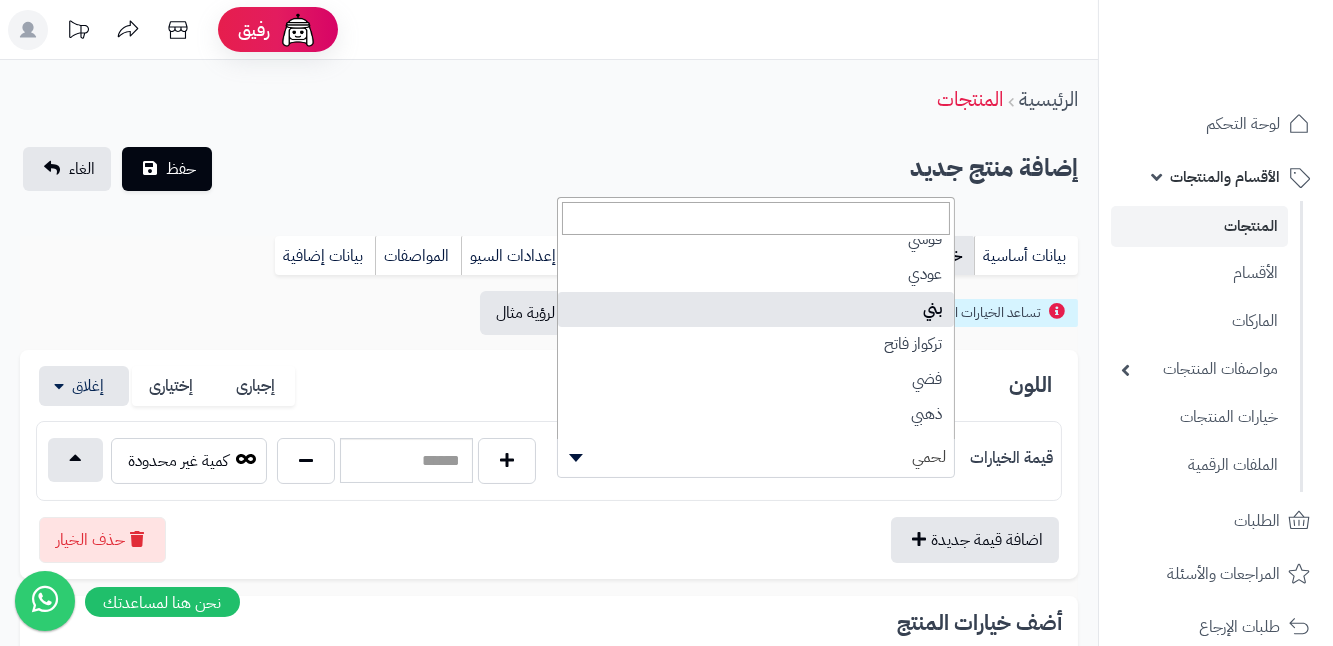 select on "***" 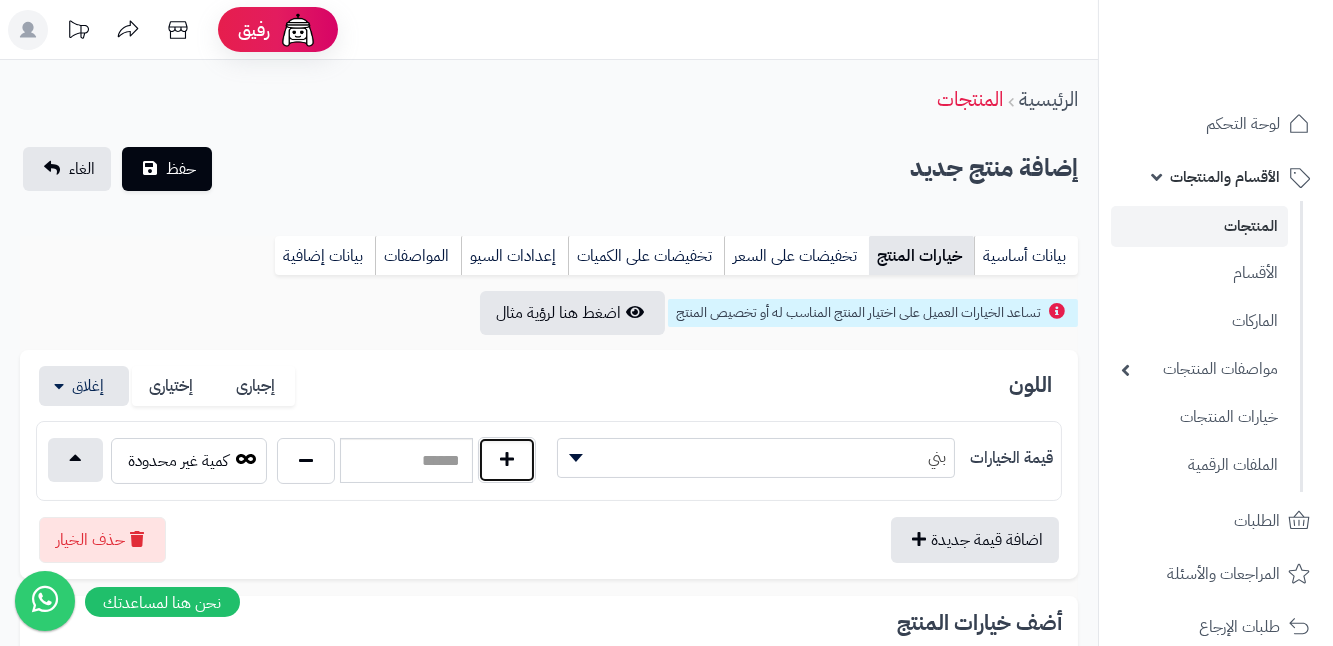 click at bounding box center [507, 460] 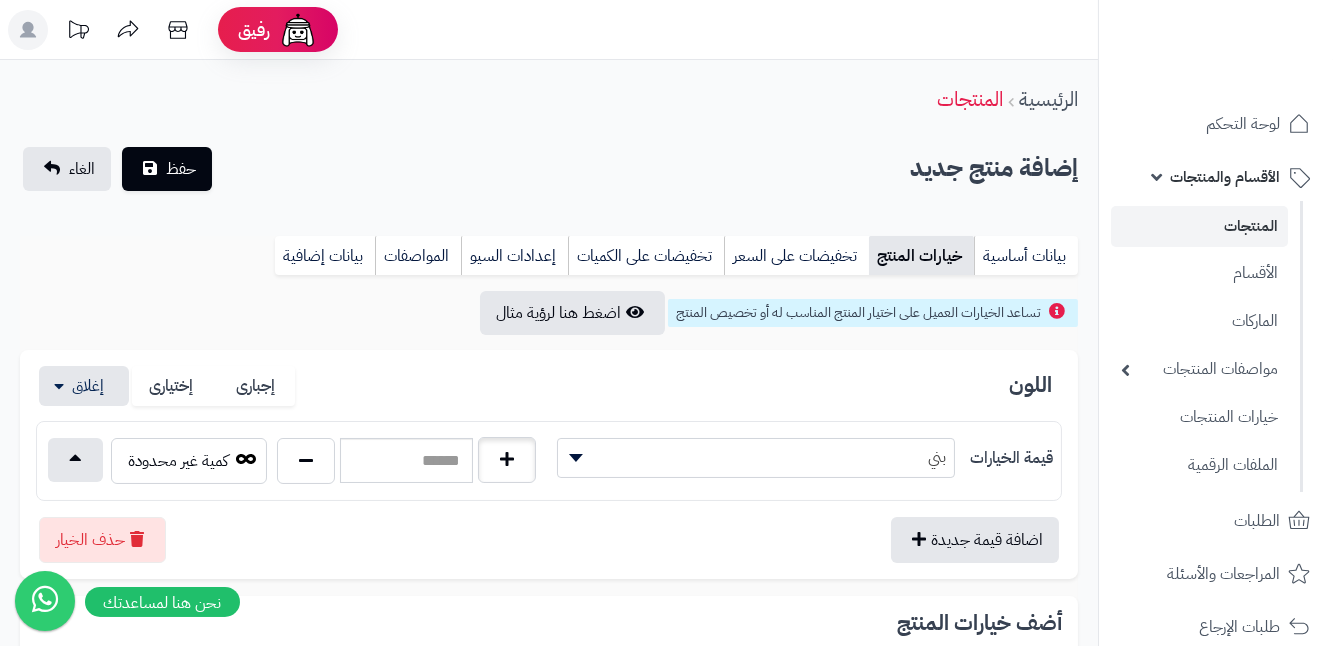 type on "*" 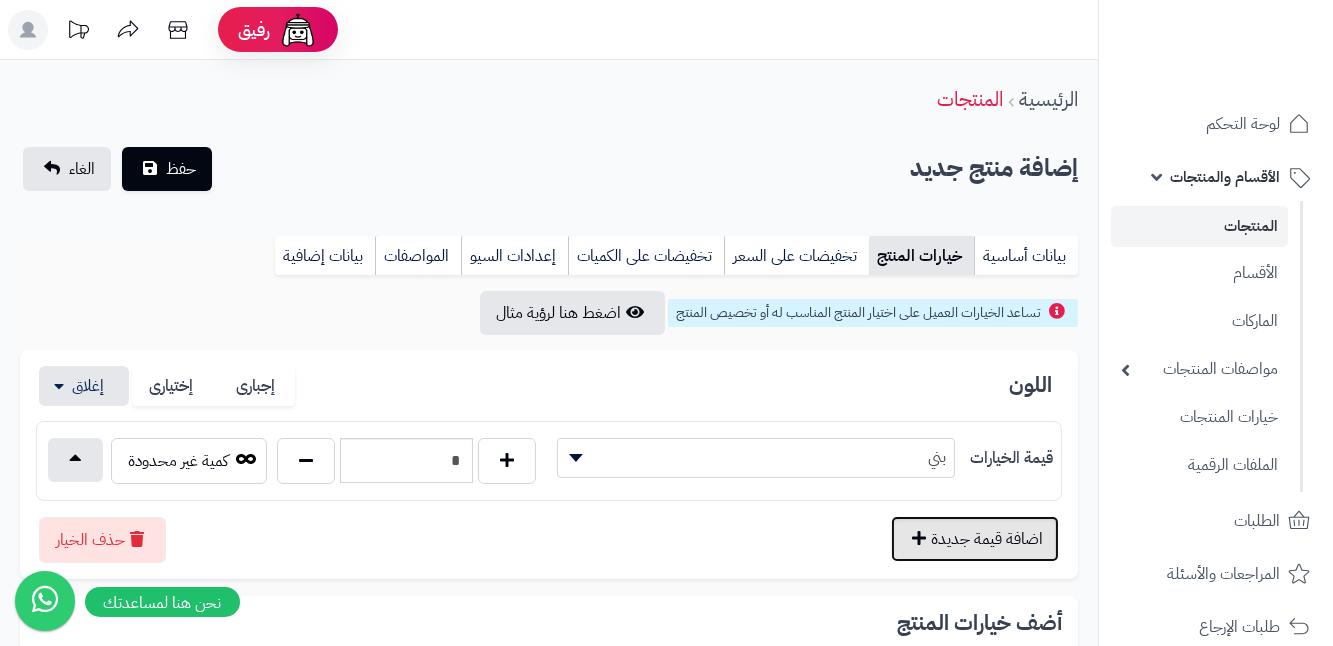 click on "اضافة قيمة جديدة" at bounding box center (975, 539) 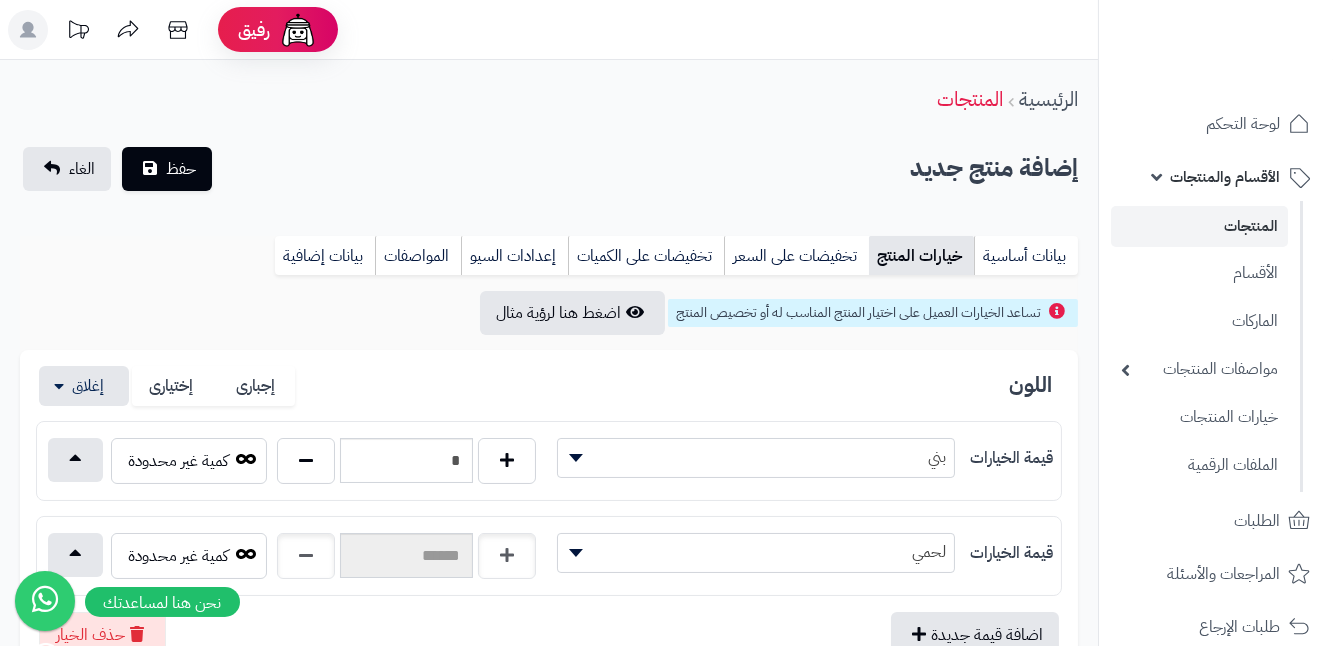 click on "لحمي" at bounding box center (756, 552) 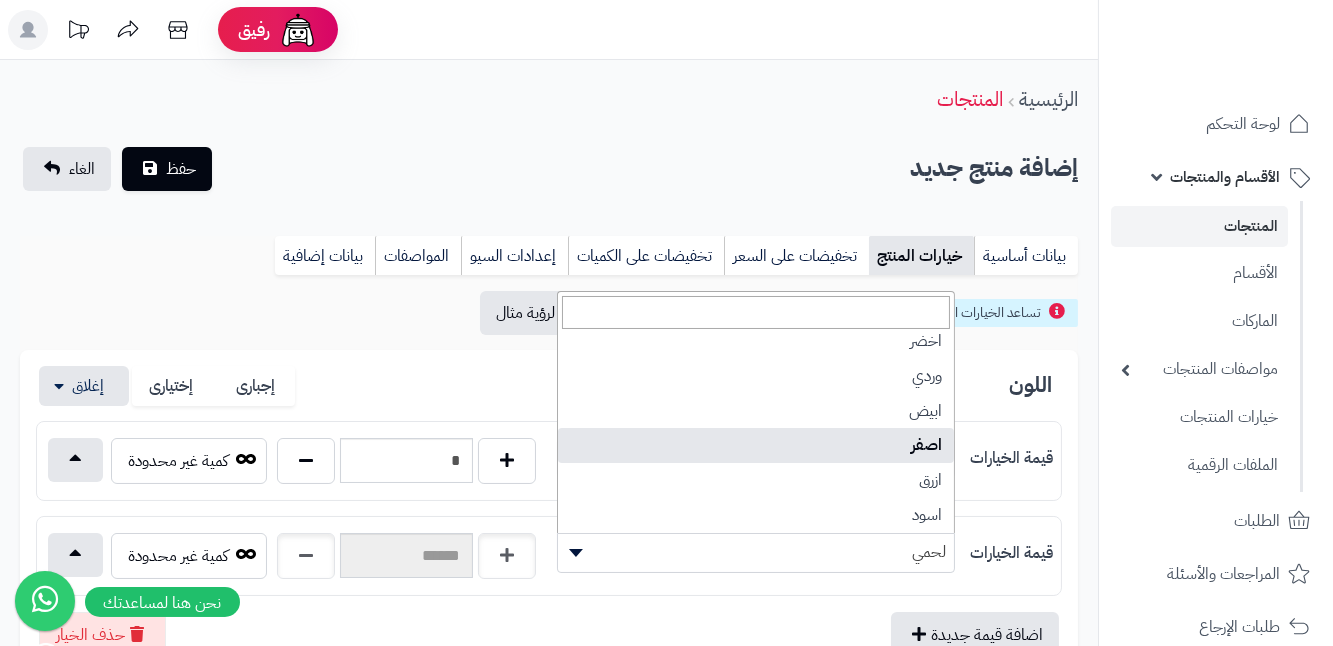 scroll, scrollTop: 1333, scrollLeft: 0, axis: vertical 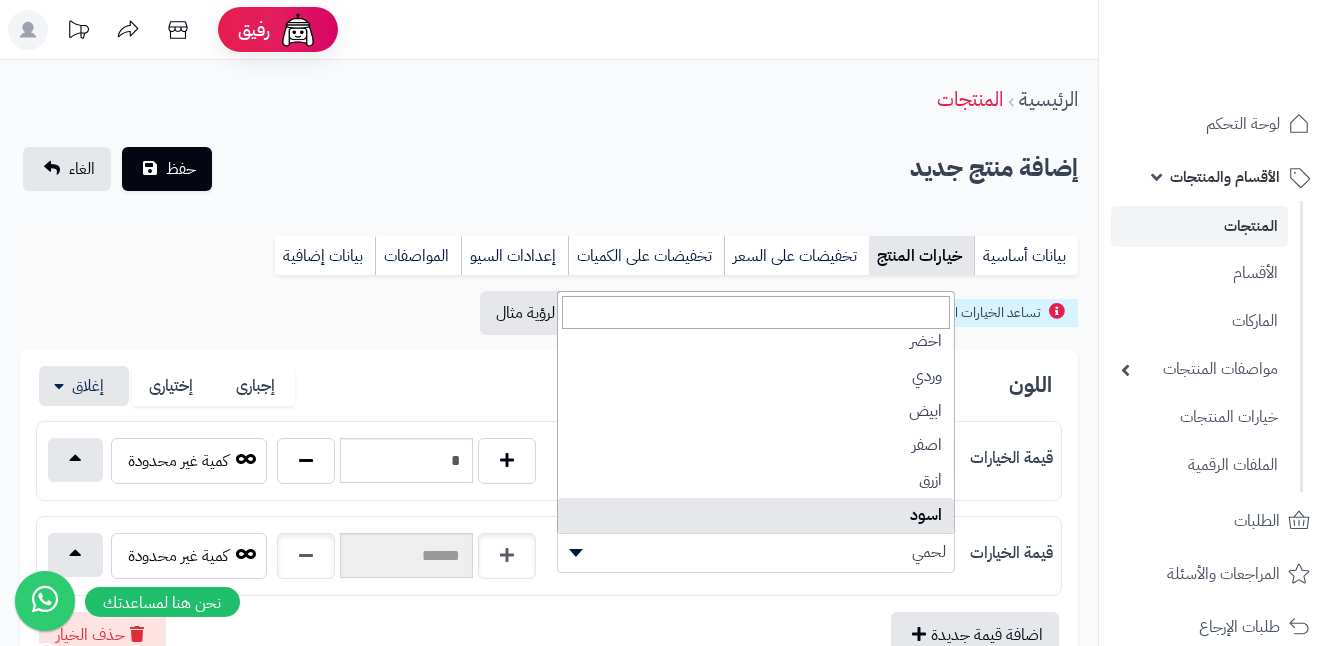 select on "**" 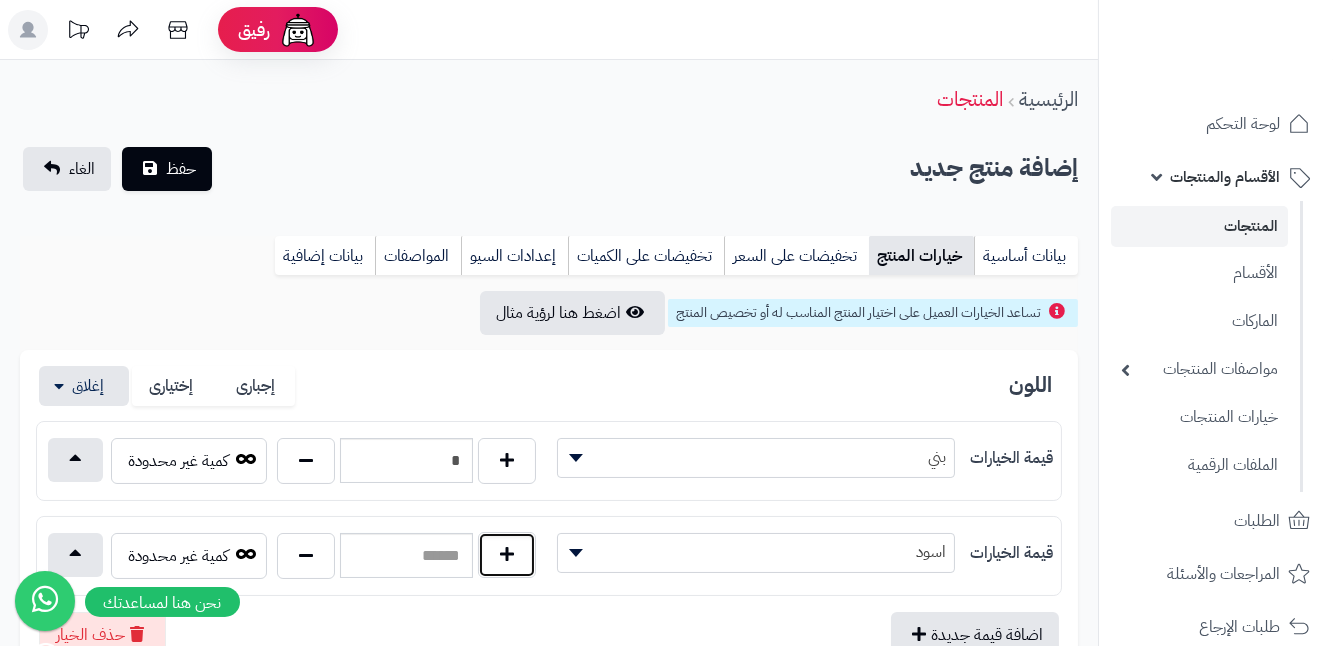 click at bounding box center [507, 555] 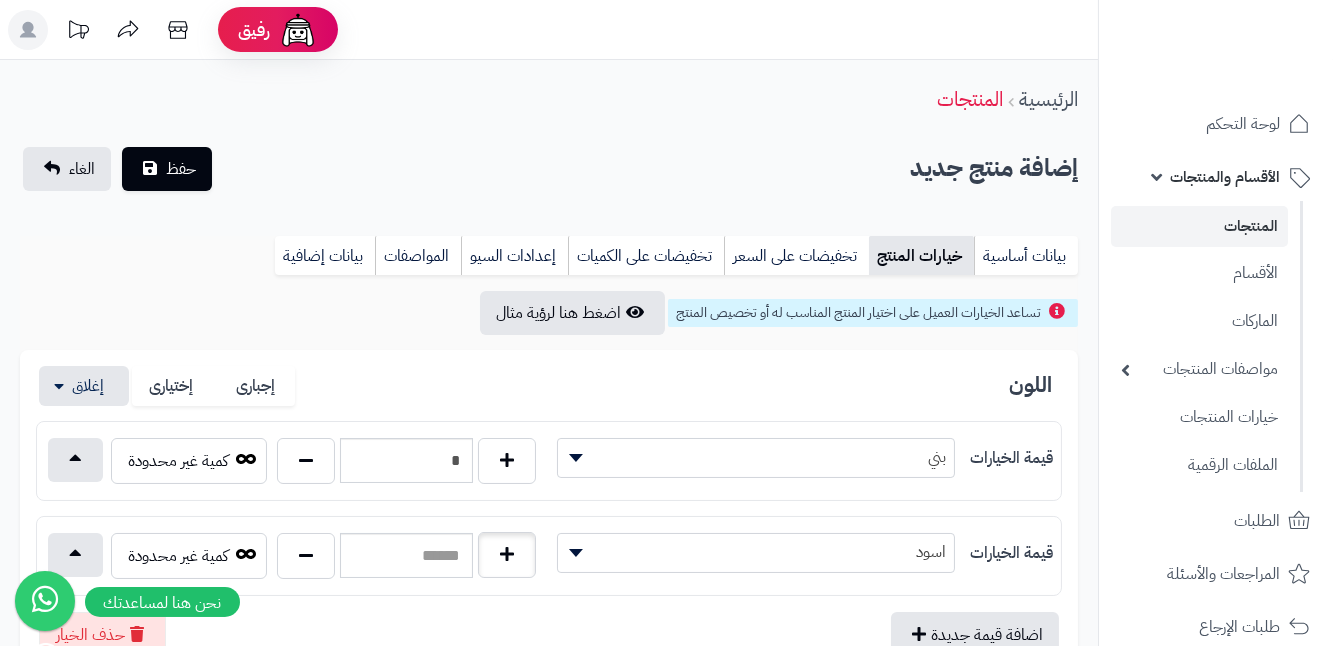 type on "*" 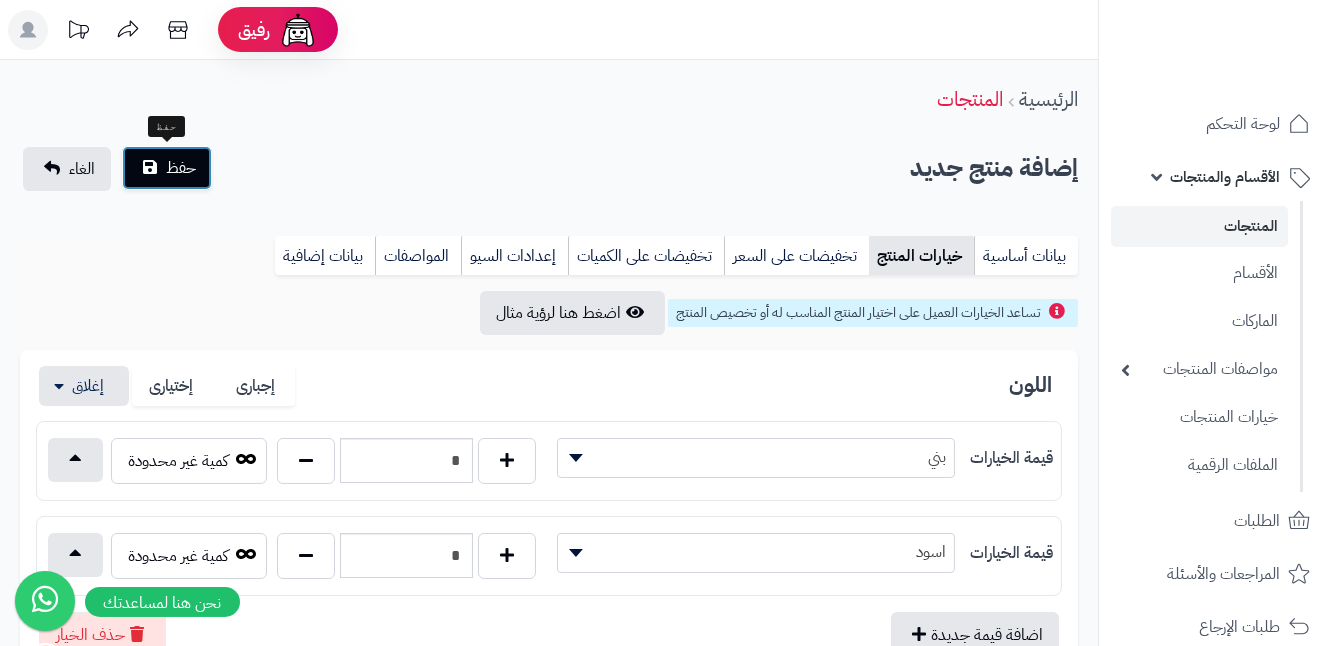 click on "حفظ" at bounding box center [181, 168] 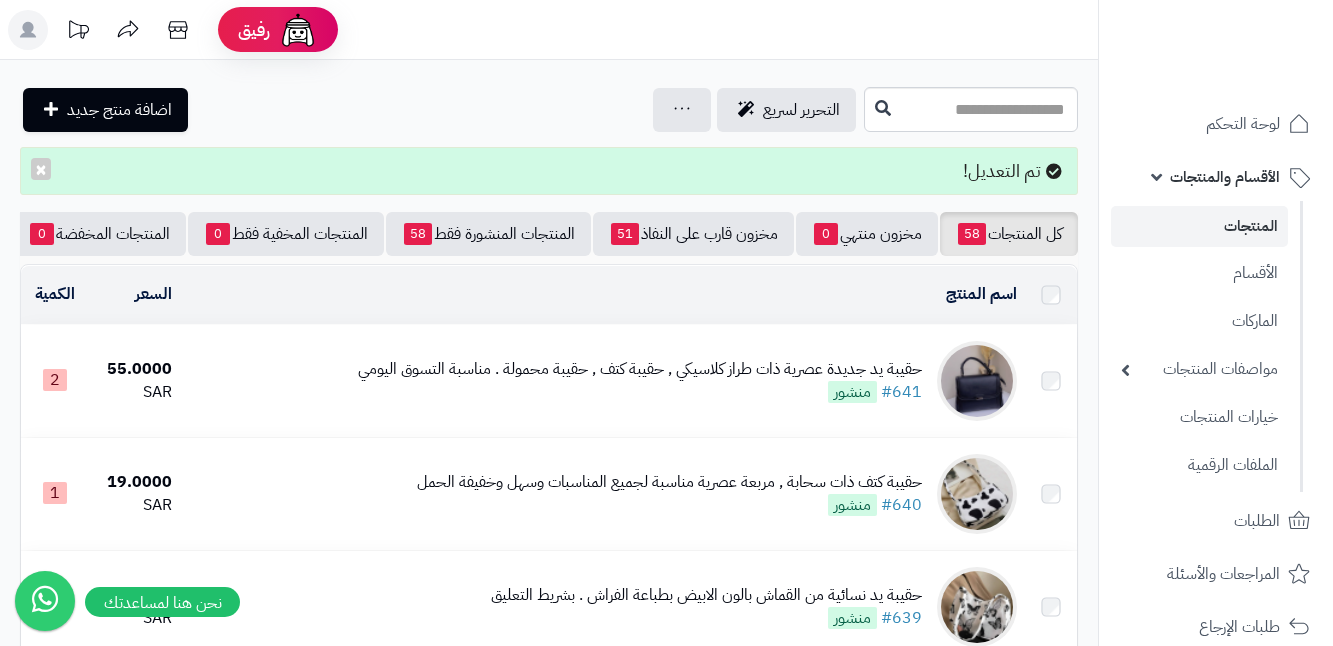 scroll, scrollTop: 0, scrollLeft: 0, axis: both 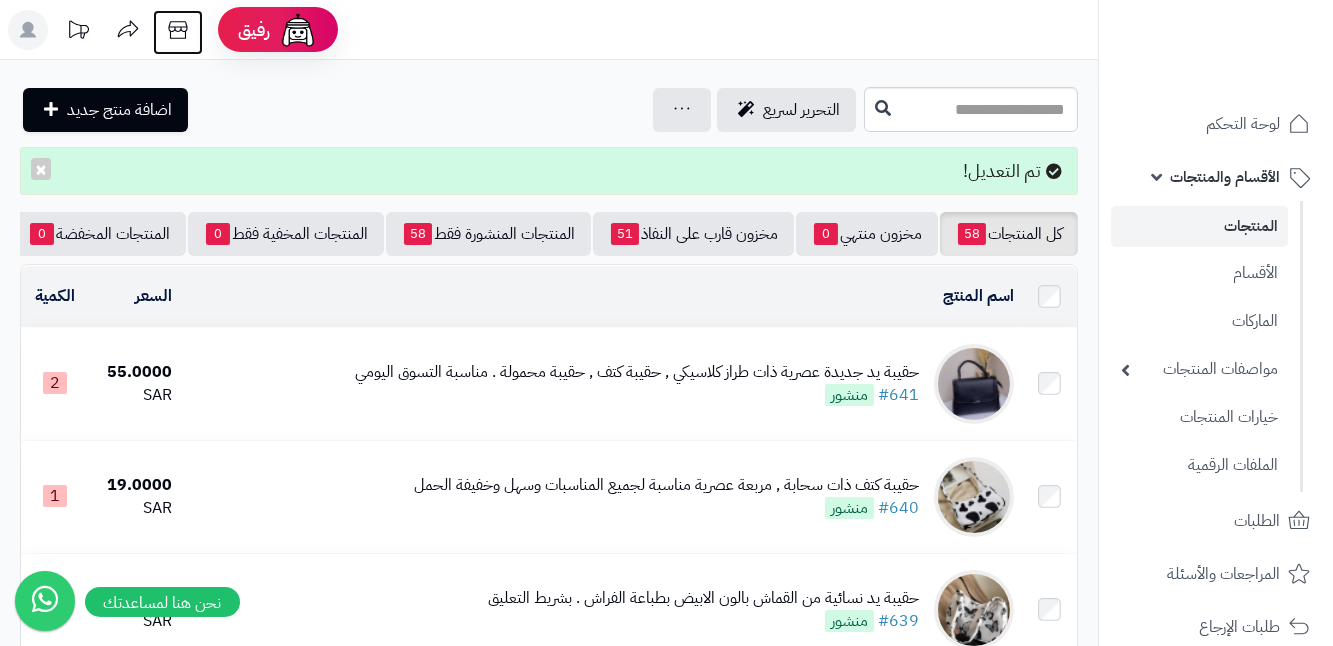 click 